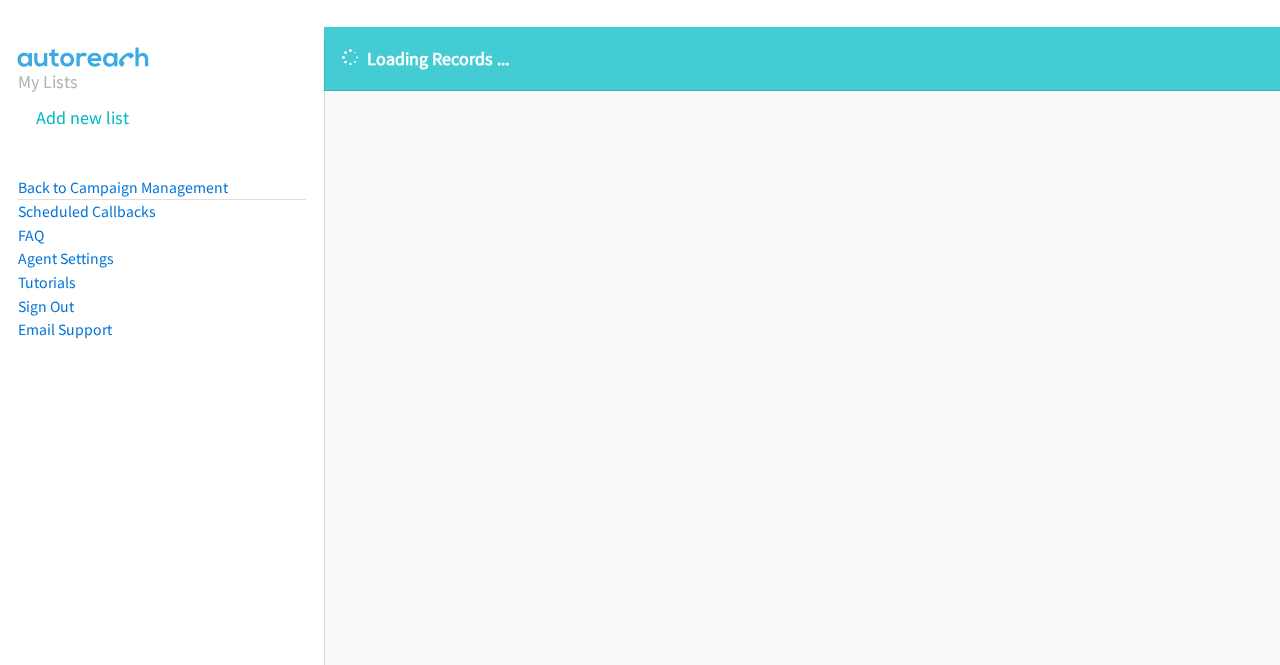 scroll, scrollTop: 0, scrollLeft: 0, axis: both 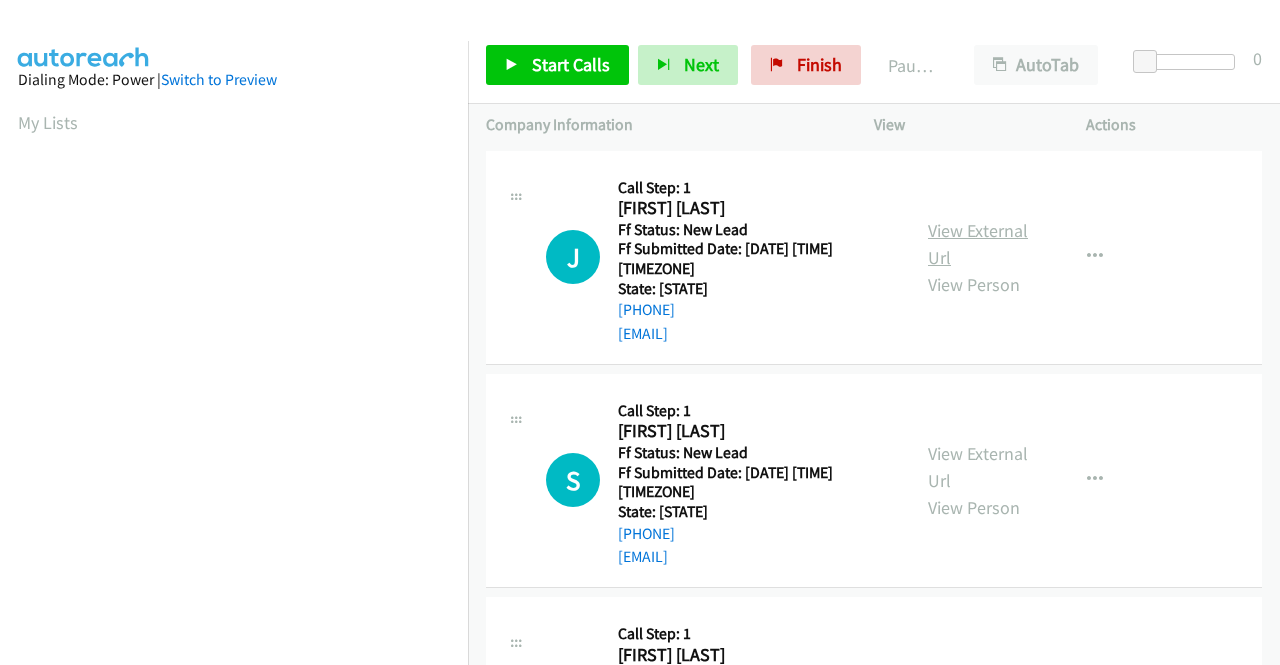 click on "View External Url" at bounding box center (978, 244) 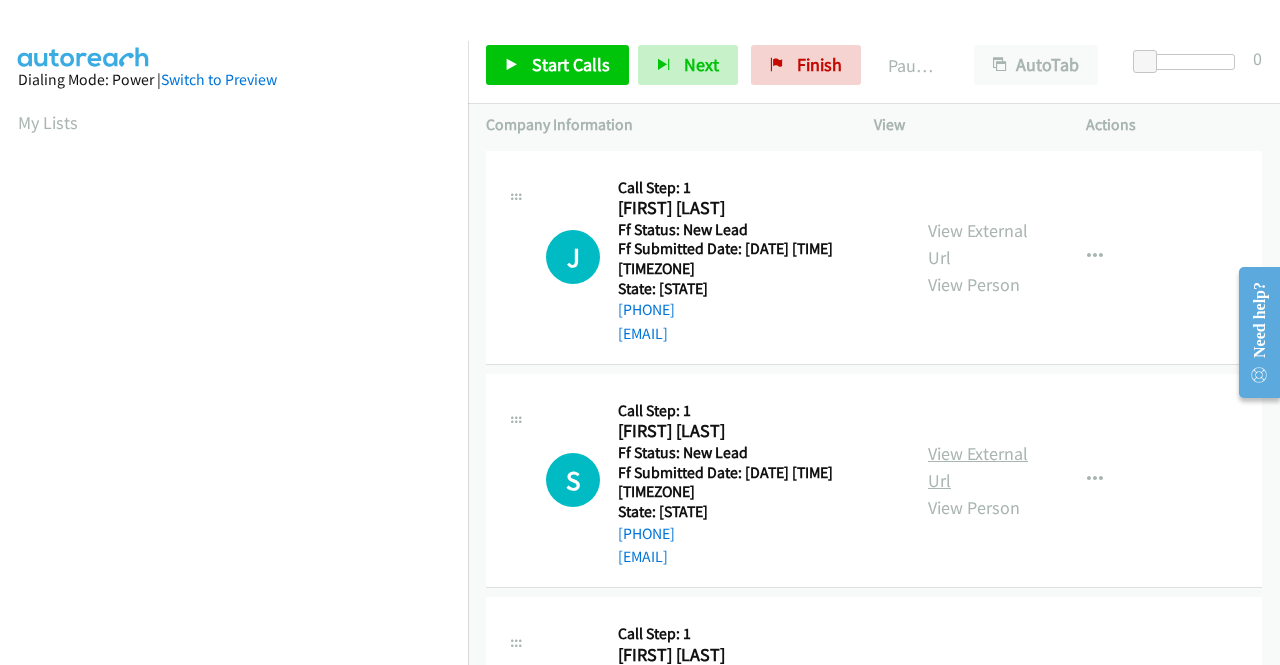 click on "View External Url" at bounding box center [978, 467] 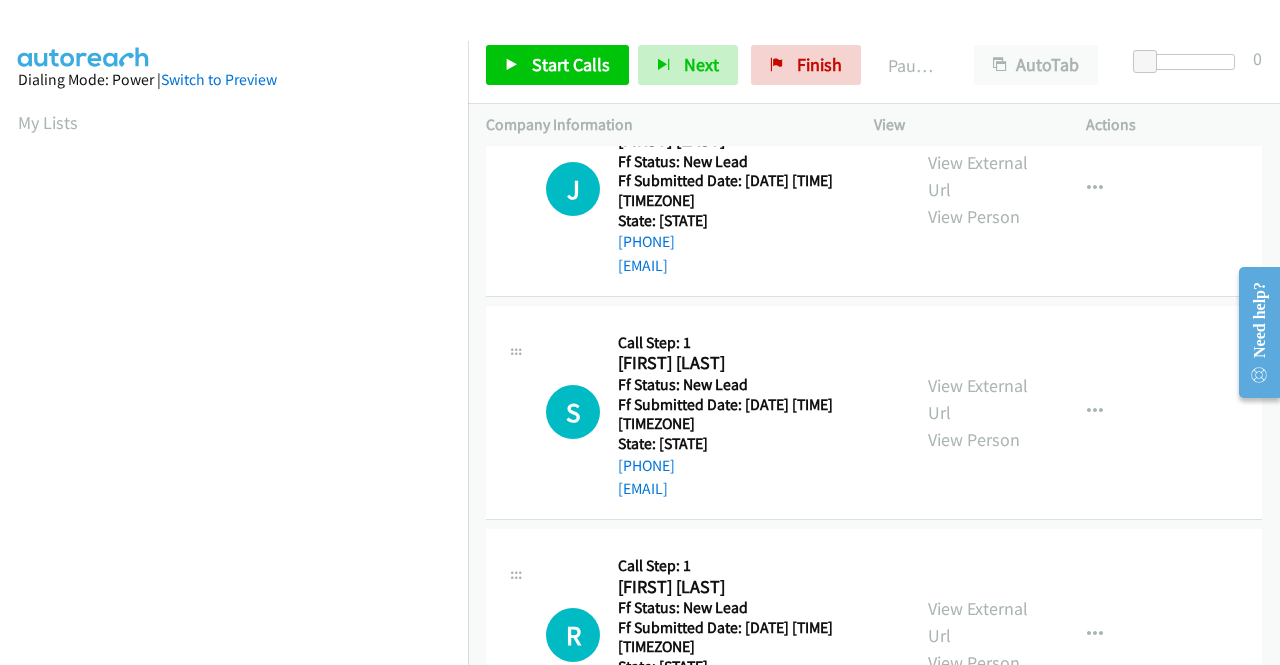 scroll, scrollTop: 100, scrollLeft: 0, axis: vertical 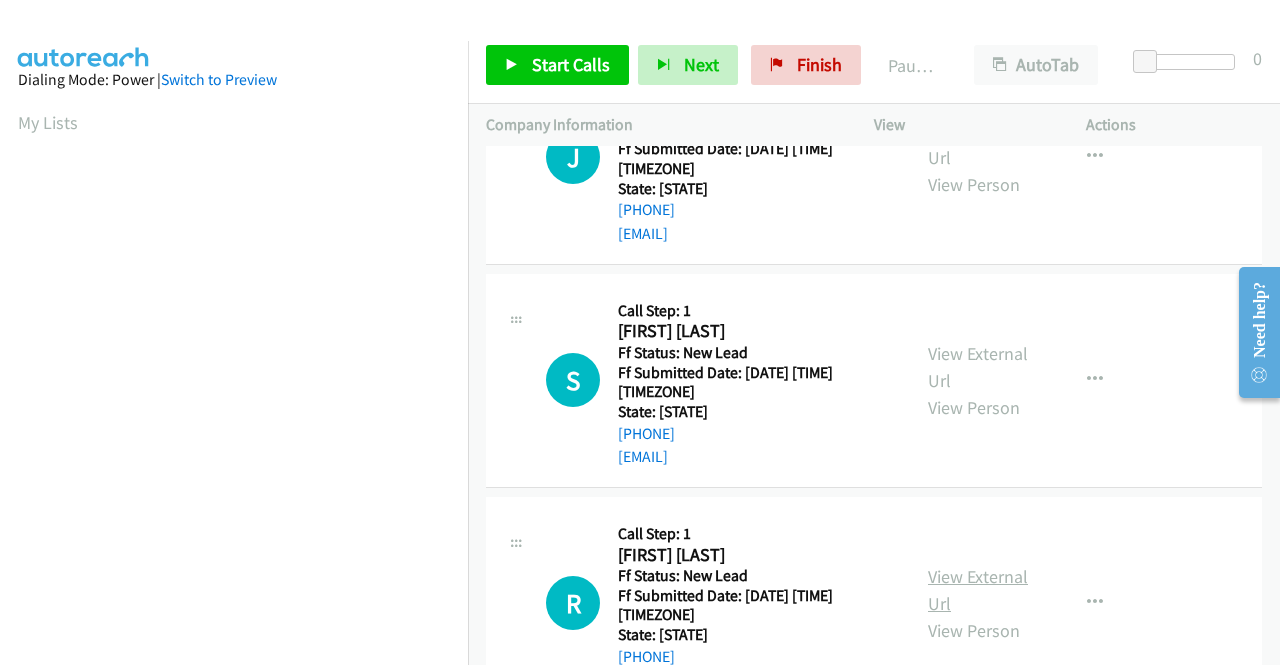 click on "View External Url" at bounding box center [978, 590] 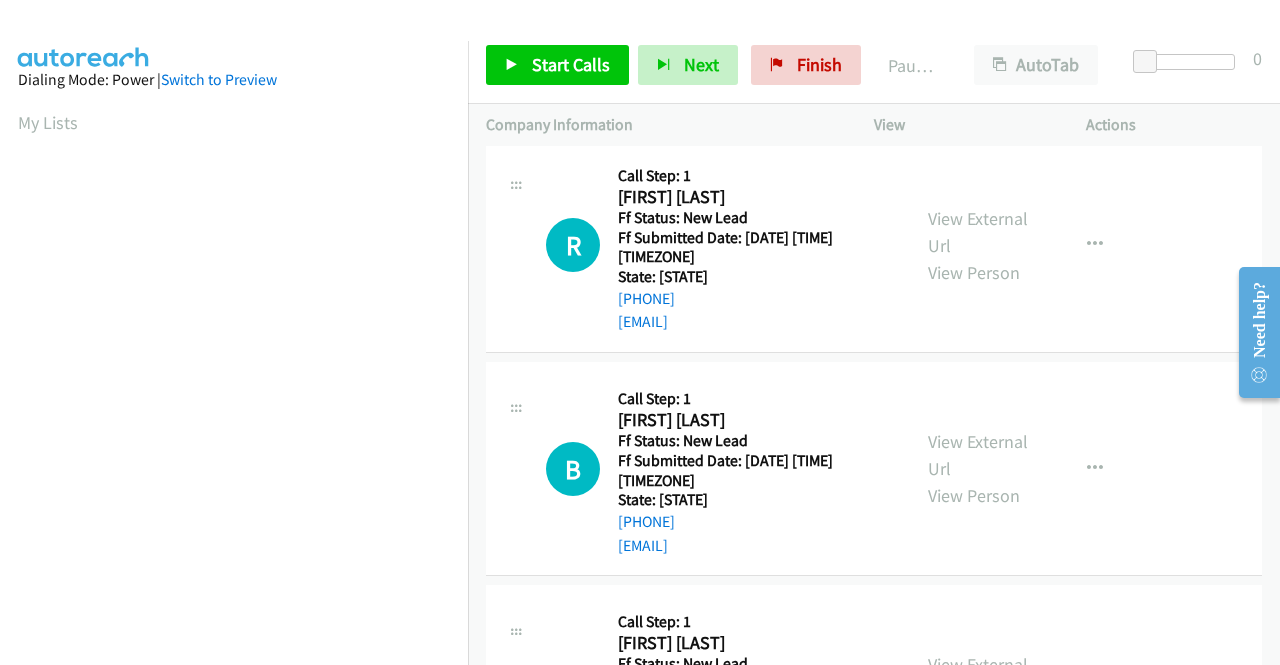 scroll, scrollTop: 500, scrollLeft: 0, axis: vertical 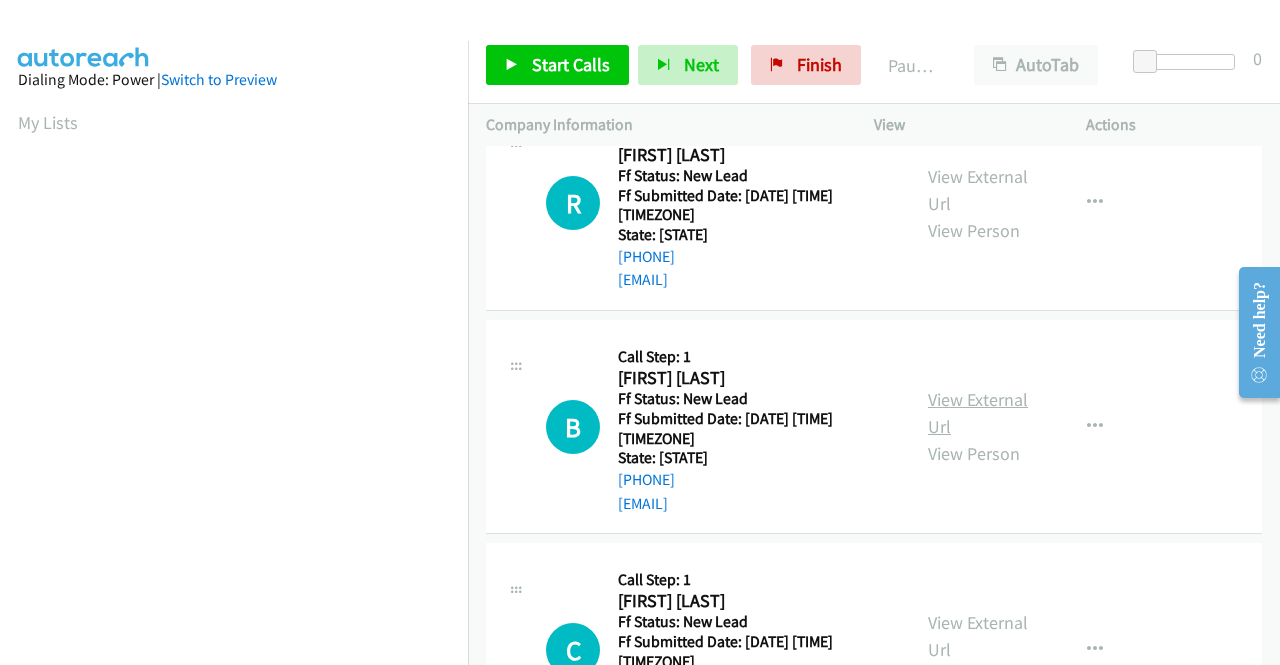click on "View External Url" at bounding box center [978, 413] 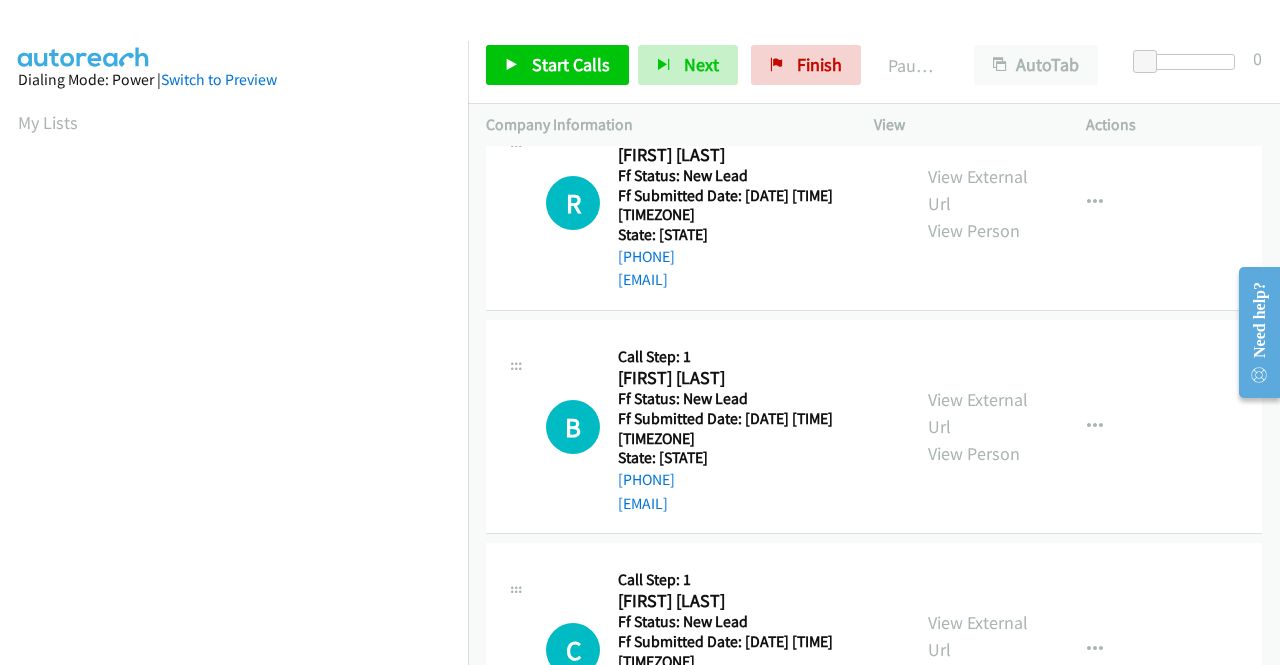 scroll, scrollTop: 600, scrollLeft: 0, axis: vertical 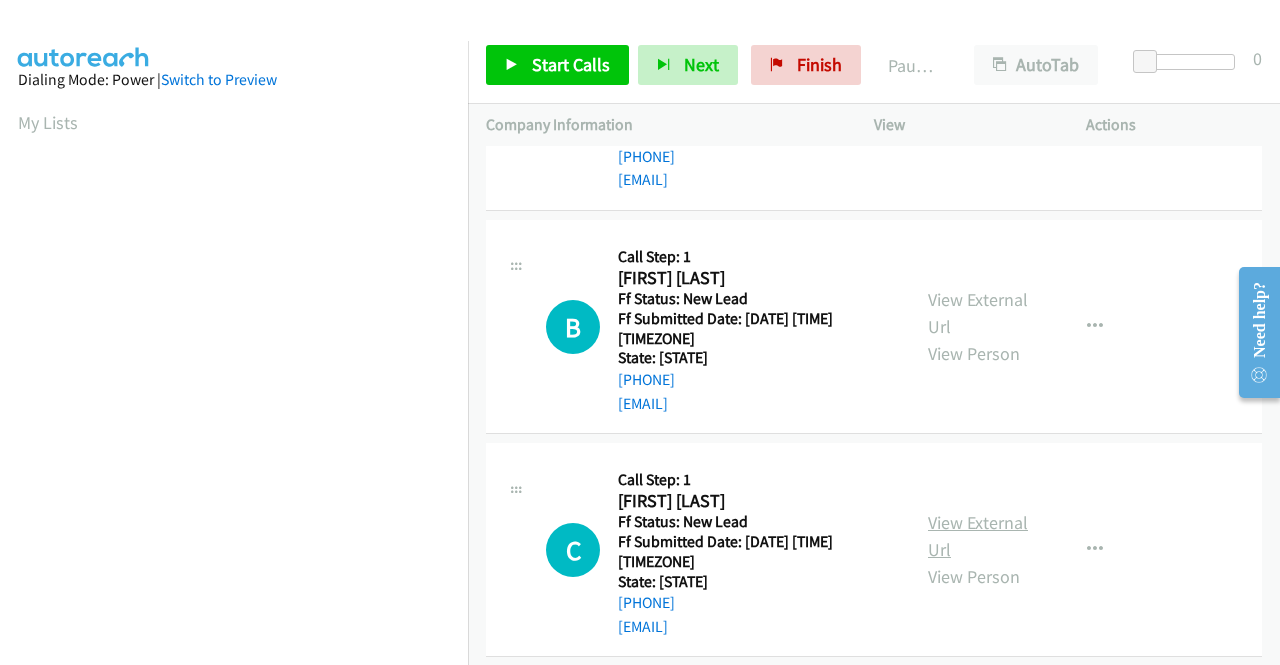 click on "View External Url" at bounding box center [978, 536] 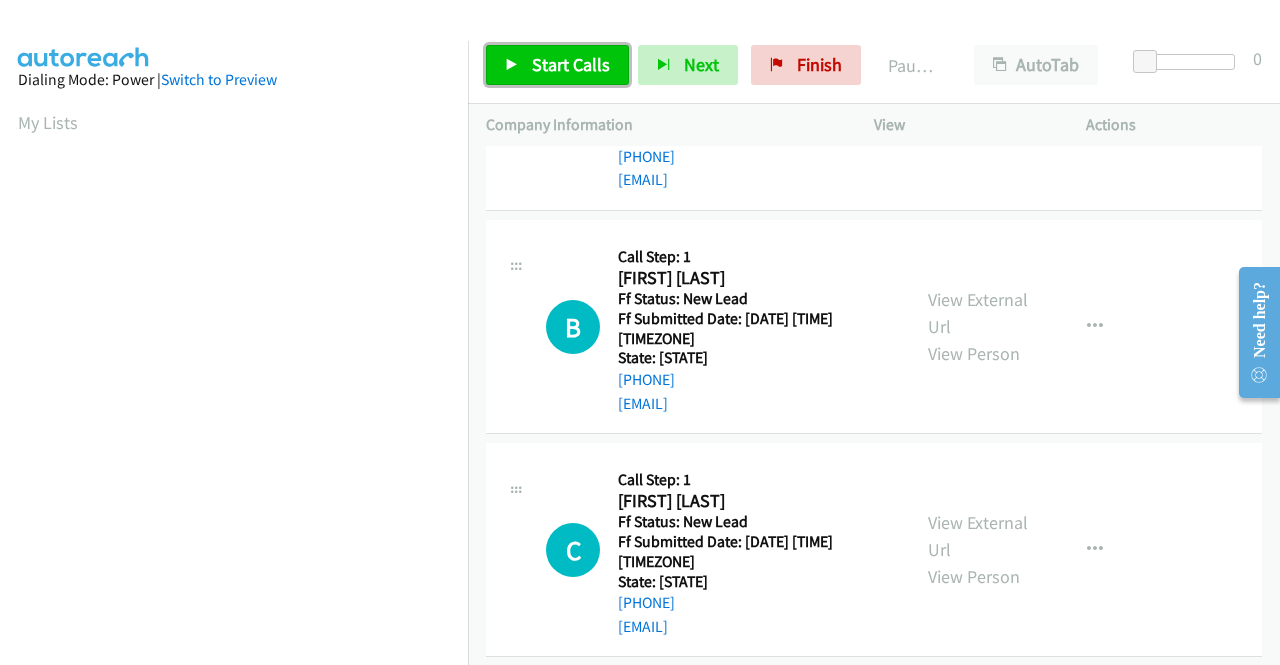 click on "Start Calls" at bounding box center (571, 64) 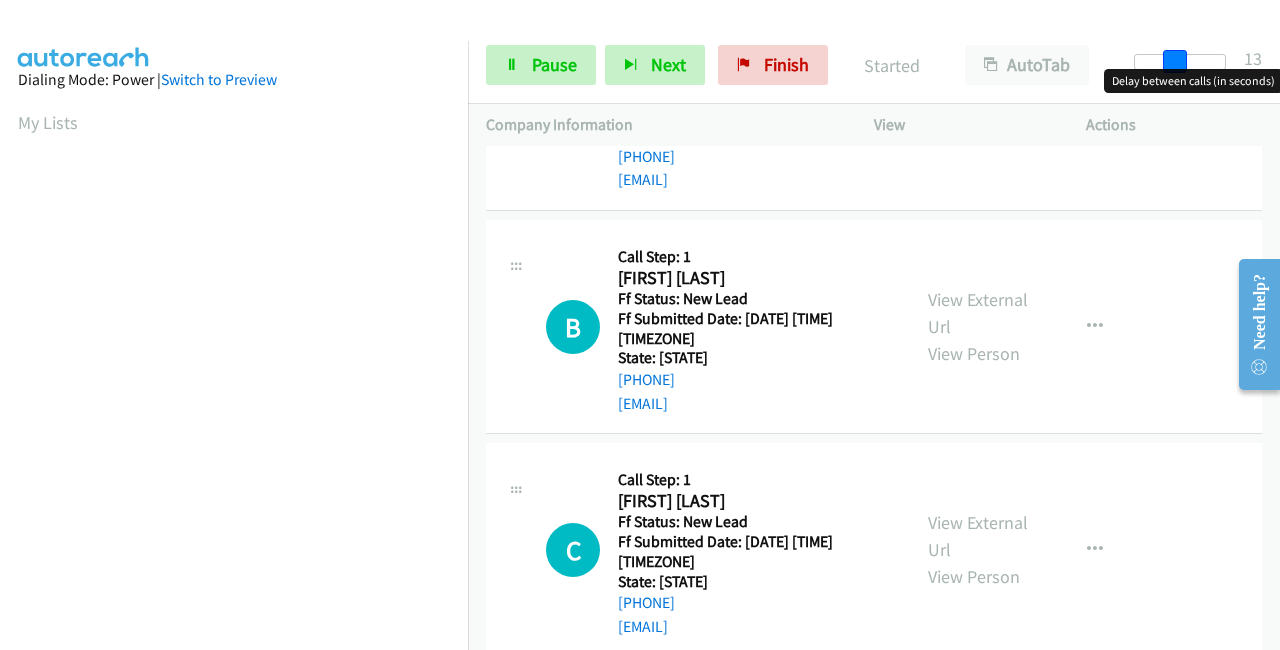 click at bounding box center [1180, 62] 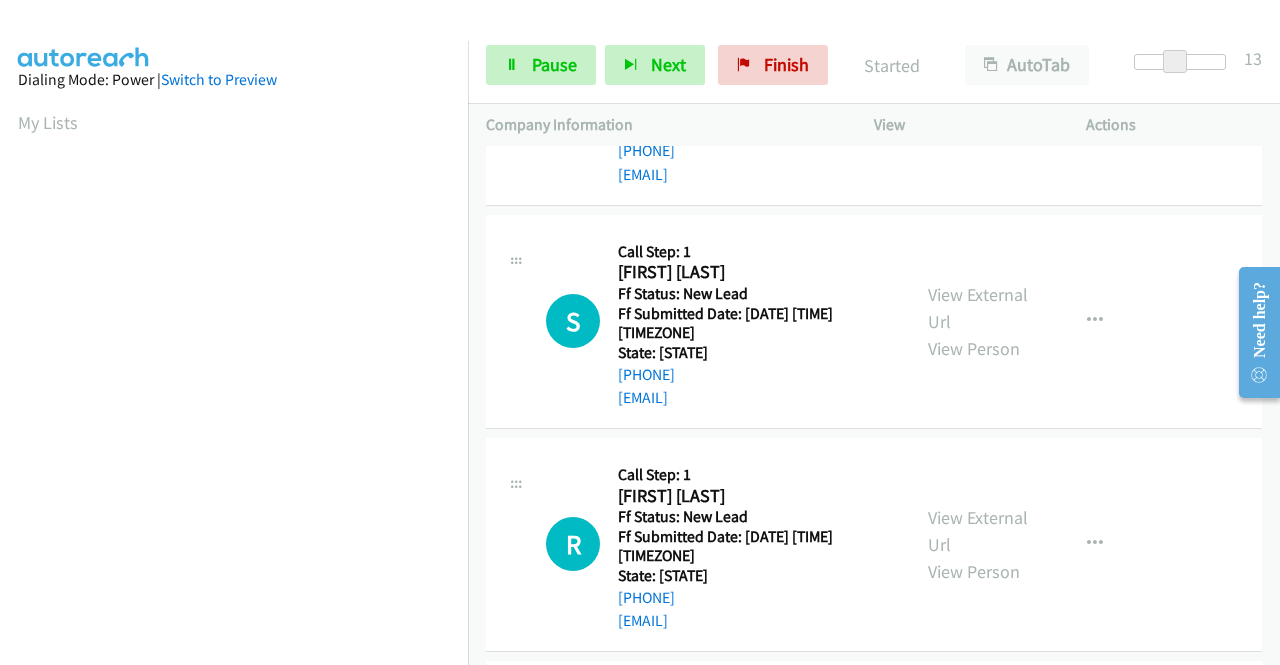scroll, scrollTop: 0, scrollLeft: 0, axis: both 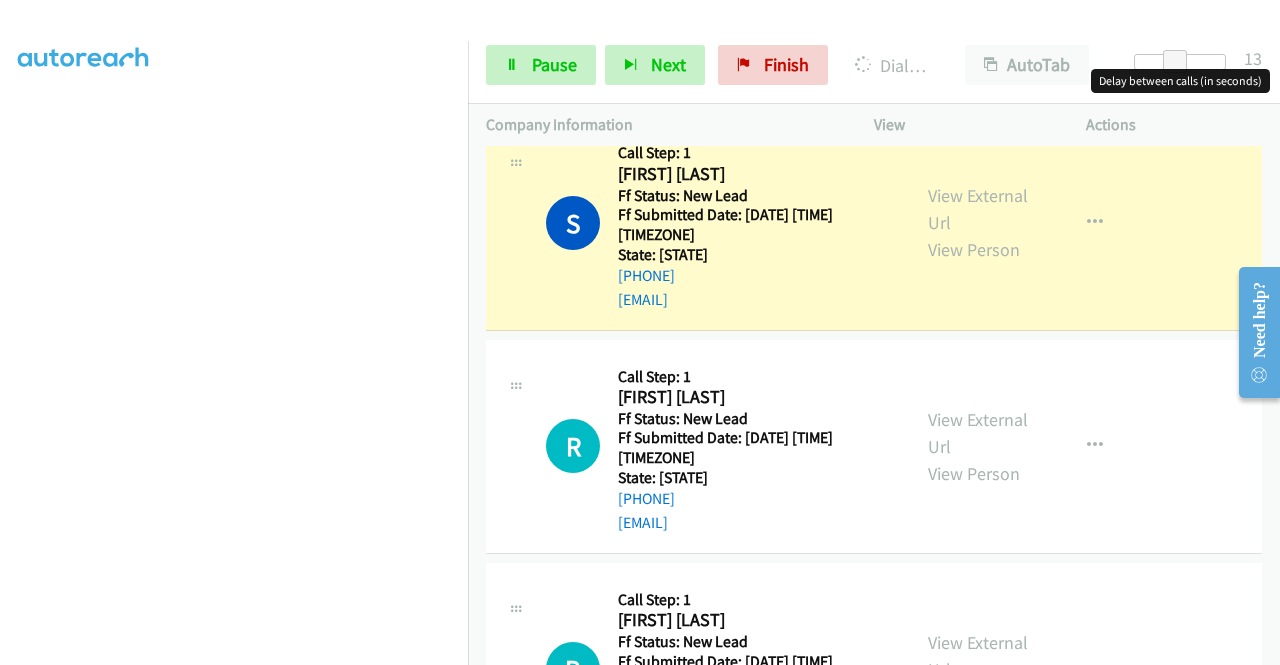 click at bounding box center (1180, 62) 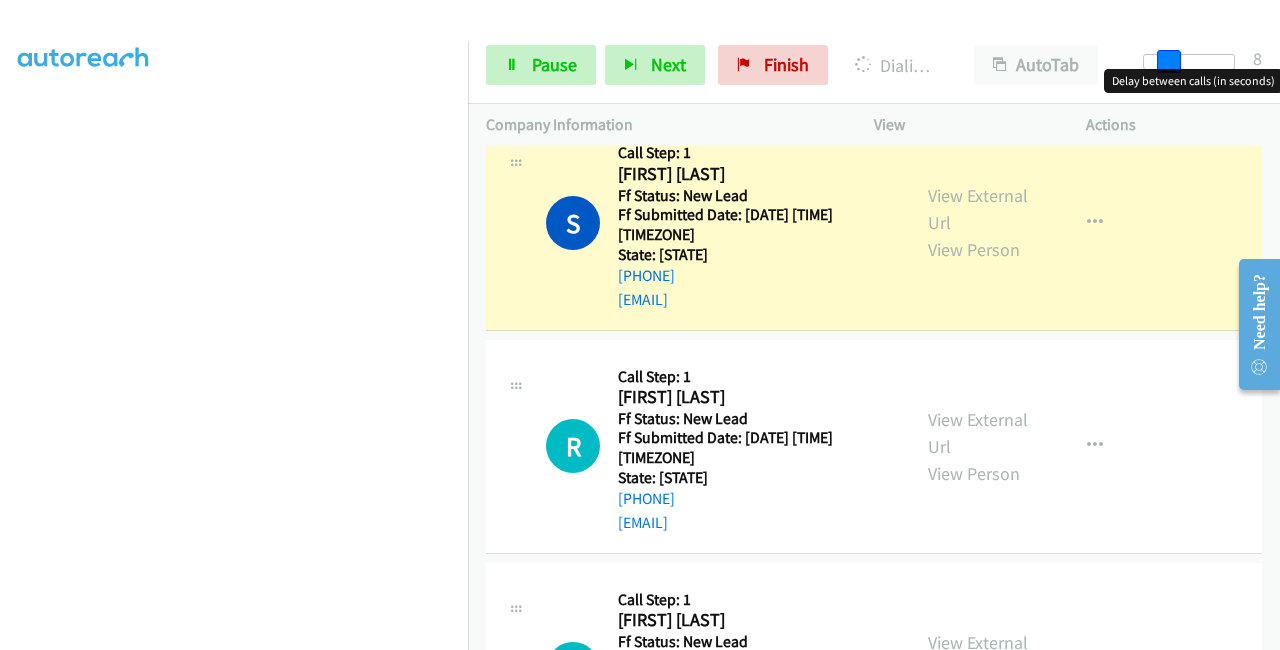 click at bounding box center (1169, 62) 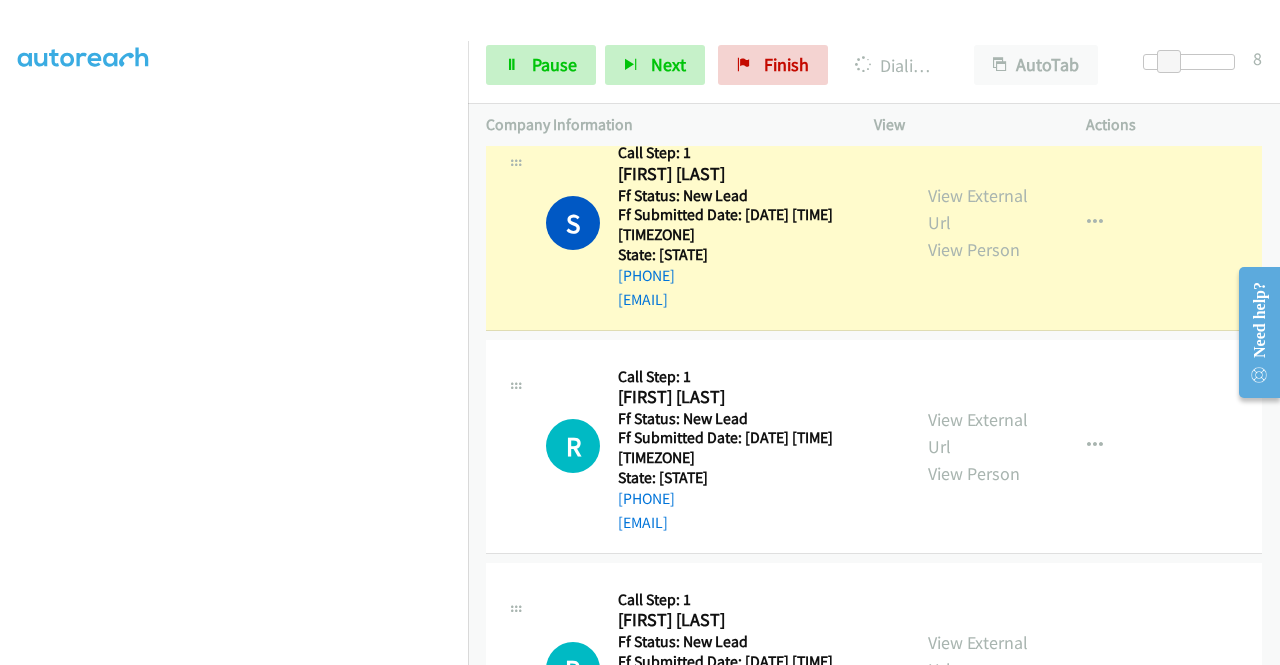 scroll, scrollTop: 0, scrollLeft: 0, axis: both 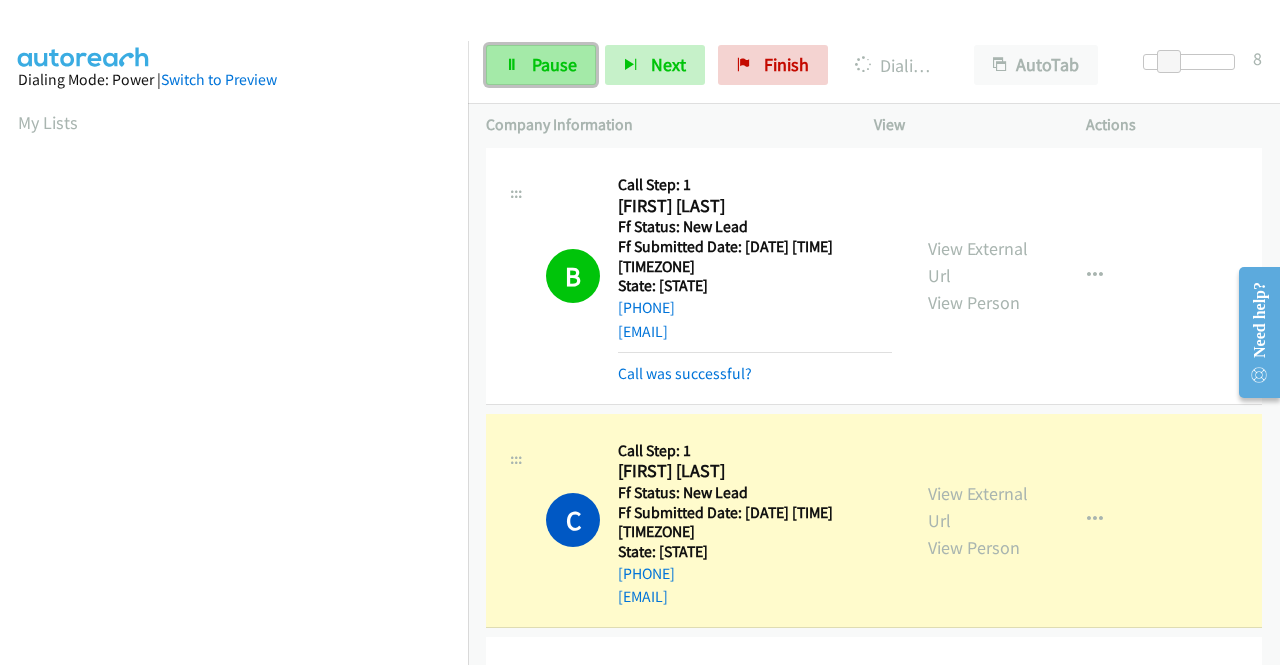 click on "Pause" at bounding box center [554, 64] 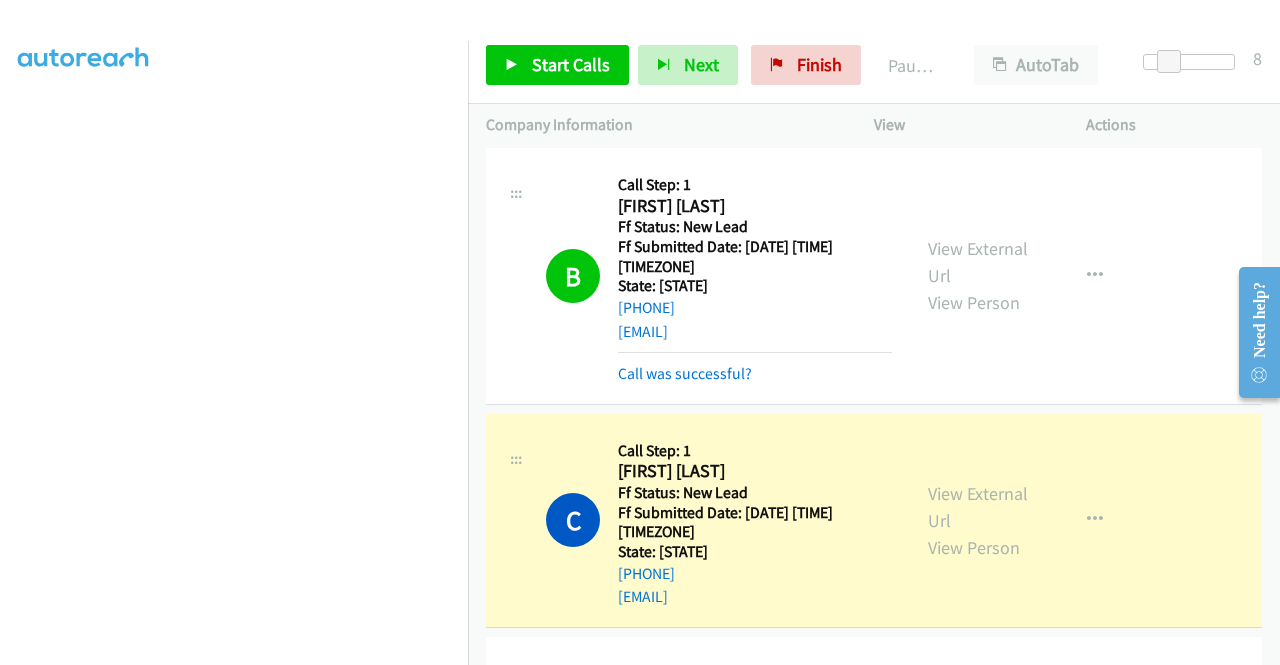 scroll, scrollTop: 440, scrollLeft: 0, axis: vertical 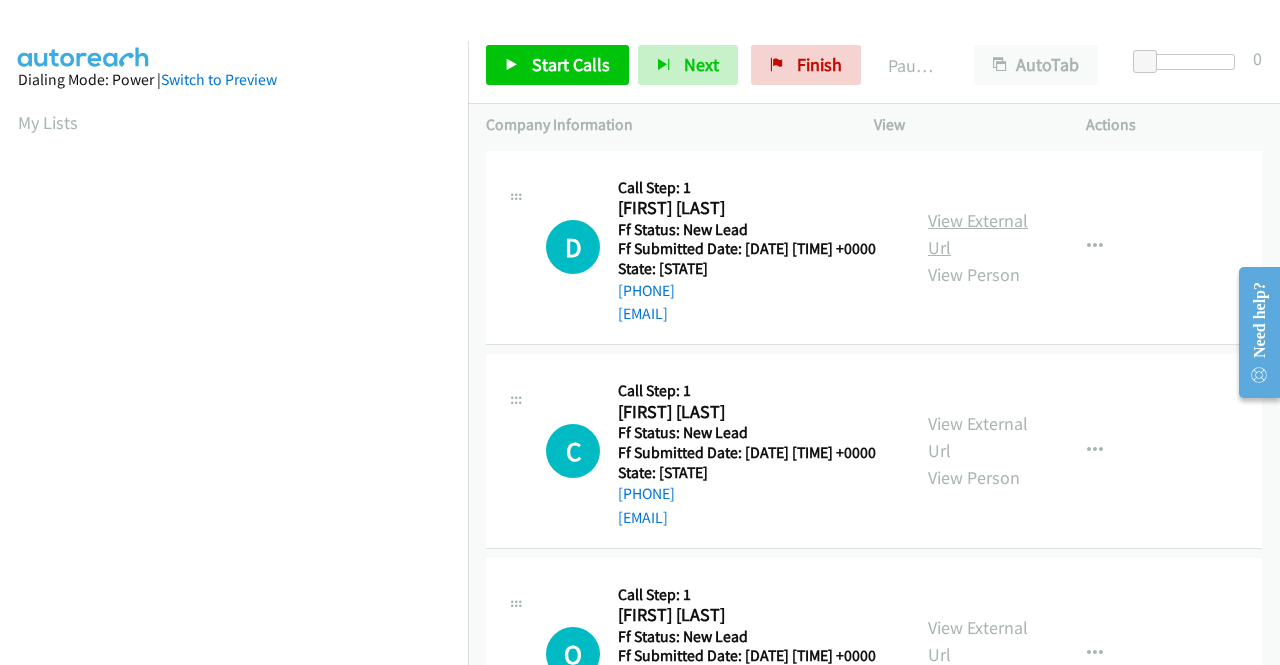 click on "View External Url" at bounding box center [978, 234] 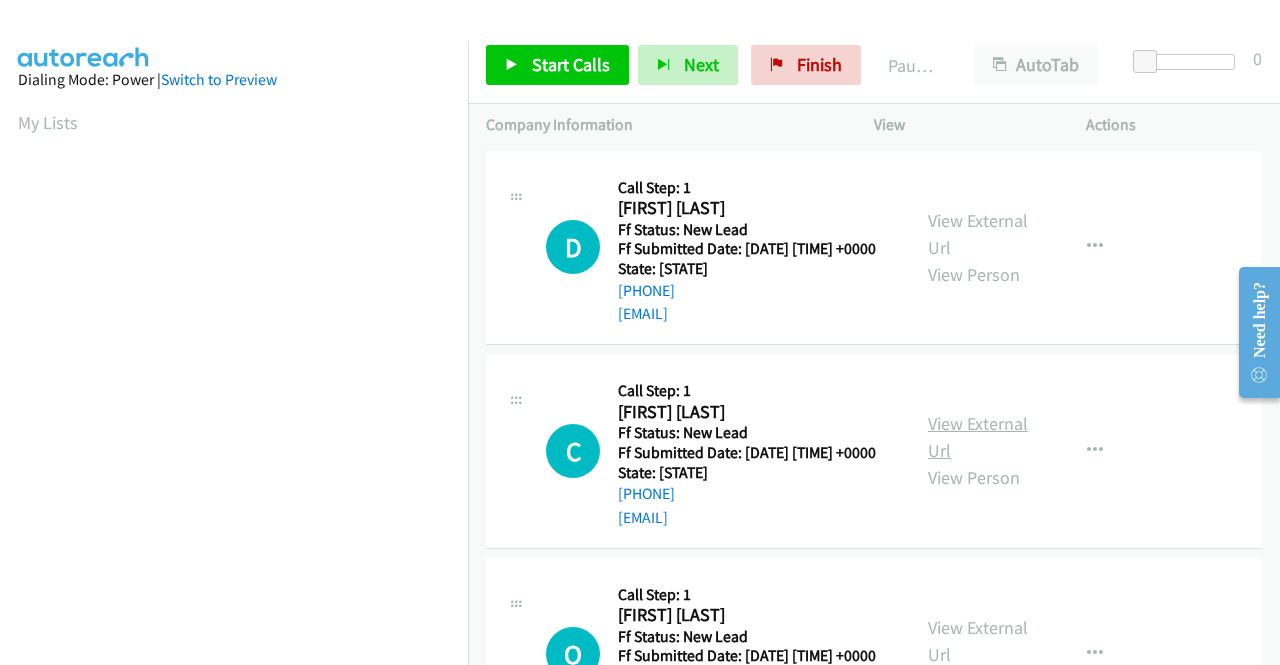 click on "View External Url" at bounding box center (978, 437) 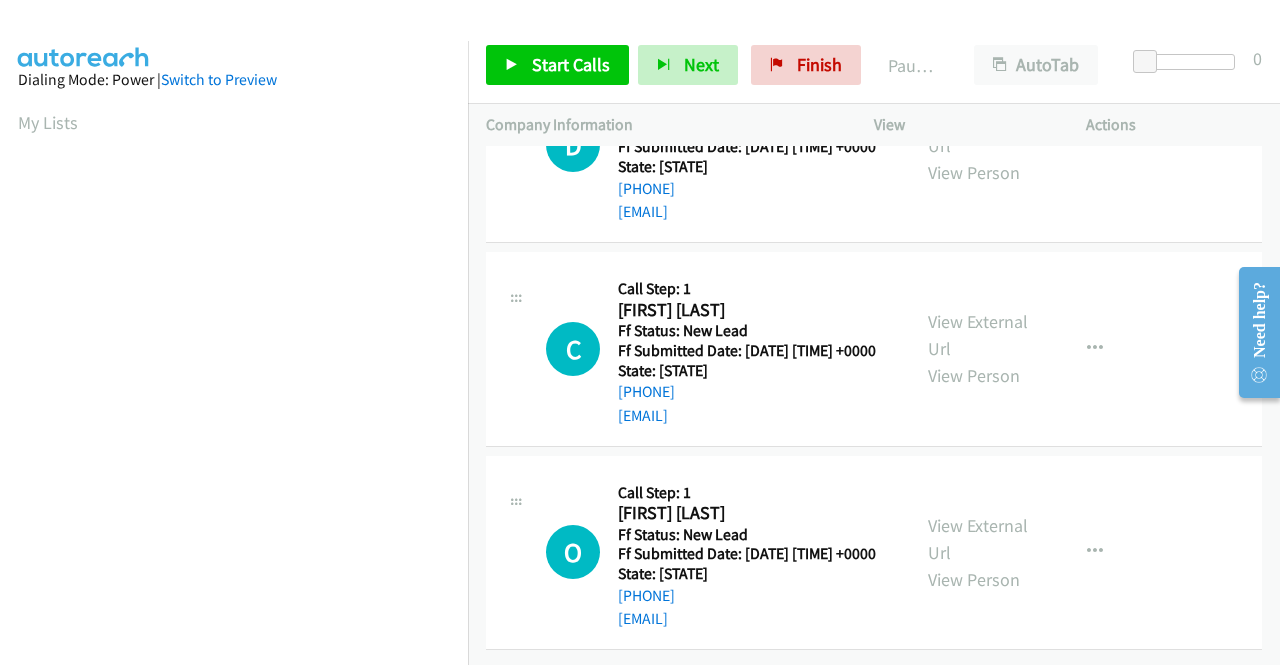 scroll, scrollTop: 174, scrollLeft: 0, axis: vertical 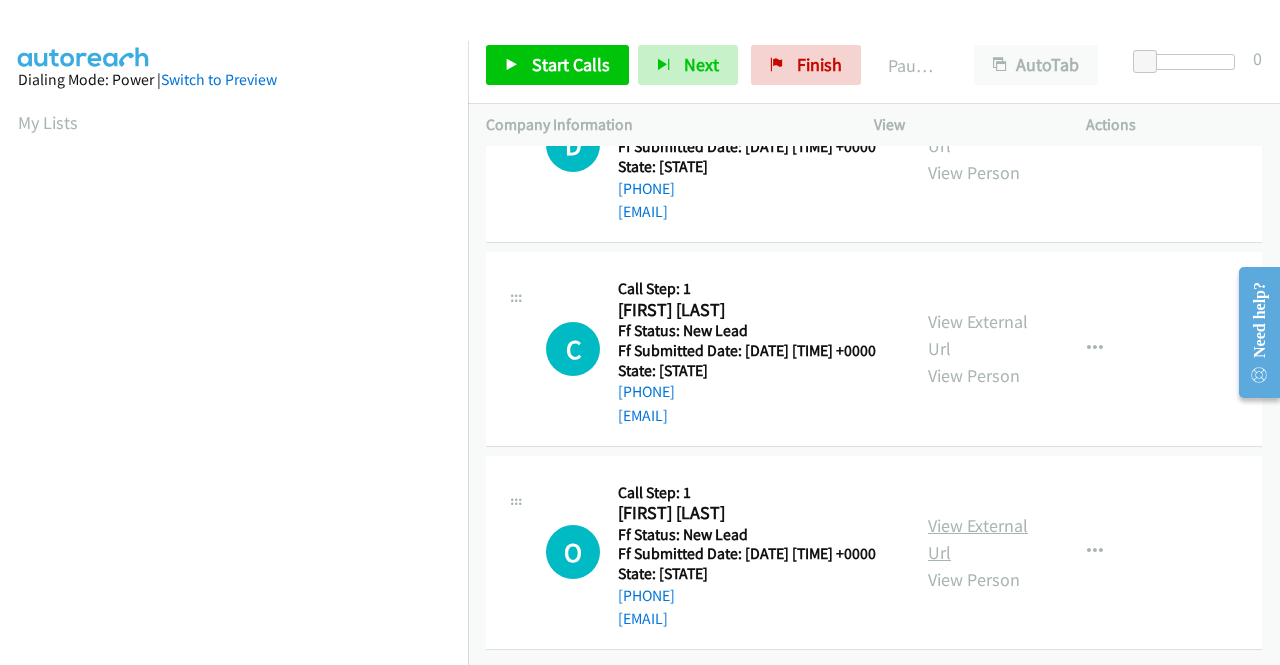 click on "View External Url" at bounding box center [978, 539] 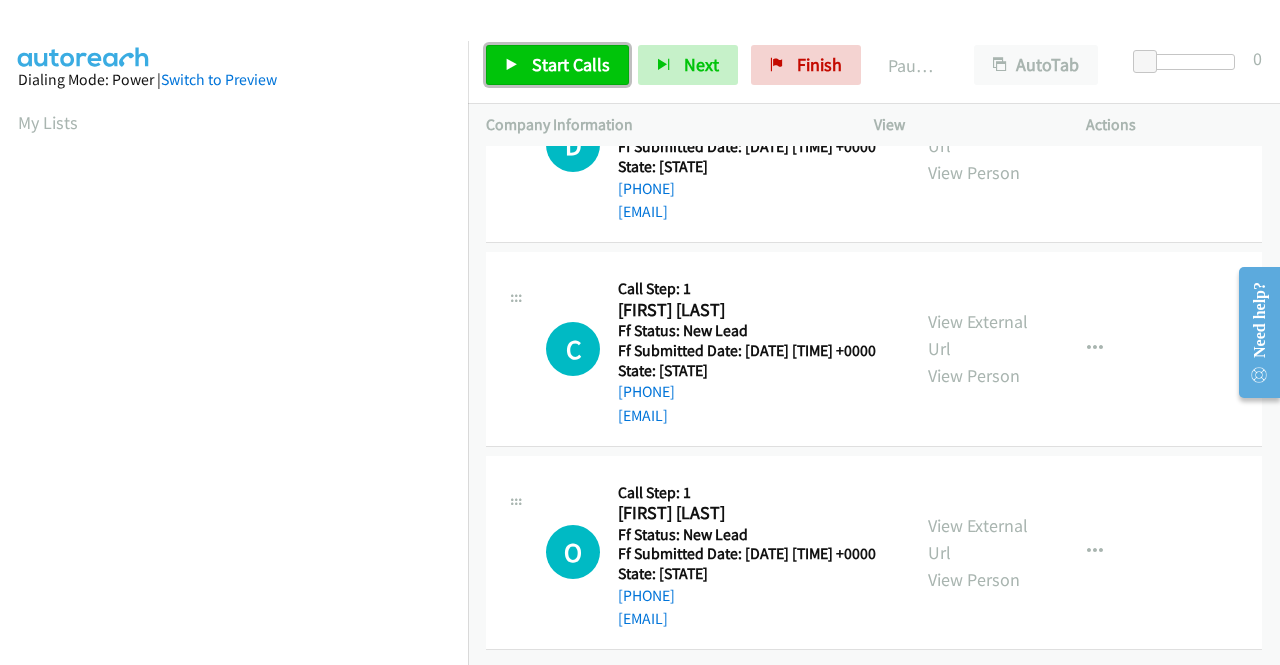 click on "Start Calls" at bounding box center [557, 65] 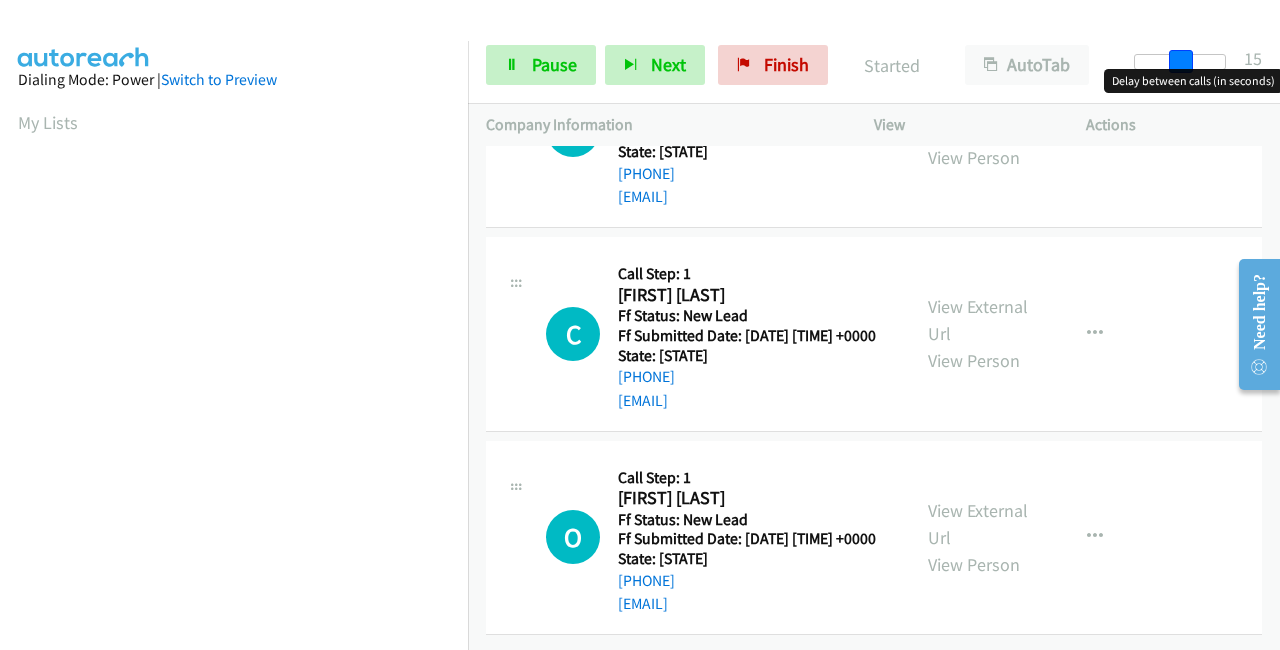 click at bounding box center [1180, 62] 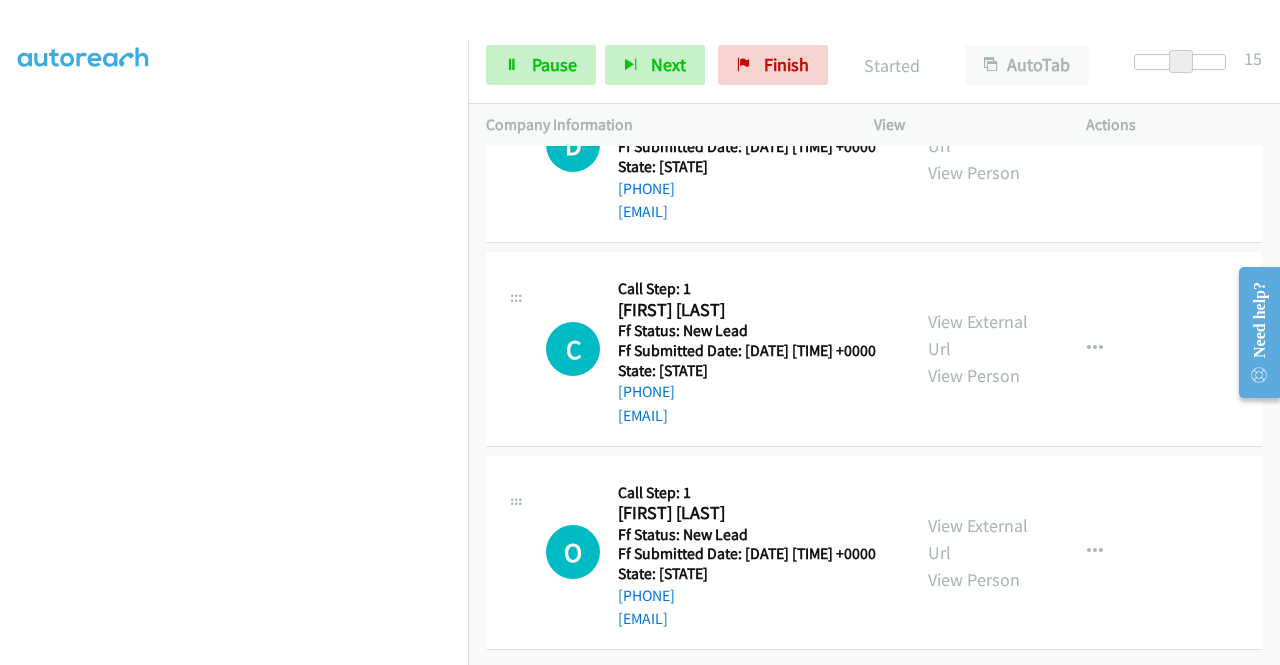 scroll, scrollTop: 456, scrollLeft: 0, axis: vertical 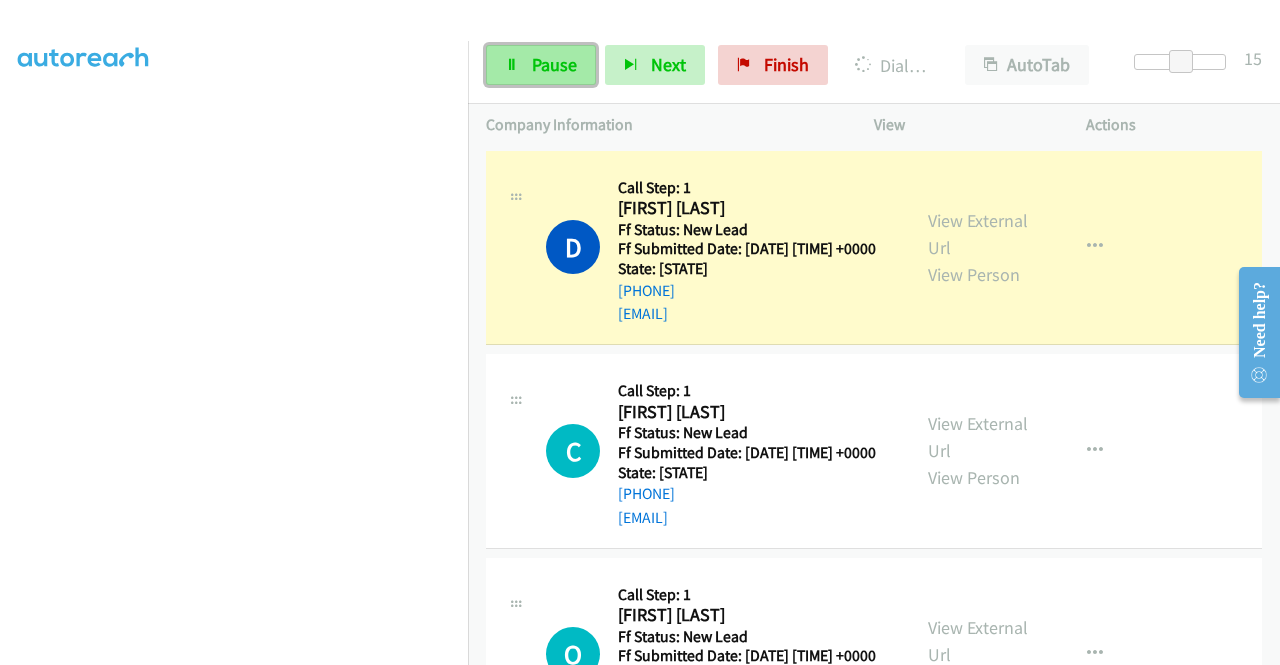 click on "Pause" at bounding box center [541, 65] 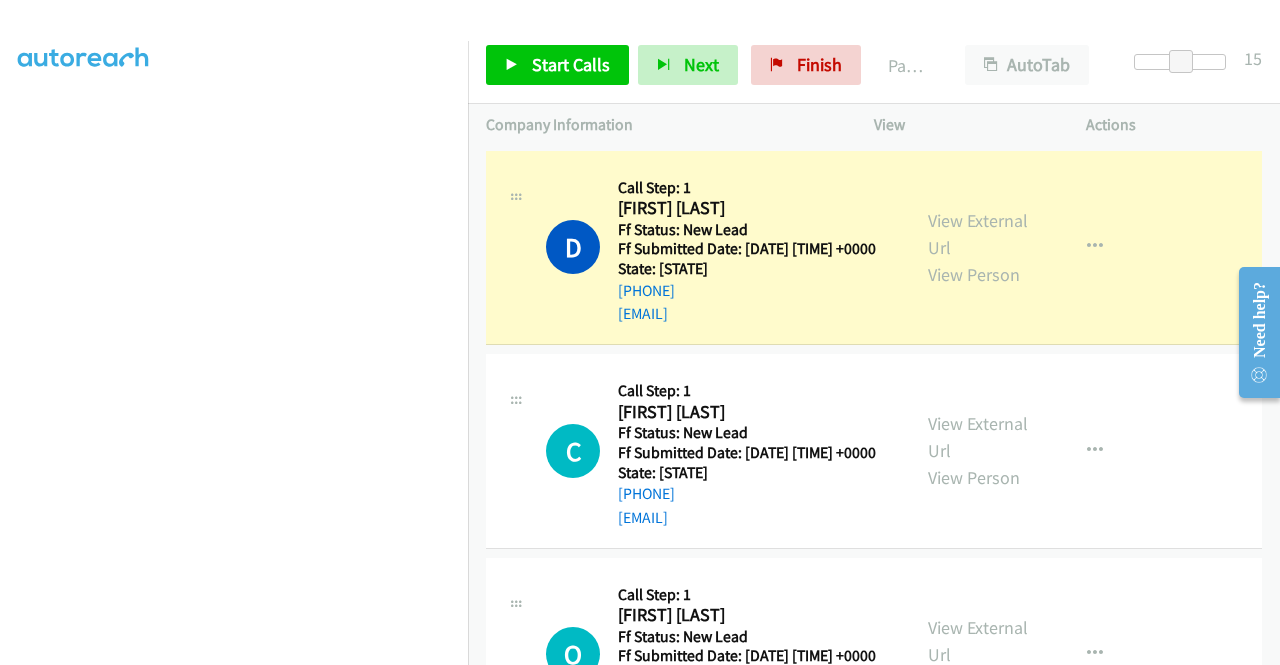scroll, scrollTop: 0, scrollLeft: 0, axis: both 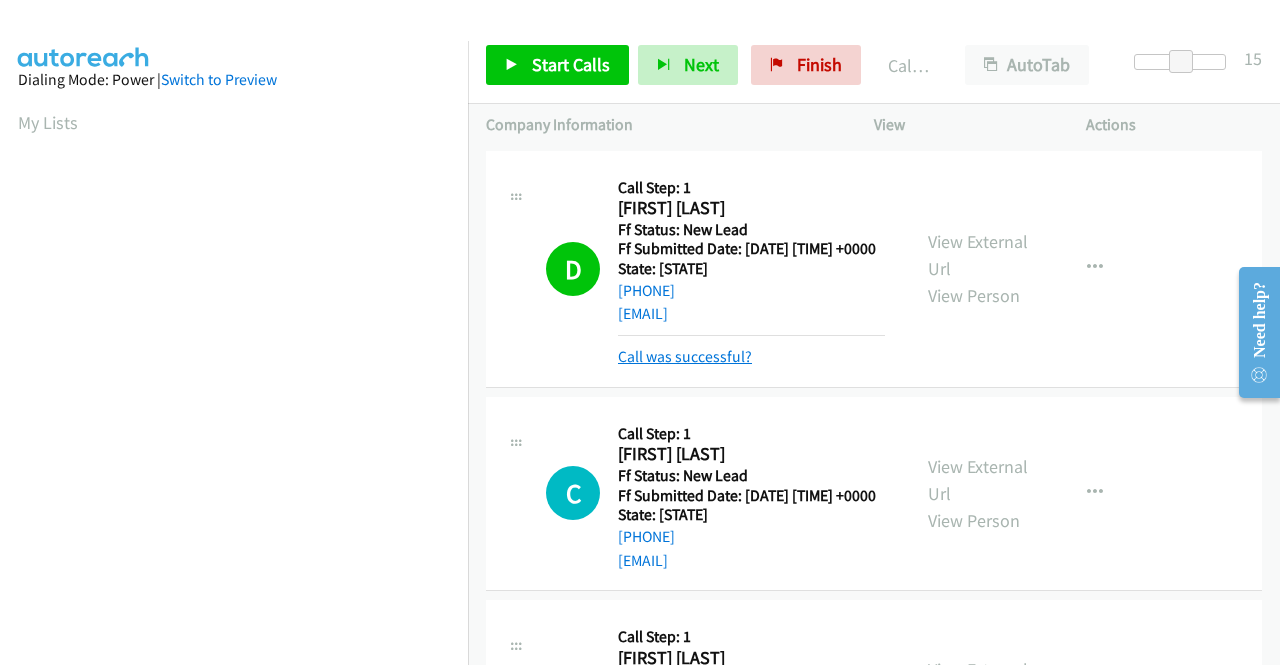click on "Call was successful?" at bounding box center [685, 356] 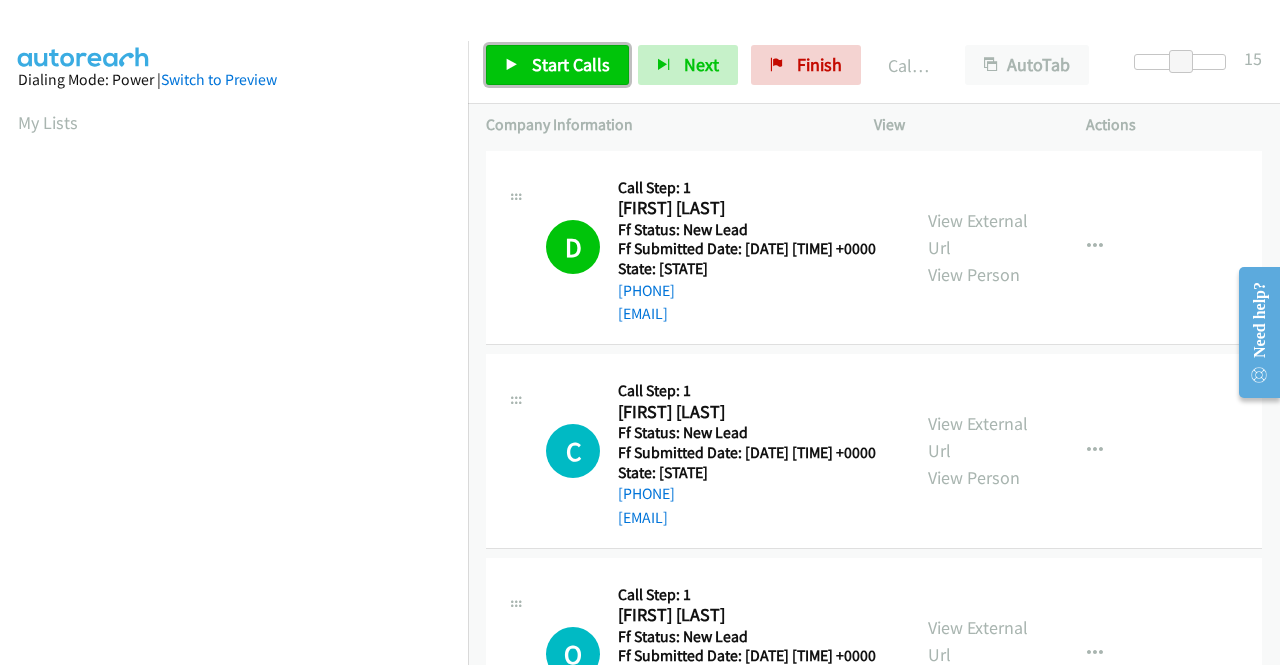 click on "Start Calls" at bounding box center (557, 65) 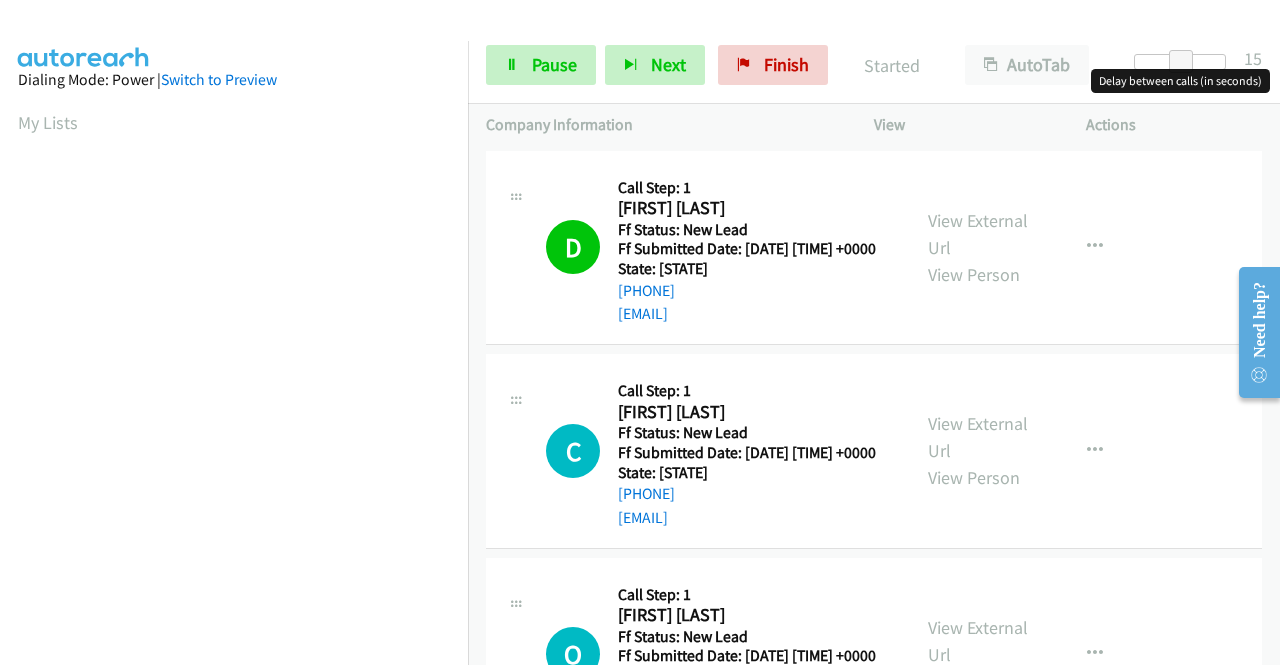 click at bounding box center [1180, 62] 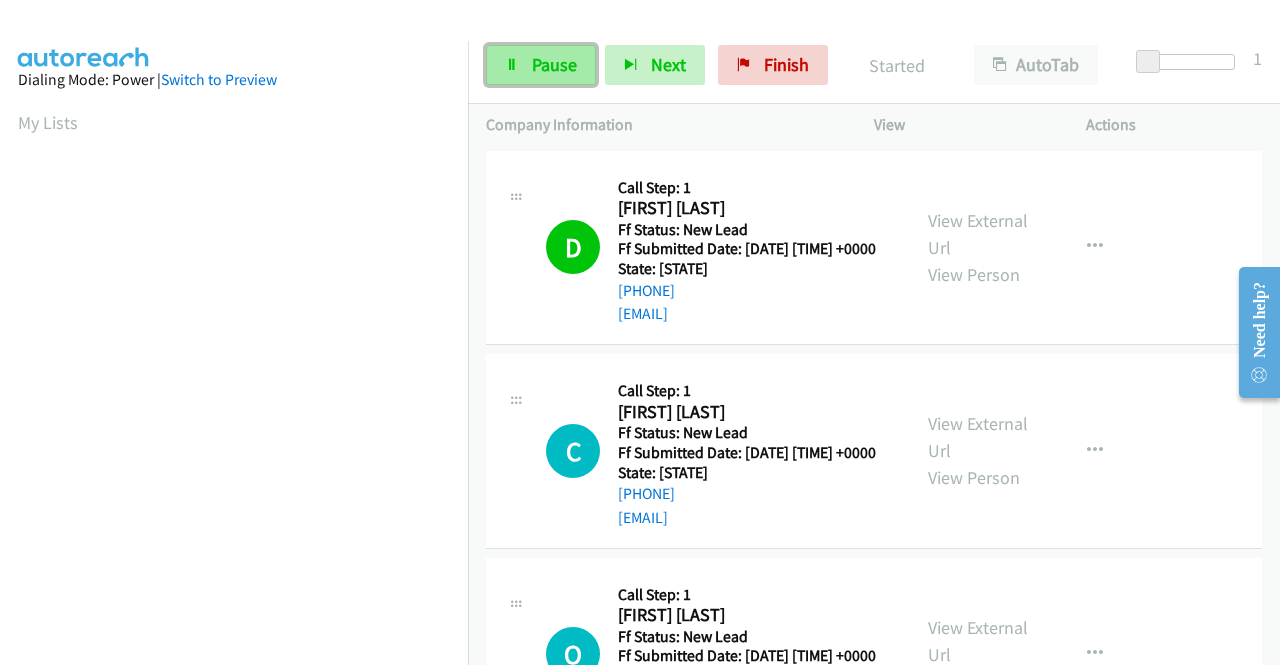 click on "Pause" at bounding box center (554, 64) 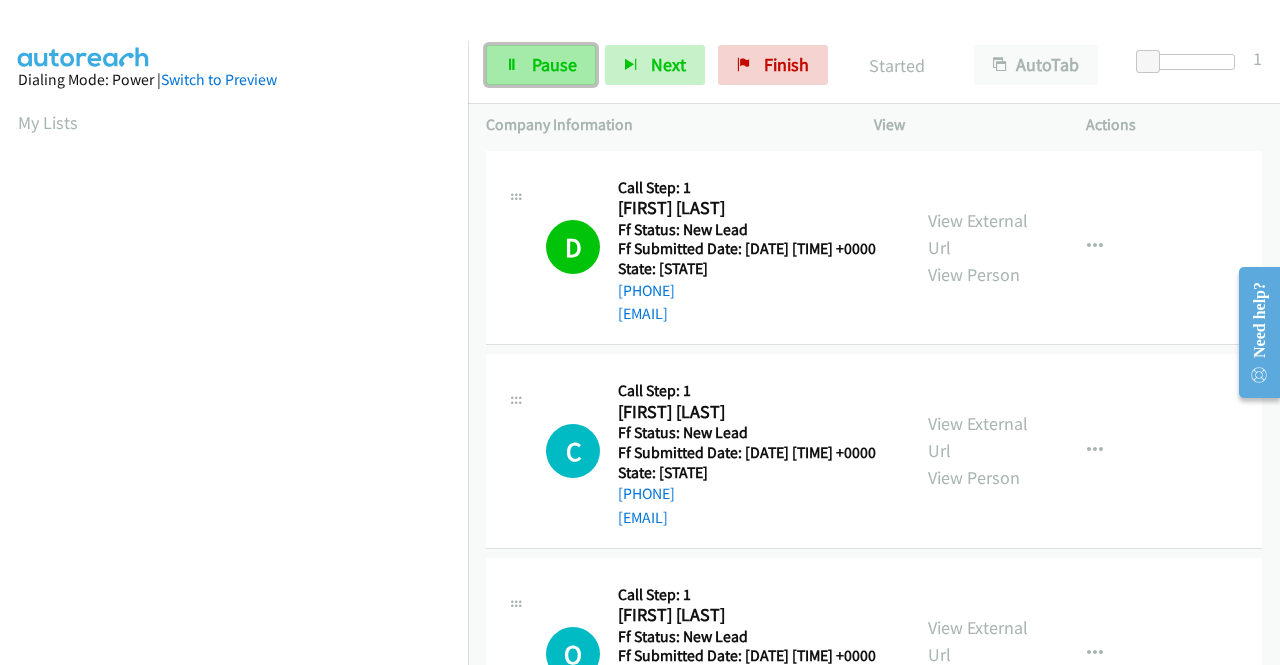 click on "Pause" at bounding box center (541, 65) 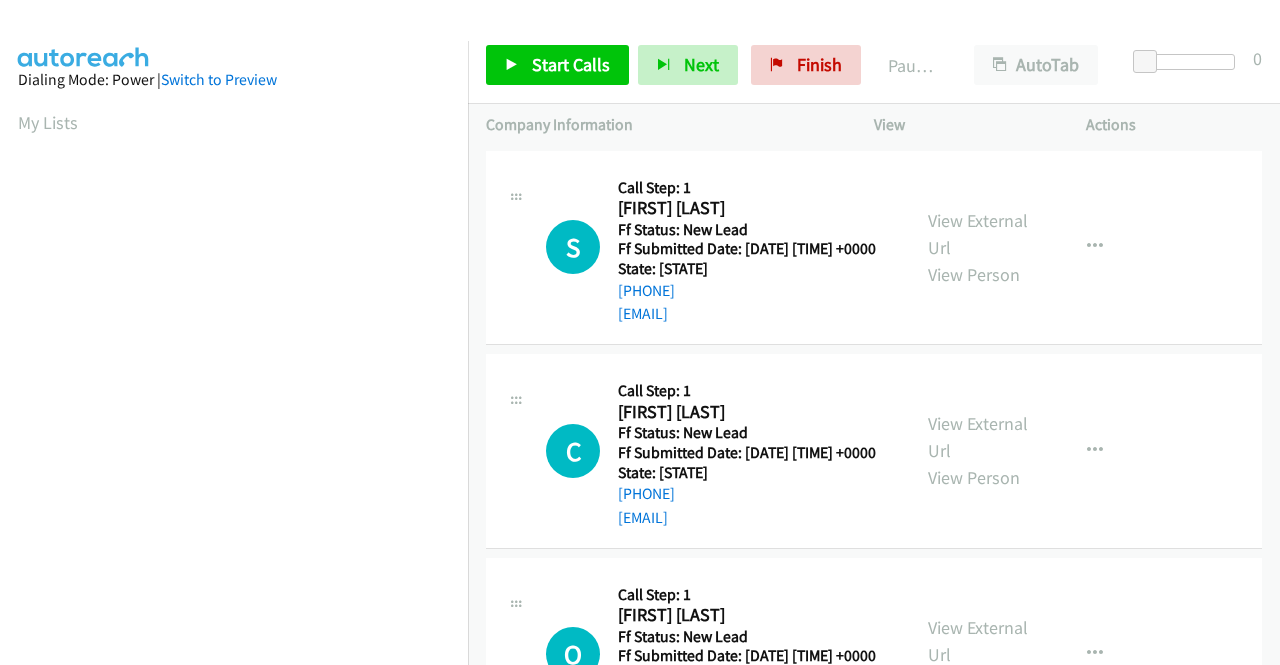 scroll, scrollTop: 0, scrollLeft: 0, axis: both 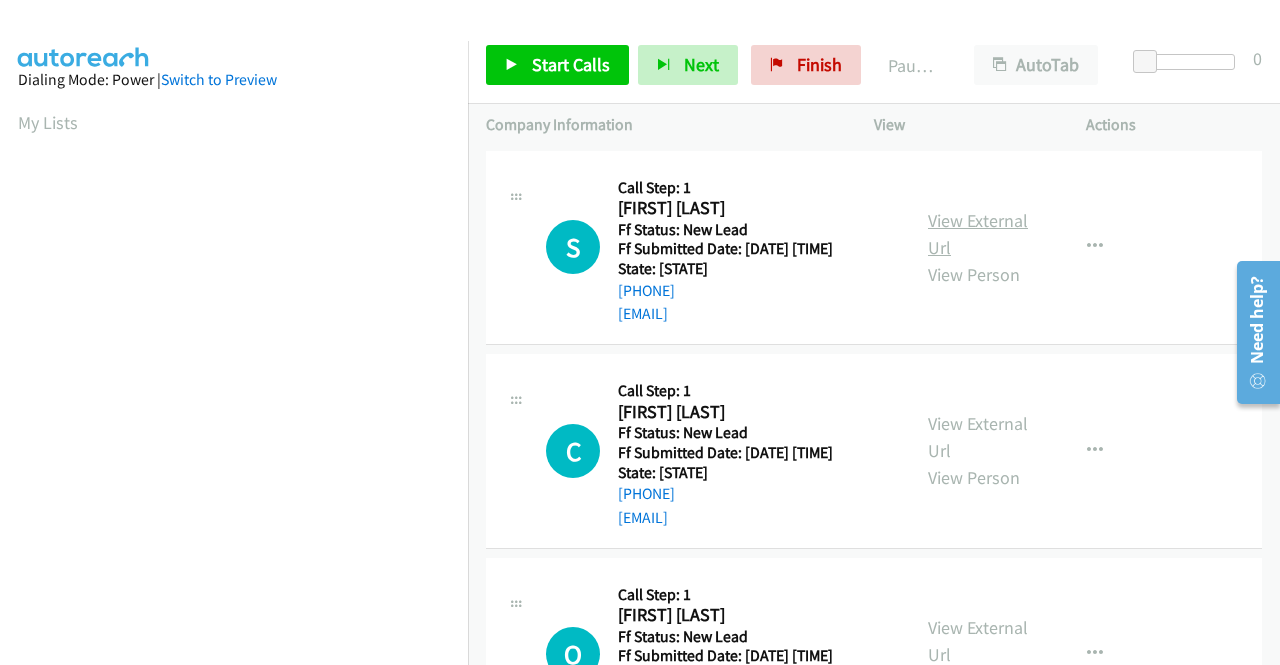 click on "View External Url" at bounding box center (978, 234) 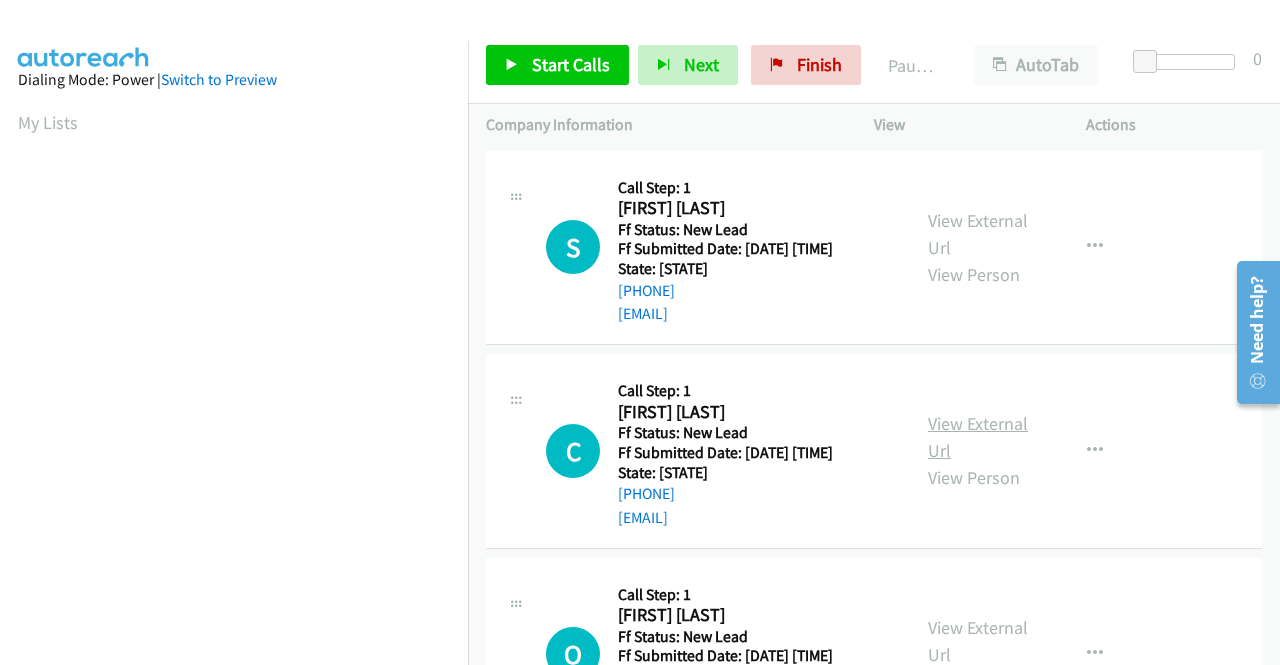 click on "View External Url" at bounding box center [978, 437] 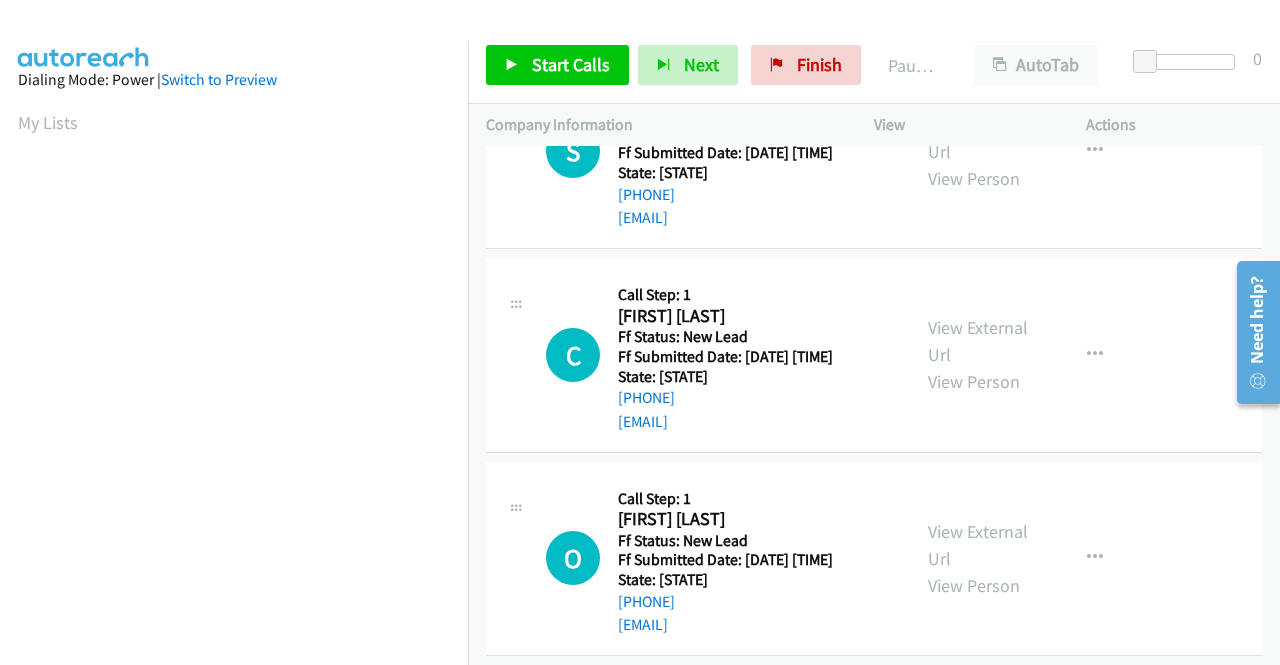 scroll, scrollTop: 200, scrollLeft: 0, axis: vertical 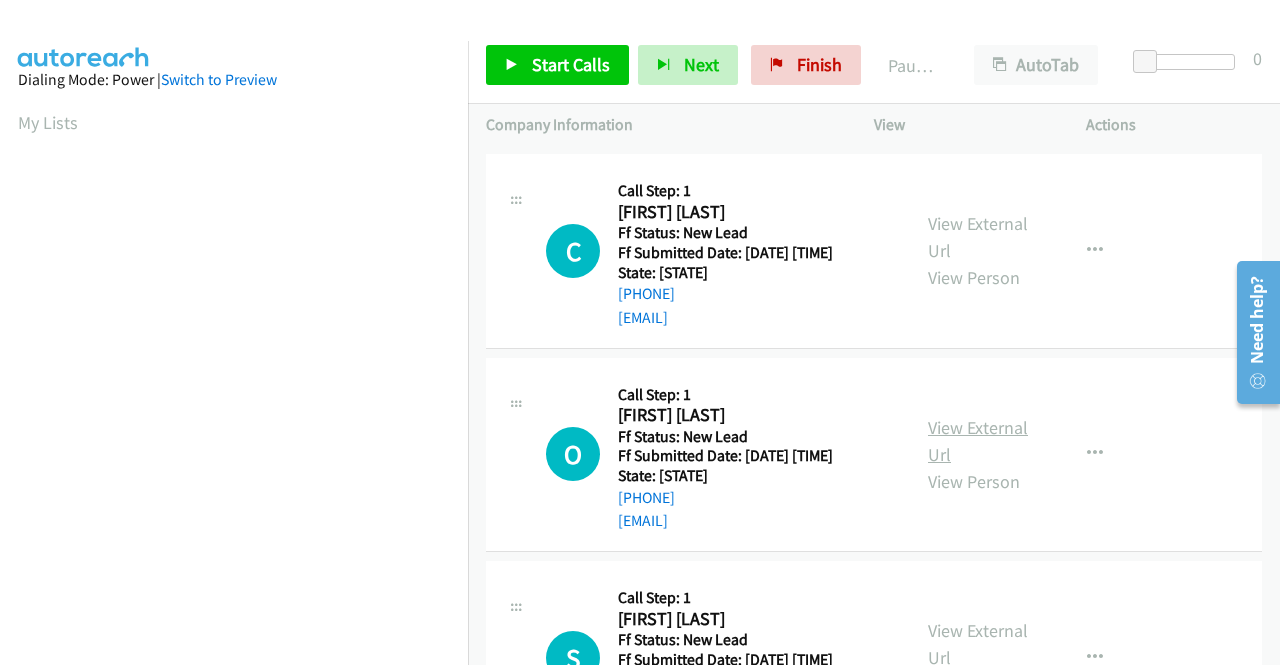 click on "View External Url" at bounding box center (978, 441) 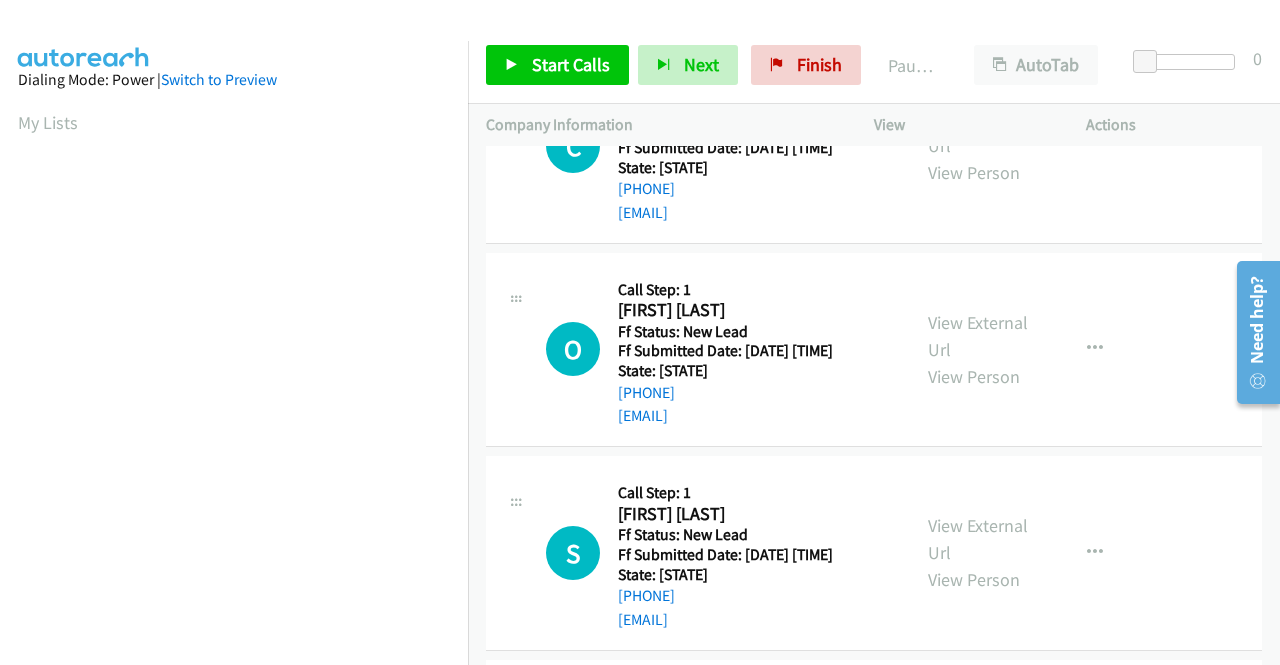 scroll, scrollTop: 400, scrollLeft: 0, axis: vertical 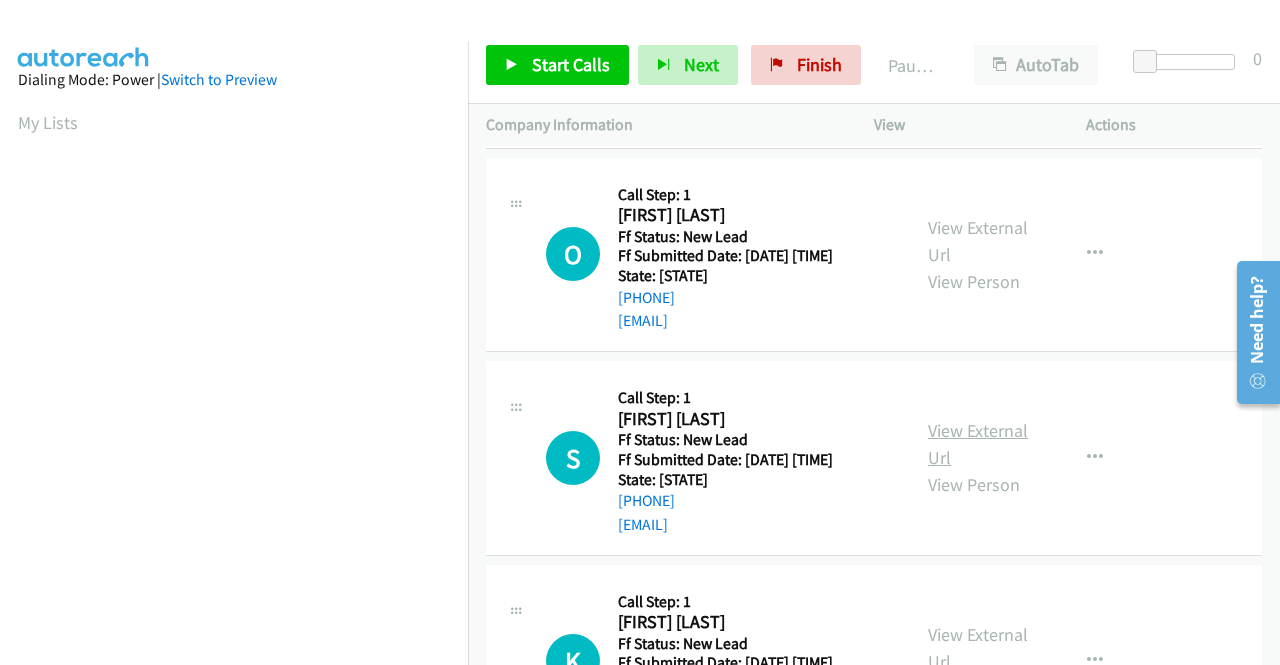 click on "View External Url" at bounding box center (978, 444) 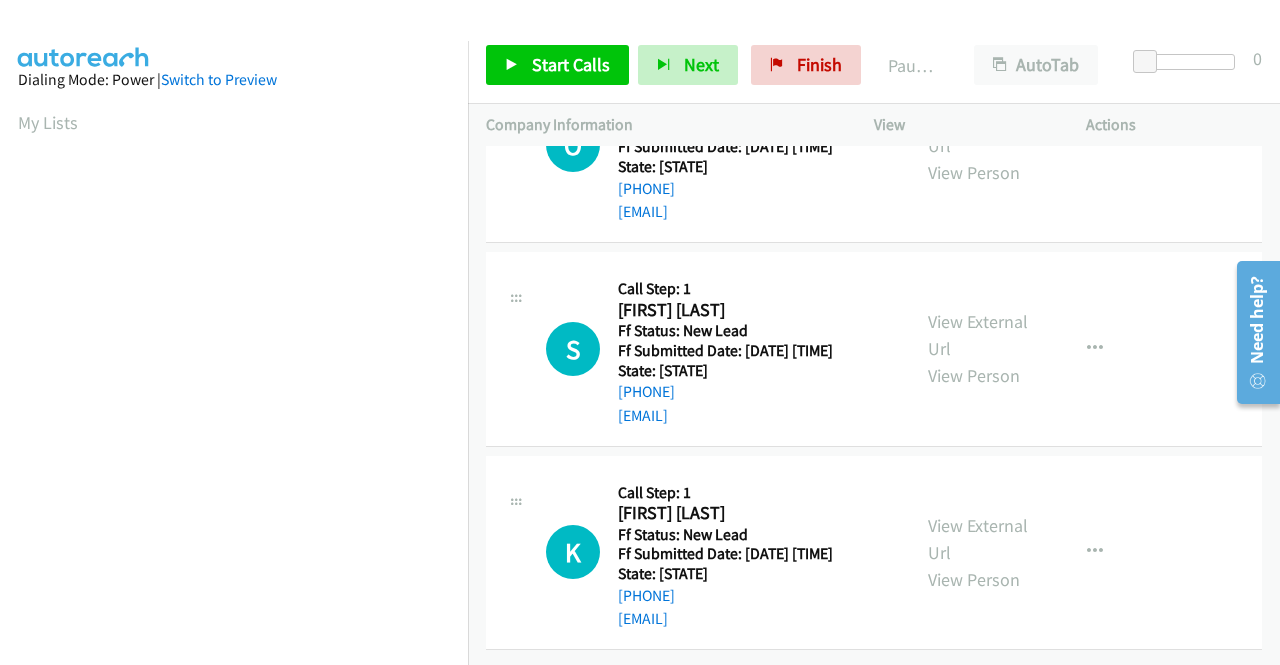 scroll, scrollTop: 600, scrollLeft: 0, axis: vertical 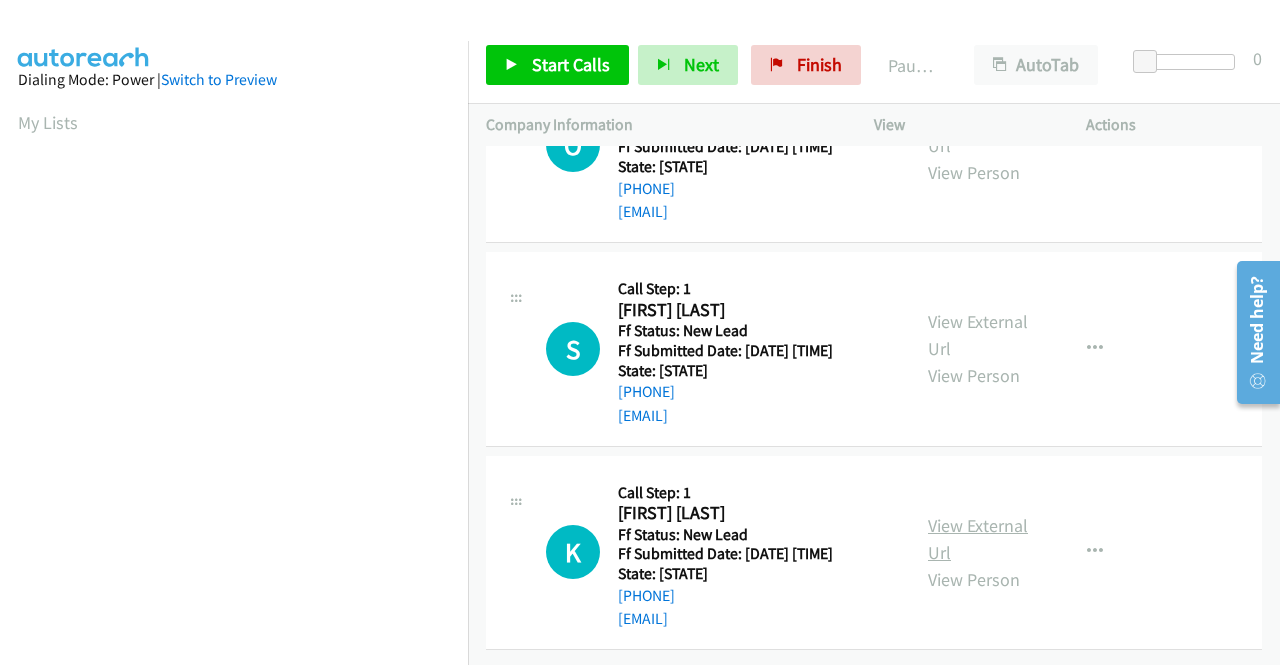 click on "View External Url" at bounding box center (978, 539) 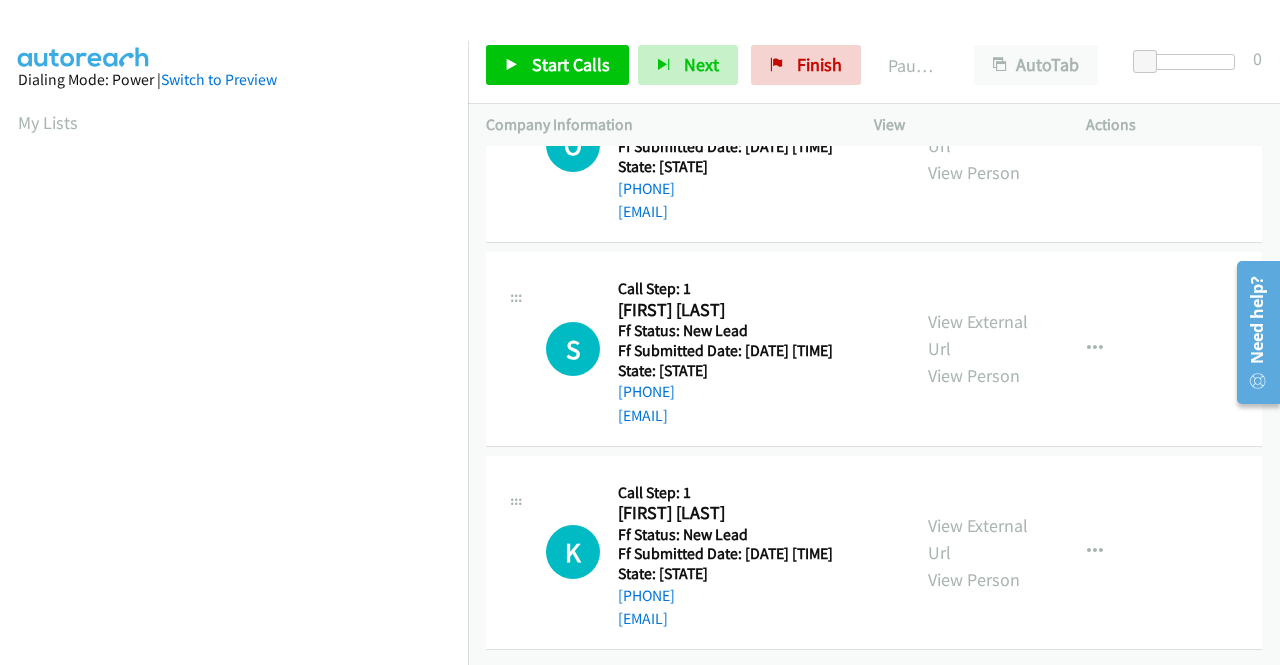 scroll, scrollTop: 620, scrollLeft: 0, axis: vertical 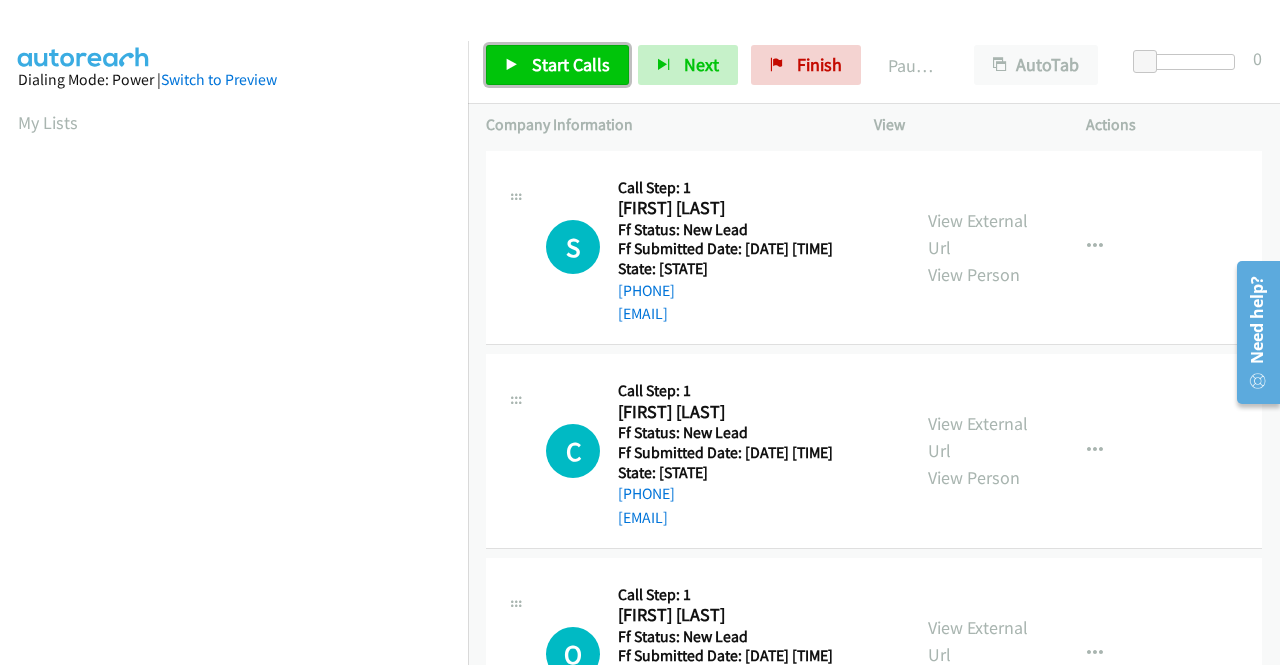 click on "Start Calls" at bounding box center (571, 64) 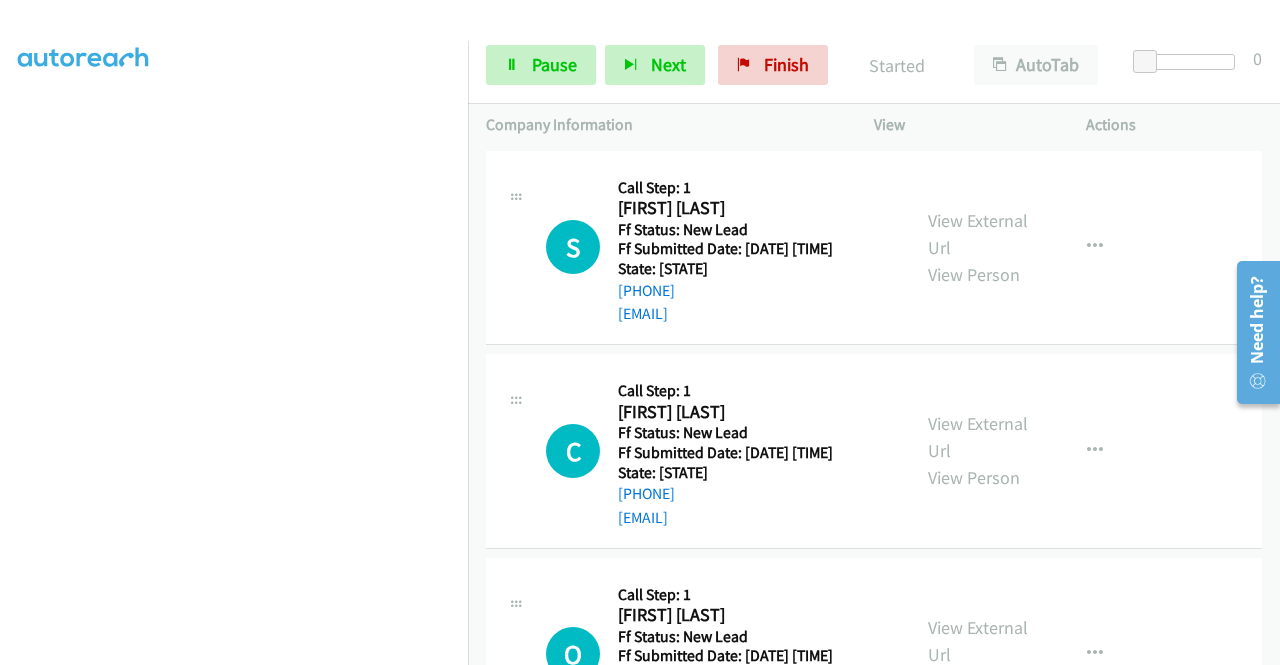scroll, scrollTop: 456, scrollLeft: 0, axis: vertical 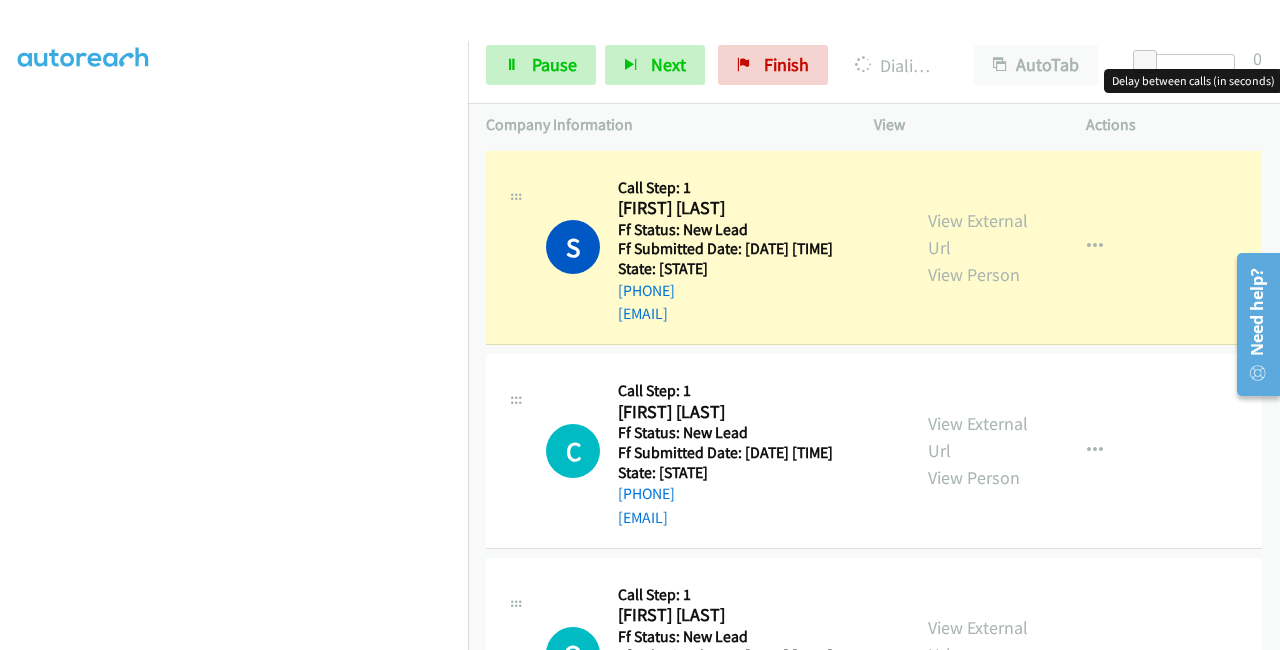click at bounding box center (1189, 62) 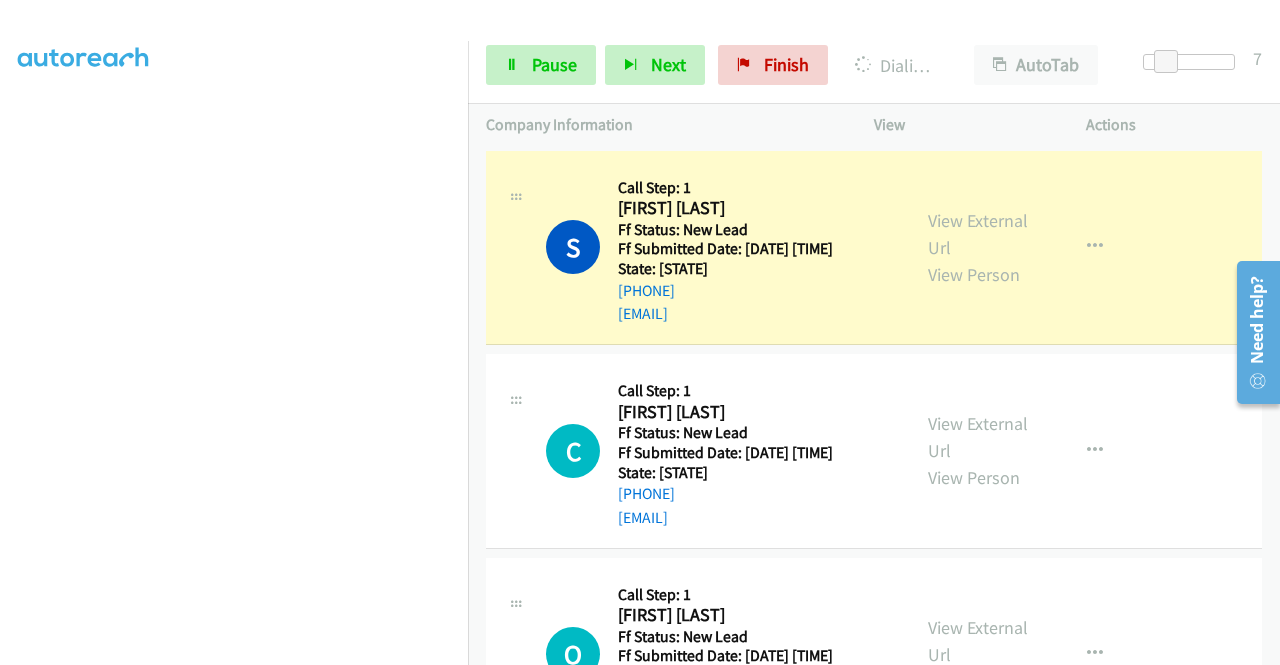 scroll, scrollTop: 0, scrollLeft: 0, axis: both 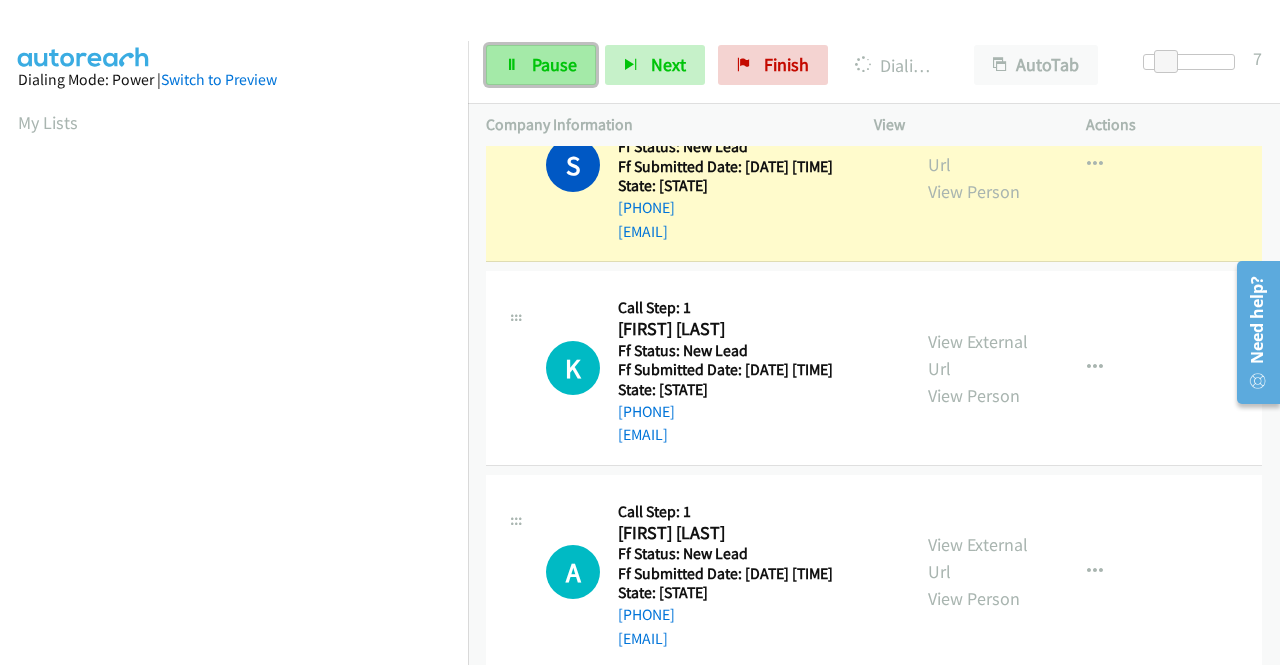click on "Pause" at bounding box center [554, 64] 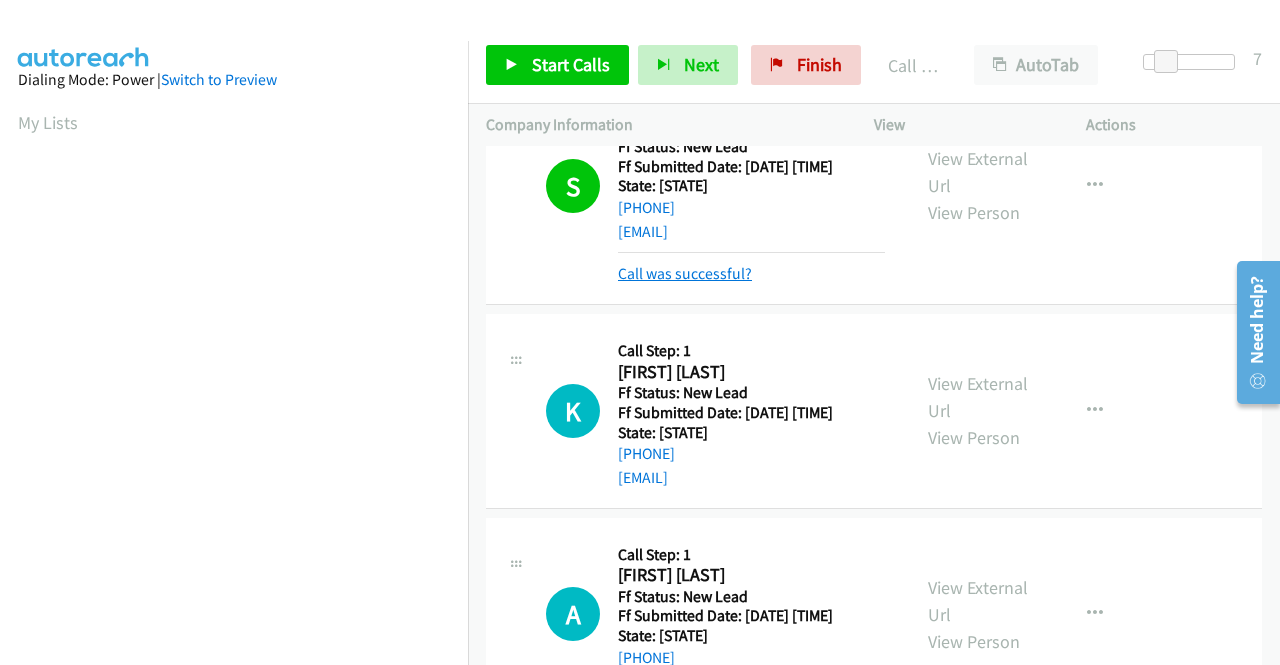 click on "Call was successful?" at bounding box center [685, 273] 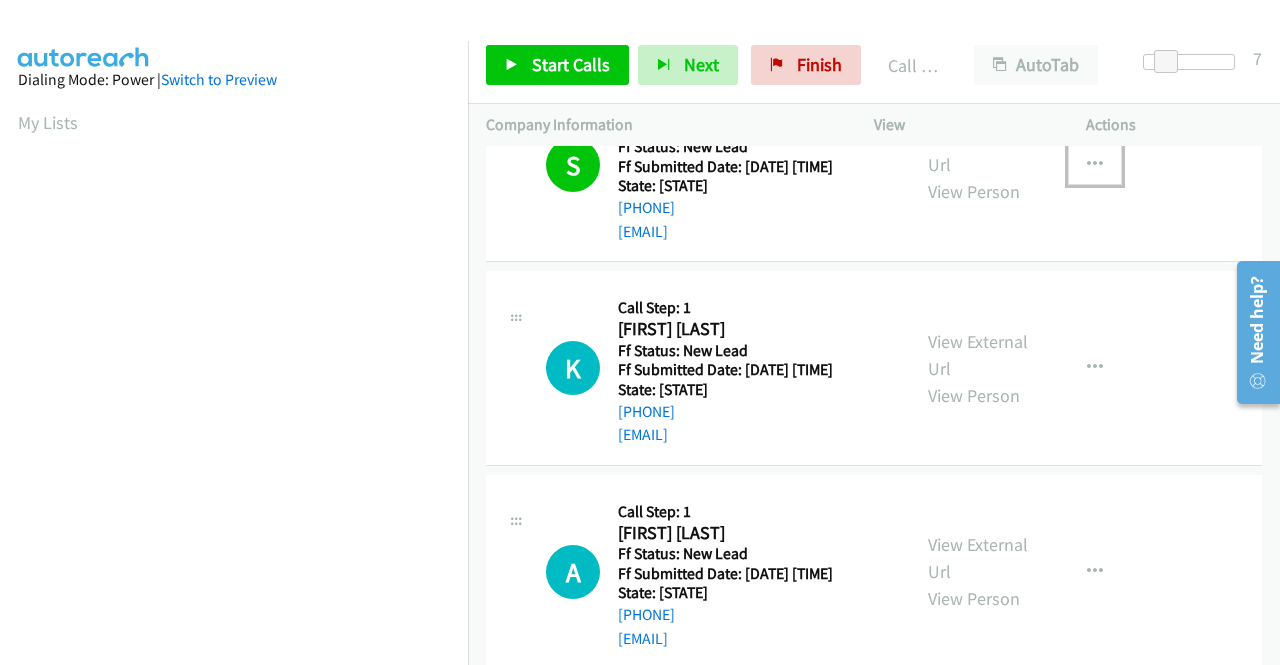 click at bounding box center (1095, 165) 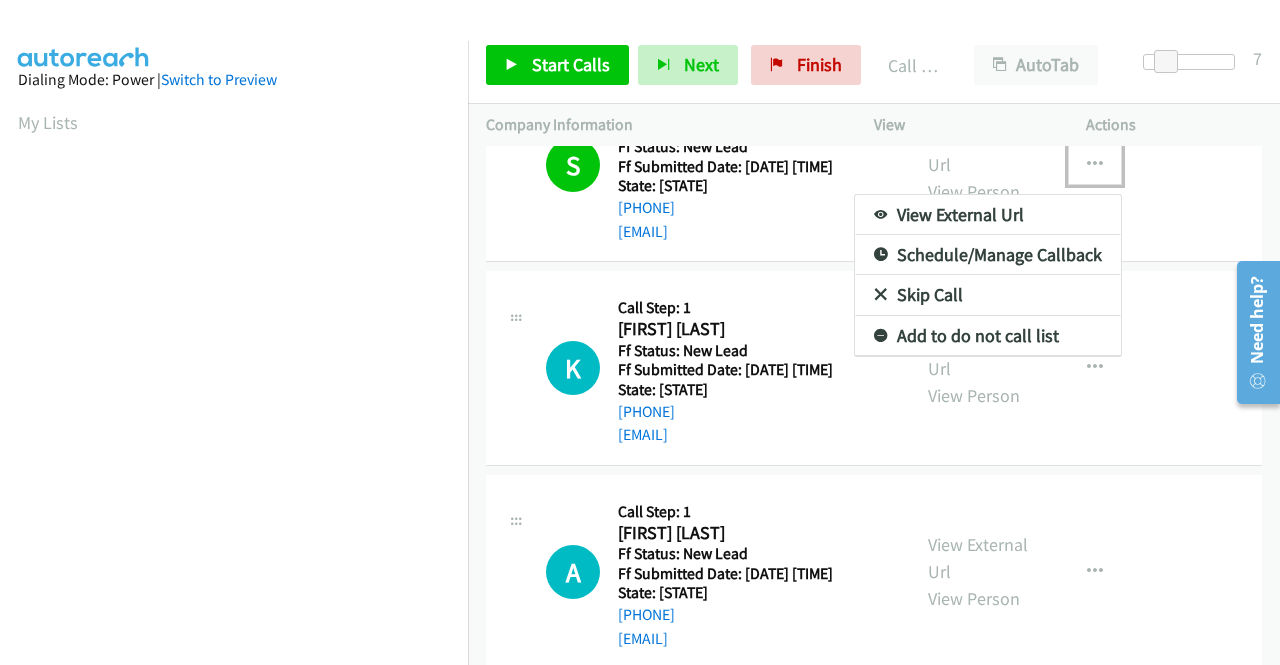 click on "Add to do not call list" at bounding box center (988, 336) 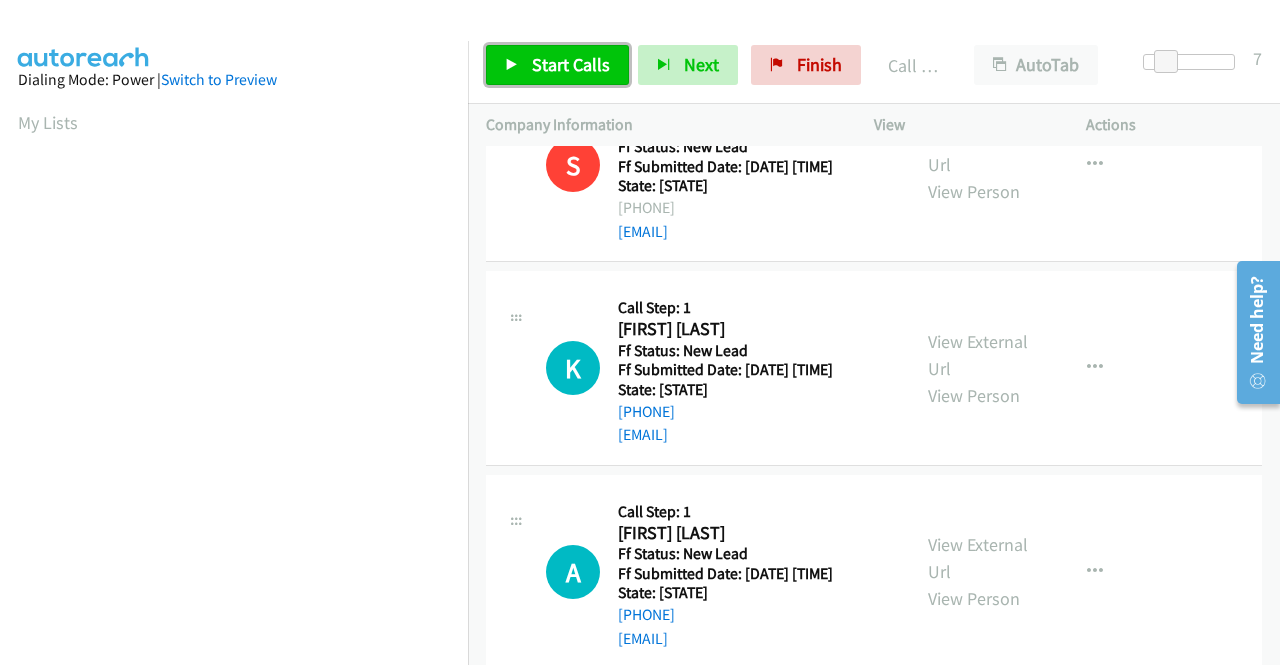 click on "Start Calls" at bounding box center (571, 64) 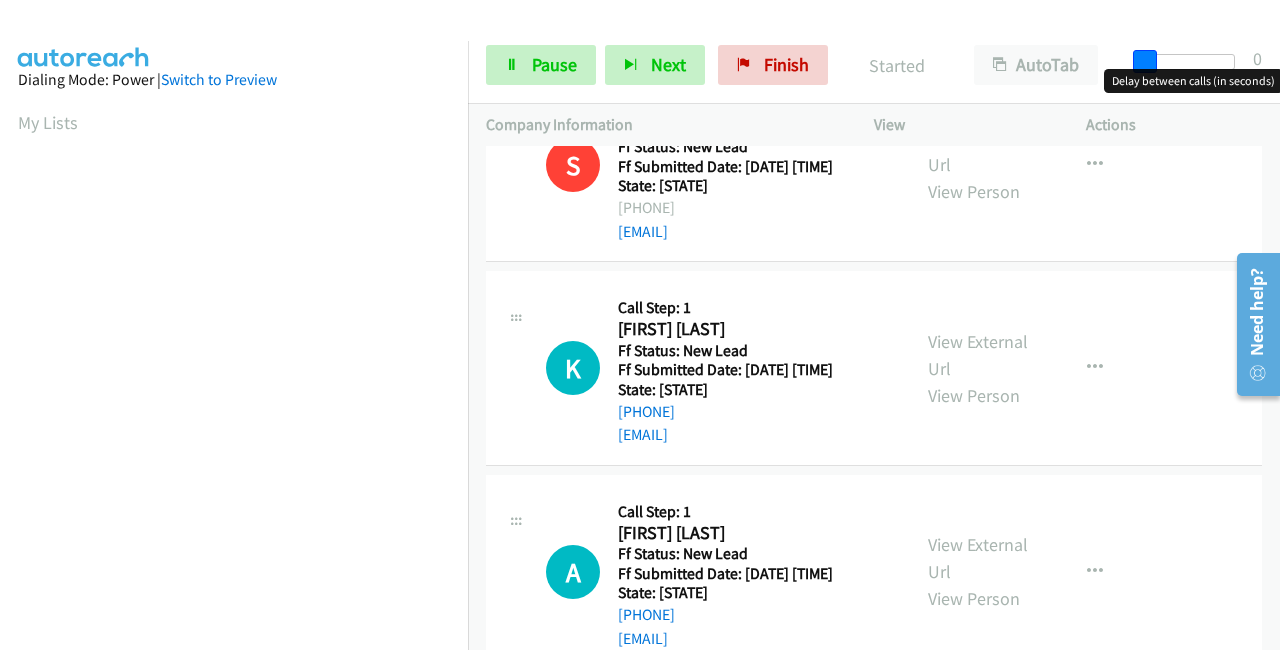 drag, startPoint x: 1168, startPoint y: 54, endPoint x: 1135, endPoint y: 57, distance: 33.13608 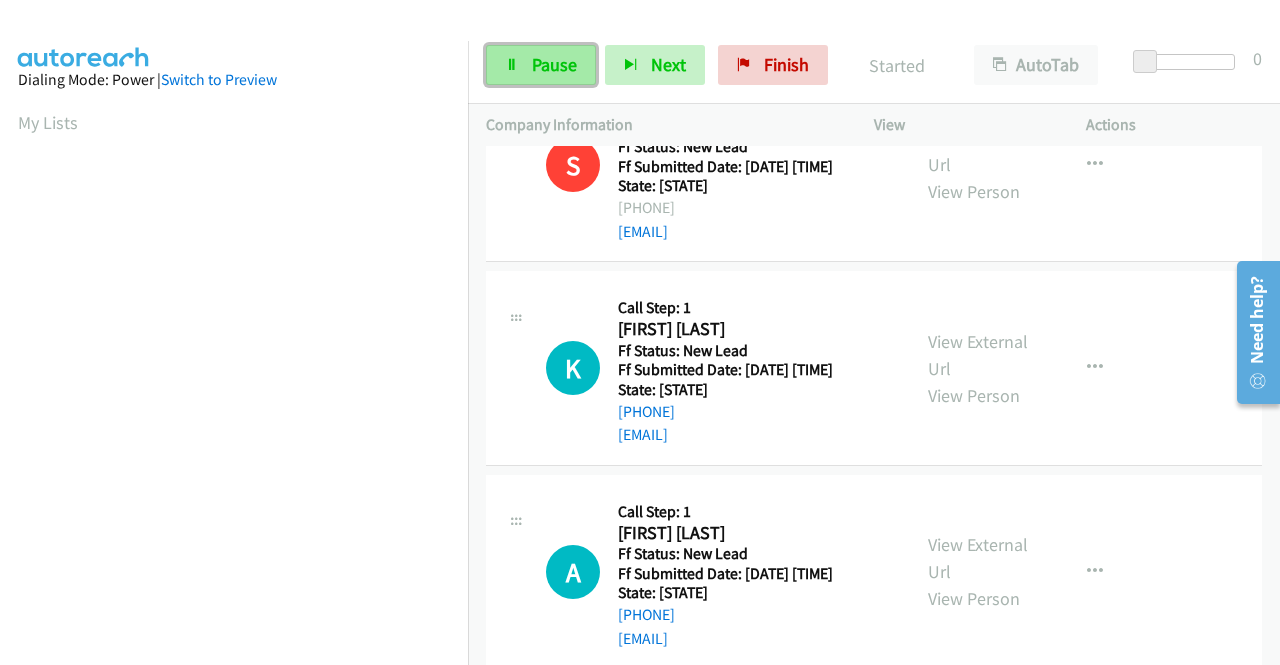 click on "Pause" at bounding box center [554, 64] 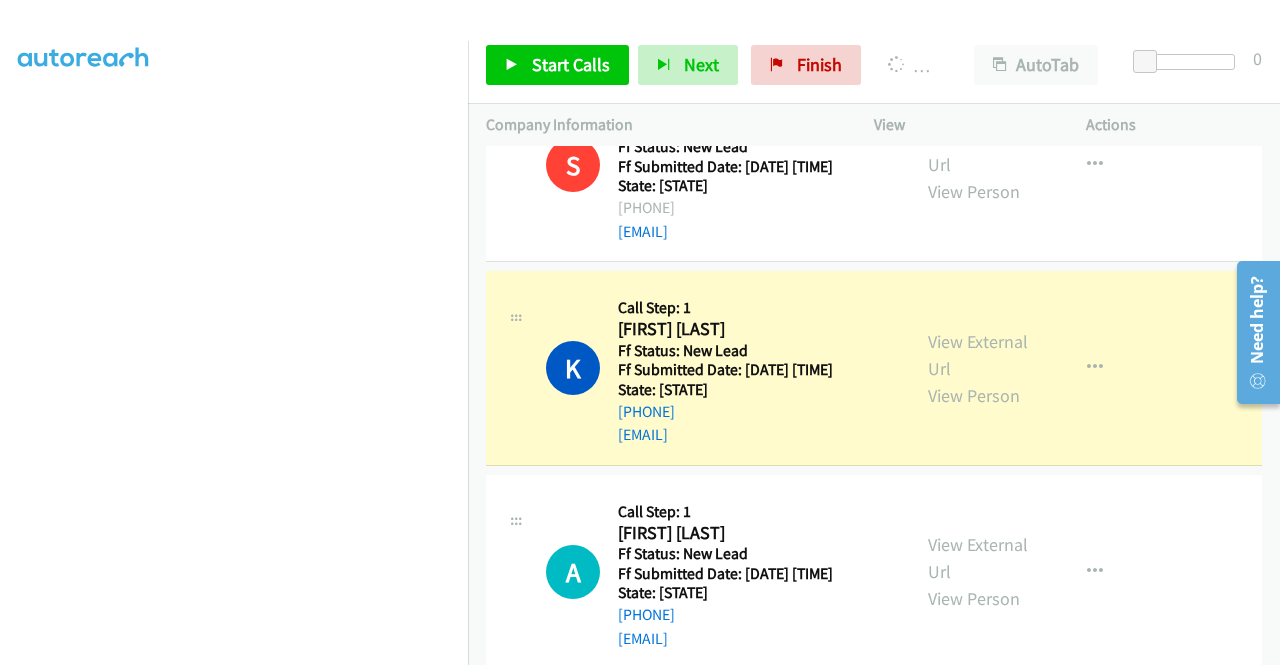 scroll, scrollTop: 456, scrollLeft: 0, axis: vertical 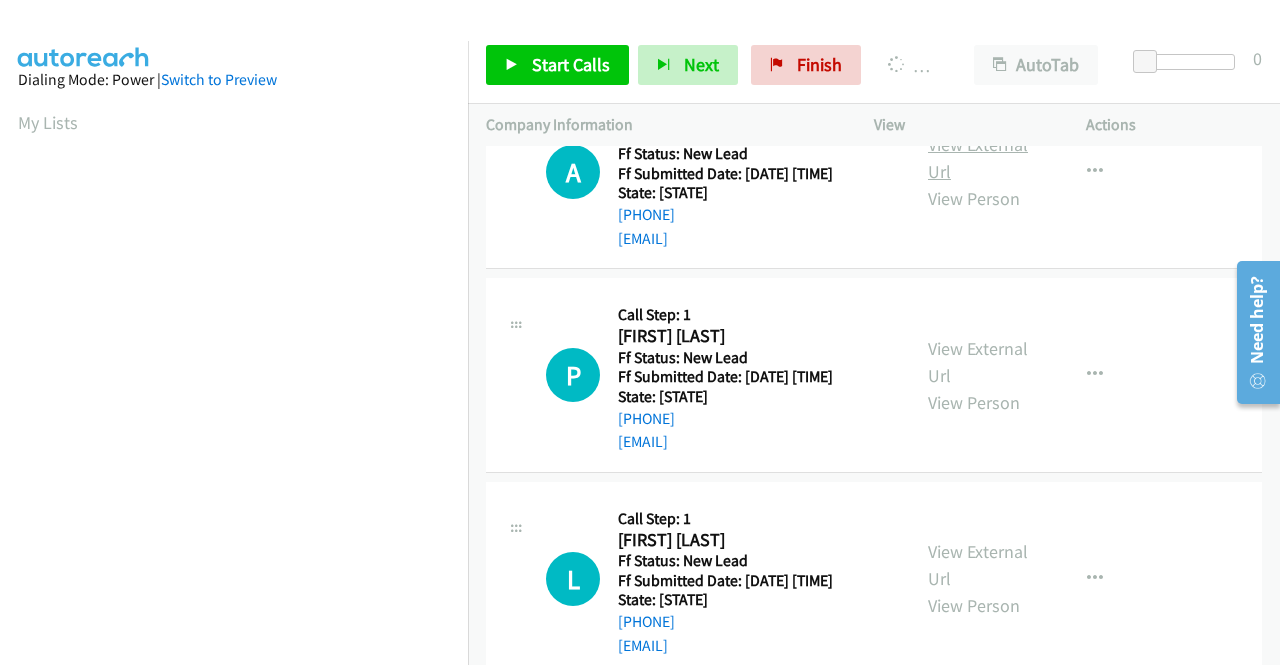 click on "View External Url" at bounding box center [978, 158] 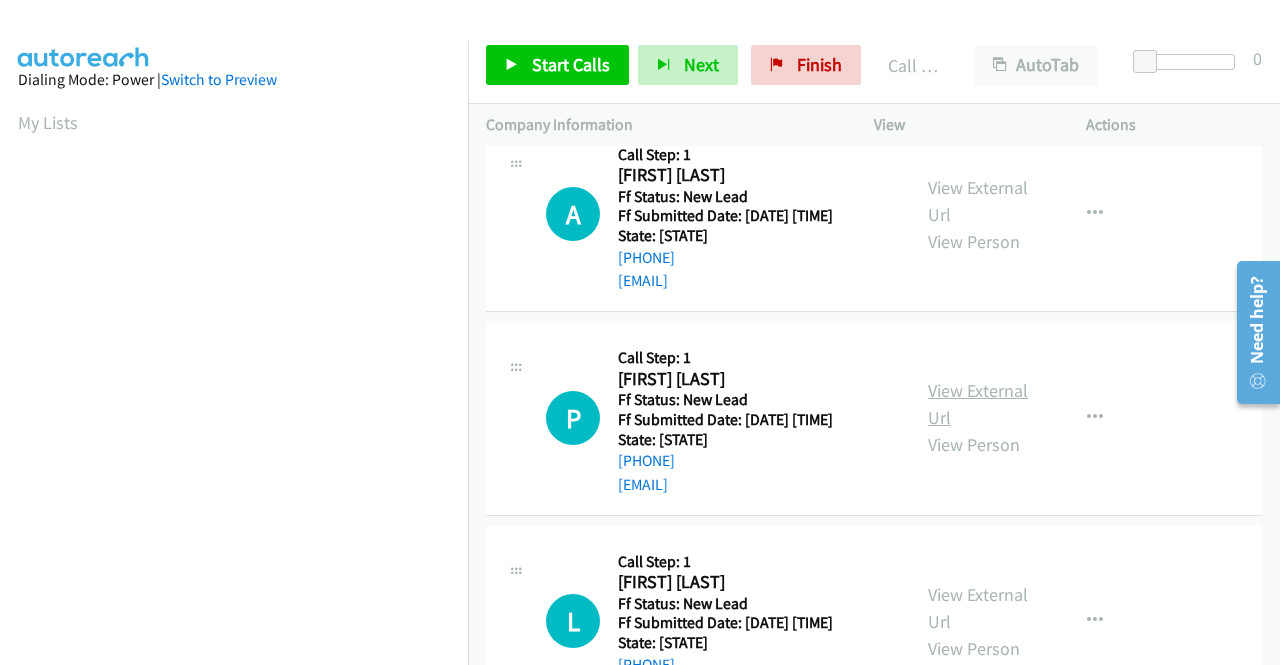click on "View External Url" at bounding box center (978, 404) 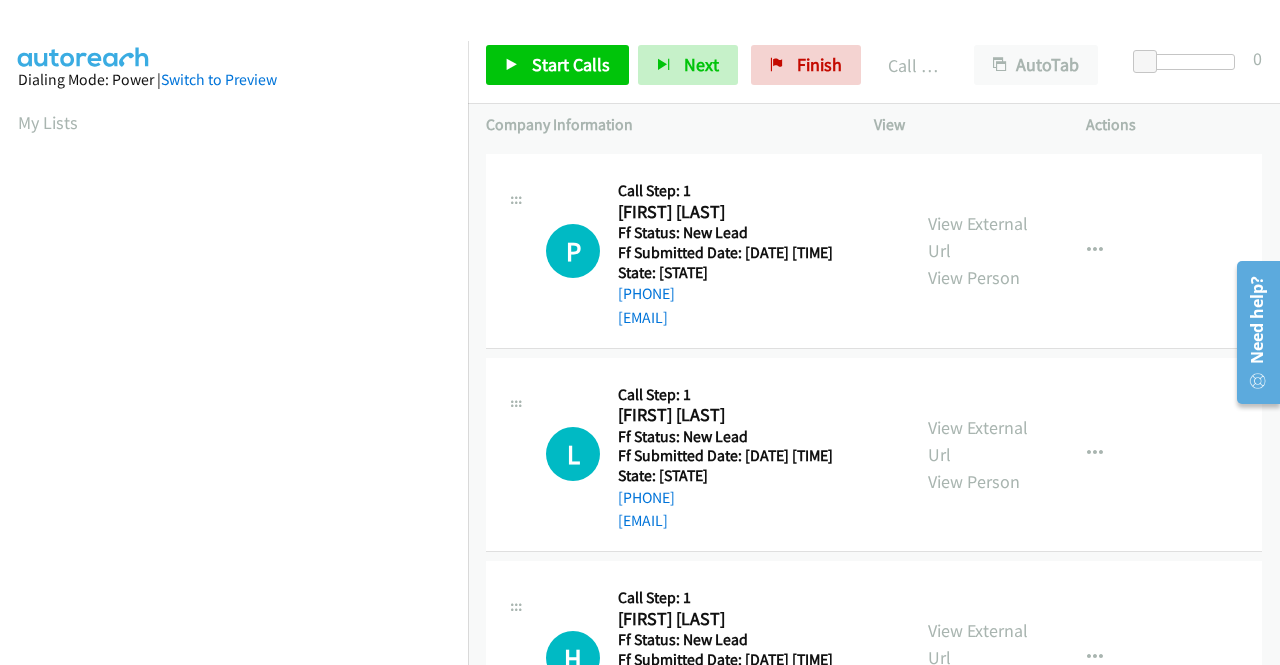 scroll, scrollTop: 1421, scrollLeft: 0, axis: vertical 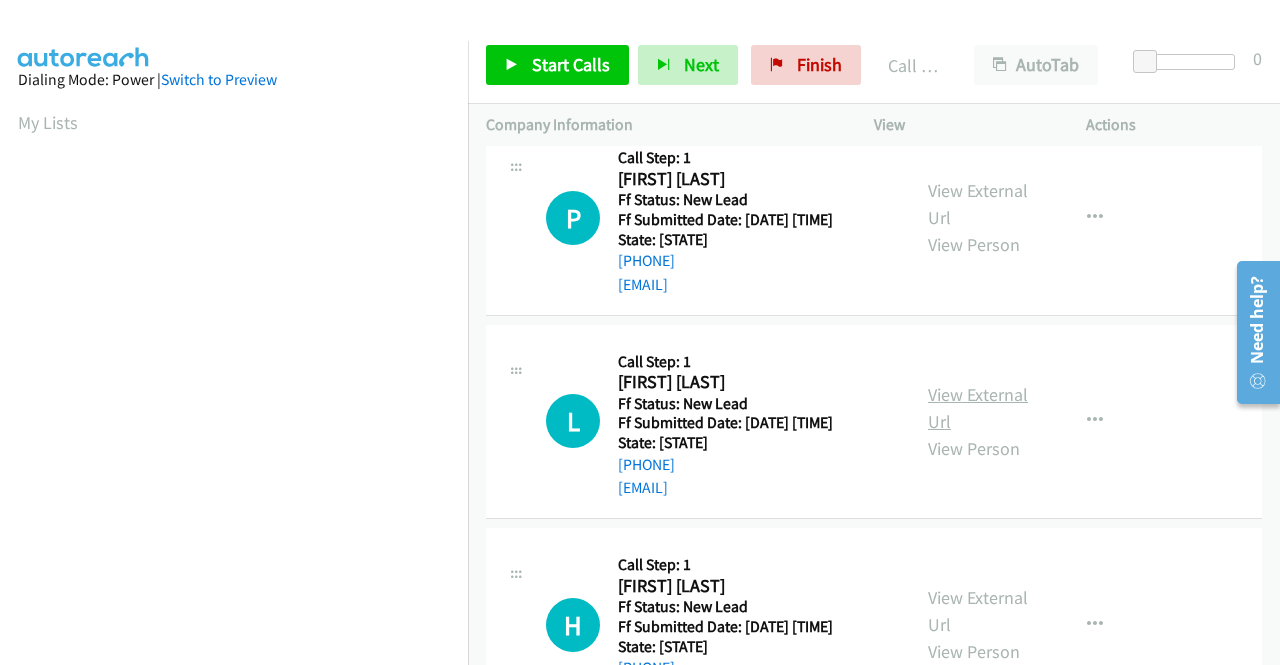 click on "View External Url" at bounding box center (978, 408) 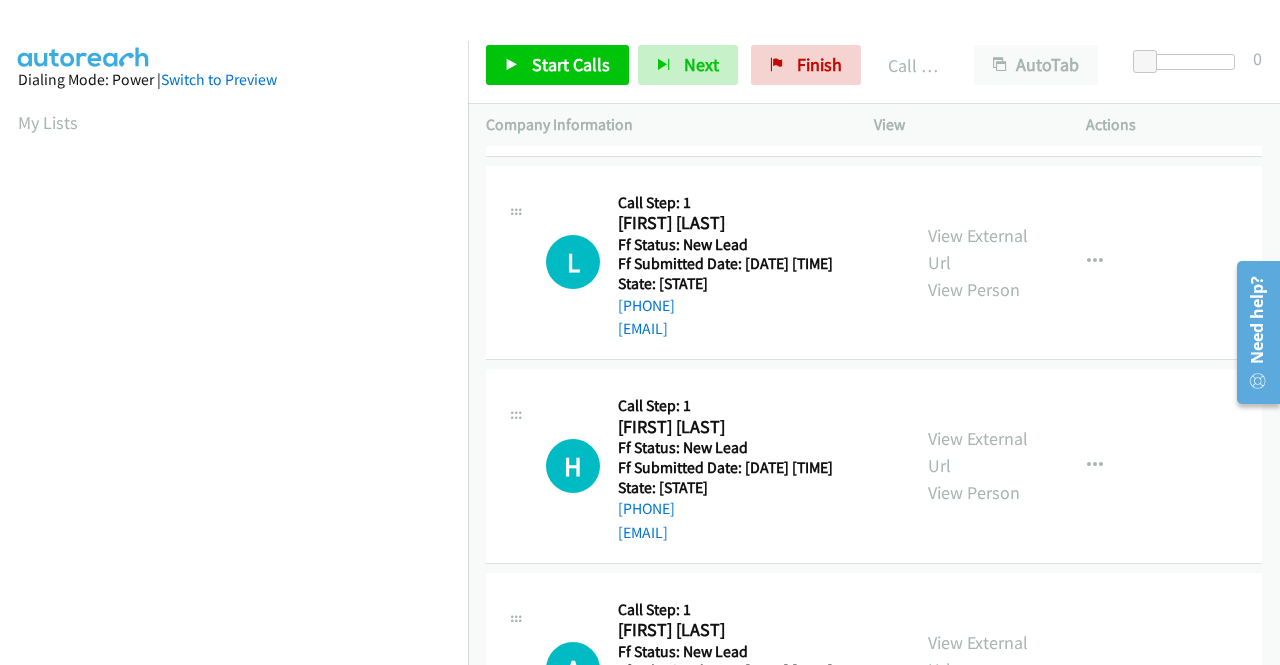 scroll, scrollTop: 1621, scrollLeft: 0, axis: vertical 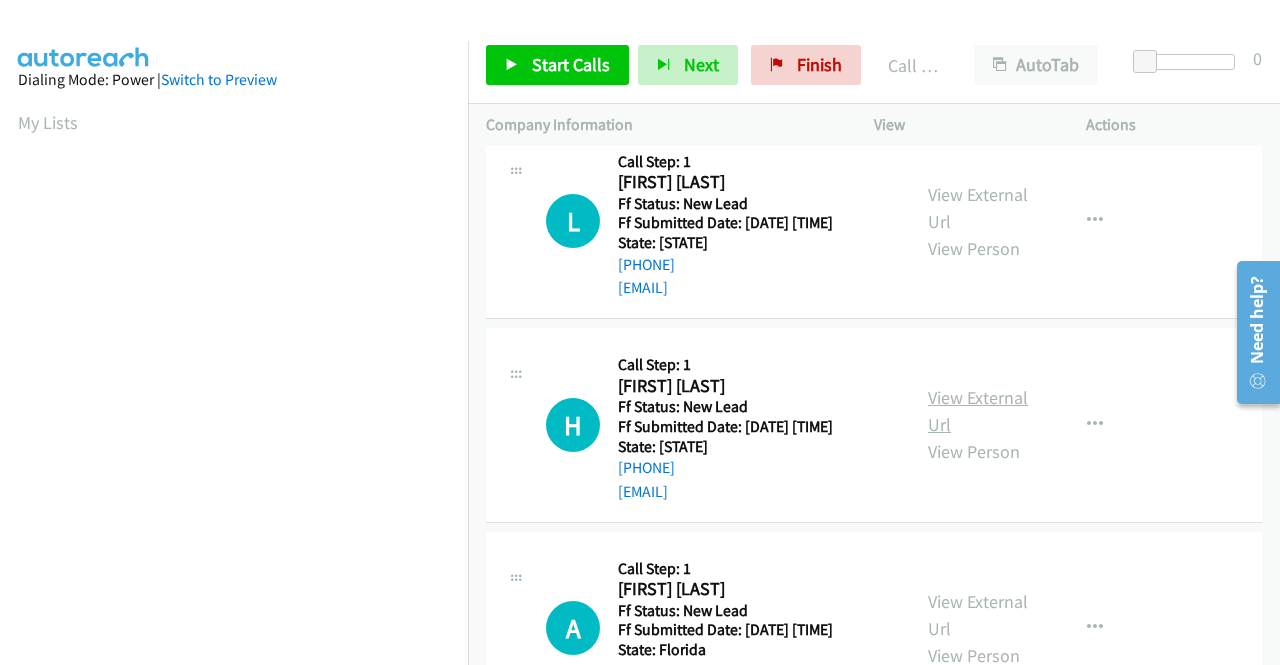 click on "View External Url" at bounding box center (978, 411) 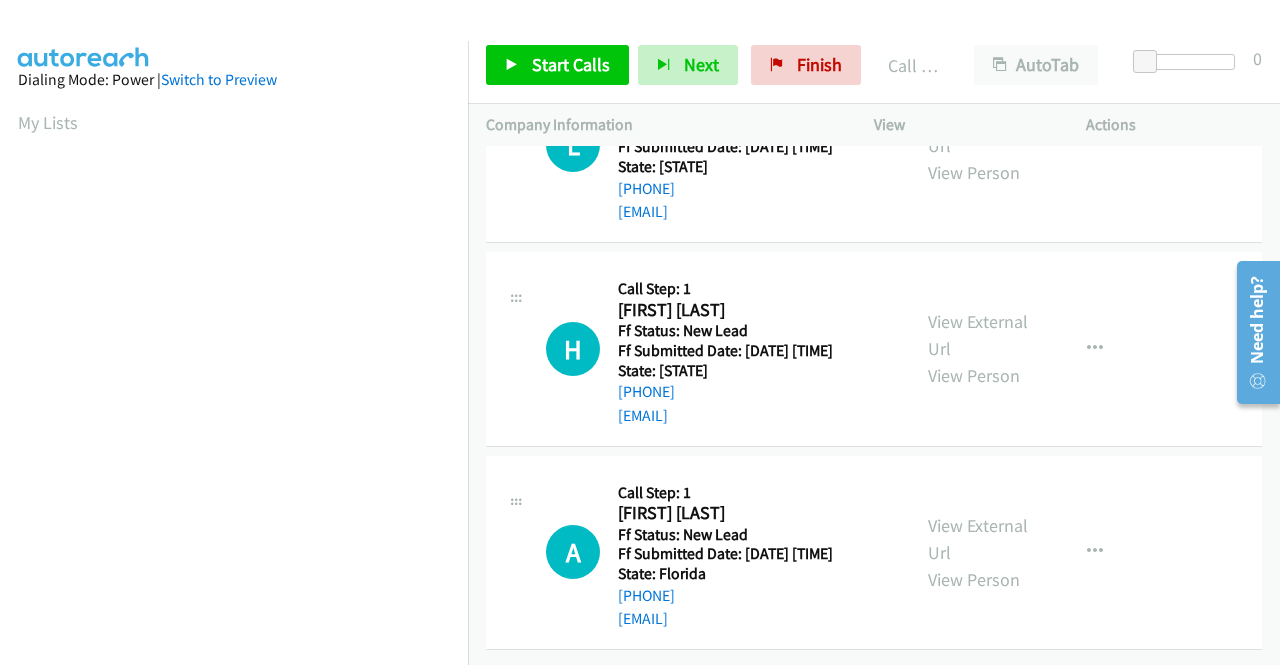 scroll, scrollTop: 1904, scrollLeft: 0, axis: vertical 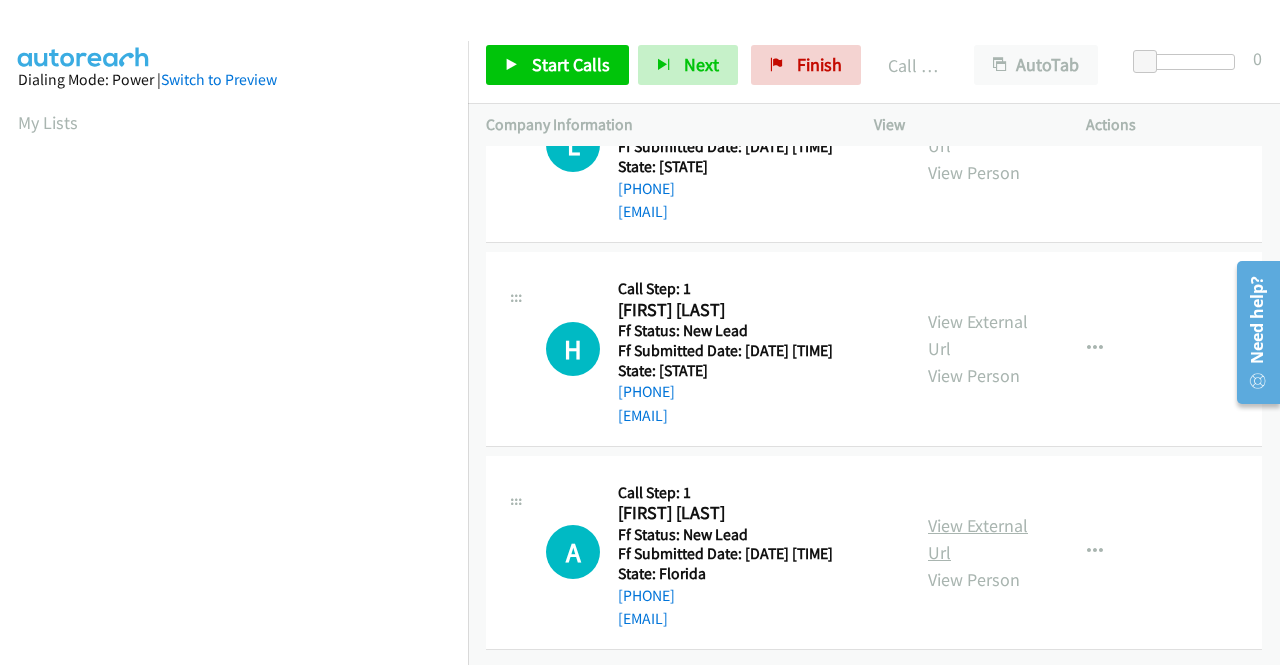 click on "View External Url" at bounding box center [978, 539] 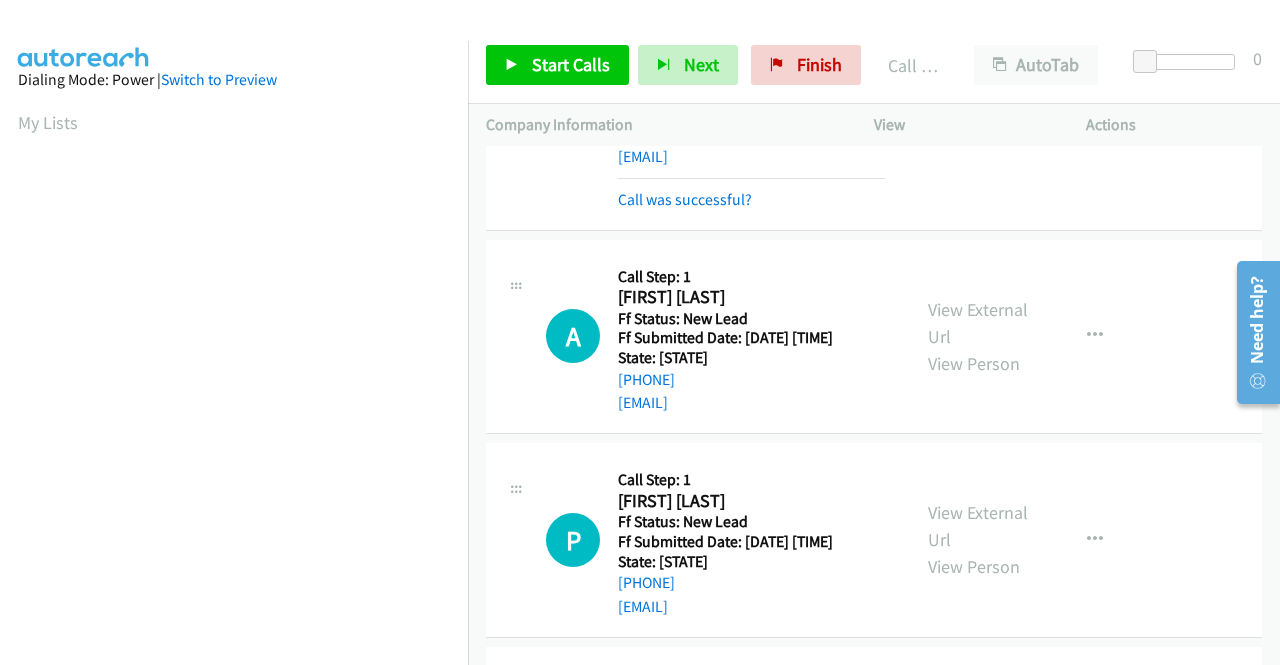scroll, scrollTop: 1144, scrollLeft: 0, axis: vertical 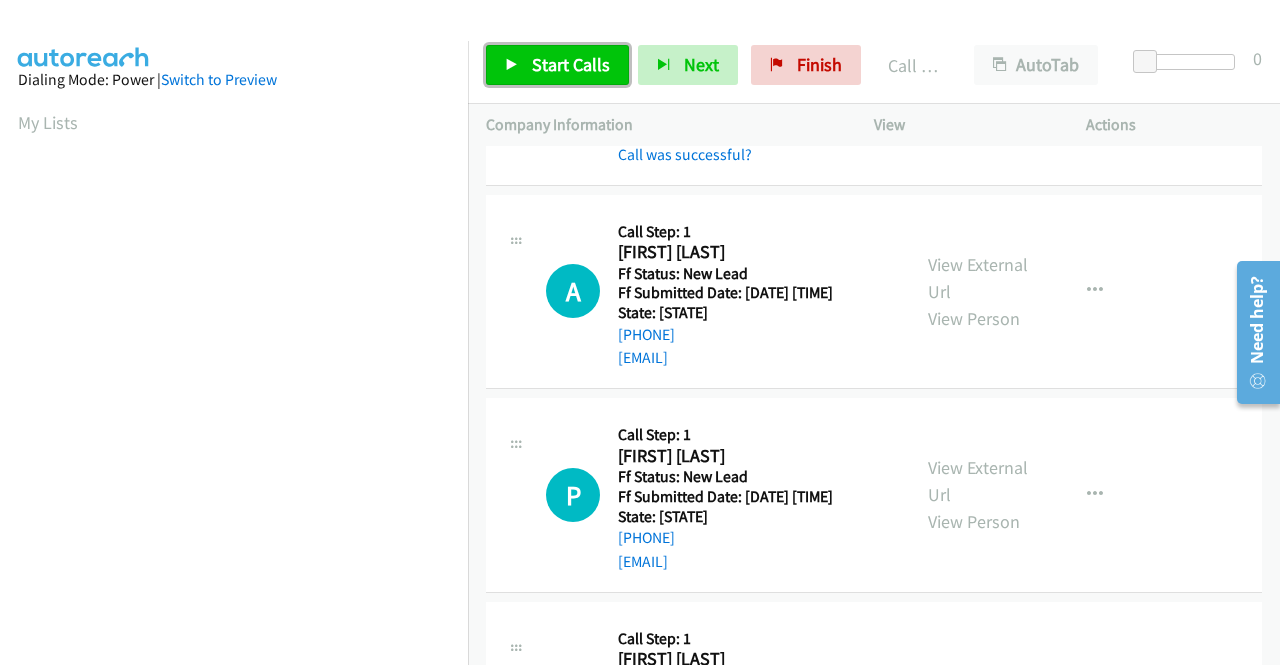 click on "Start Calls" at bounding box center [571, 64] 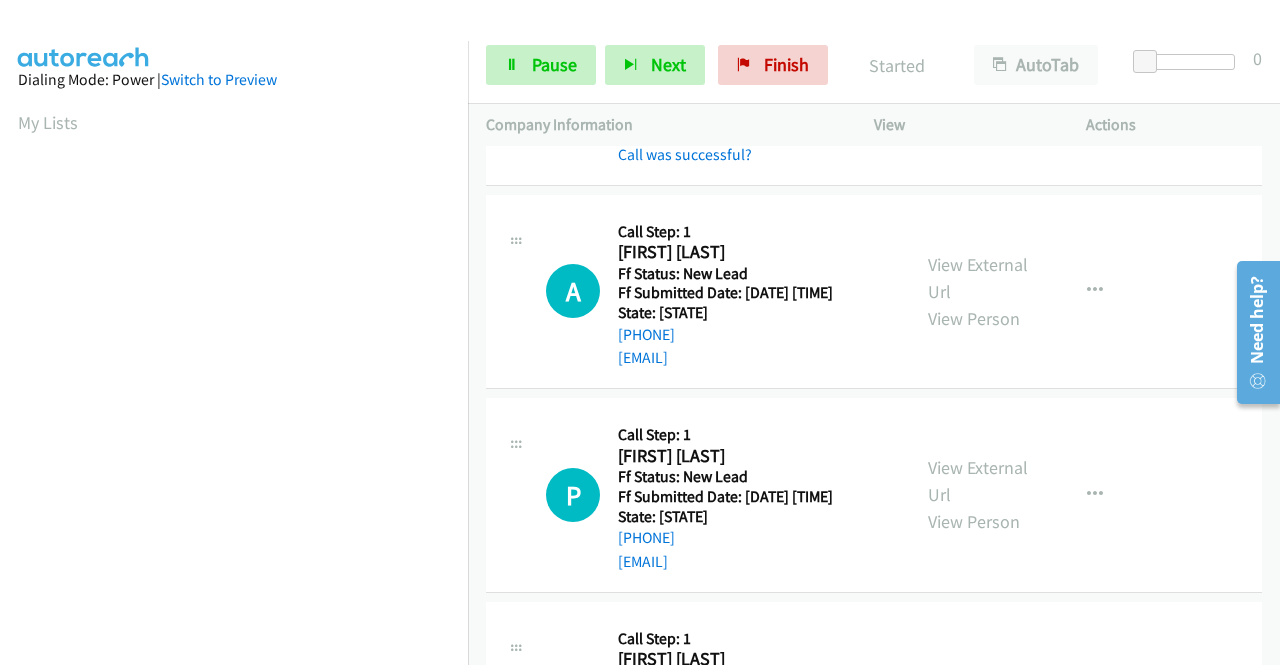scroll, scrollTop: 1244, scrollLeft: 0, axis: vertical 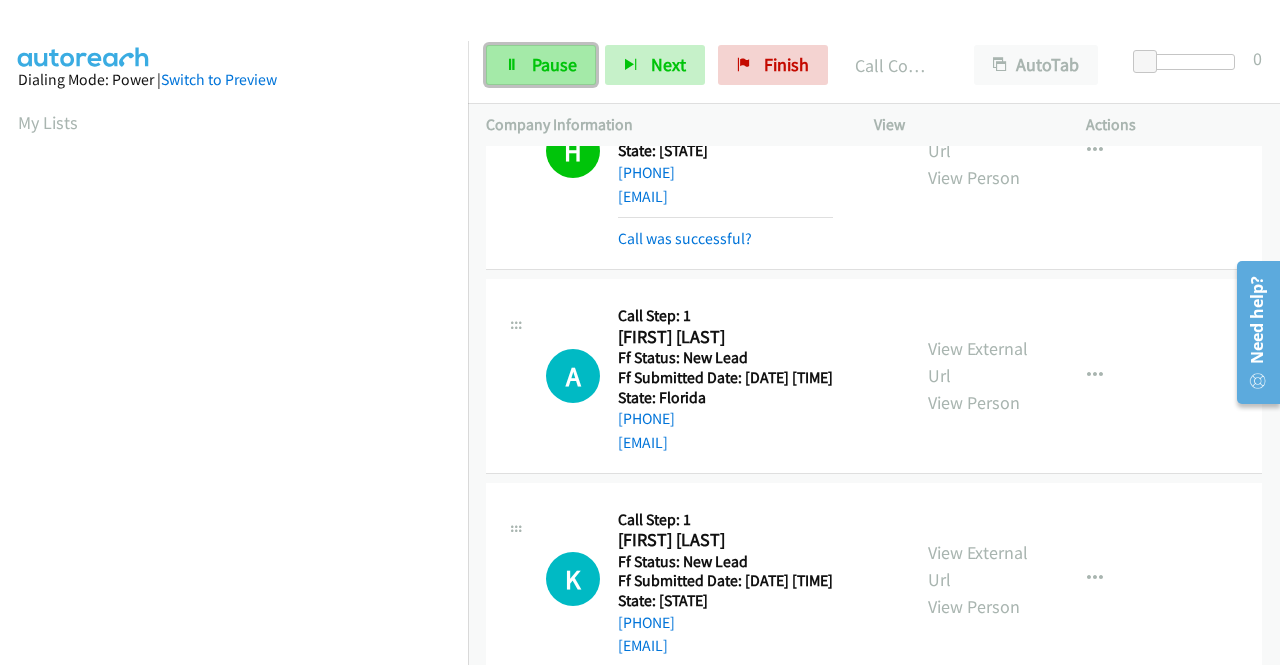 click on "Pause" at bounding box center (541, 65) 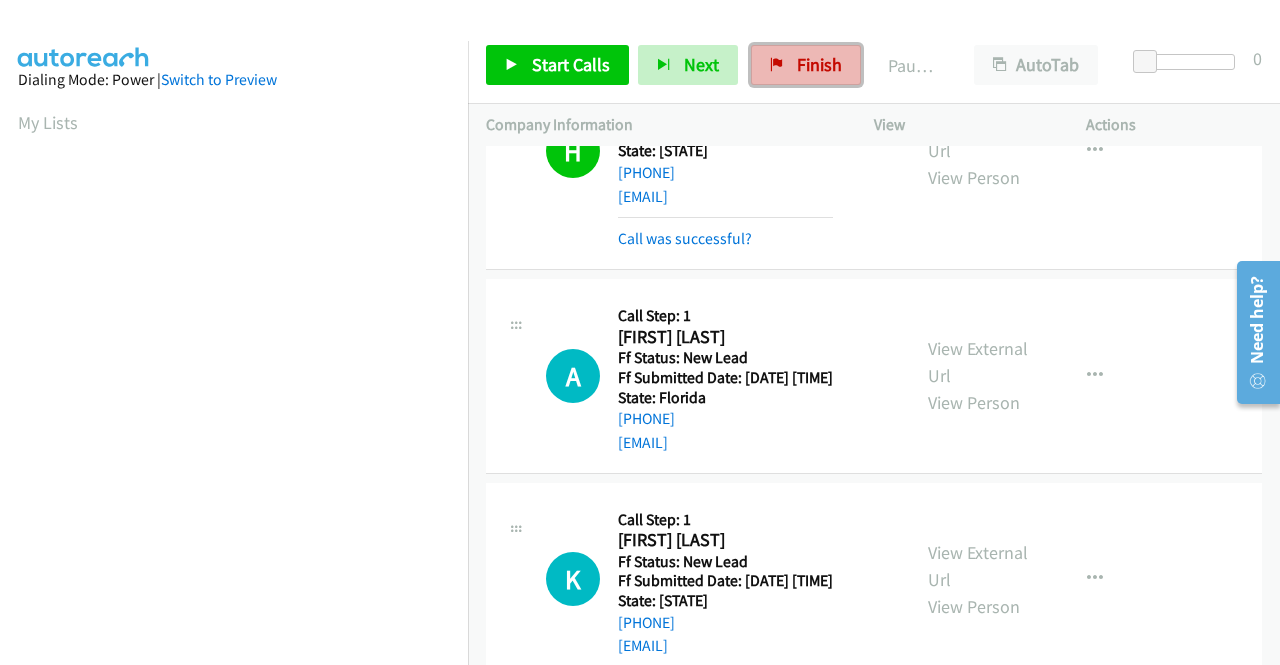 click on "Finish" at bounding box center [819, 64] 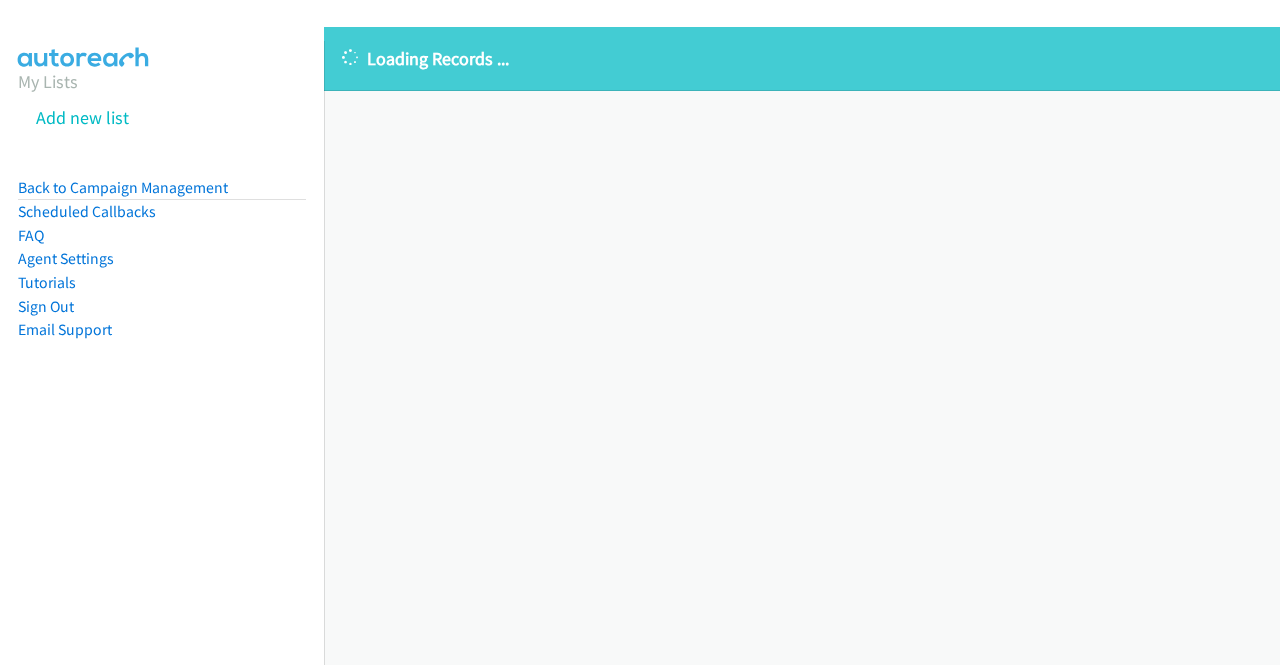 scroll, scrollTop: 0, scrollLeft: 0, axis: both 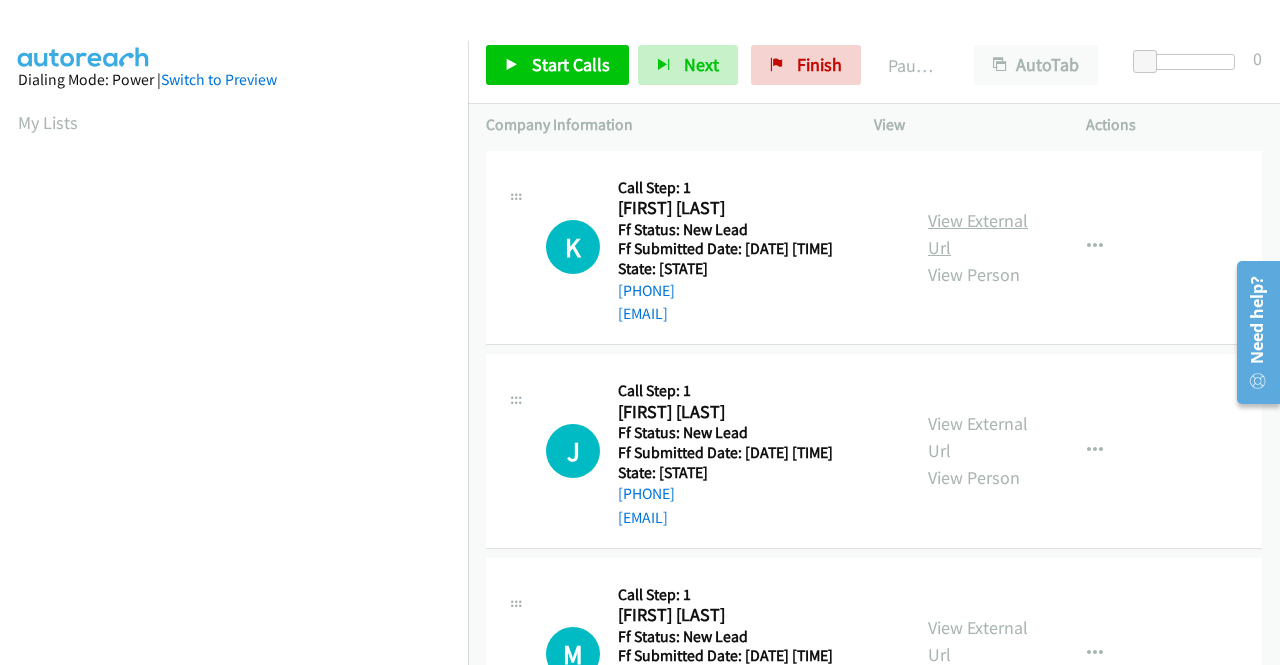click on "View External Url" at bounding box center (978, 234) 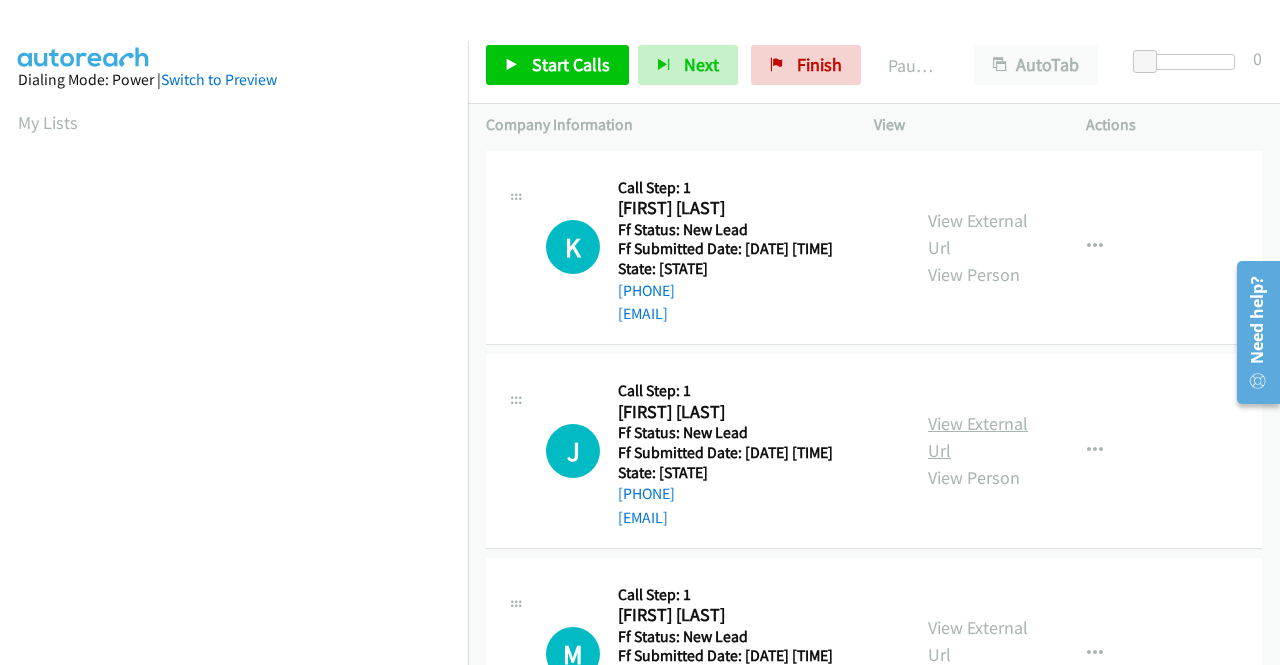 click on "View External Url" at bounding box center (978, 437) 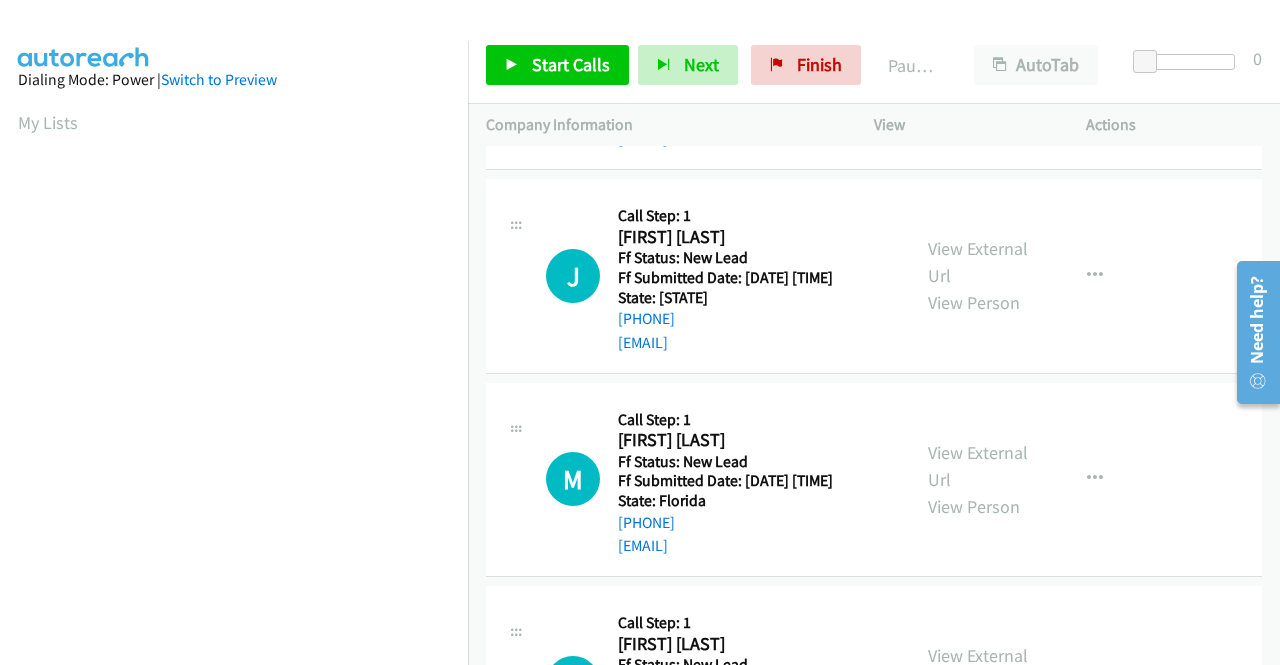 scroll, scrollTop: 200, scrollLeft: 0, axis: vertical 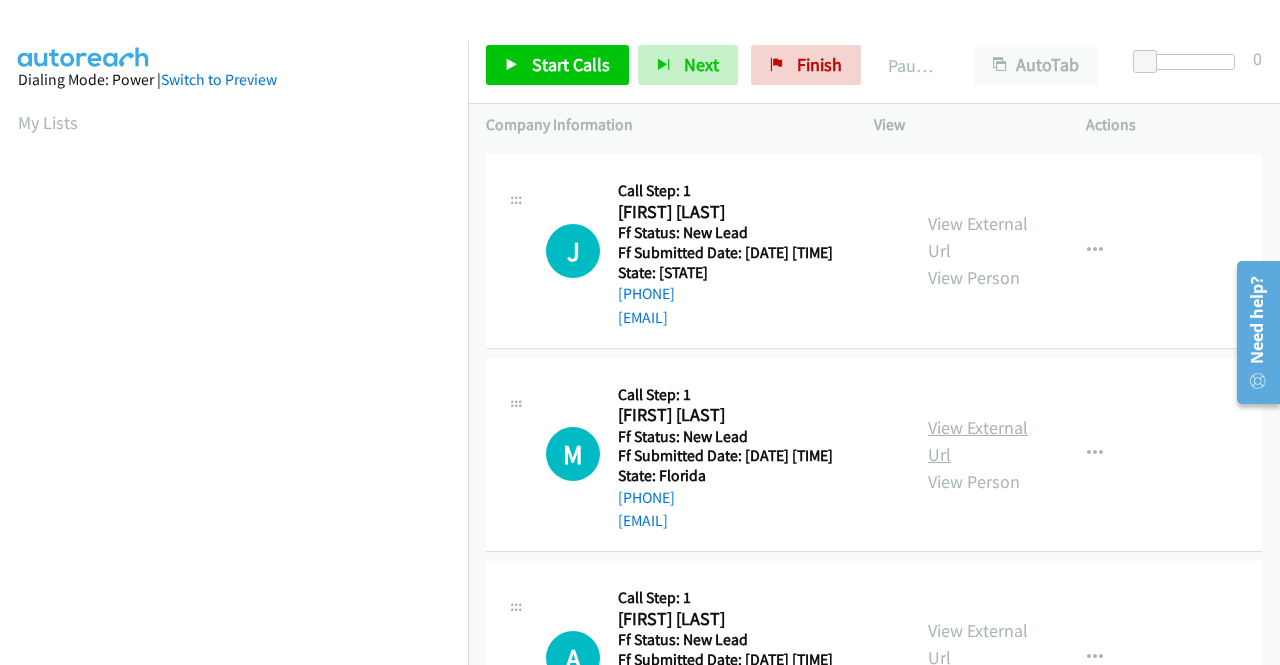 click on "View External Url" at bounding box center [978, 441] 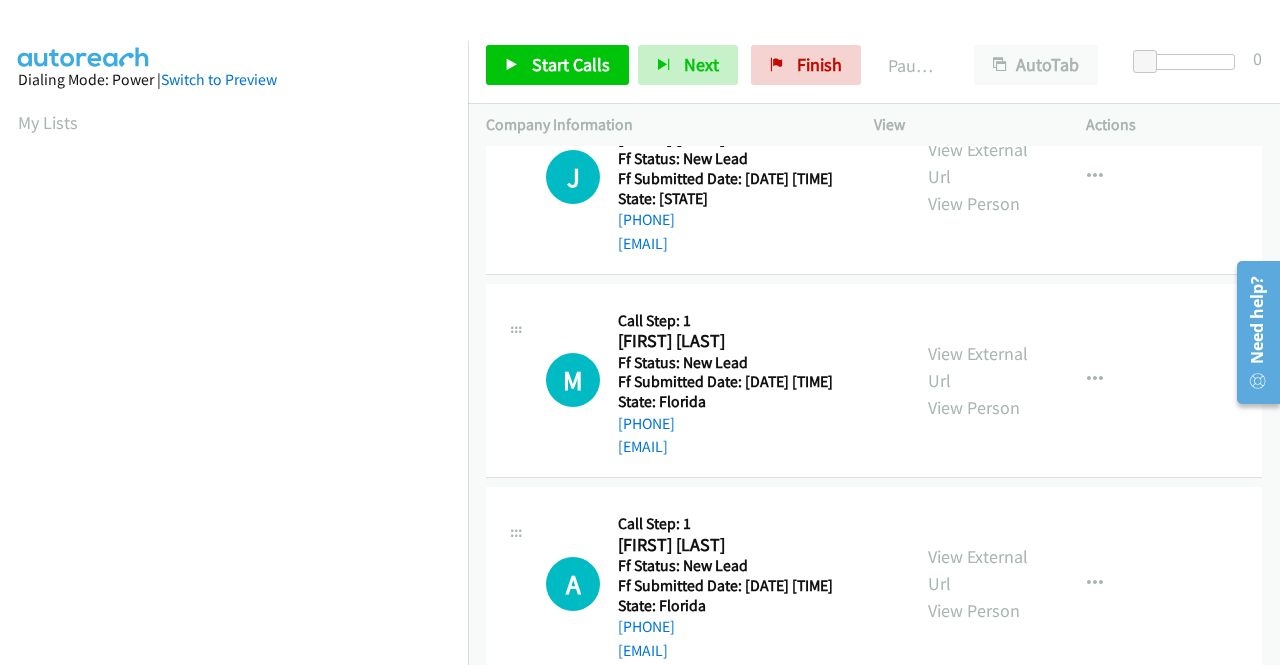 scroll, scrollTop: 300, scrollLeft: 0, axis: vertical 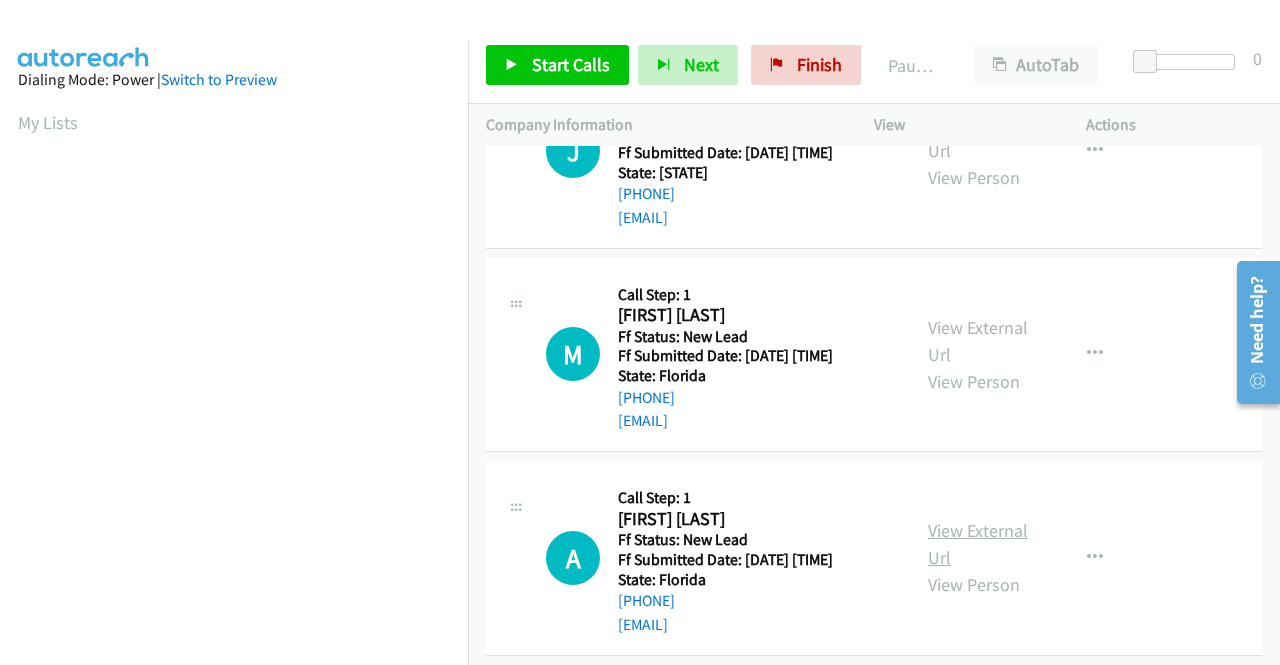 click on "View External Url" at bounding box center [978, 544] 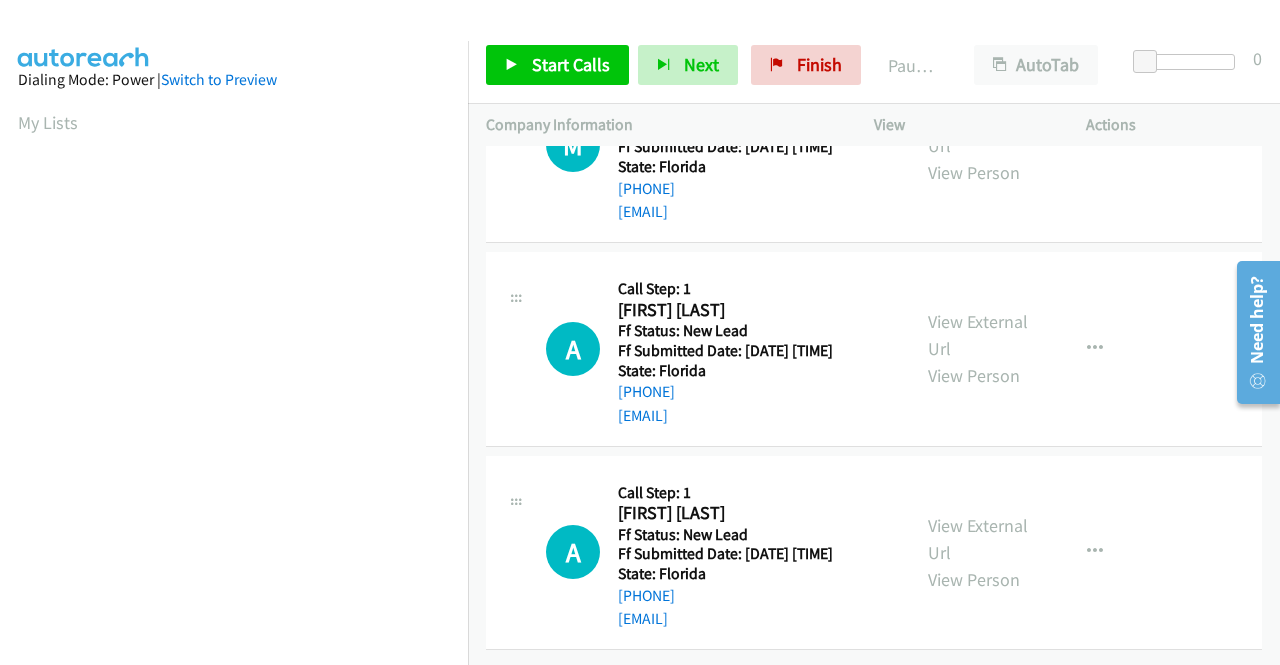 scroll, scrollTop: 620, scrollLeft: 0, axis: vertical 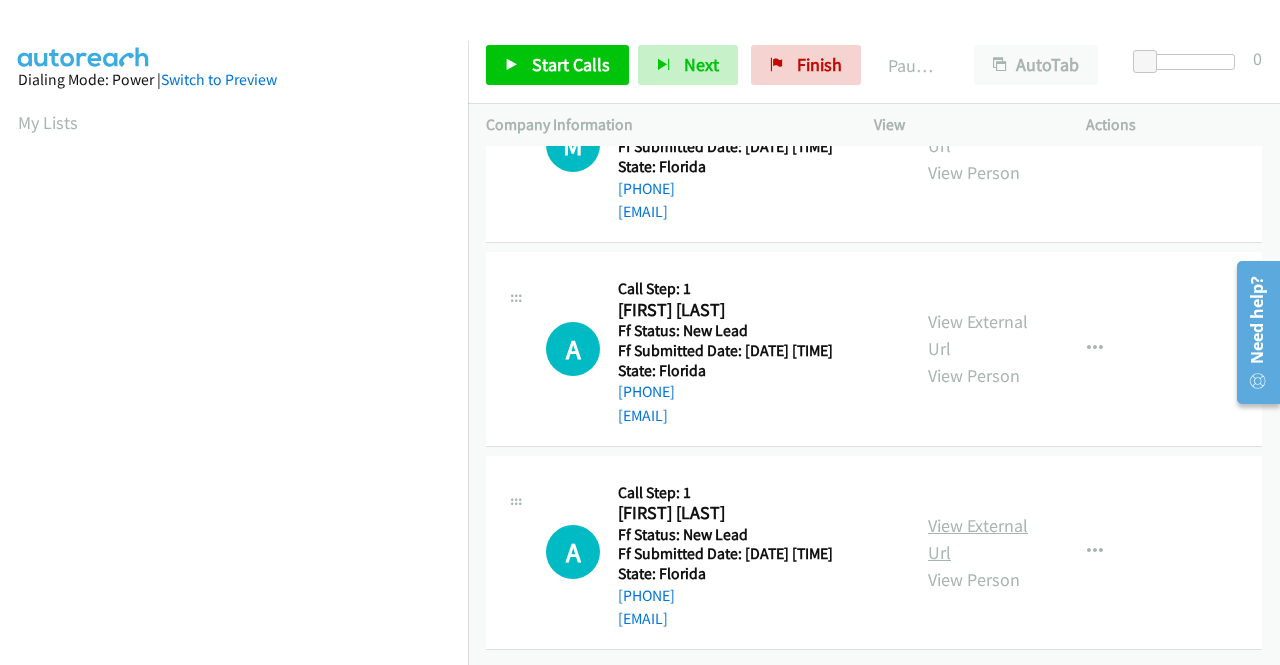 click on "View External Url" at bounding box center (978, 539) 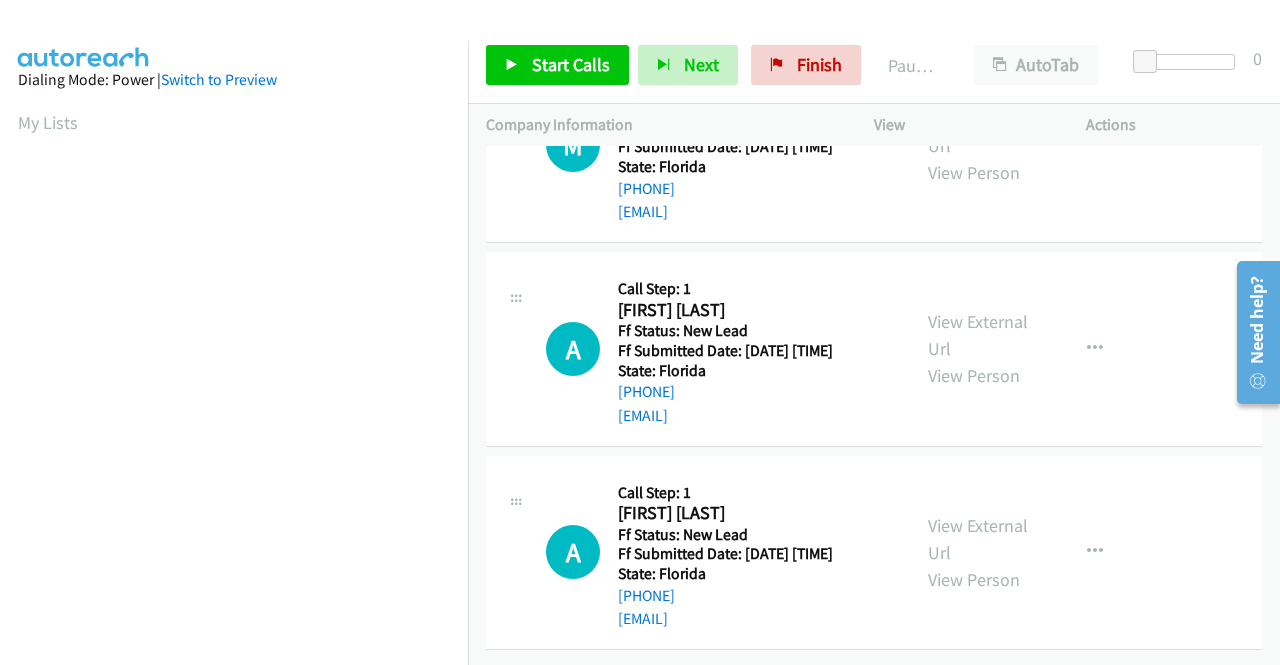 scroll, scrollTop: 0, scrollLeft: 0, axis: both 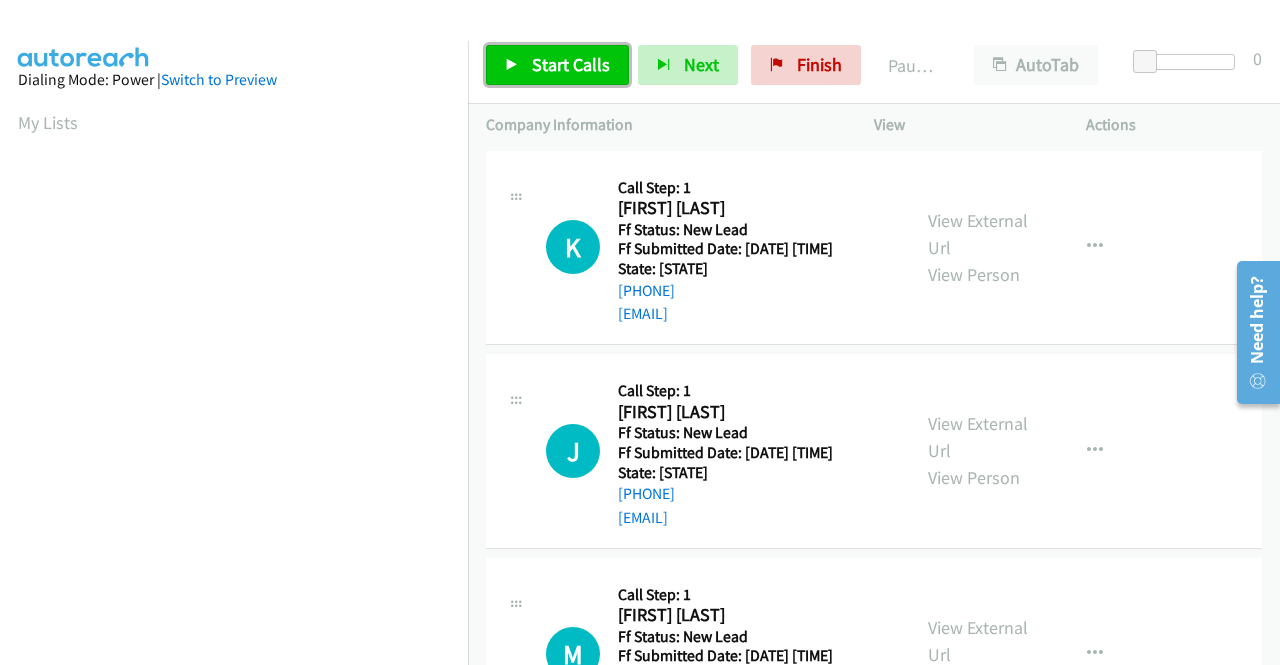 click on "Start Calls" at bounding box center [571, 64] 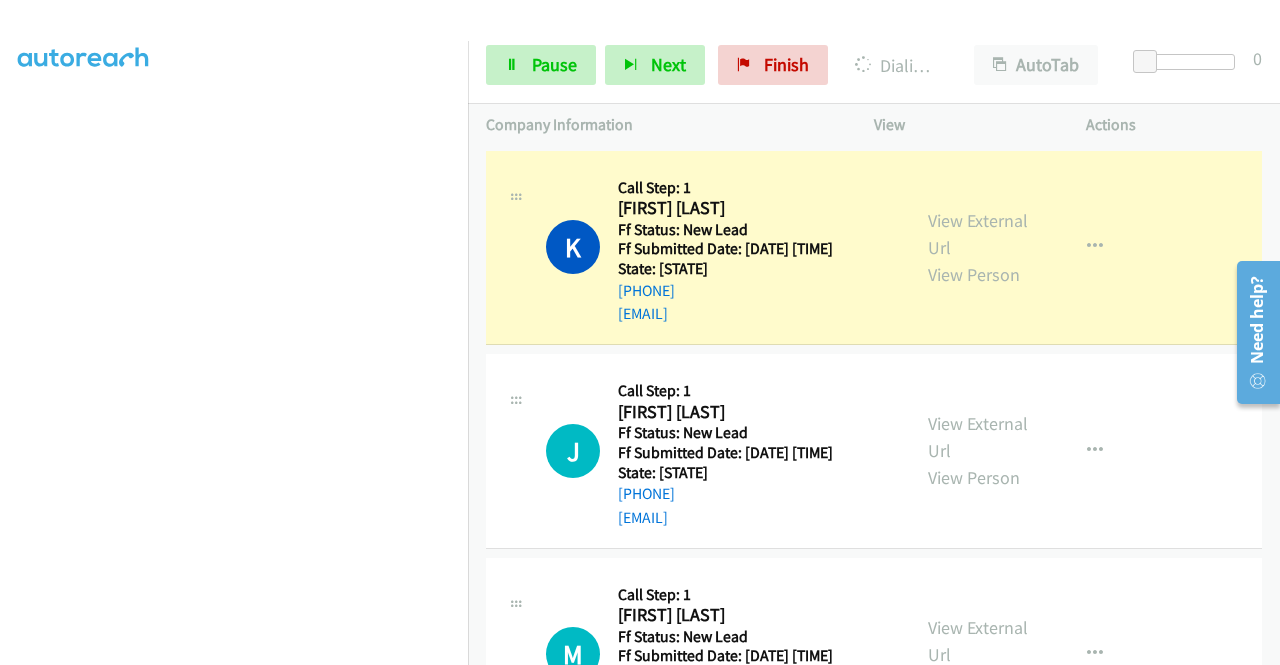 scroll, scrollTop: 0, scrollLeft: 0, axis: both 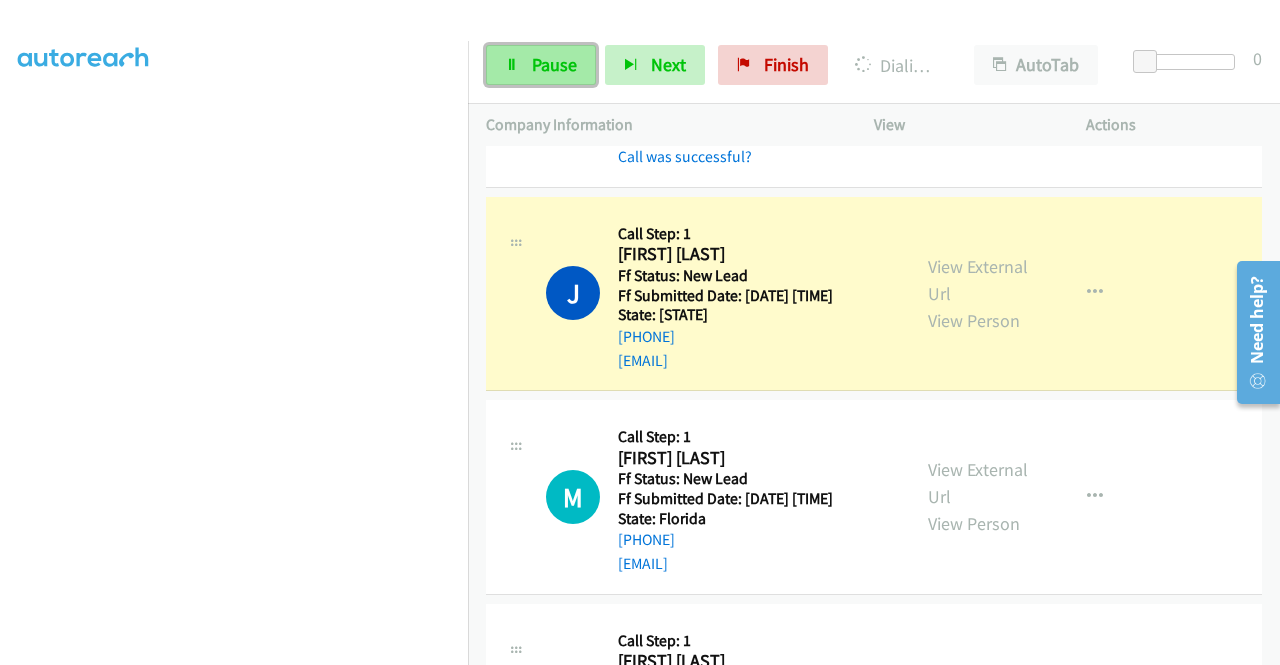 click on "Pause" at bounding box center [554, 64] 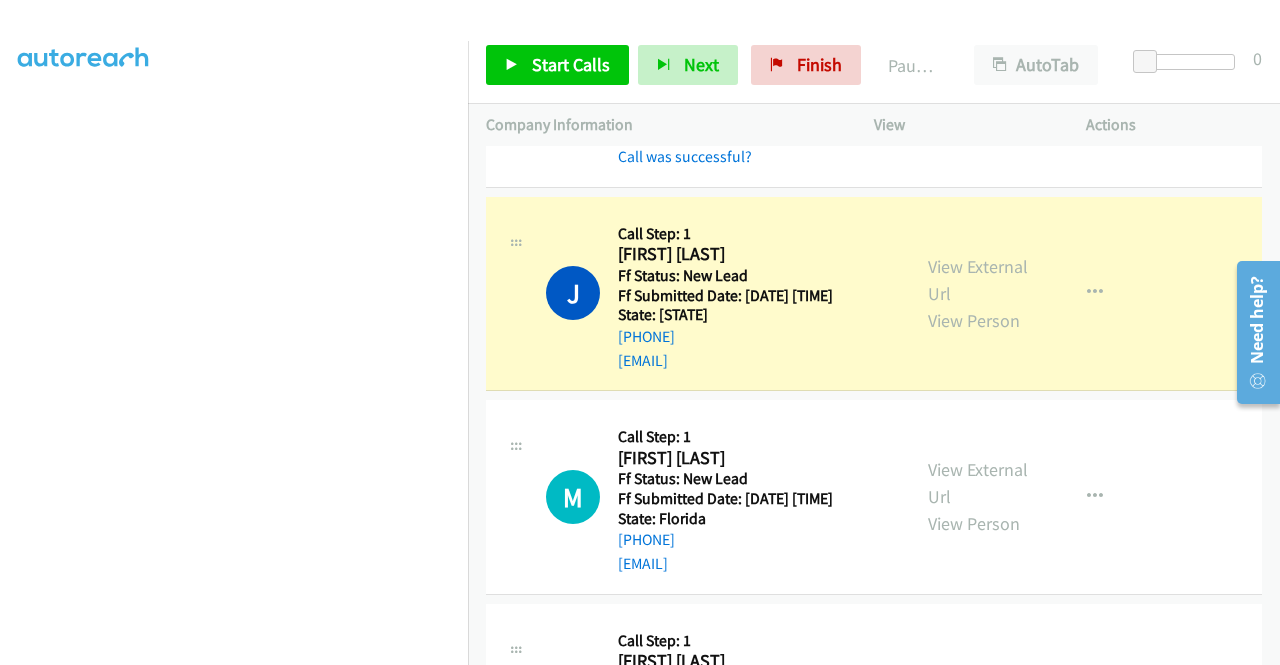 scroll, scrollTop: 0, scrollLeft: 0, axis: both 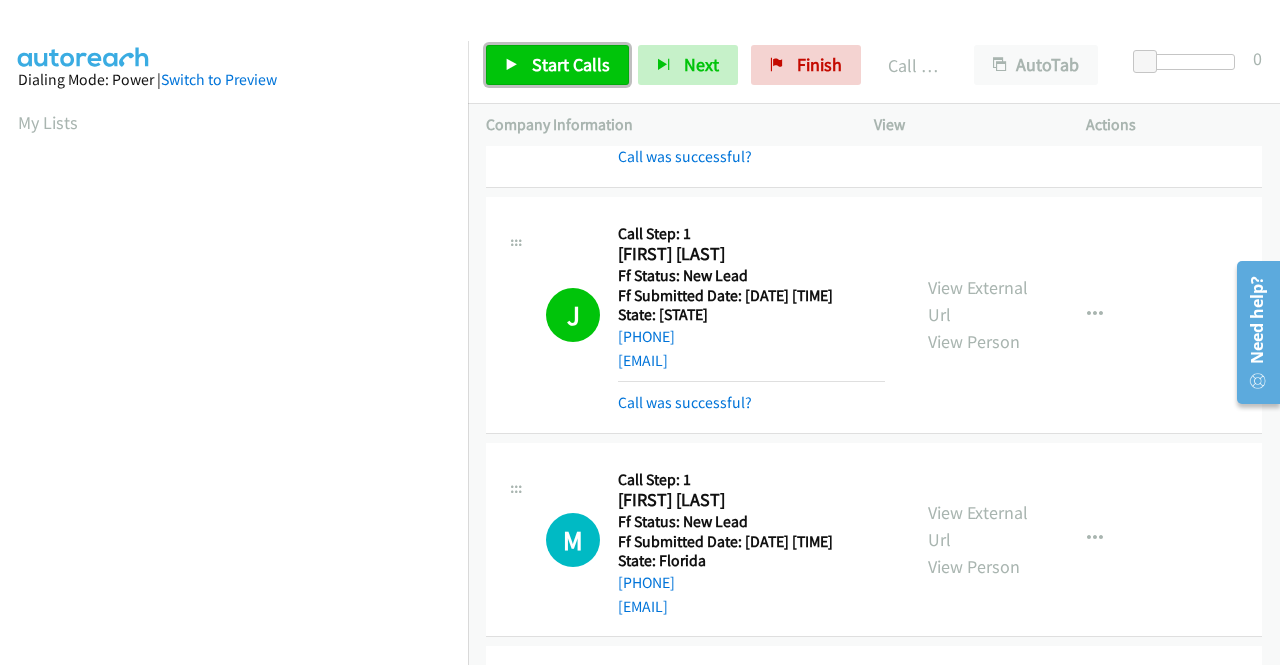 click on "Start Calls" at bounding box center [557, 65] 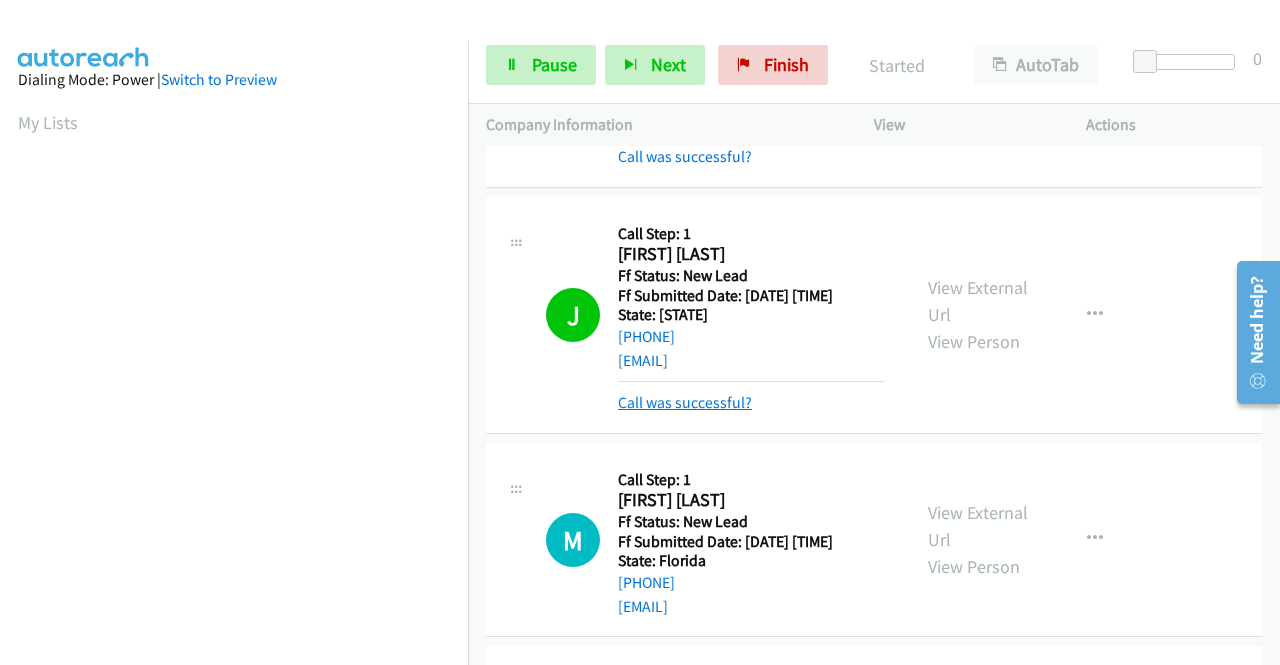 click on "Call was successful?" at bounding box center (685, 402) 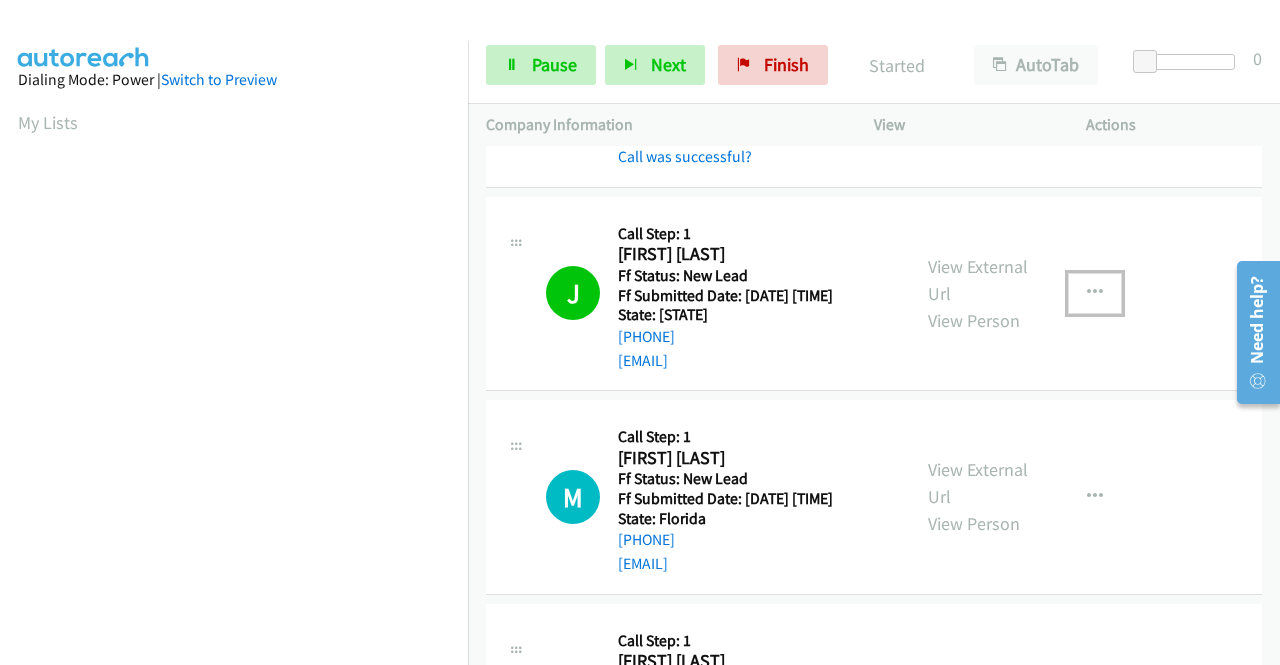 click at bounding box center (1095, 293) 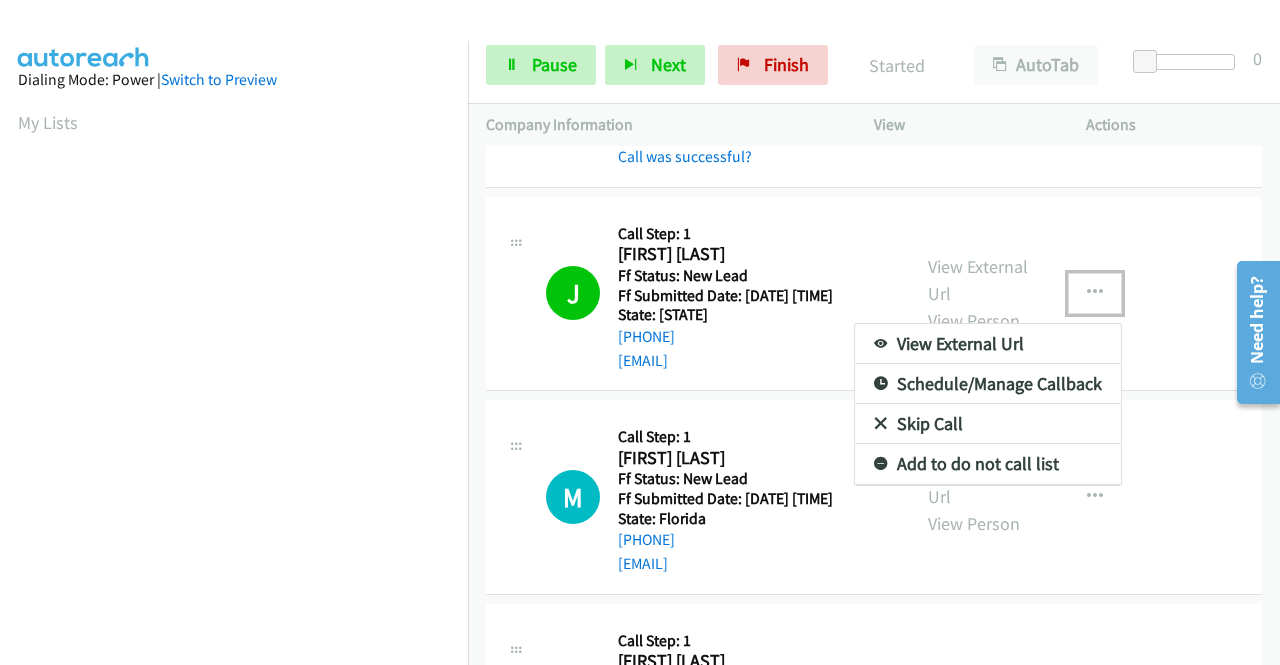 click on "Add to do not call list" at bounding box center (988, 464) 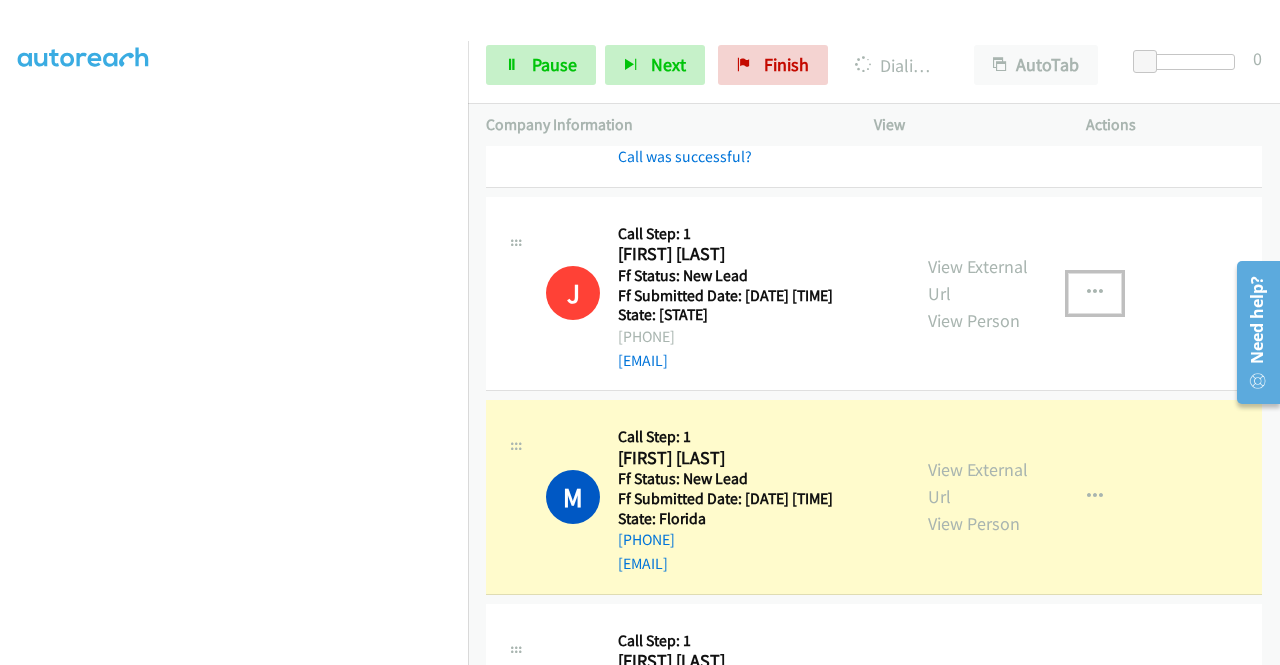 scroll, scrollTop: 400, scrollLeft: 0, axis: vertical 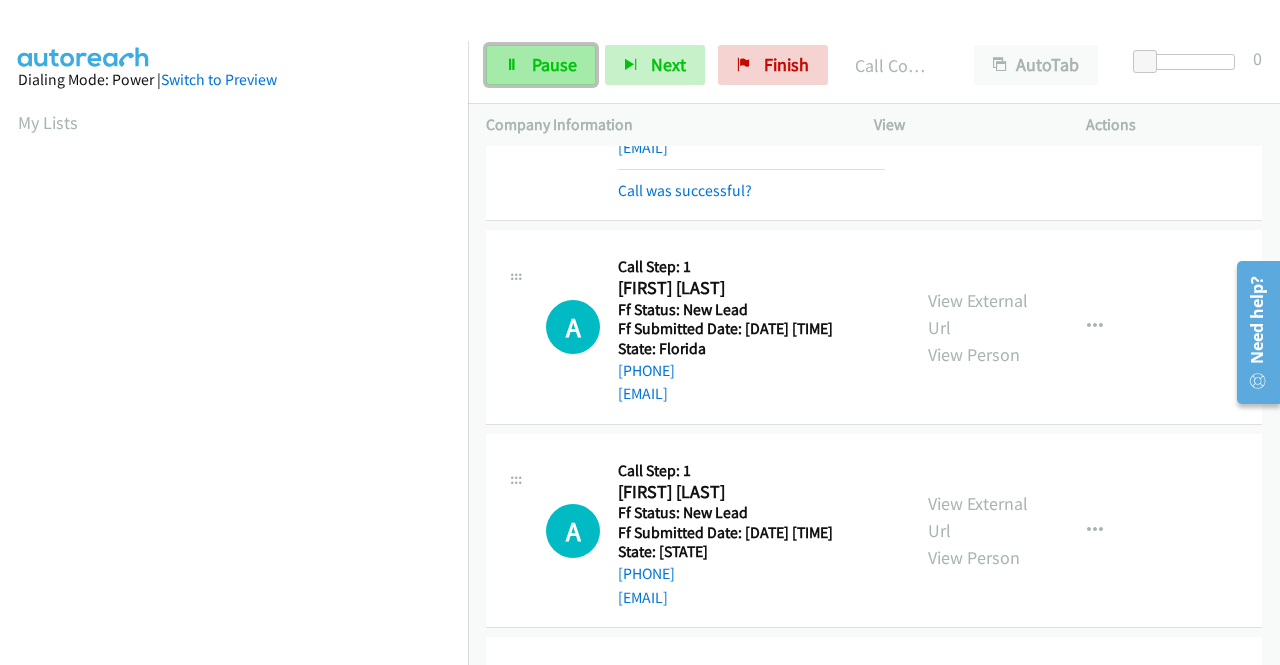 click on "Pause" at bounding box center (554, 64) 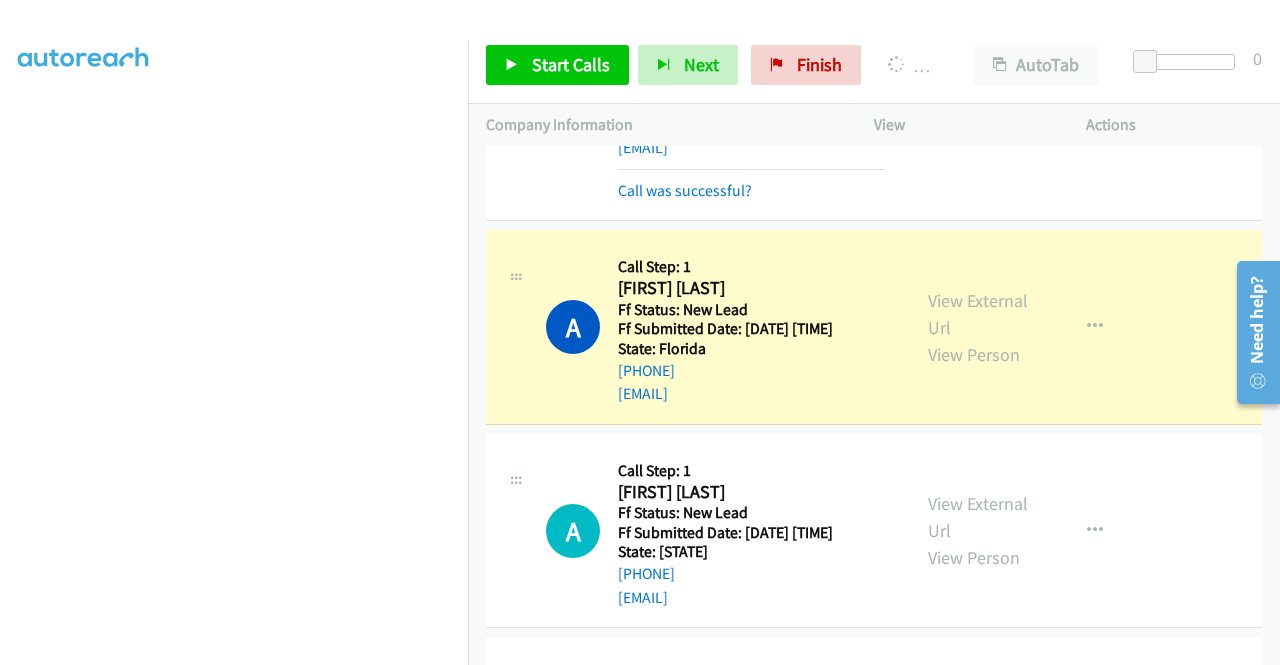 scroll, scrollTop: 0, scrollLeft: 0, axis: both 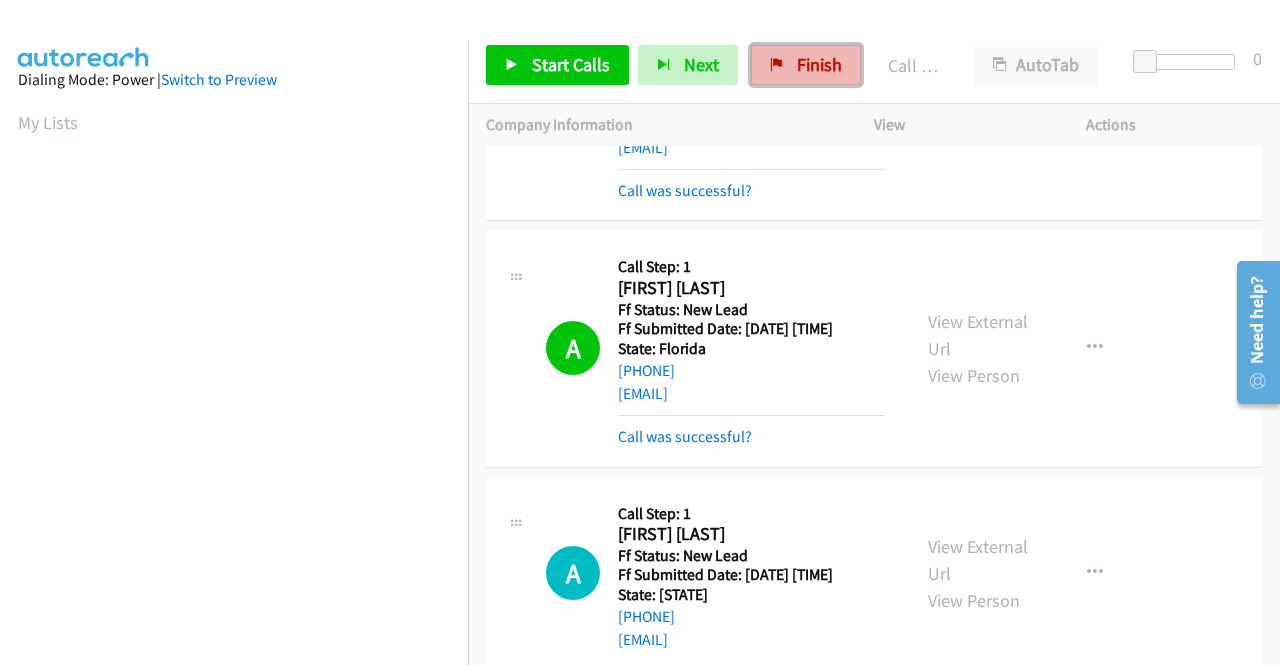 click on "Finish" at bounding box center [819, 64] 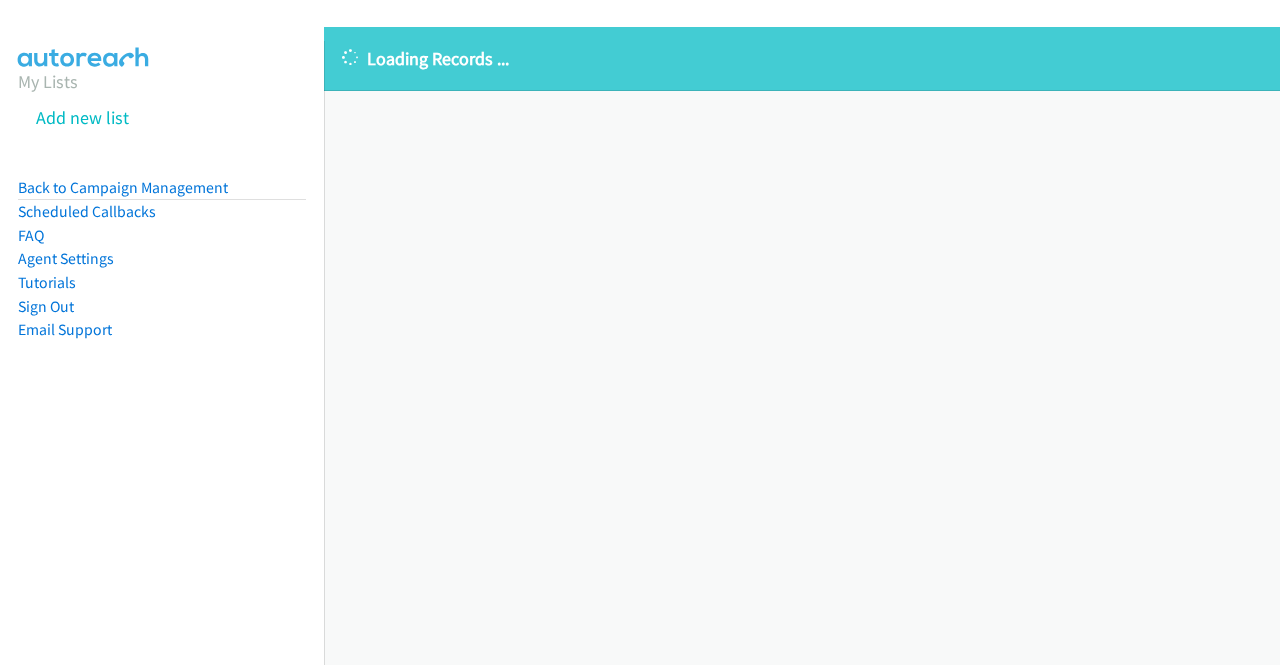 scroll, scrollTop: 0, scrollLeft: 0, axis: both 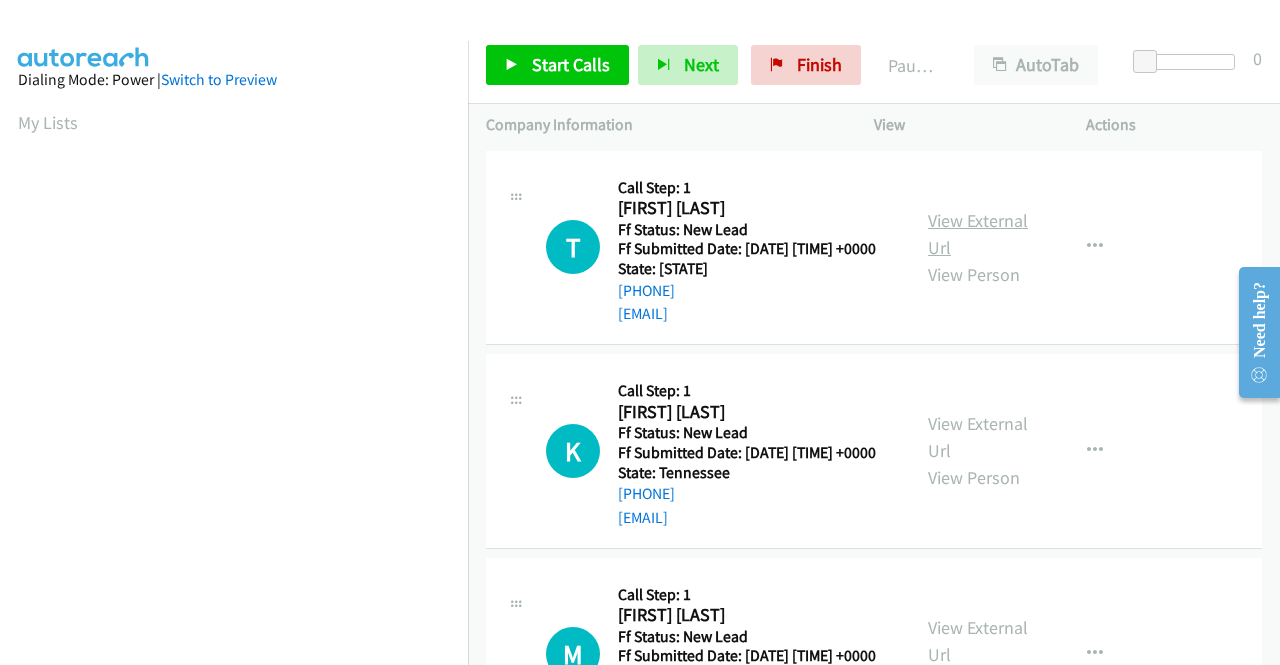 click on "View External Url" at bounding box center [978, 234] 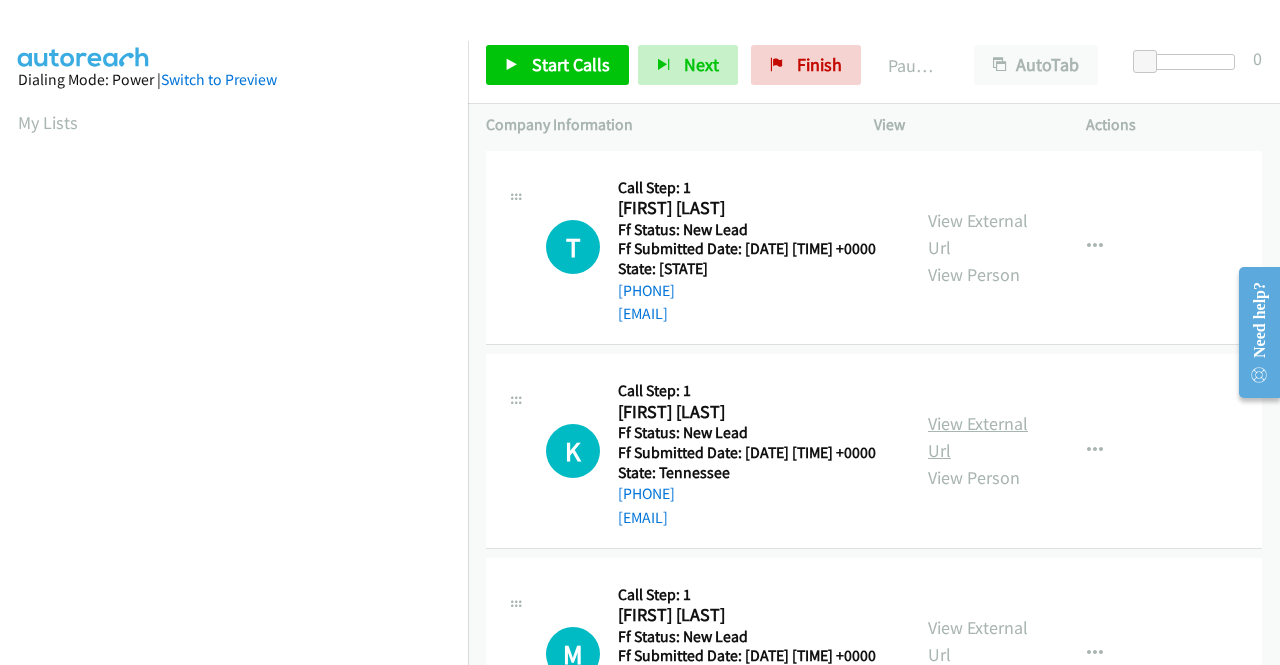 click on "View External Url" at bounding box center (978, 437) 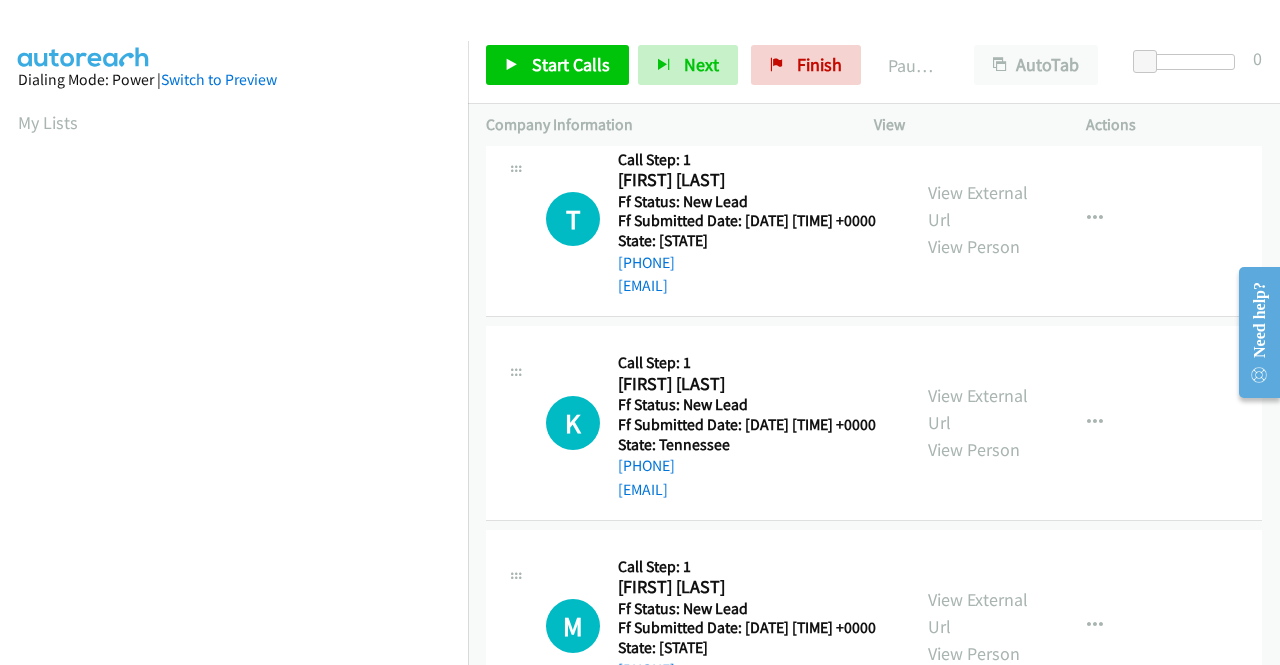 scroll, scrollTop: 100, scrollLeft: 0, axis: vertical 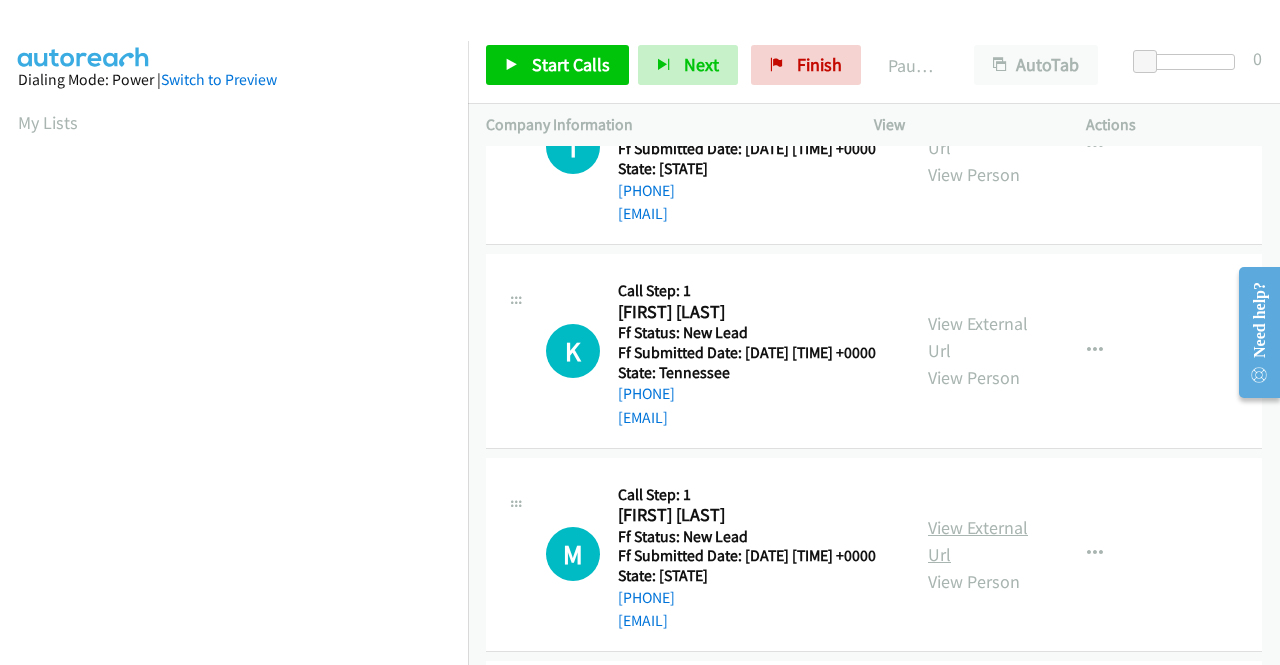 click on "View External Url" at bounding box center (978, 541) 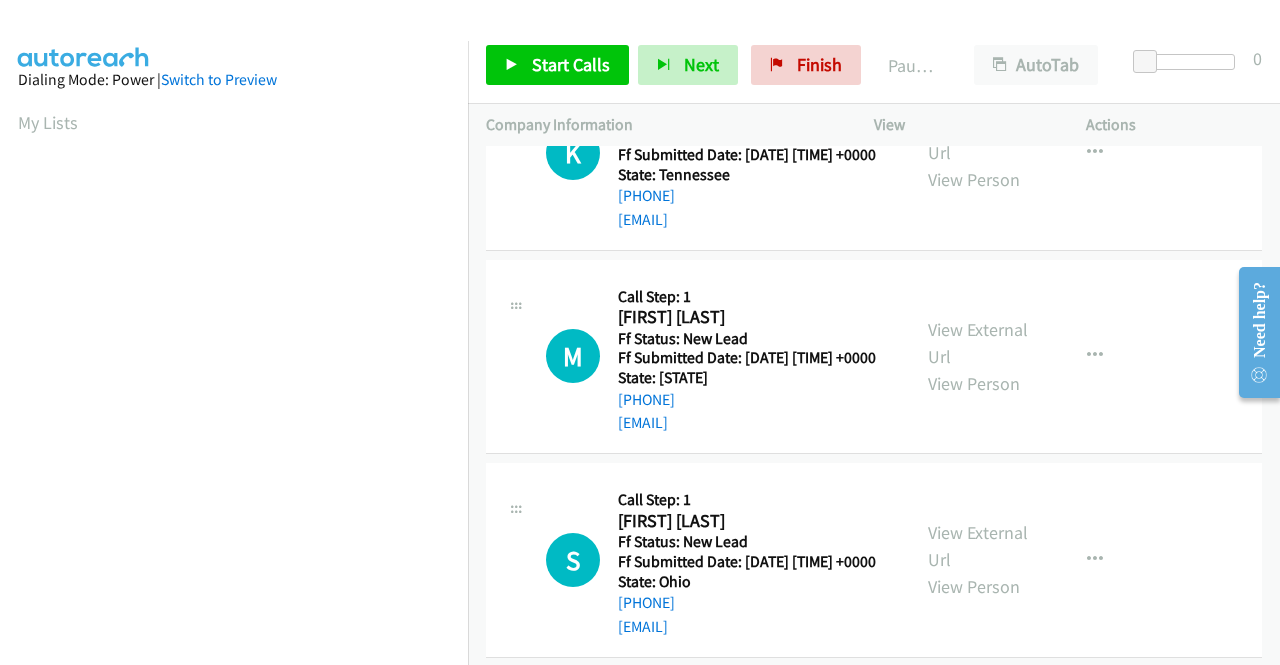 scroll, scrollTop: 300, scrollLeft: 0, axis: vertical 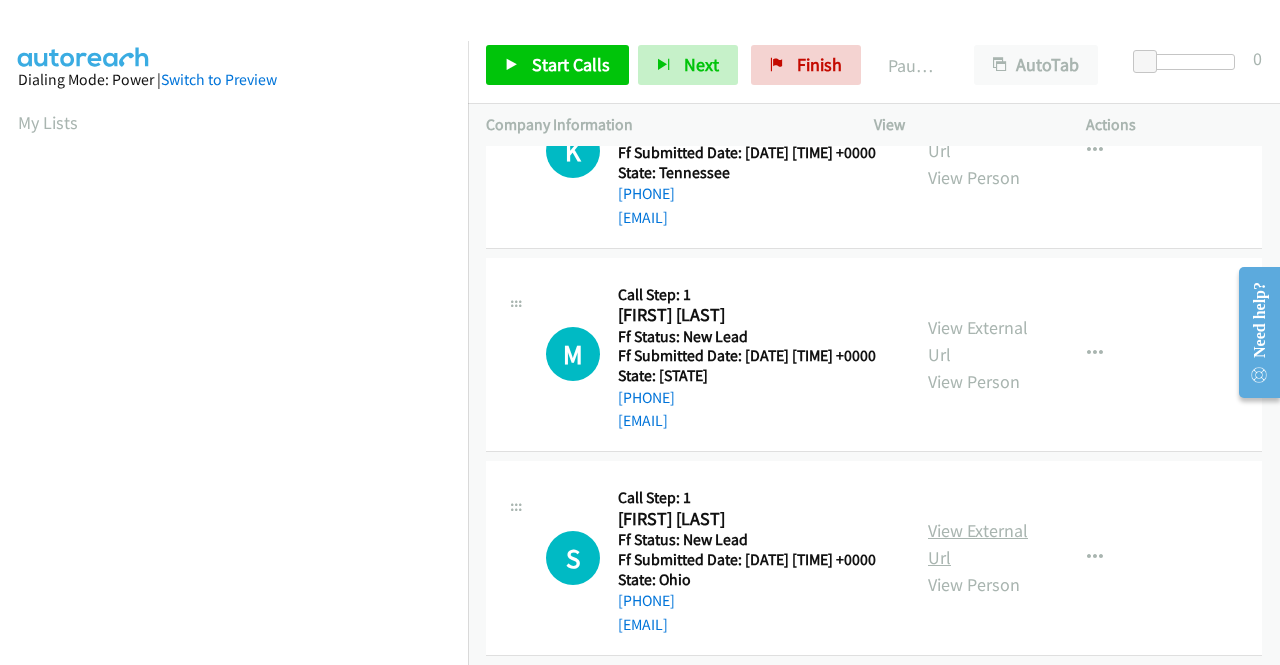 click on "View External Url" at bounding box center (978, 544) 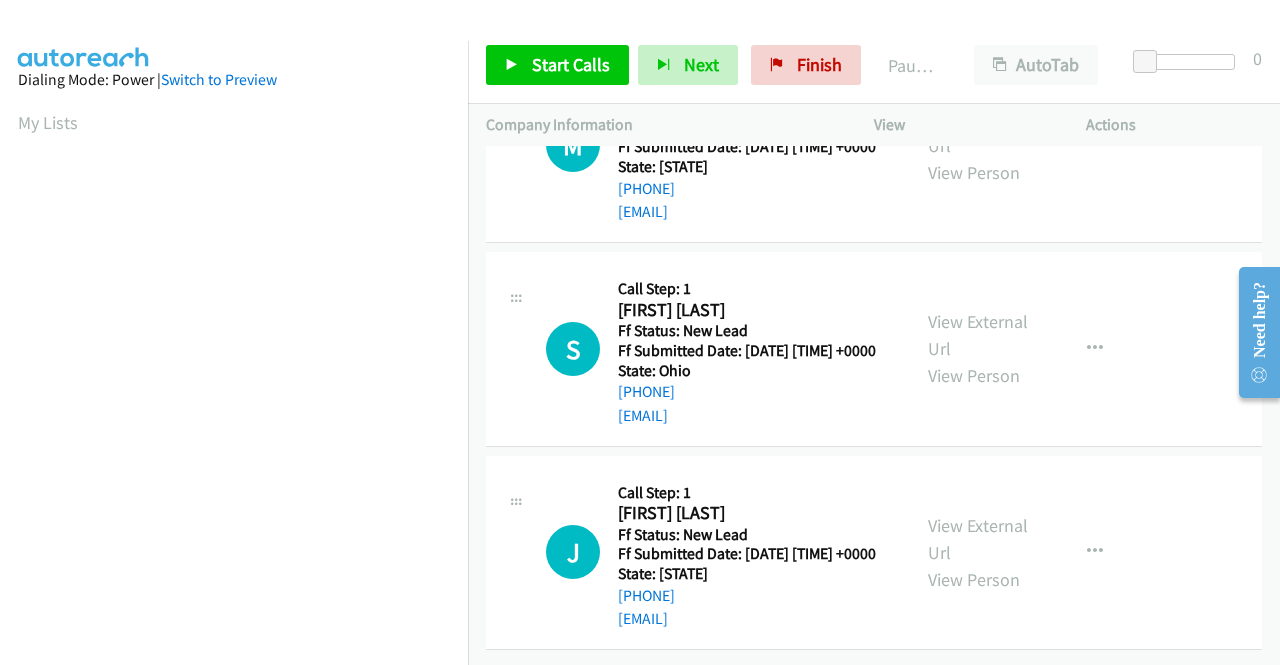 scroll, scrollTop: 620, scrollLeft: 0, axis: vertical 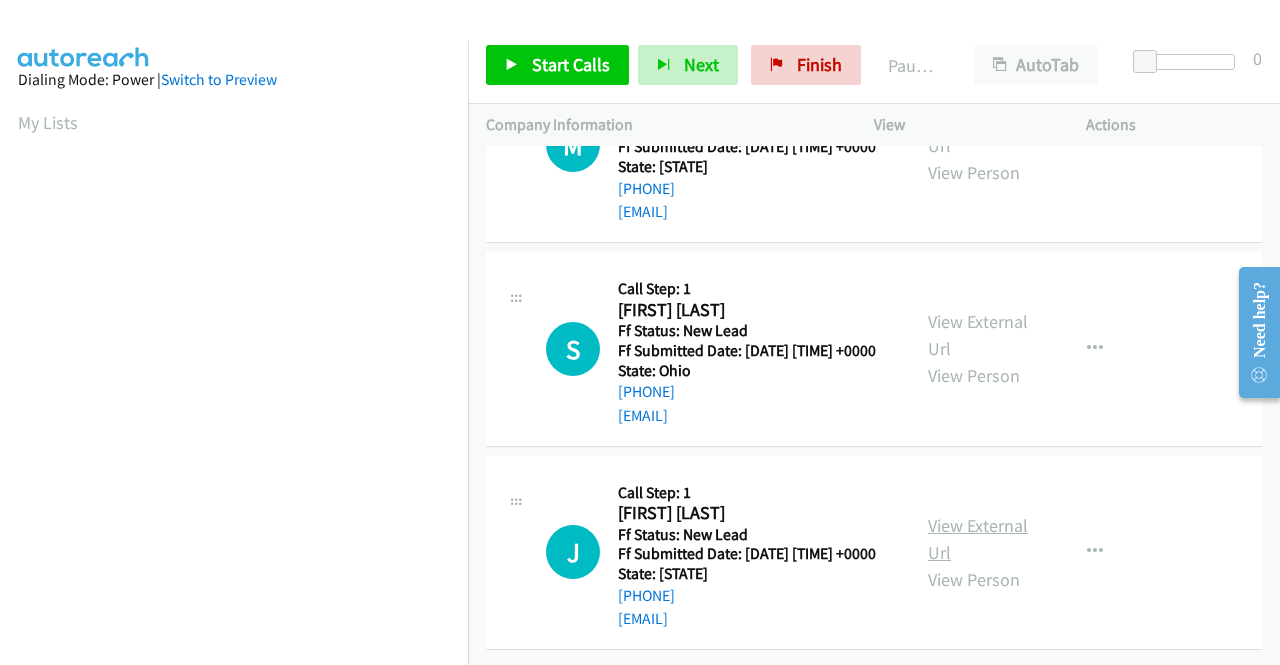 click on "View External Url" at bounding box center (978, 539) 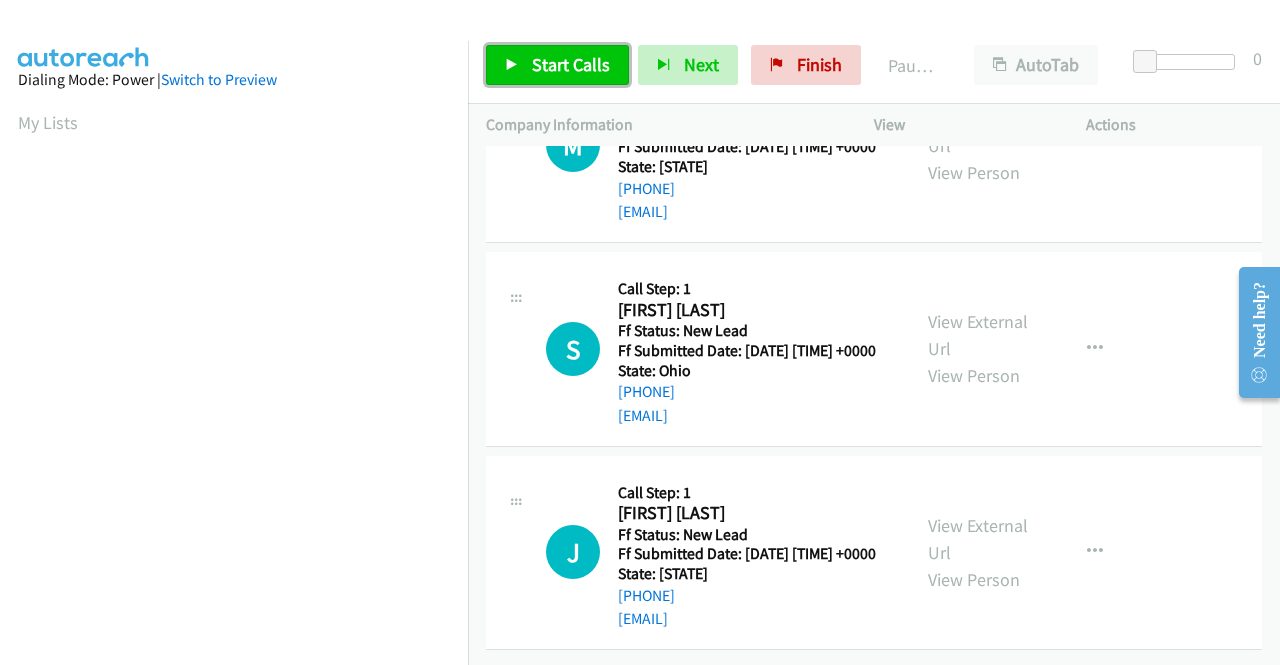 click on "Start Calls" at bounding box center (557, 65) 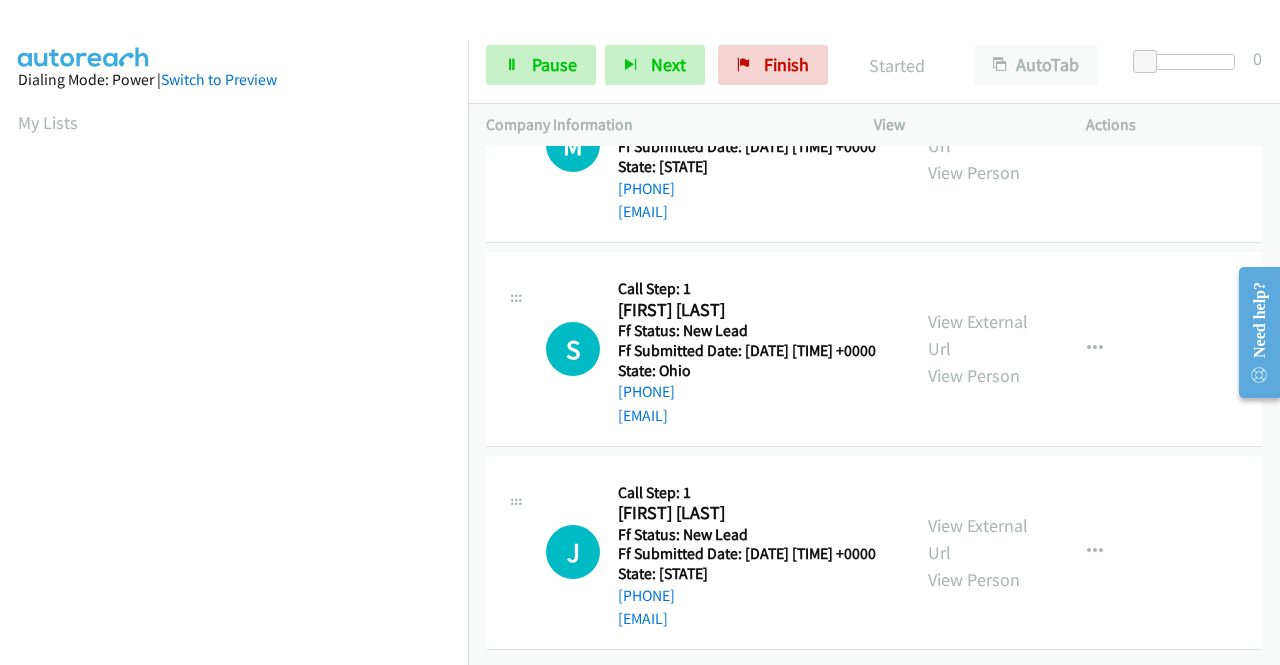 scroll, scrollTop: 0, scrollLeft: 0, axis: both 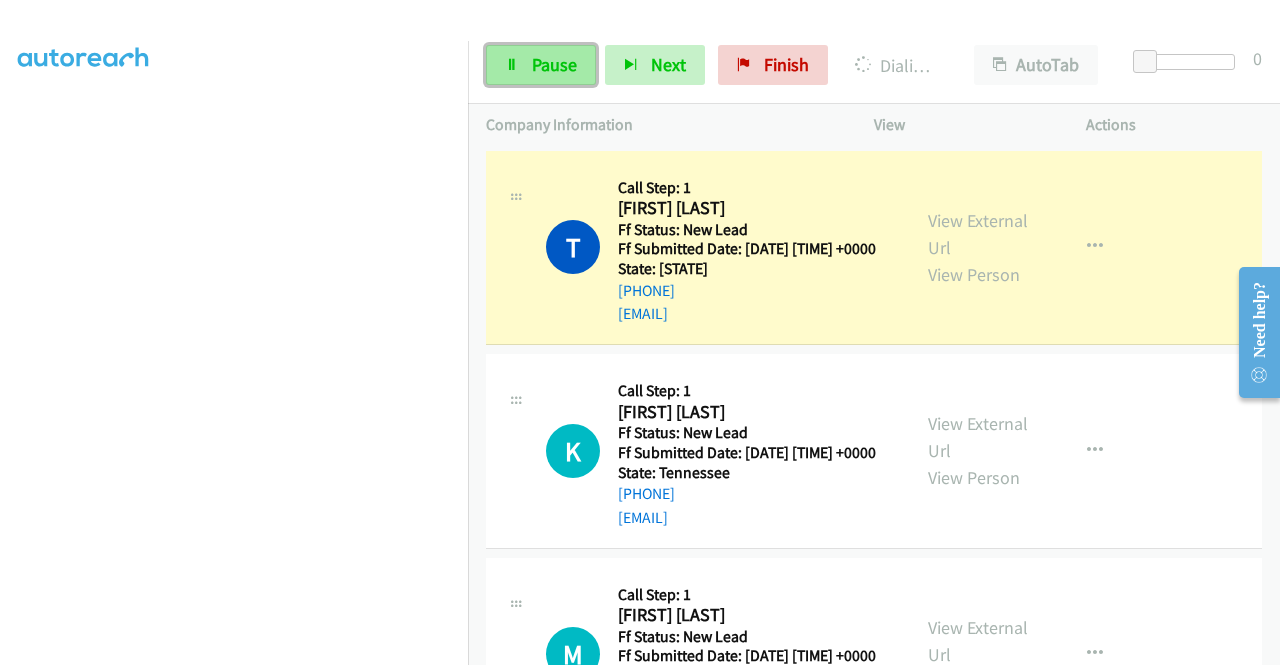 click on "Pause" at bounding box center [554, 64] 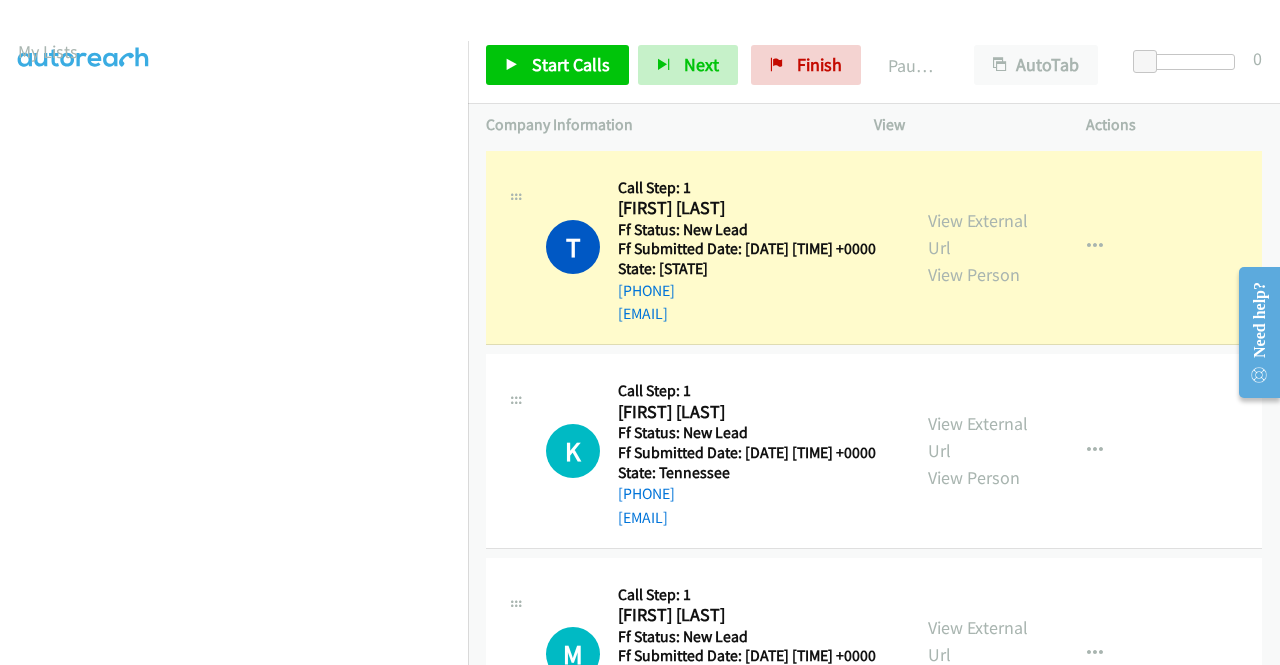 scroll, scrollTop: 40, scrollLeft: 0, axis: vertical 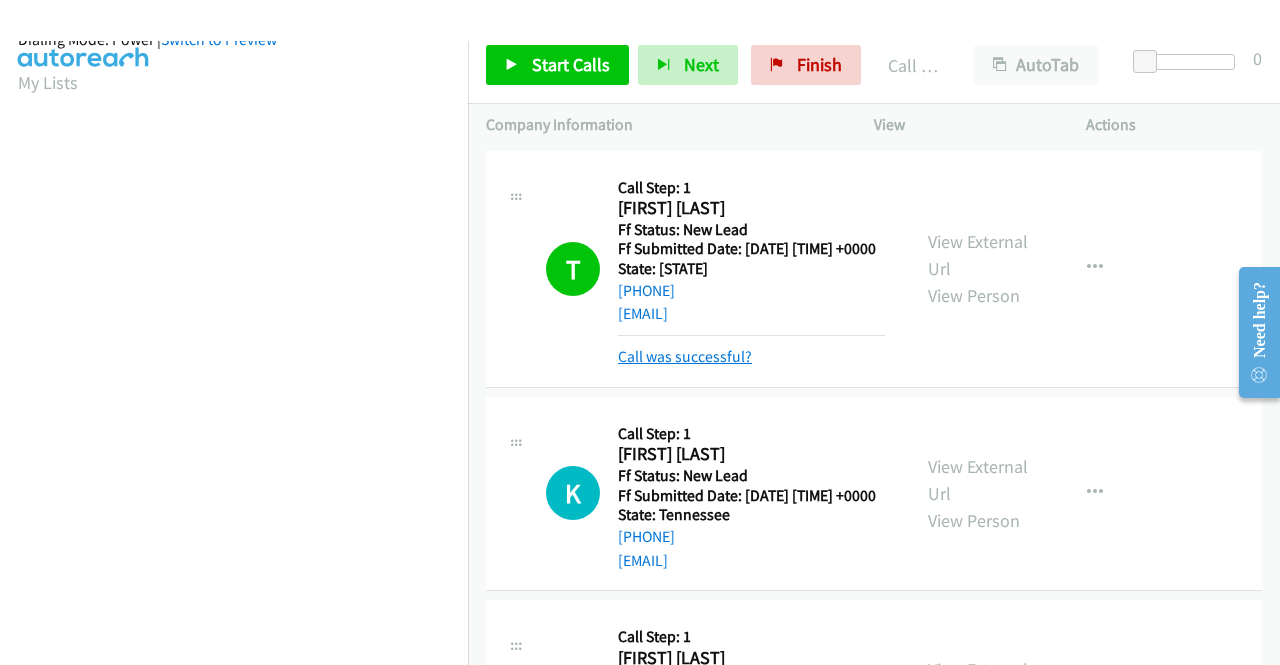 click on "Call was successful?" at bounding box center [685, 356] 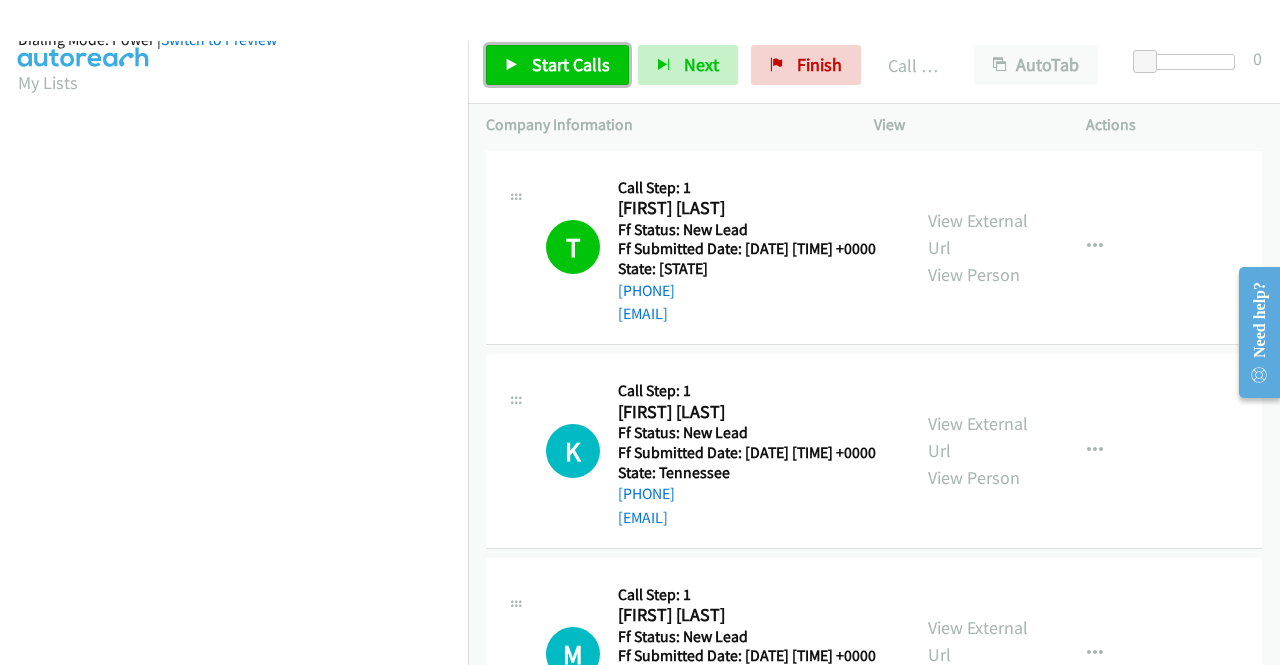 click on "Start Calls" at bounding box center [571, 64] 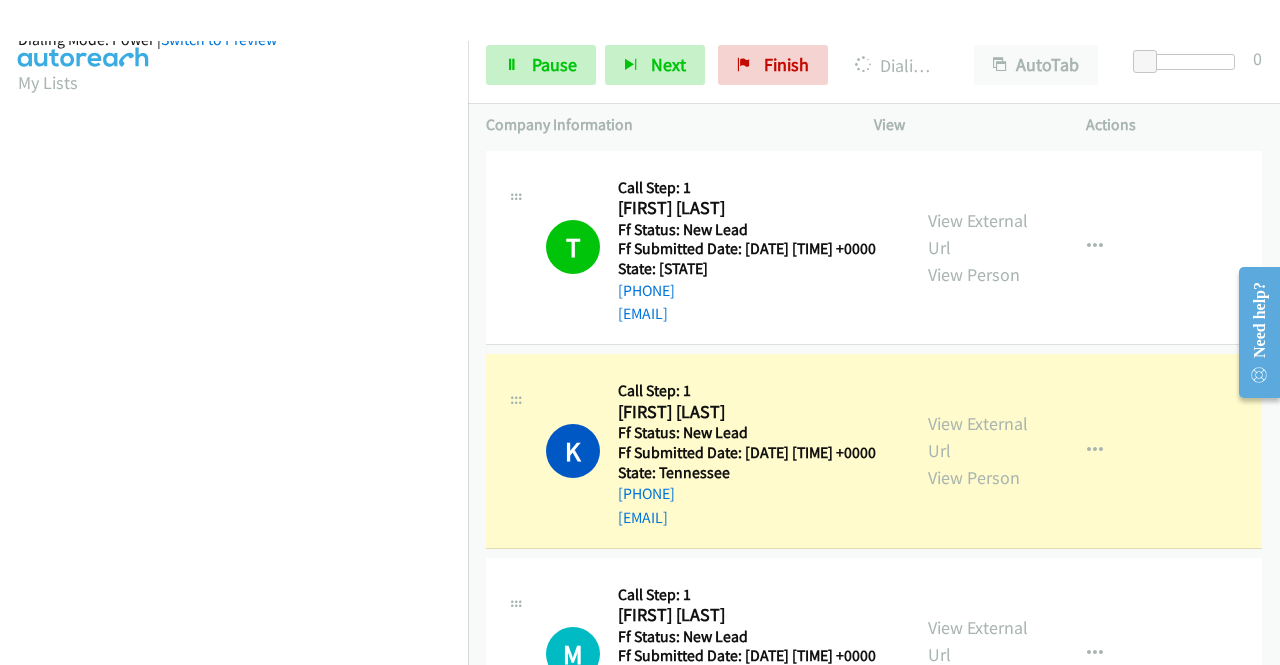 scroll, scrollTop: 200, scrollLeft: 0, axis: vertical 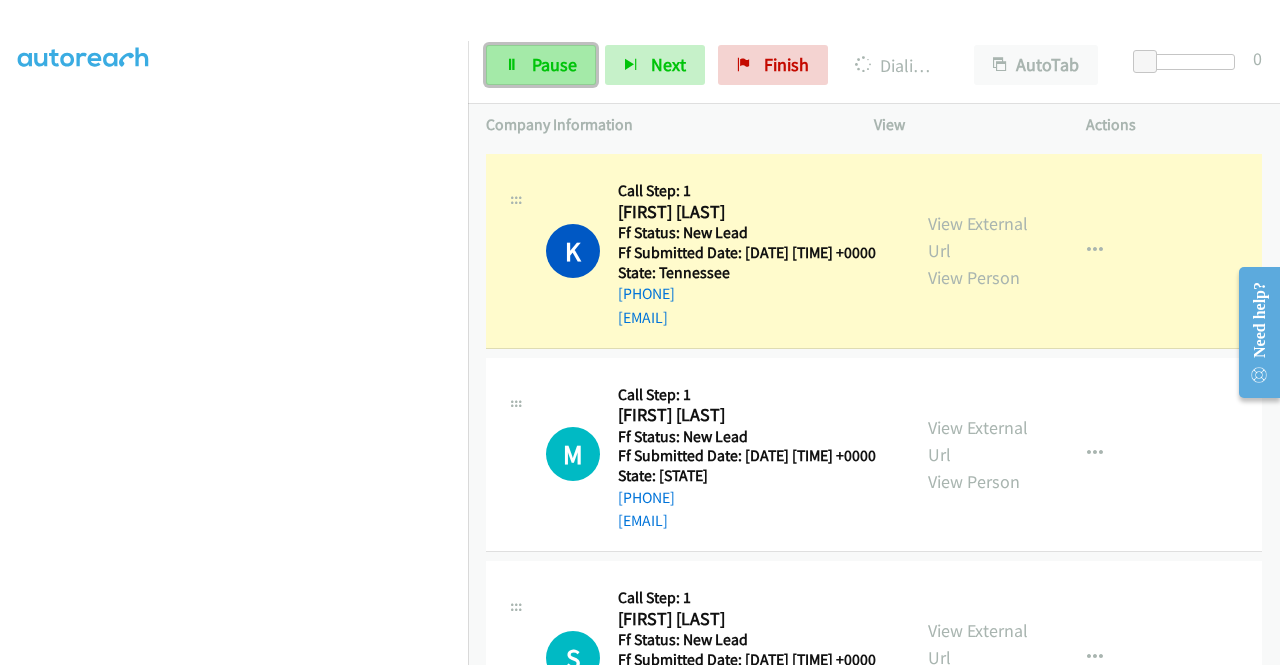 click on "Pause" at bounding box center (554, 64) 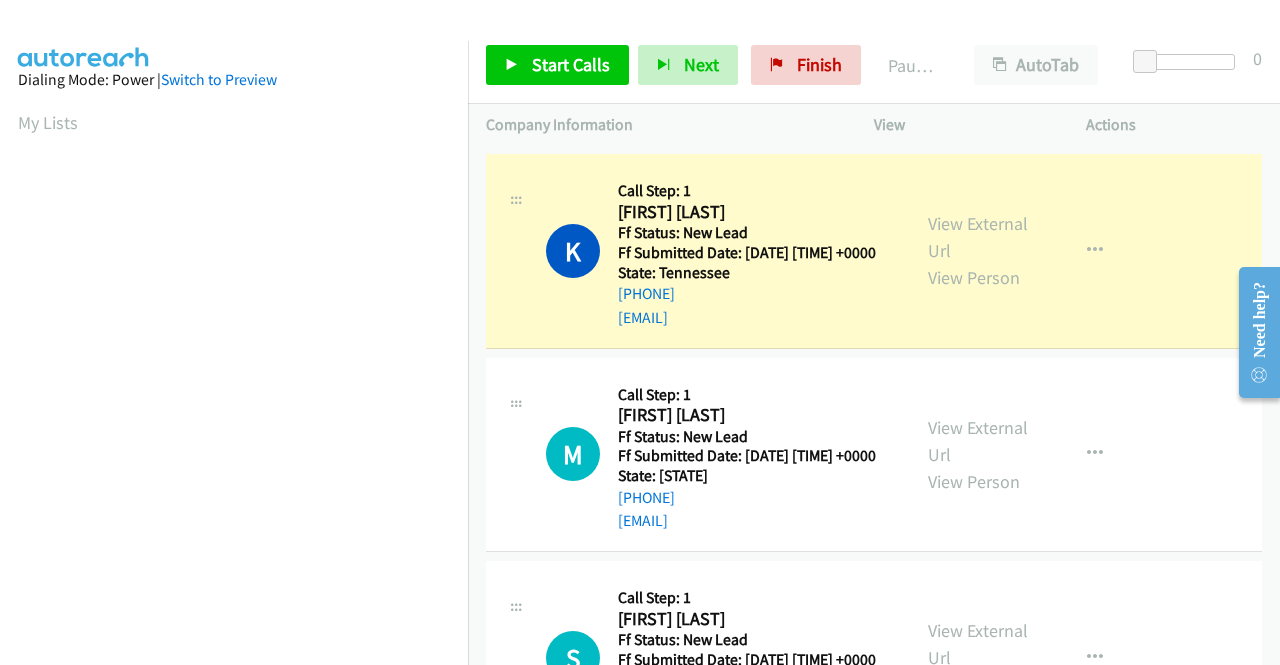 scroll, scrollTop: 456, scrollLeft: 0, axis: vertical 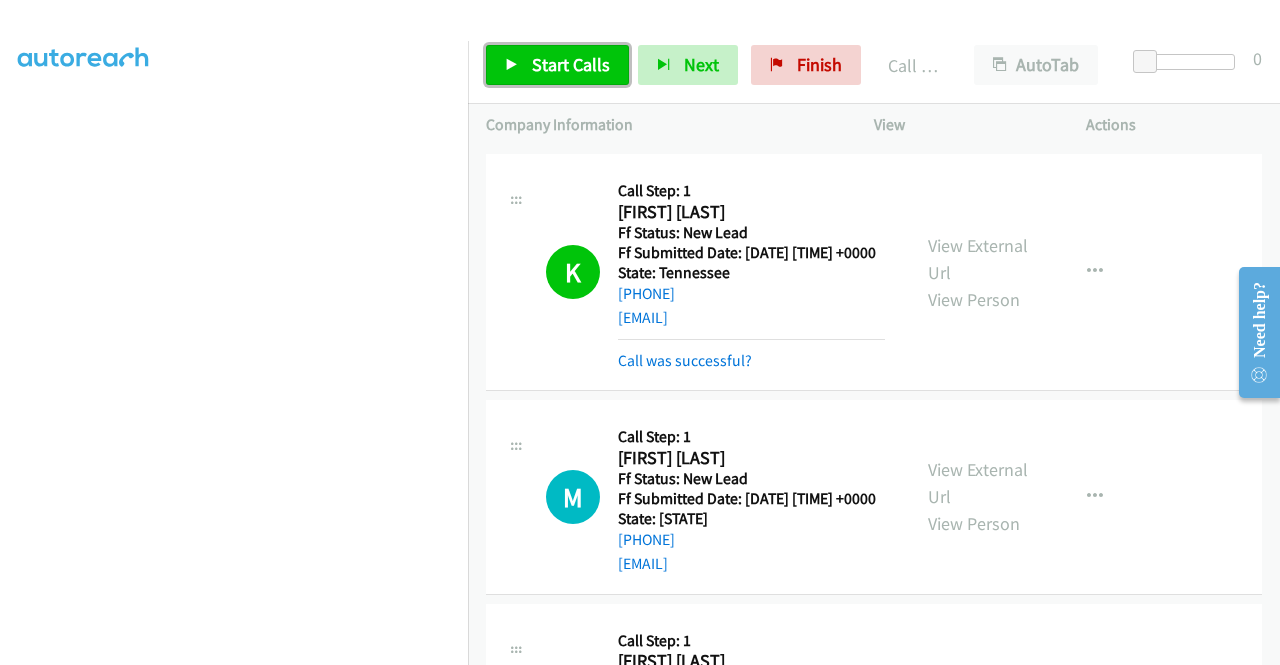 click on "Start Calls" at bounding box center (571, 64) 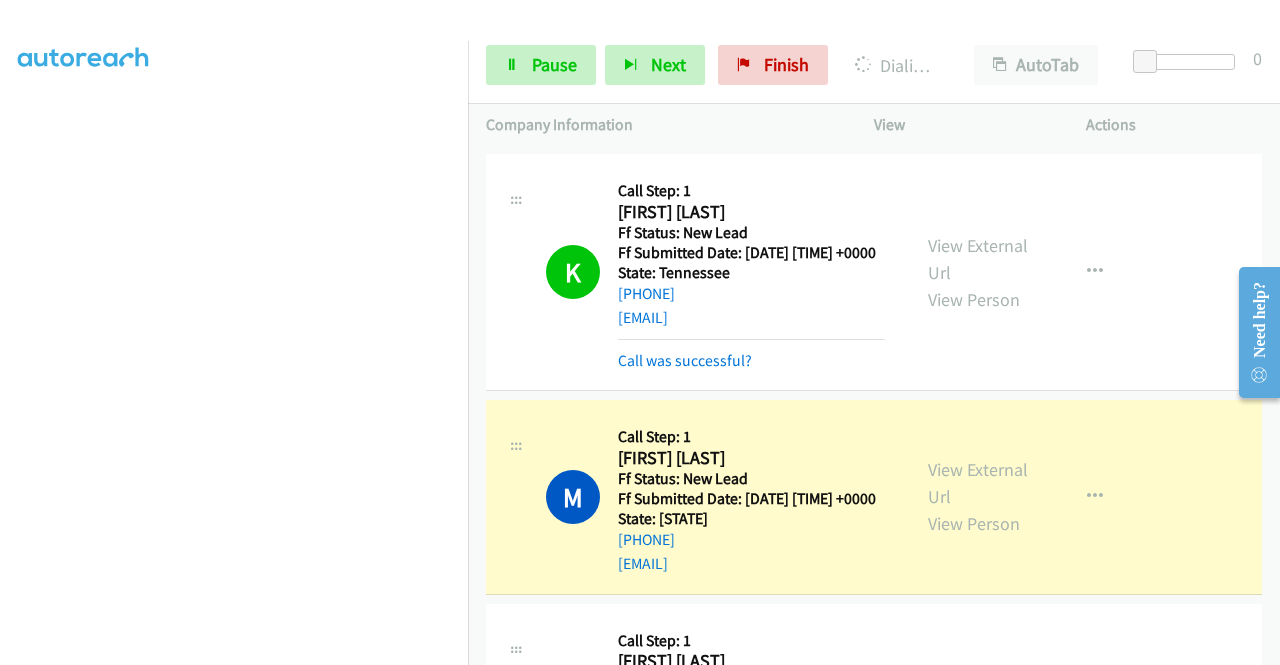 scroll, scrollTop: 456, scrollLeft: 0, axis: vertical 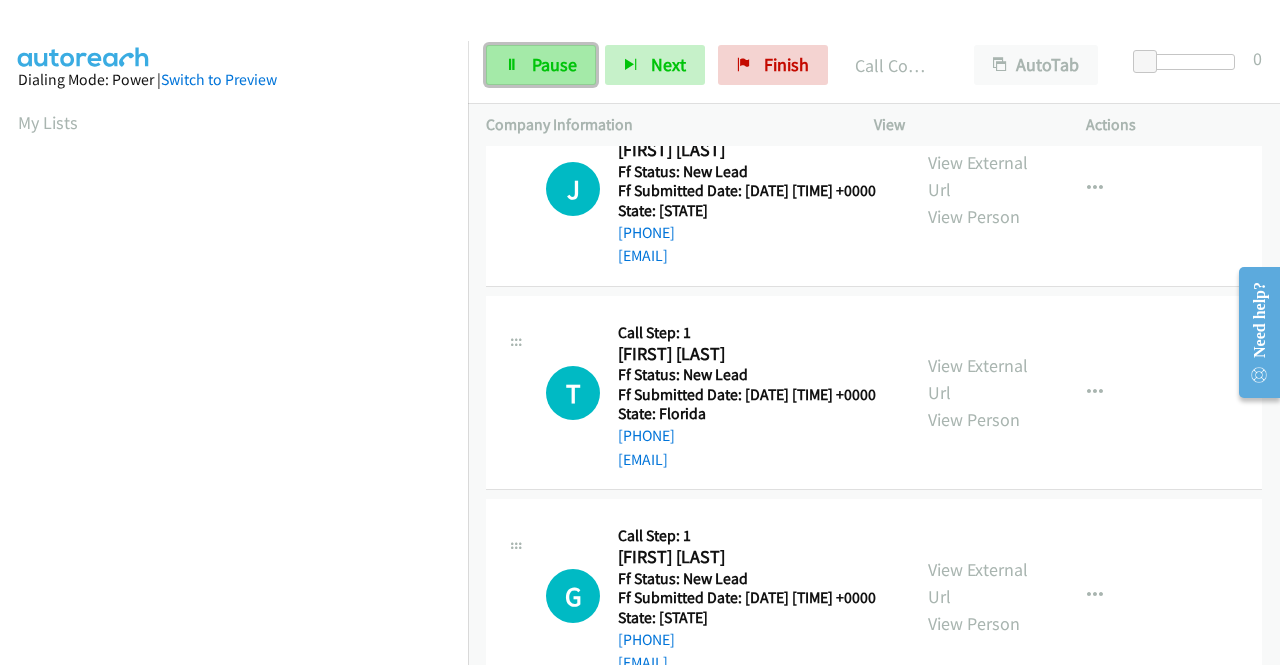 click on "Pause" at bounding box center [541, 65] 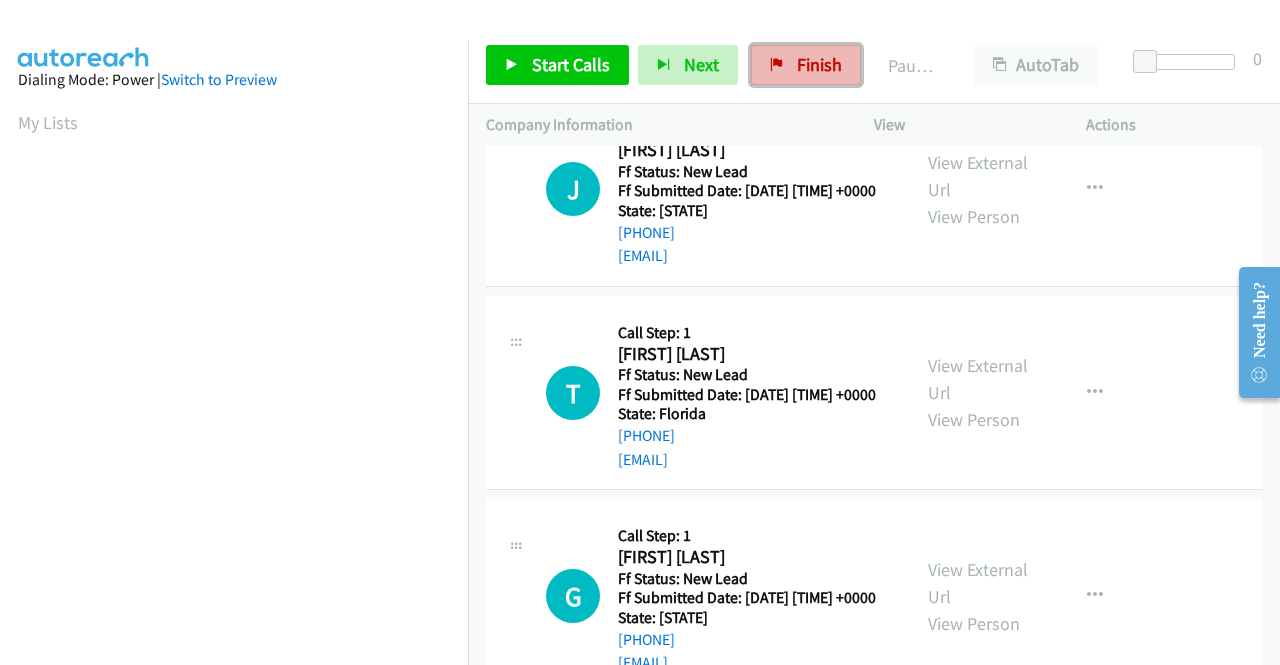 click on "Finish" at bounding box center [819, 64] 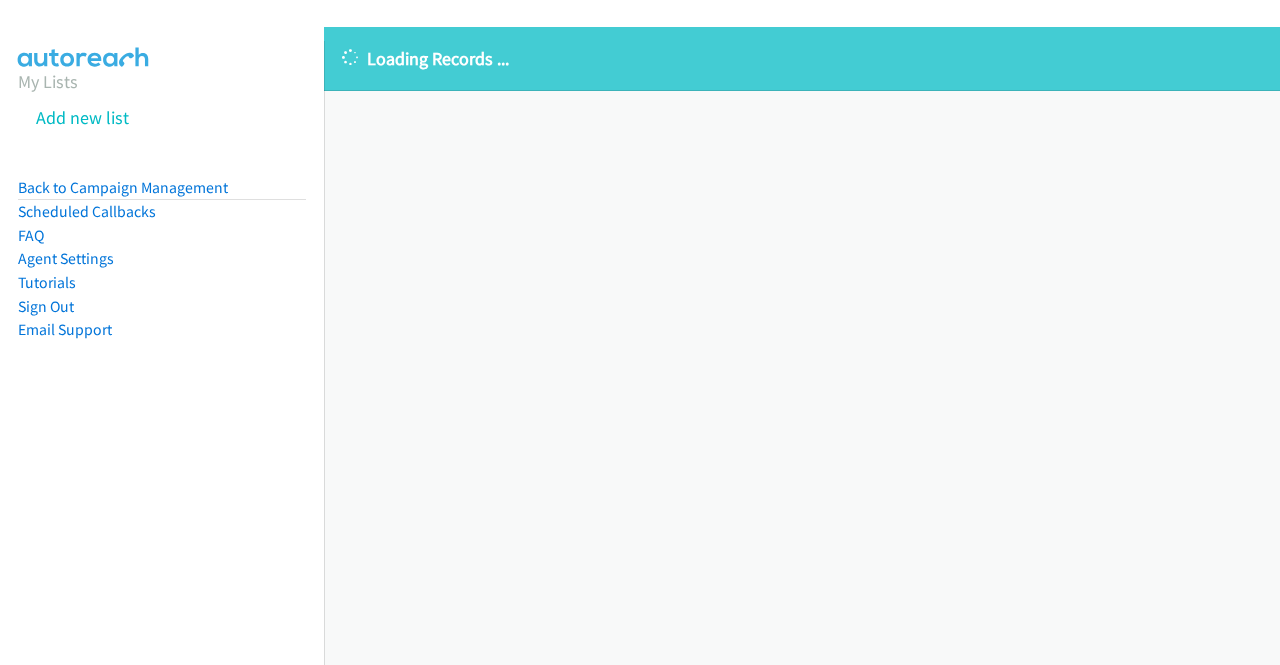 scroll, scrollTop: 0, scrollLeft: 0, axis: both 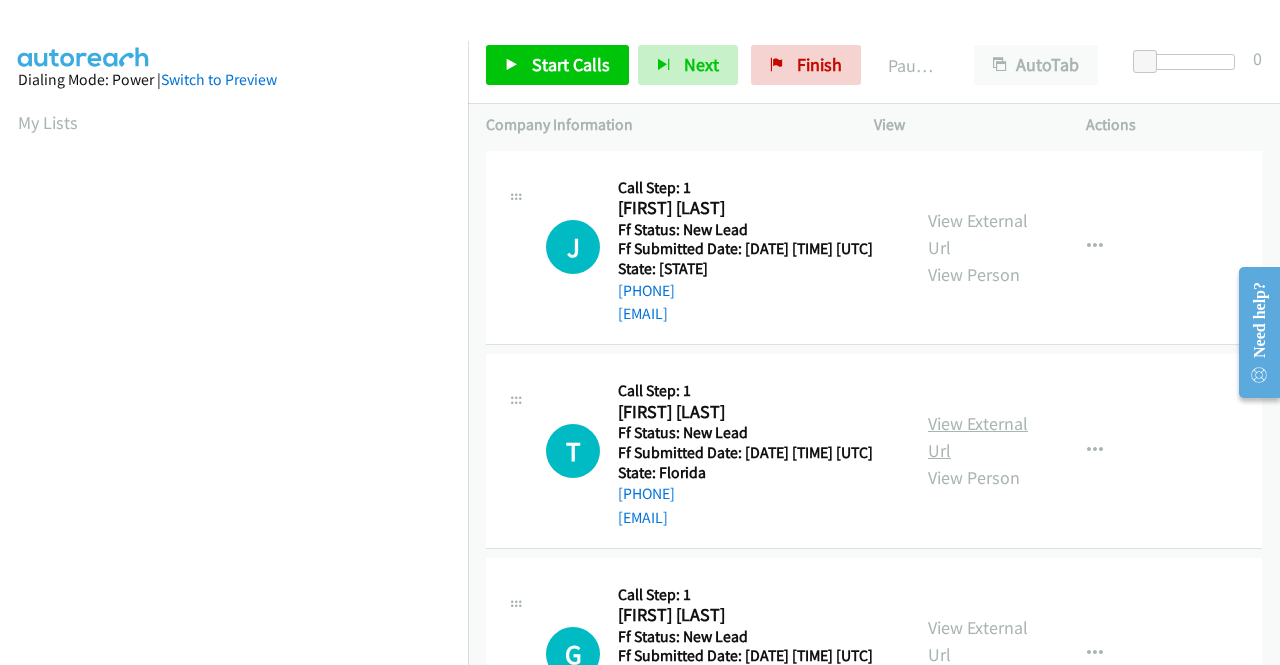 click on "View External Url" at bounding box center [978, 437] 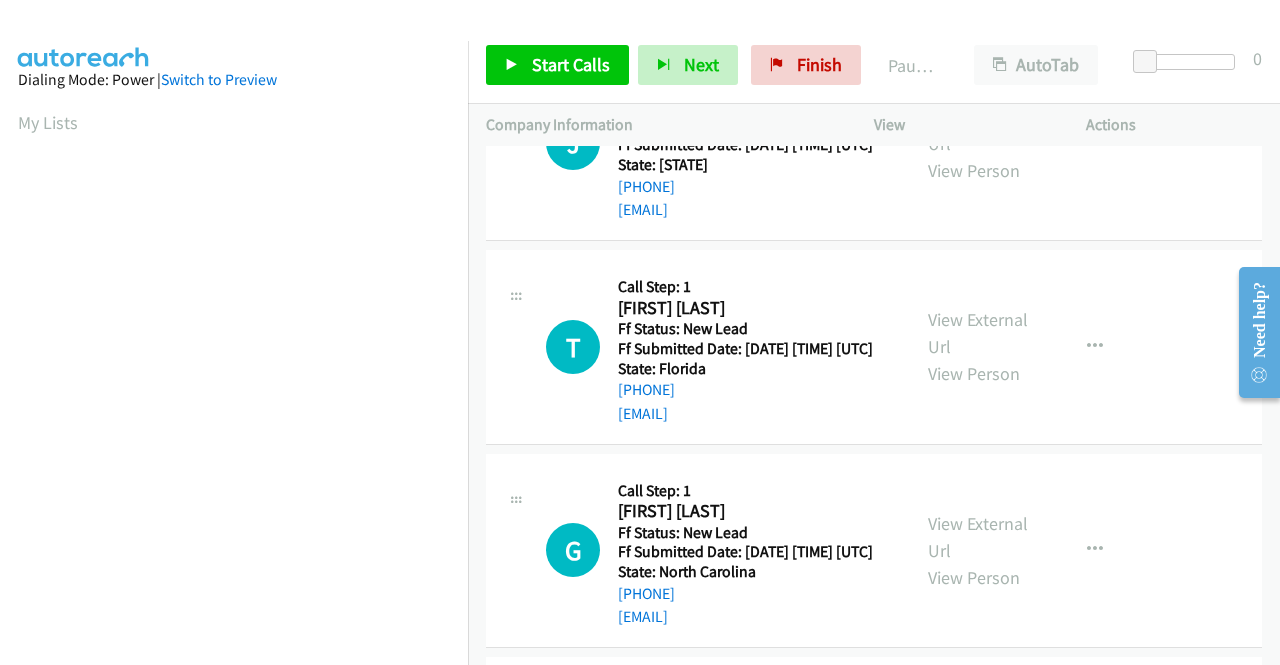 scroll, scrollTop: 200, scrollLeft: 0, axis: vertical 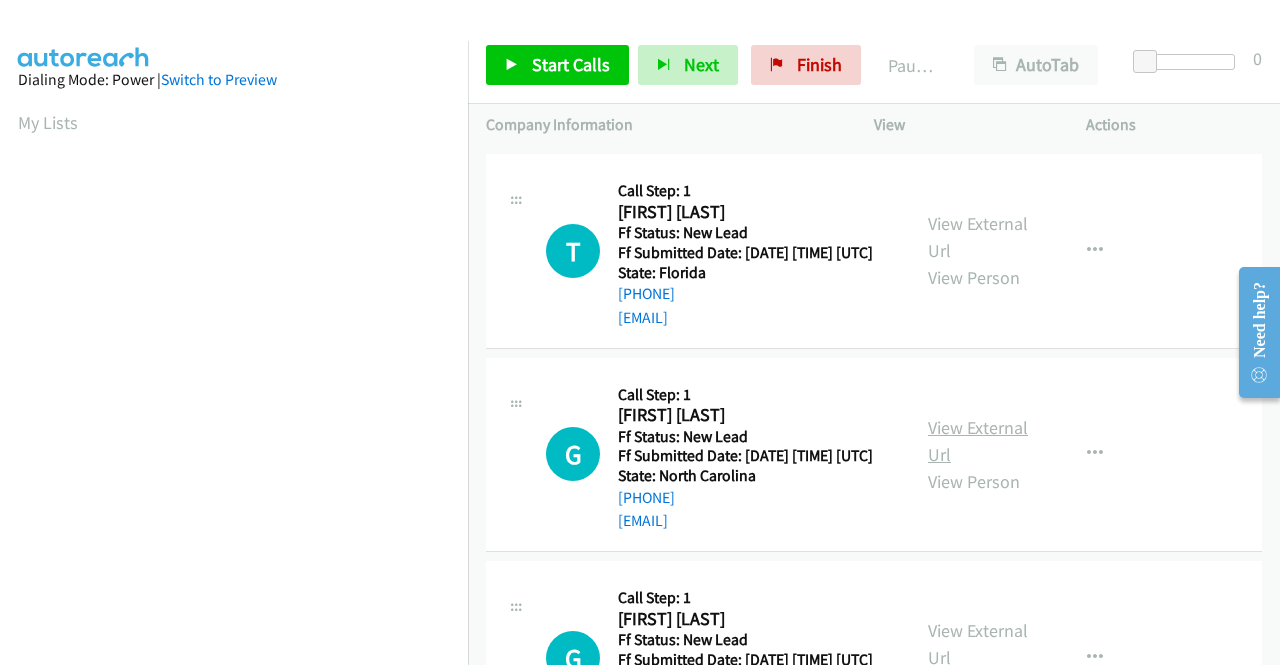 click on "View External Url" at bounding box center (978, 441) 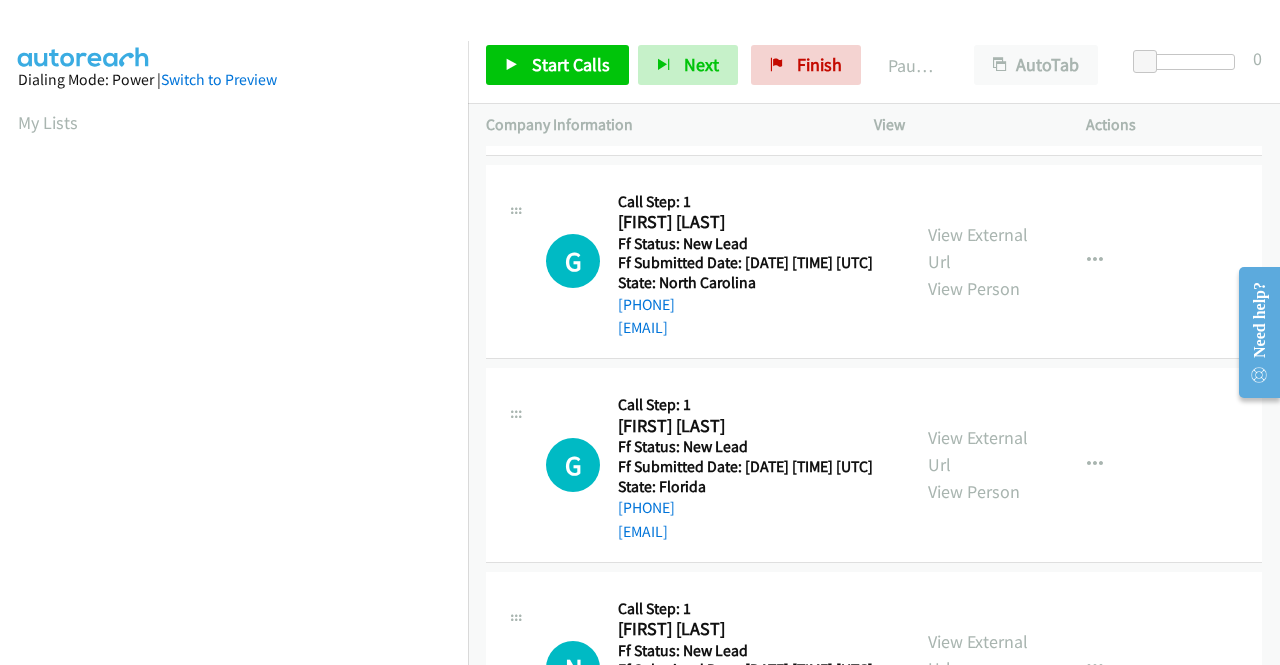 scroll, scrollTop: 400, scrollLeft: 0, axis: vertical 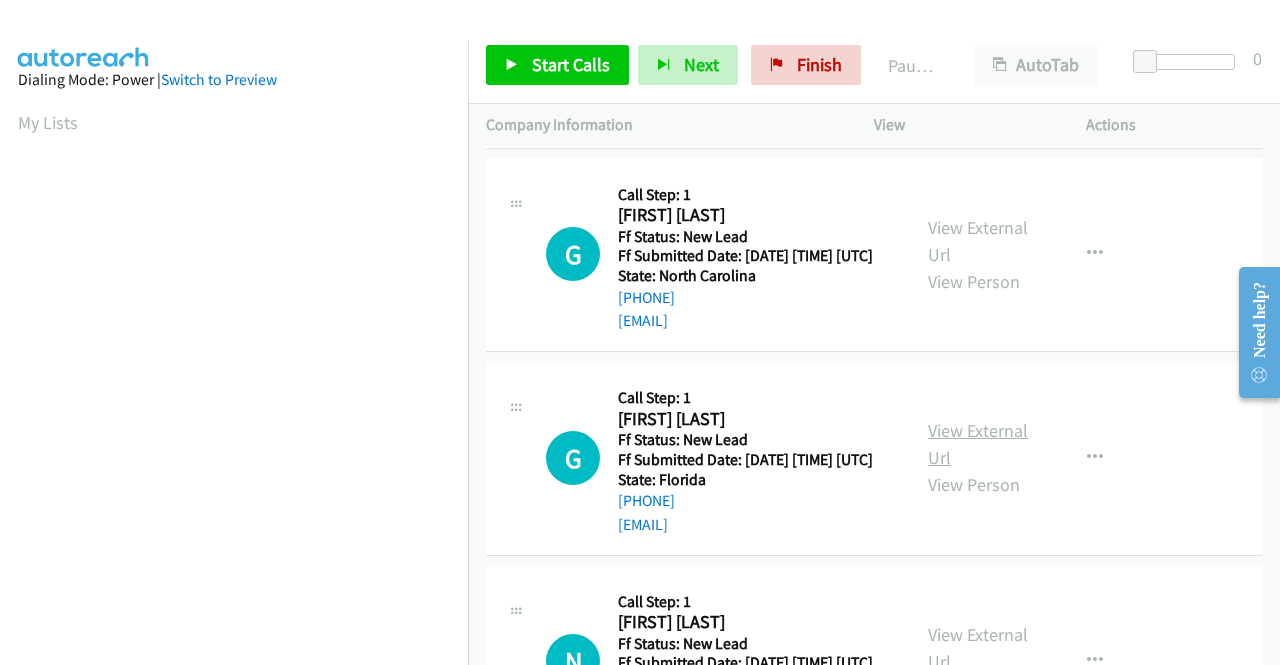 click on "View External Url" at bounding box center [978, 444] 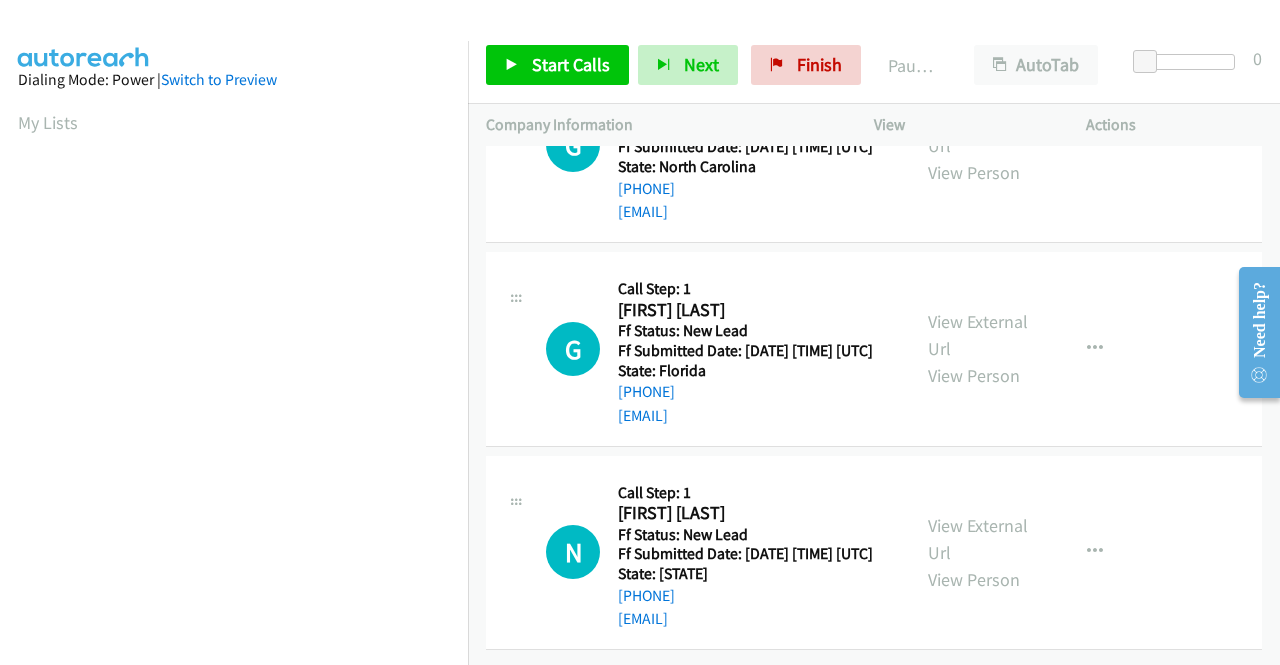 scroll, scrollTop: 600, scrollLeft: 0, axis: vertical 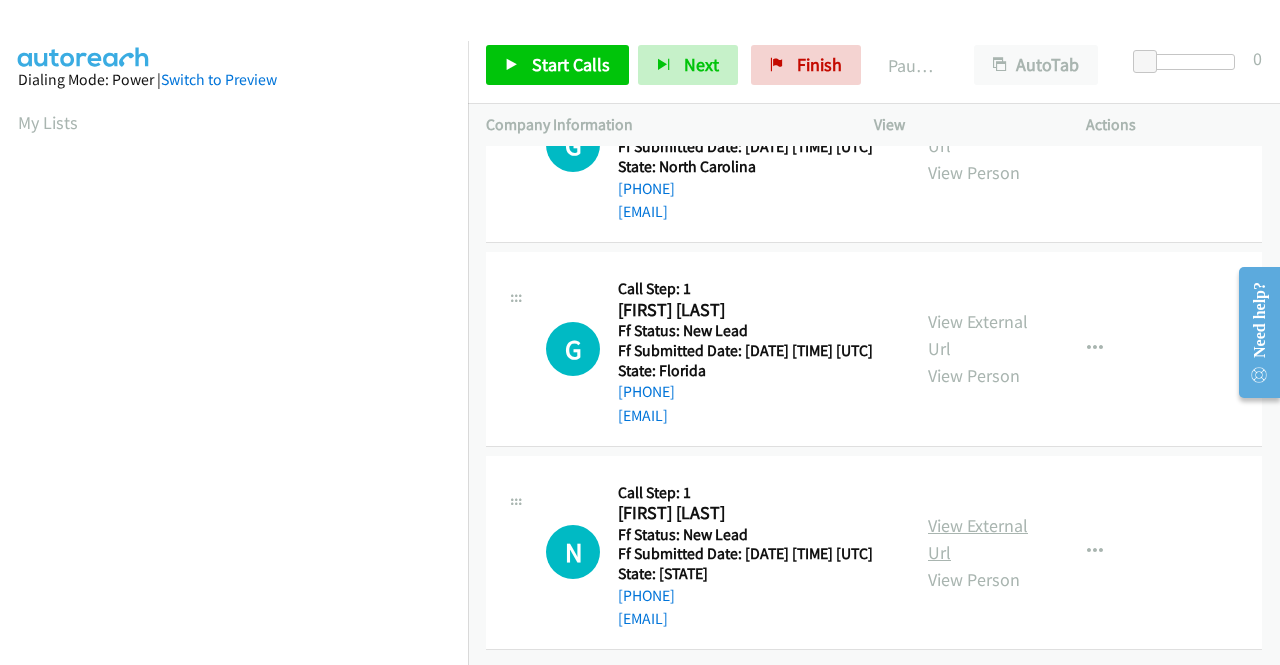 click on "View External Url" at bounding box center (978, 539) 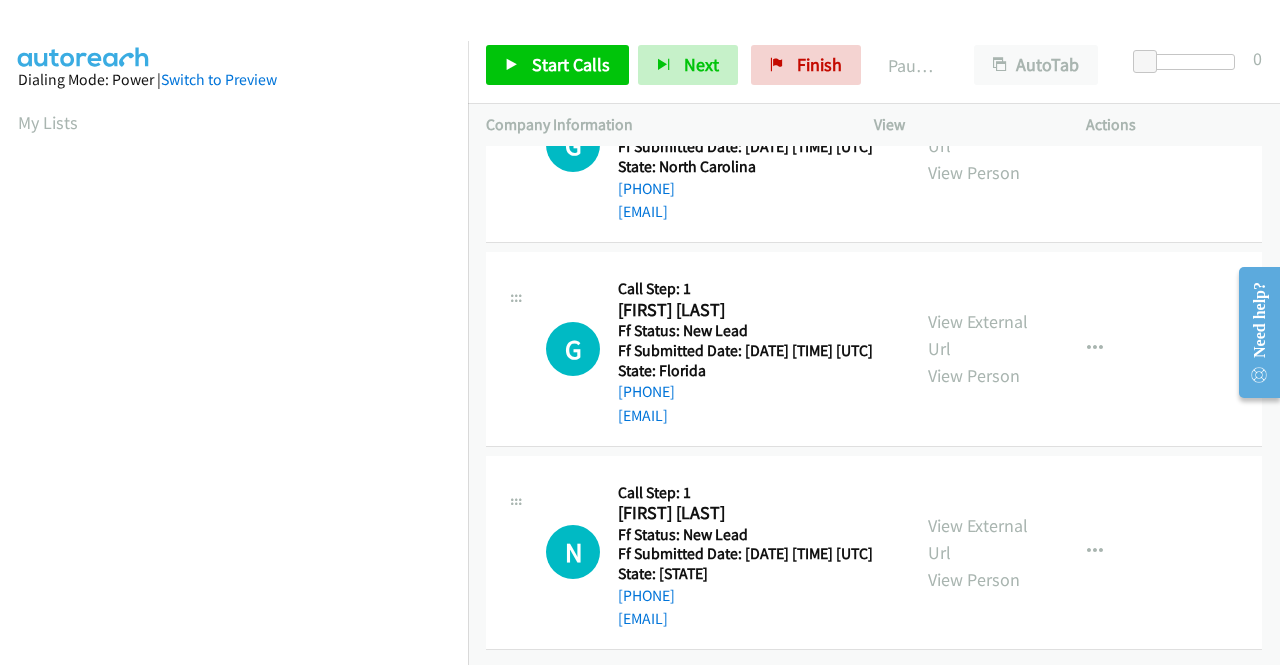scroll, scrollTop: 620, scrollLeft: 0, axis: vertical 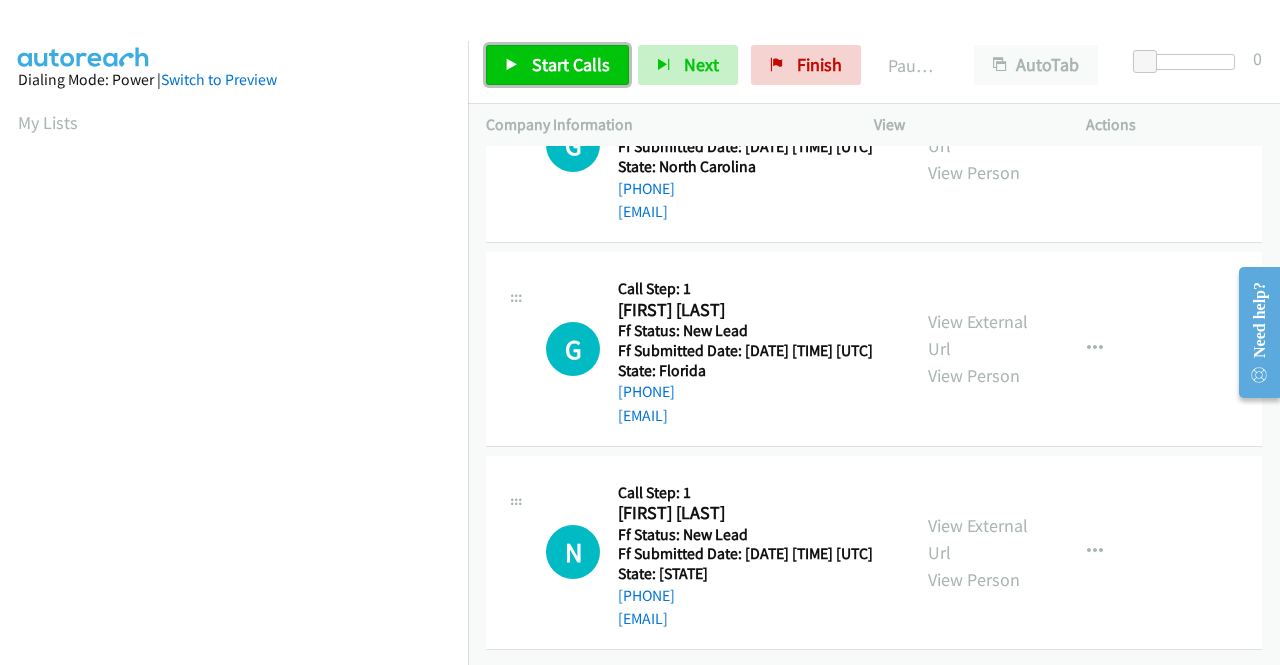 click on "Start Calls" at bounding box center [571, 64] 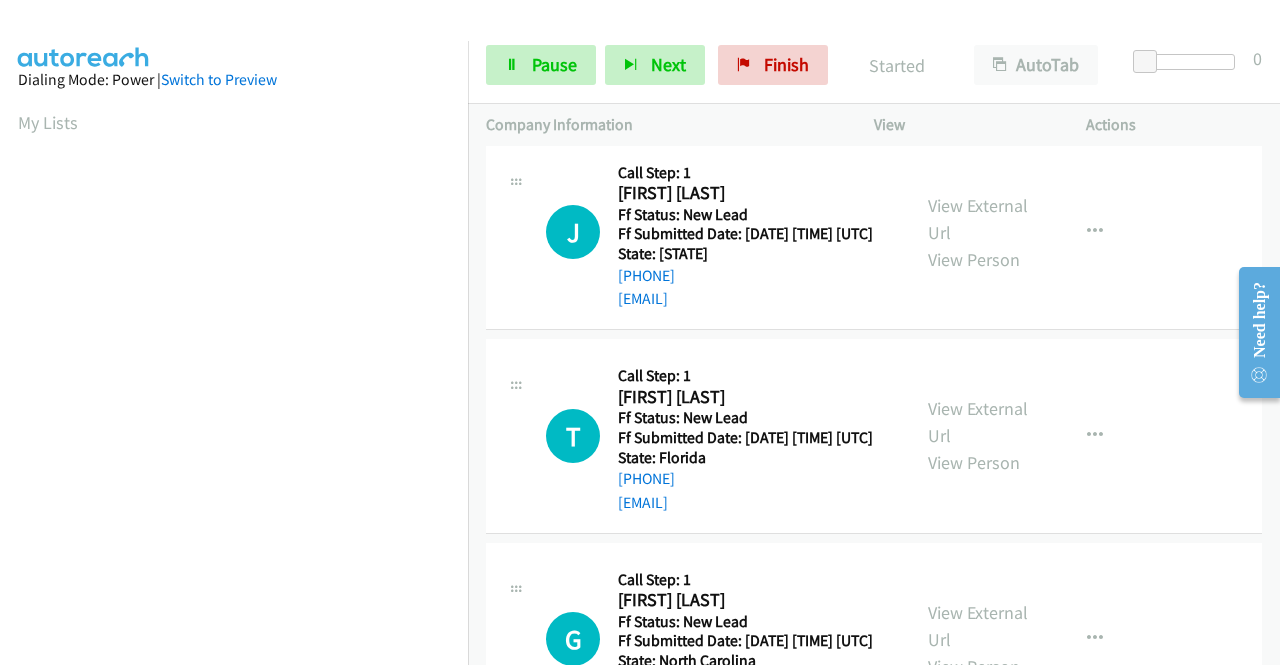 scroll, scrollTop: 0, scrollLeft: 0, axis: both 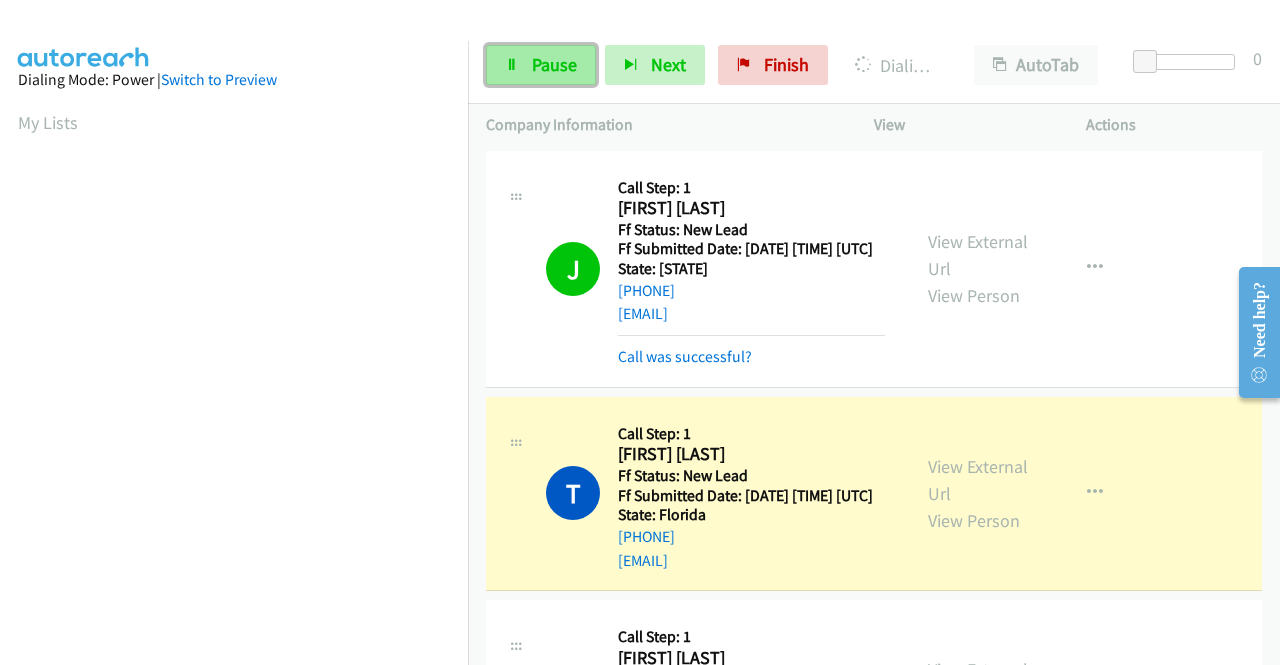 click on "Pause" at bounding box center (541, 65) 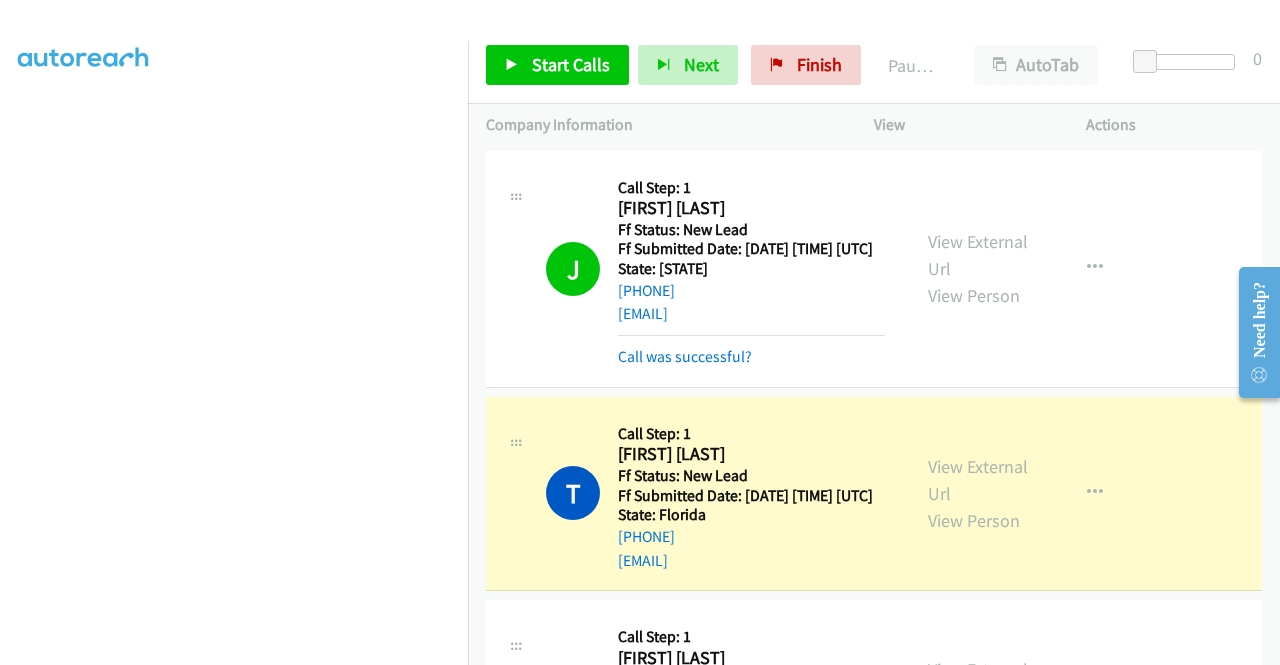 scroll, scrollTop: 456, scrollLeft: 0, axis: vertical 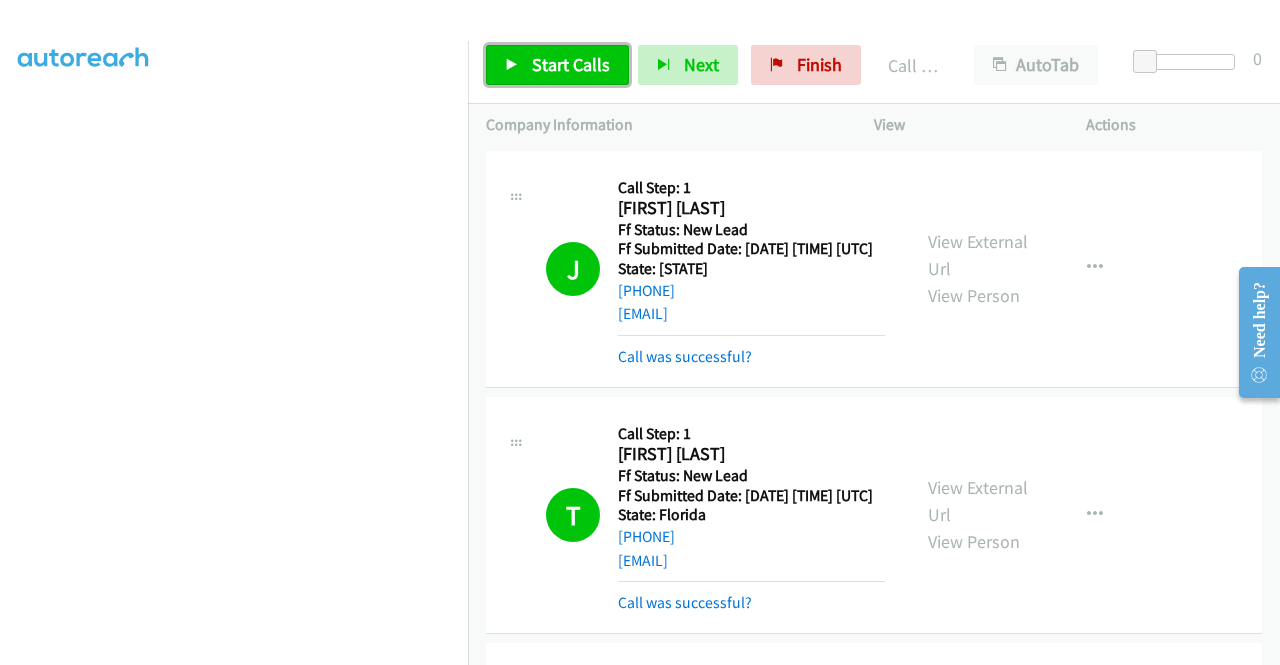 click on "Start Calls" at bounding box center (571, 64) 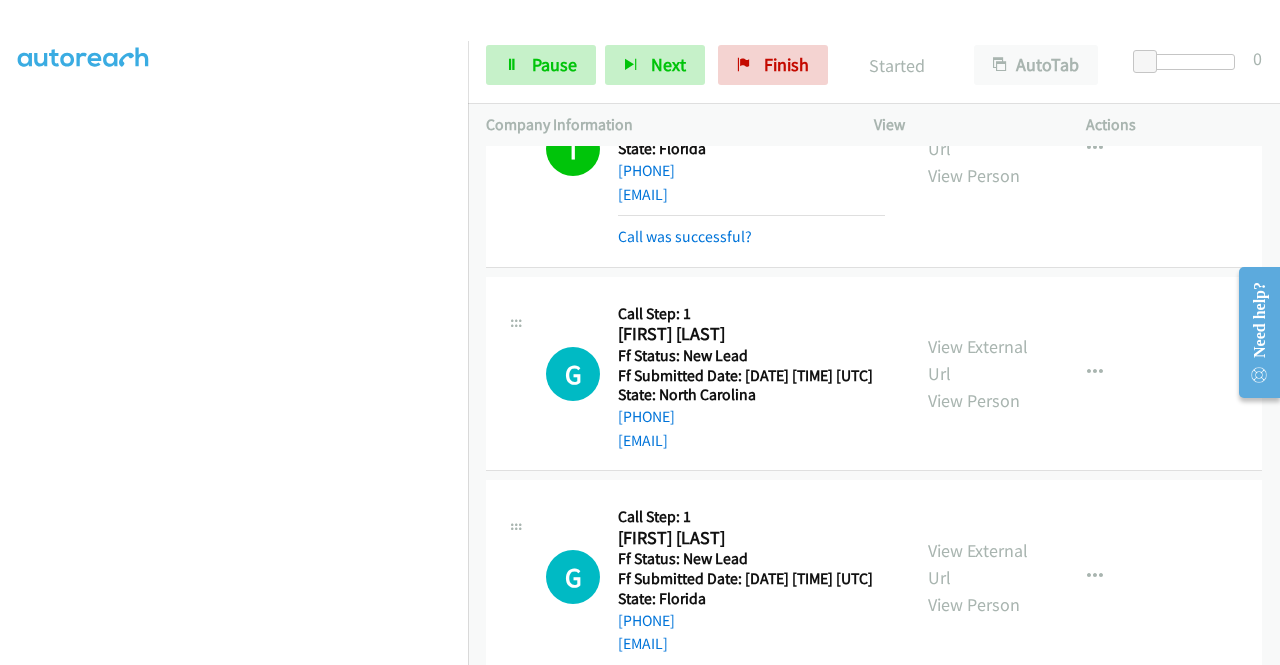 scroll, scrollTop: 400, scrollLeft: 0, axis: vertical 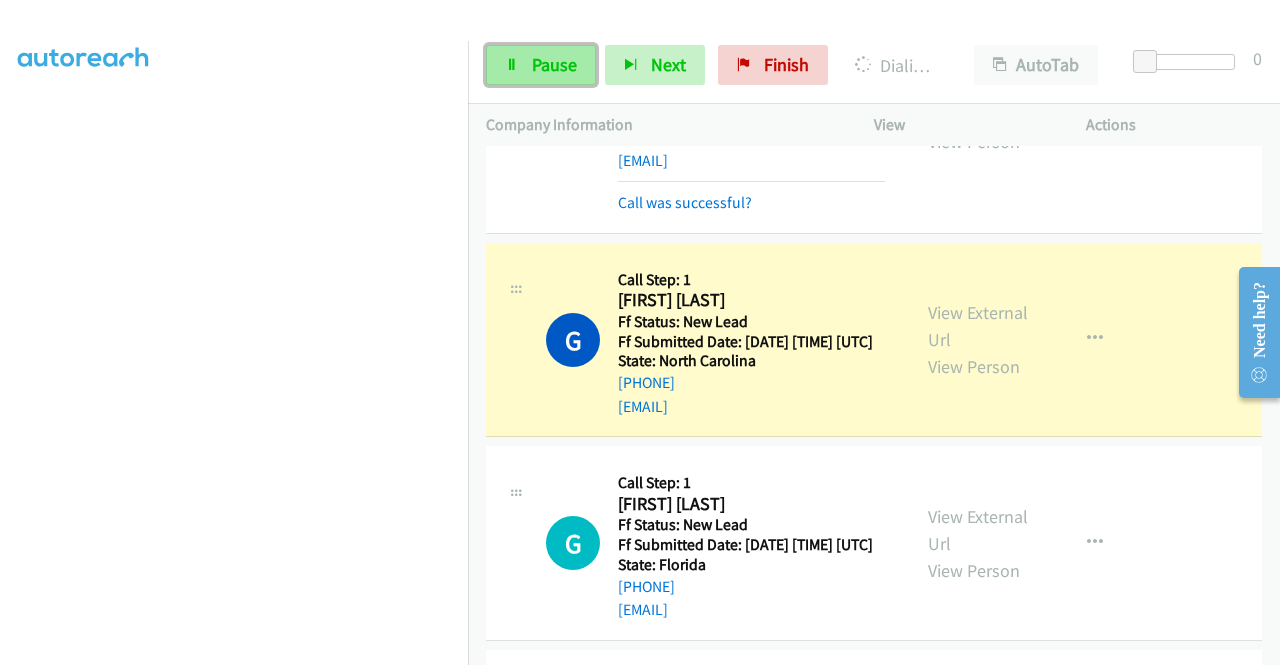 click on "Pause" at bounding box center (541, 65) 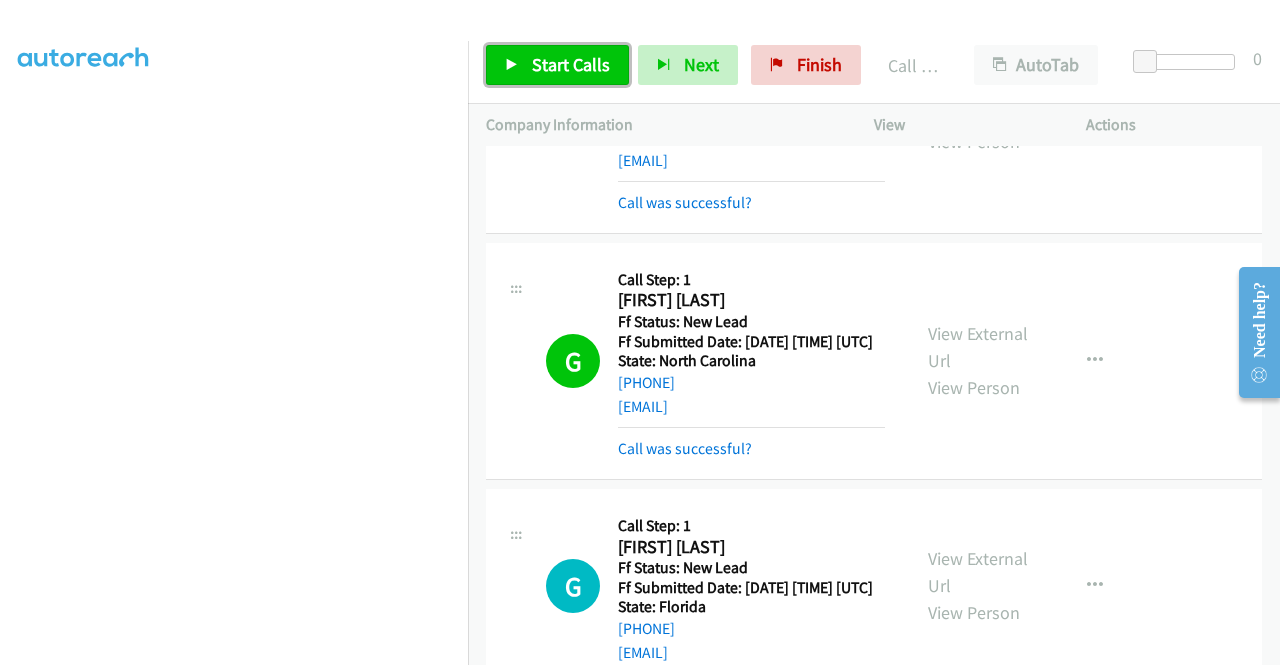 click on "Start Calls" at bounding box center (571, 64) 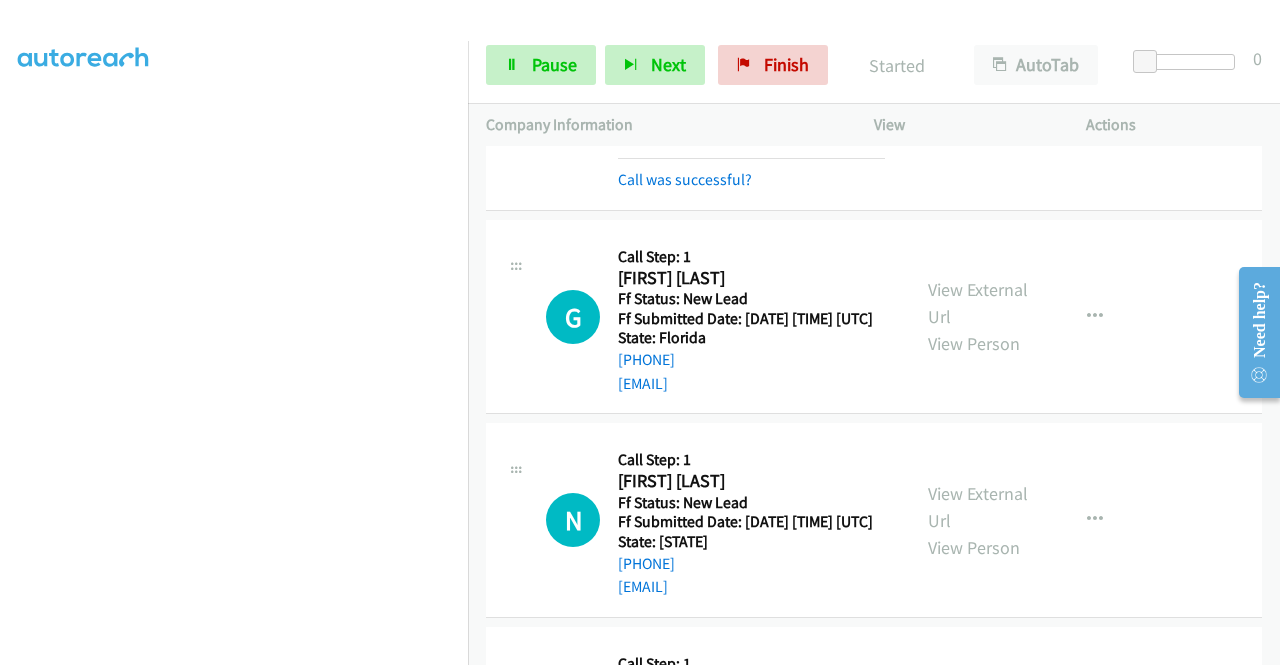 scroll, scrollTop: 700, scrollLeft: 0, axis: vertical 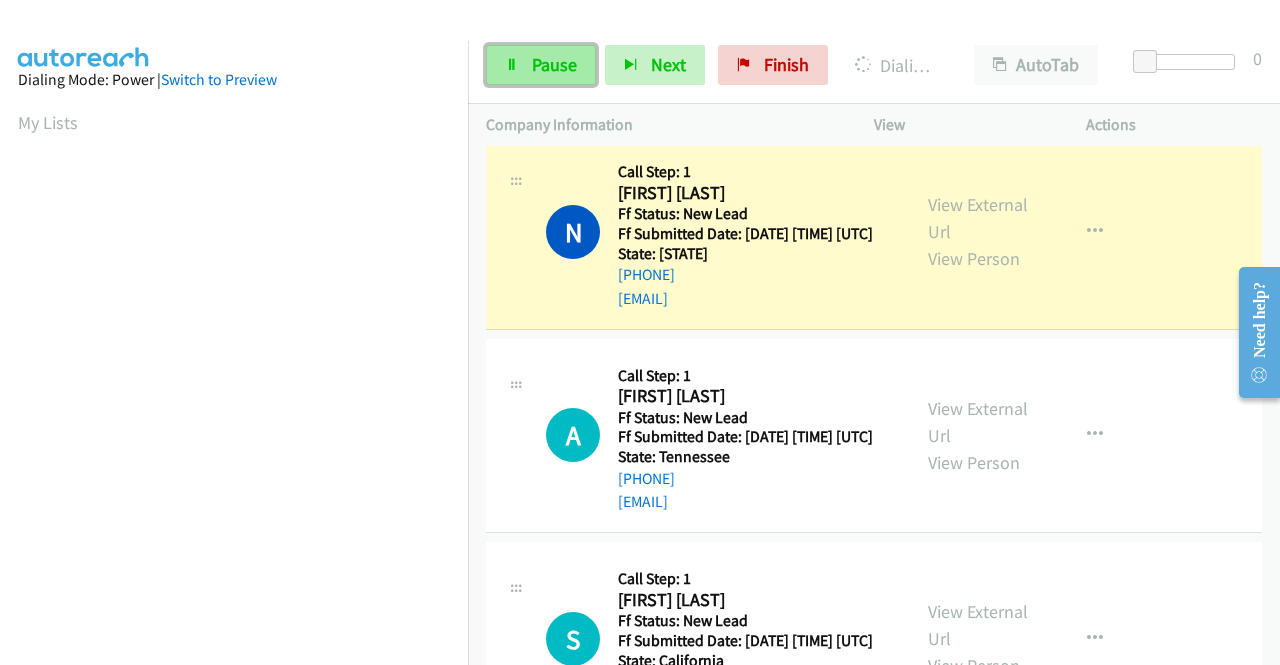 click on "Pause" at bounding box center [541, 65] 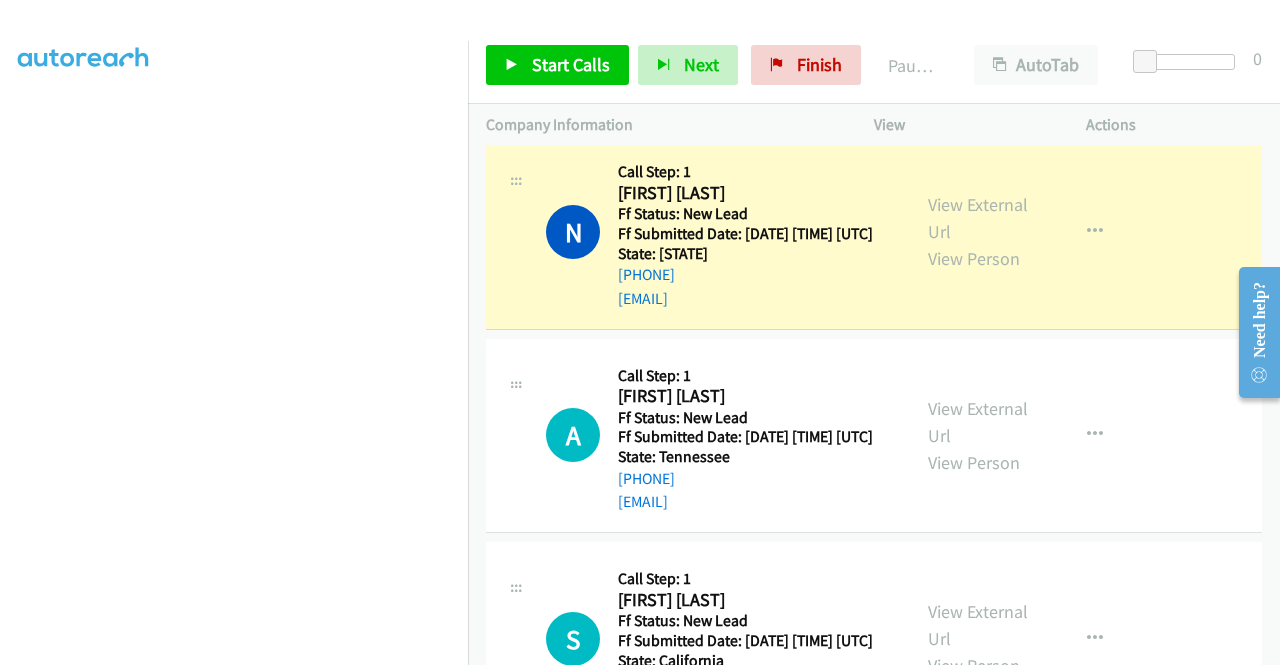 scroll, scrollTop: 0, scrollLeft: 0, axis: both 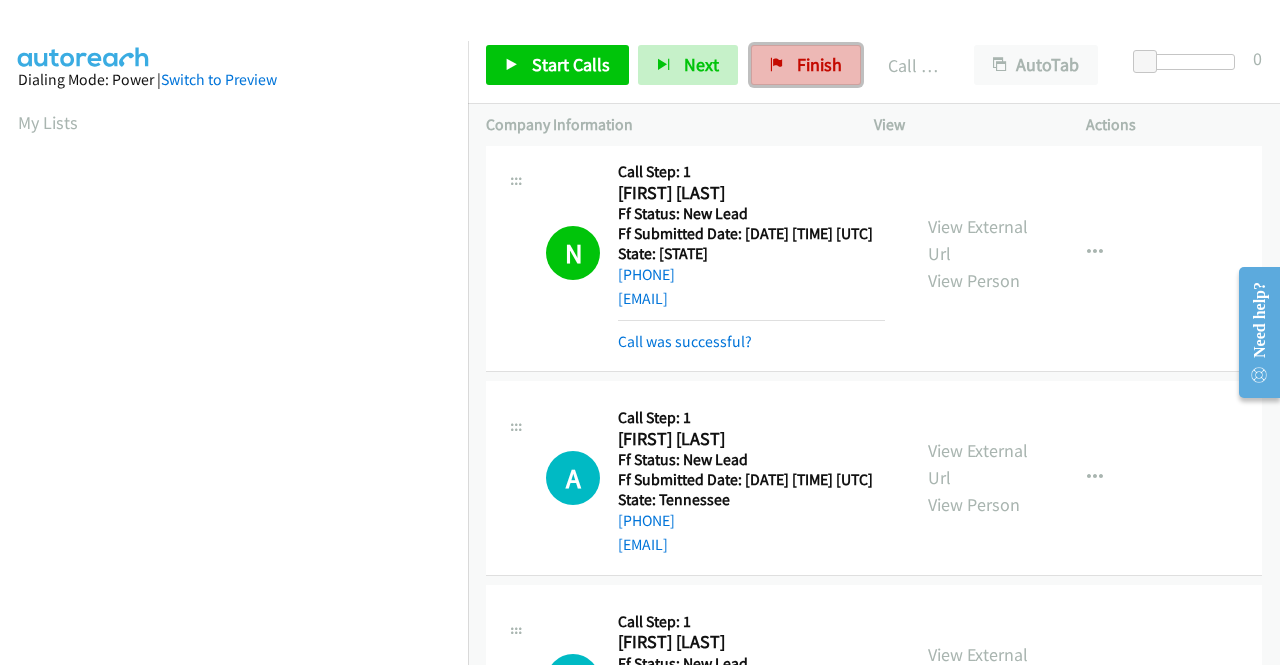 click on "Finish" at bounding box center (806, 65) 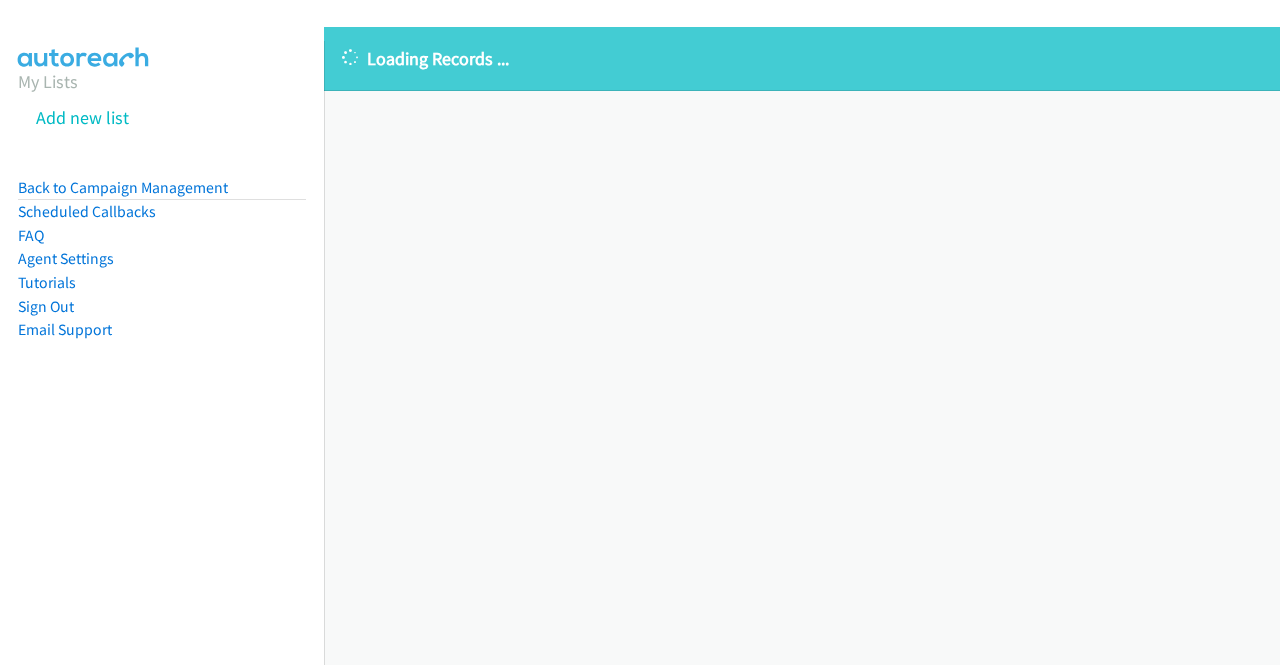 scroll, scrollTop: 0, scrollLeft: 0, axis: both 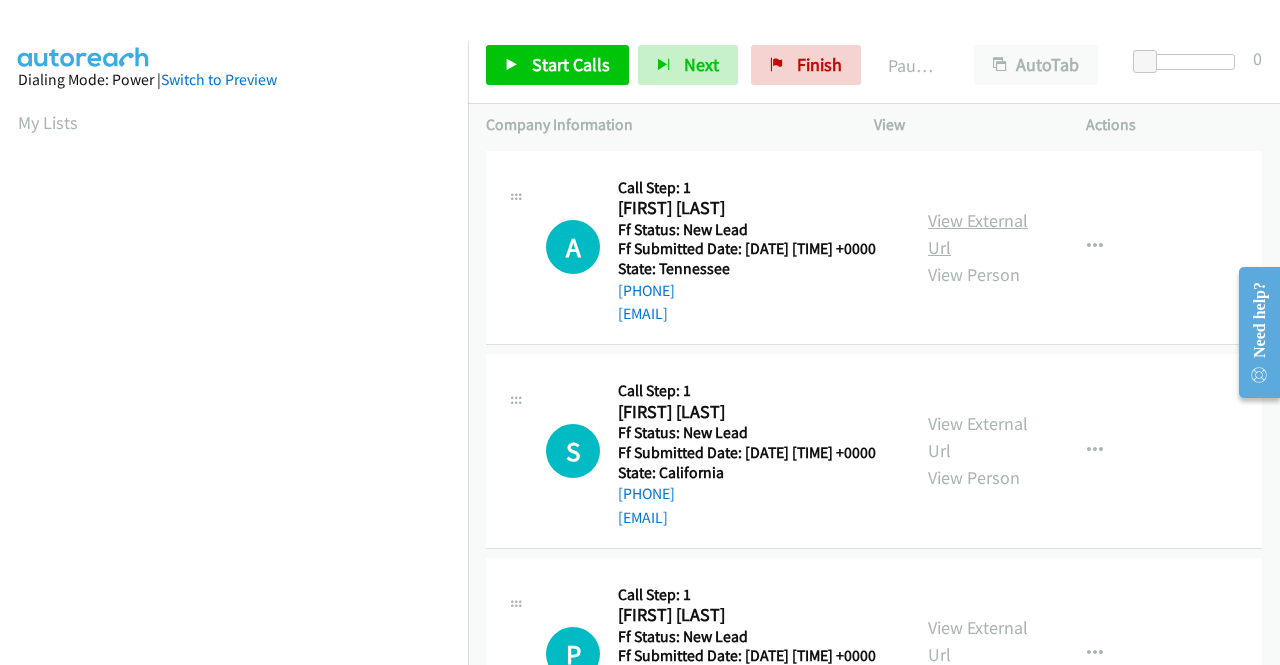 click on "View External Url" at bounding box center [978, 234] 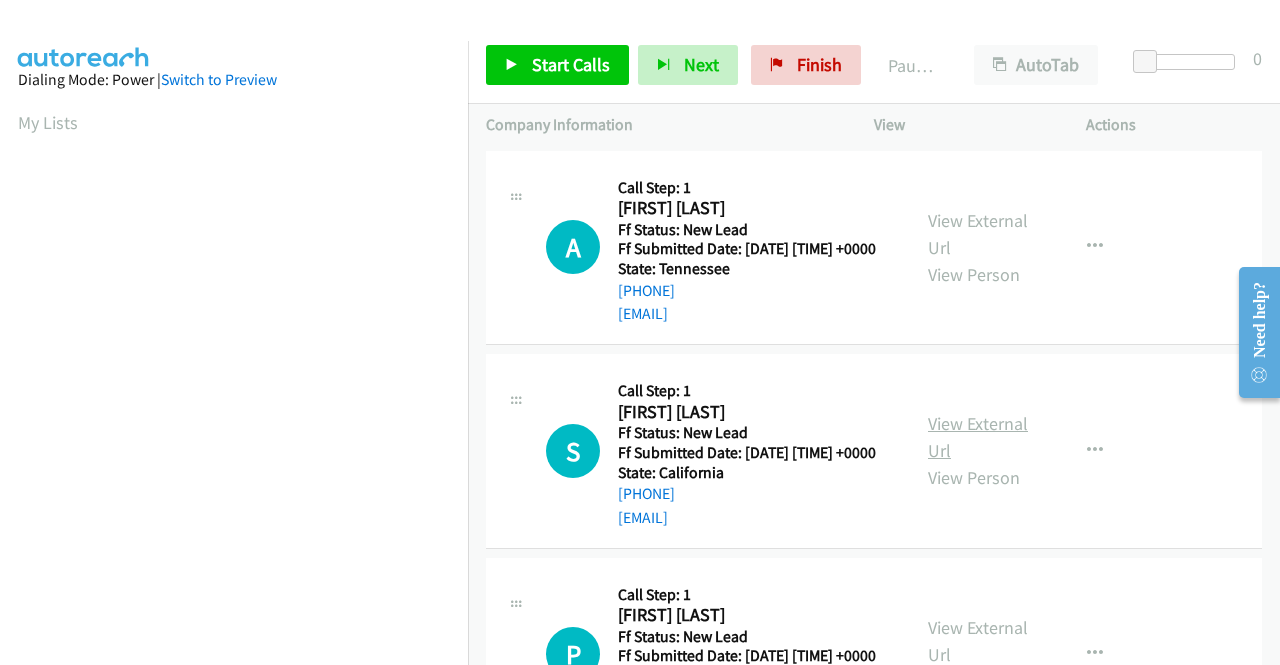 click on "View External Url" at bounding box center [978, 437] 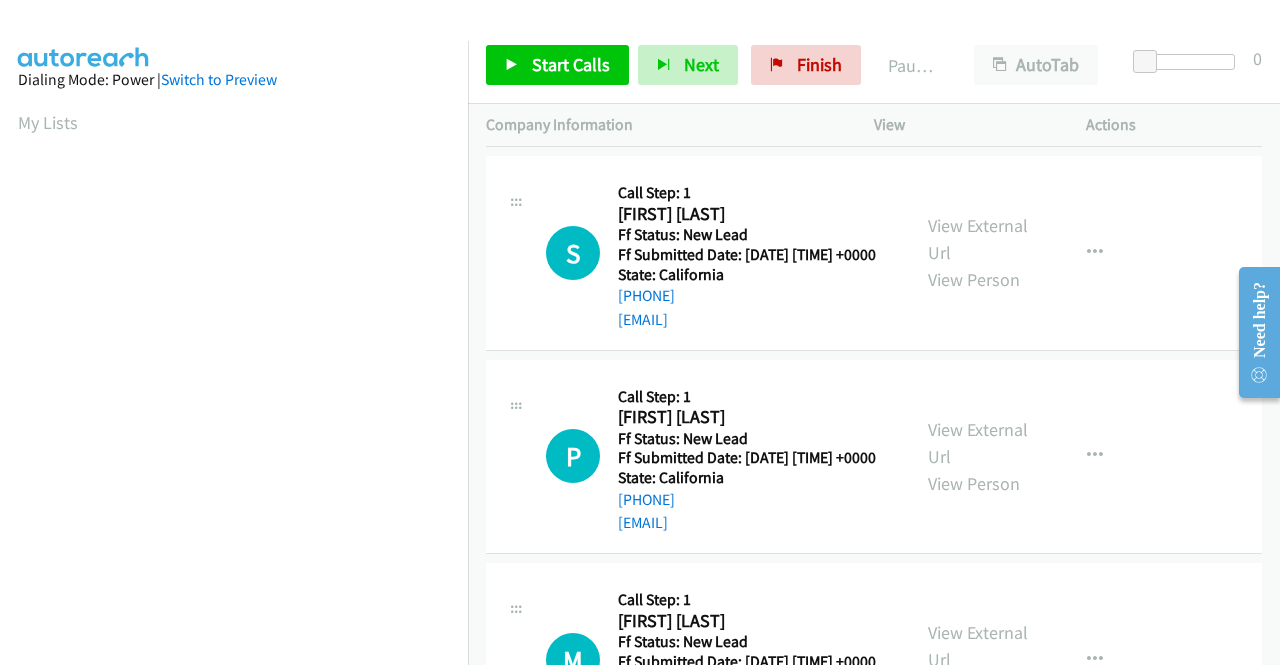 scroll, scrollTop: 200, scrollLeft: 0, axis: vertical 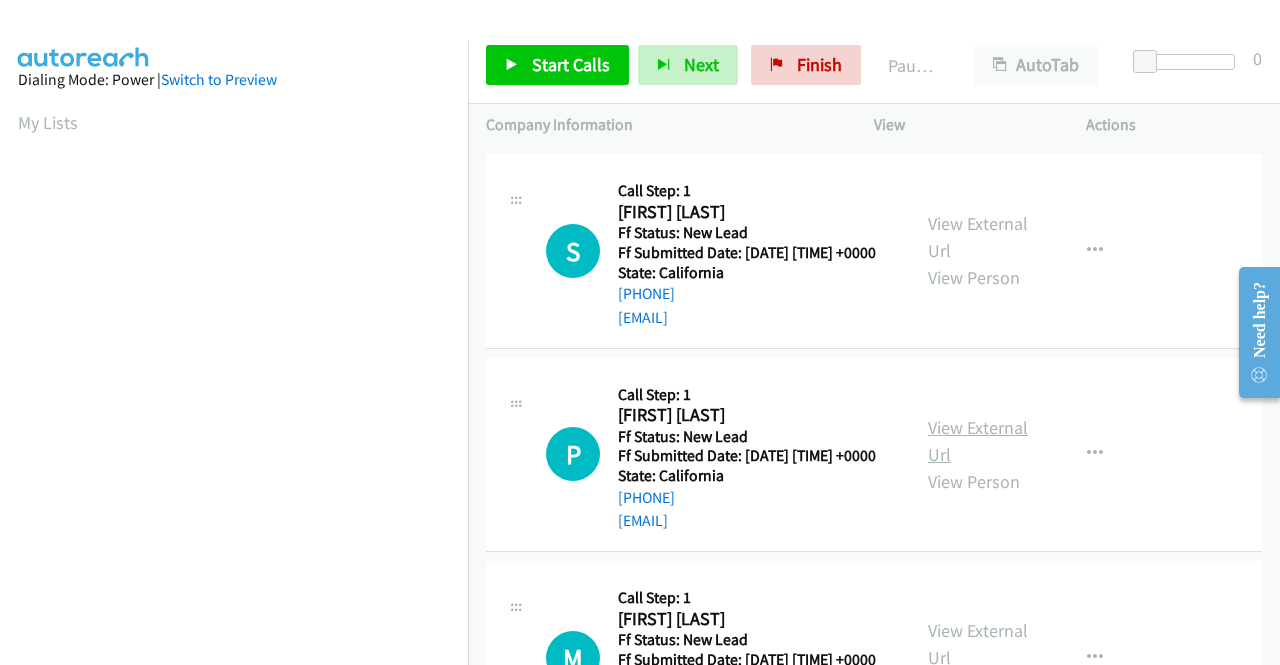 click on "View External Url" at bounding box center [978, 441] 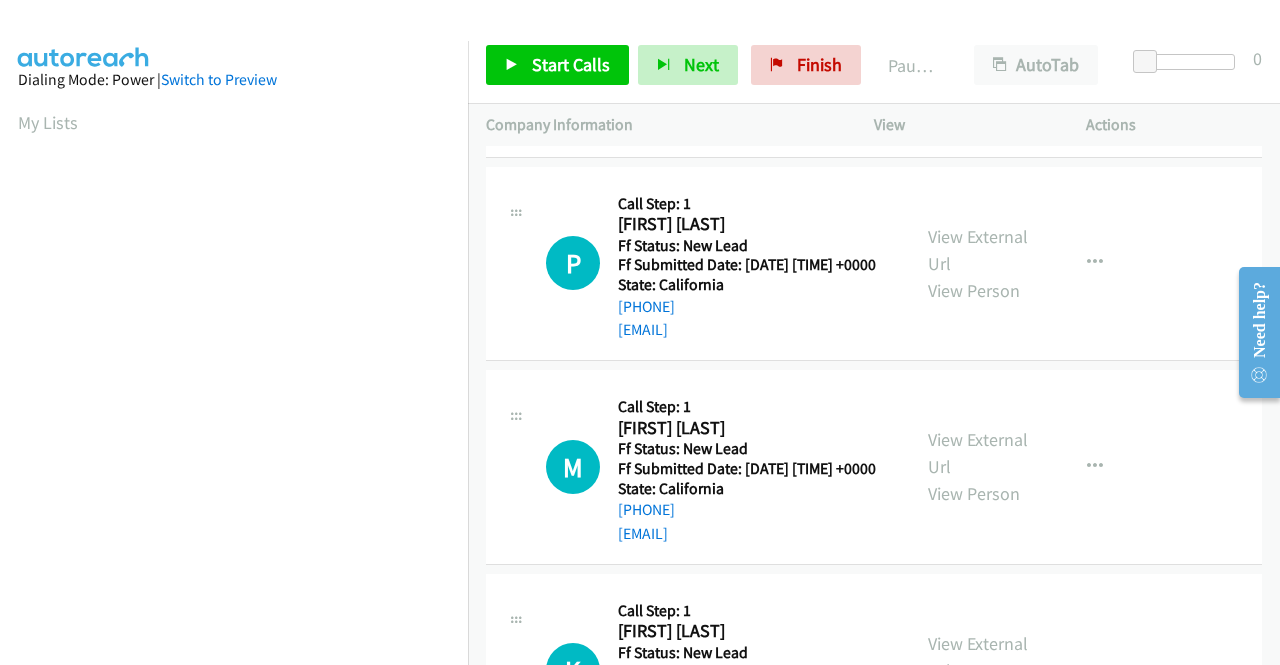 scroll, scrollTop: 400, scrollLeft: 0, axis: vertical 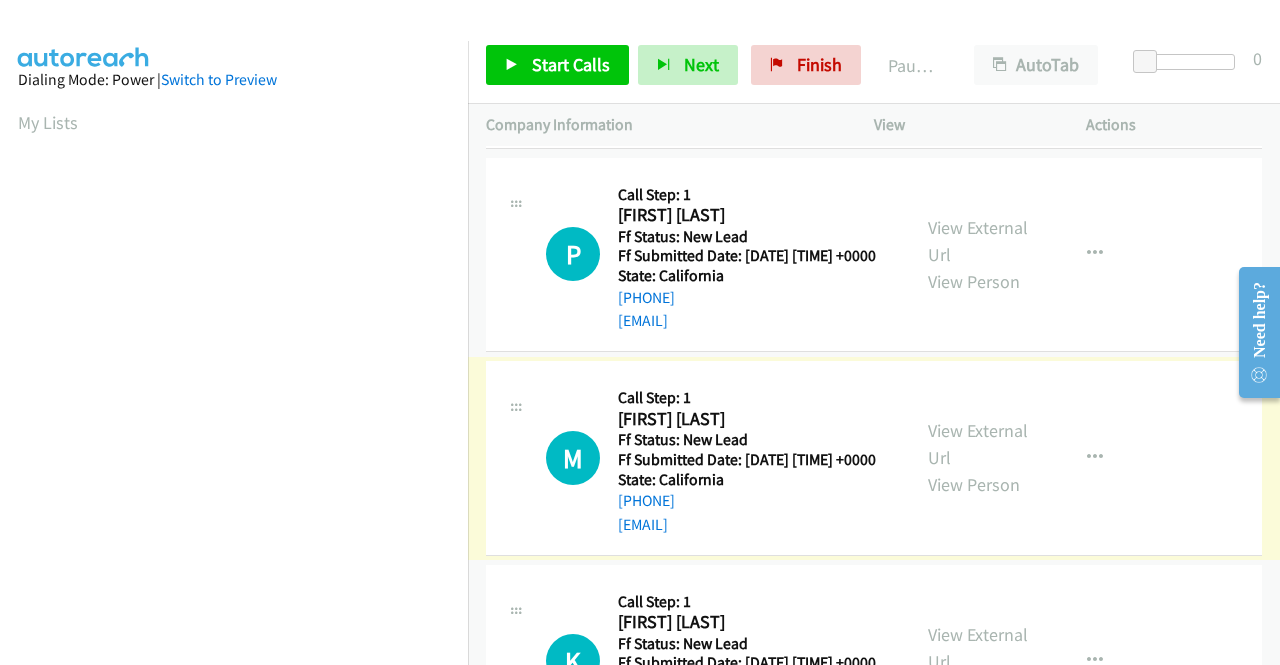 click on "View External Url" at bounding box center (978, 444) 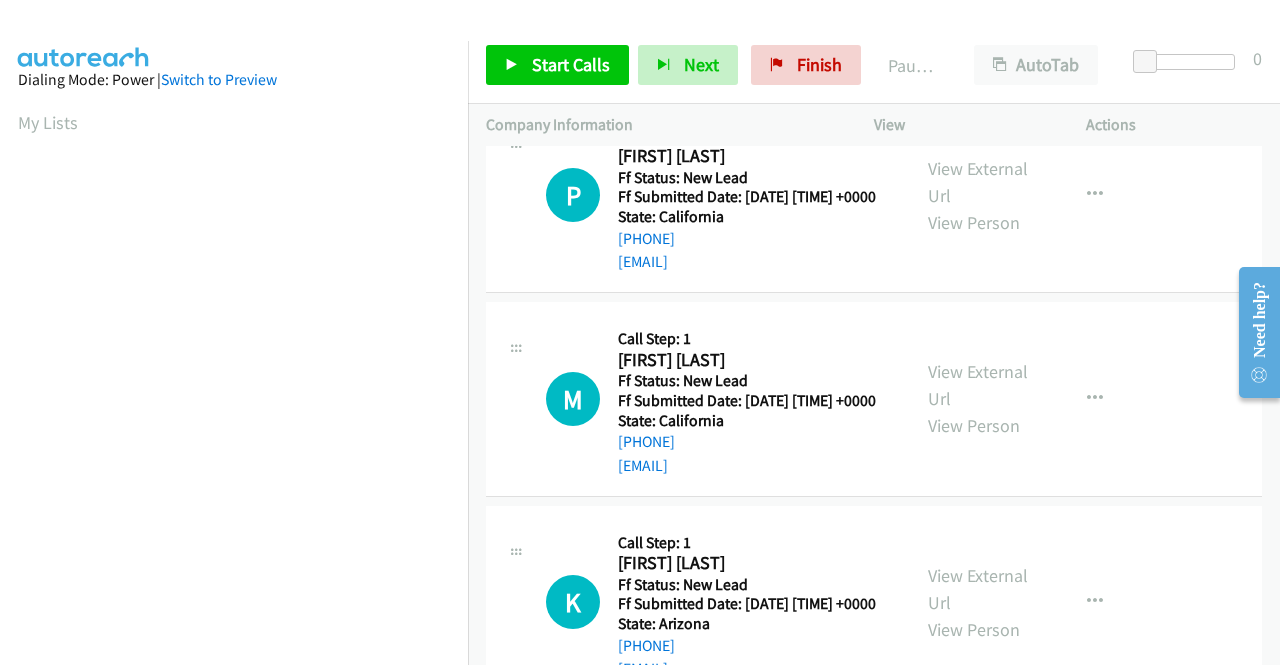 scroll, scrollTop: 620, scrollLeft: 0, axis: vertical 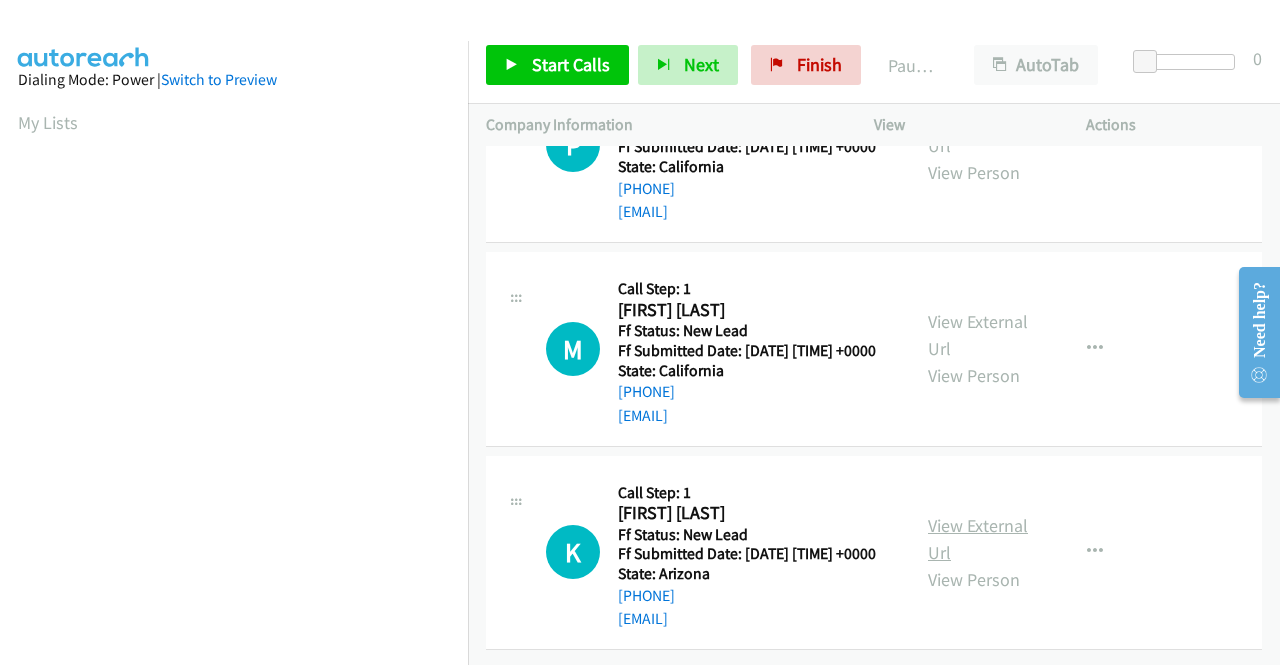 click on "View External Url" at bounding box center [978, 539] 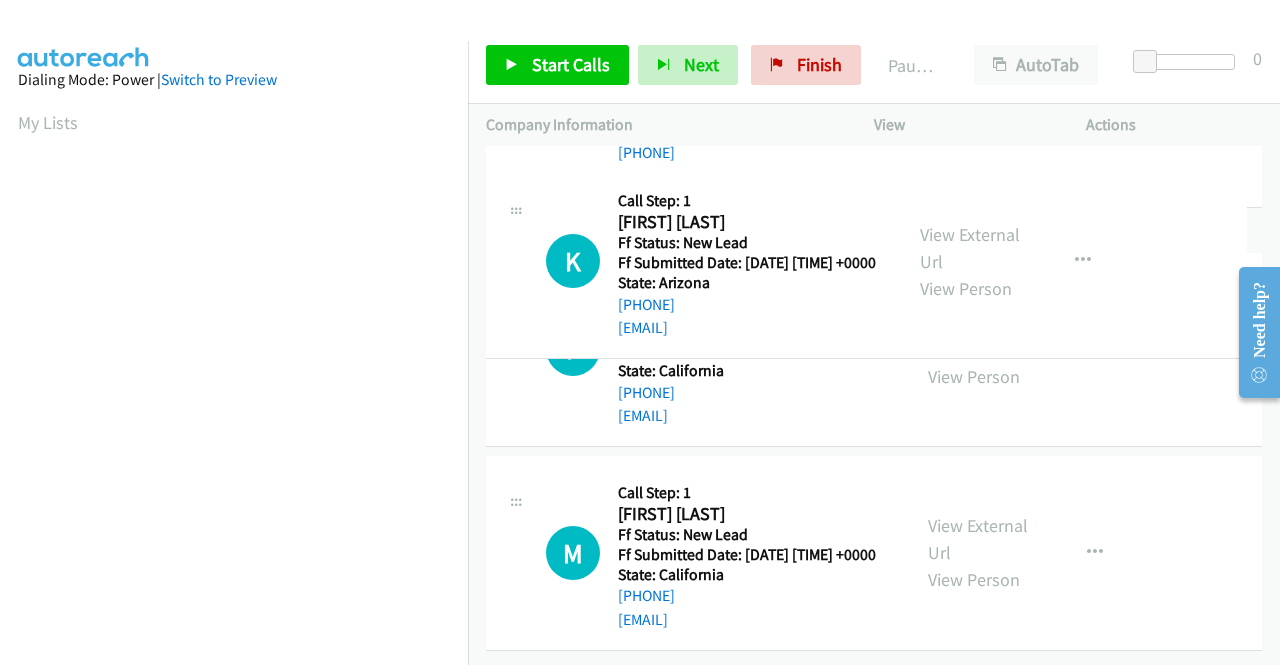 drag, startPoint x: 1263, startPoint y: 535, endPoint x: 1279, endPoint y: 185, distance: 350.3655 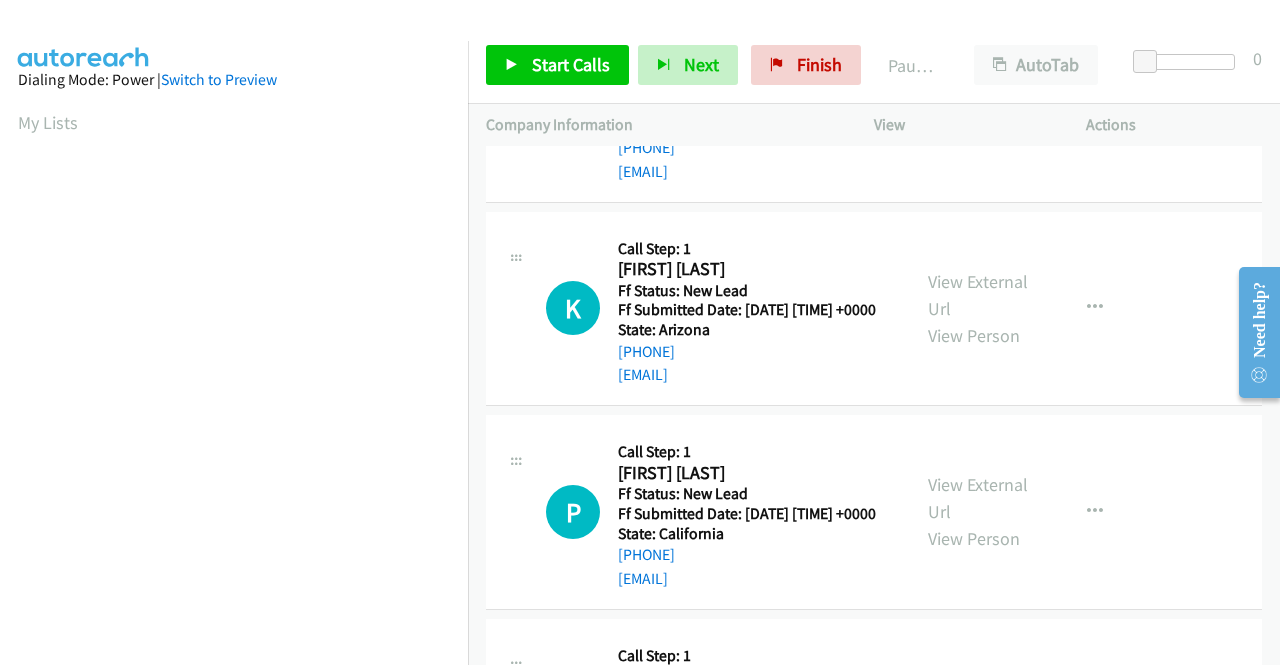 scroll, scrollTop: 354, scrollLeft: 0, axis: vertical 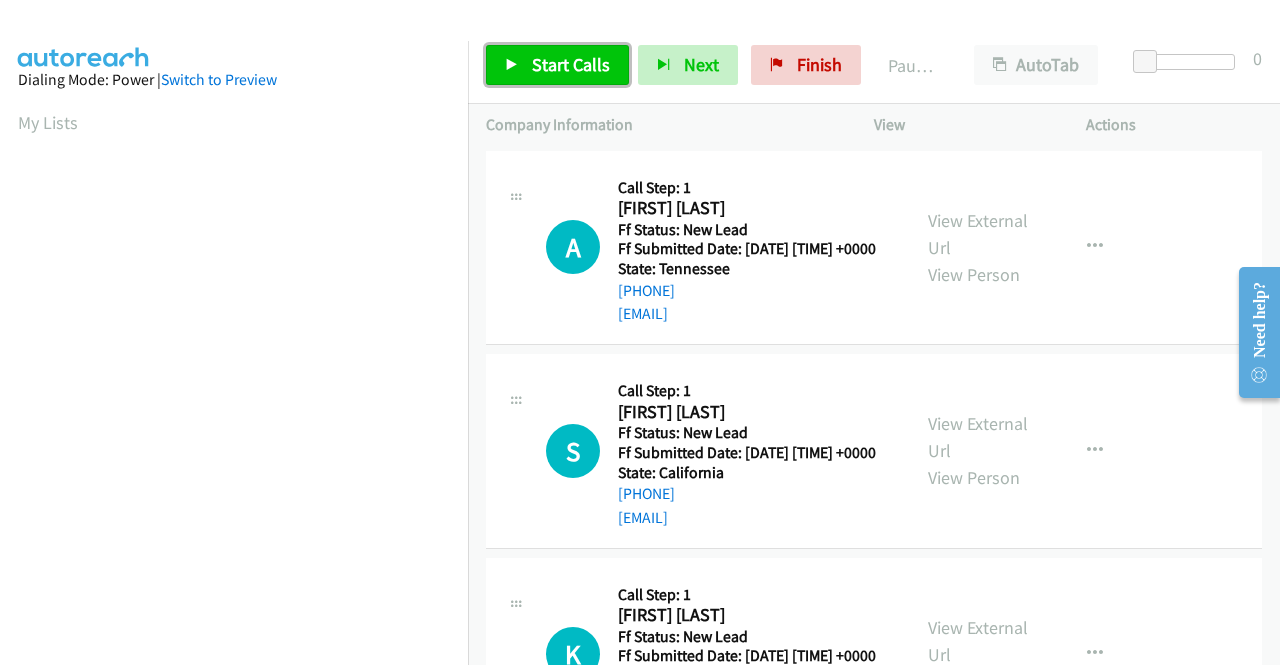 click on "Start Calls" at bounding box center (557, 65) 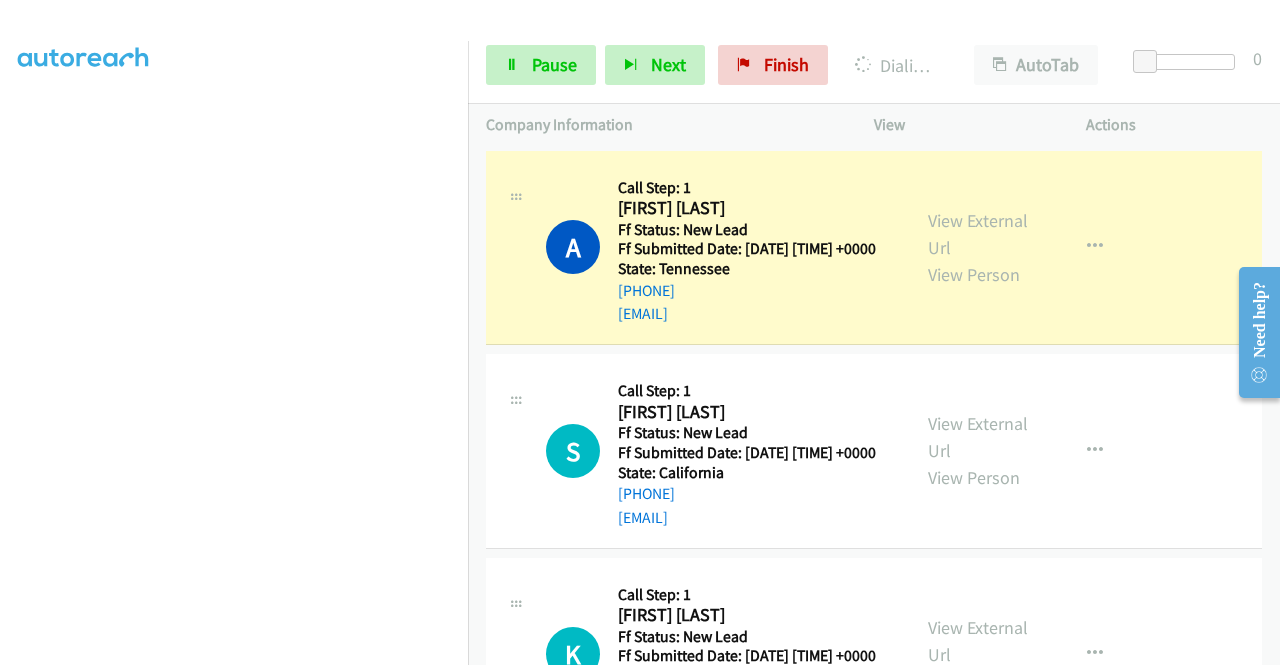 scroll, scrollTop: 0, scrollLeft: 0, axis: both 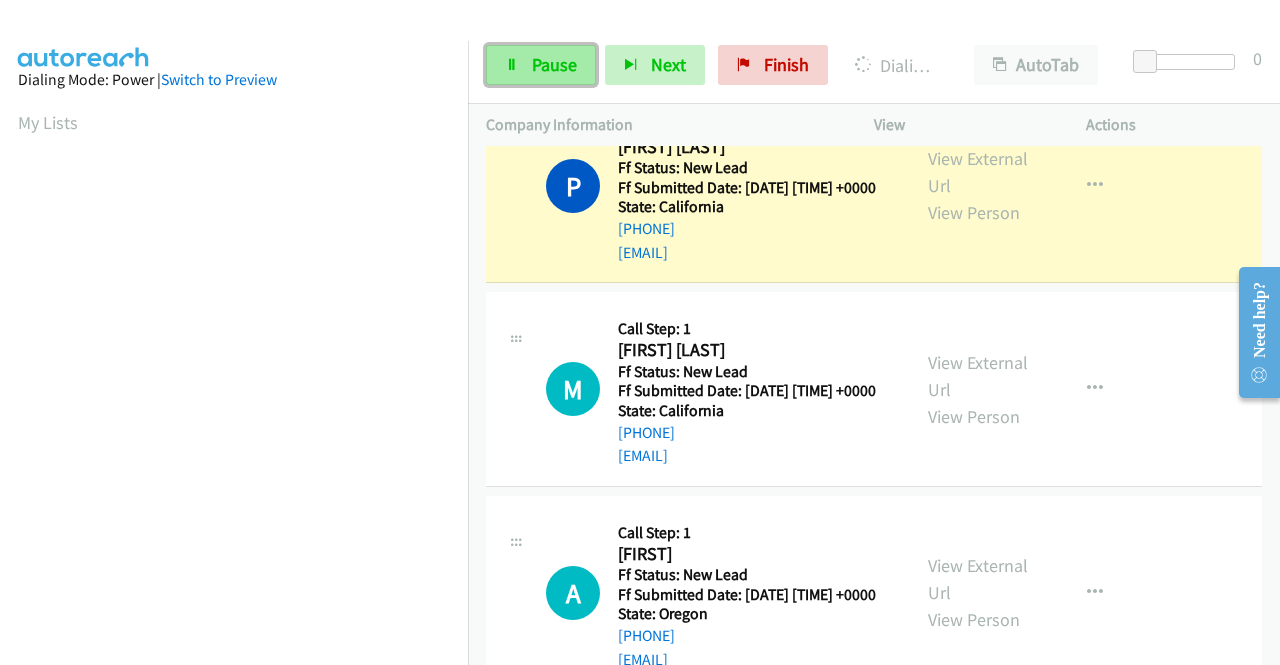 click on "Pause" at bounding box center (554, 64) 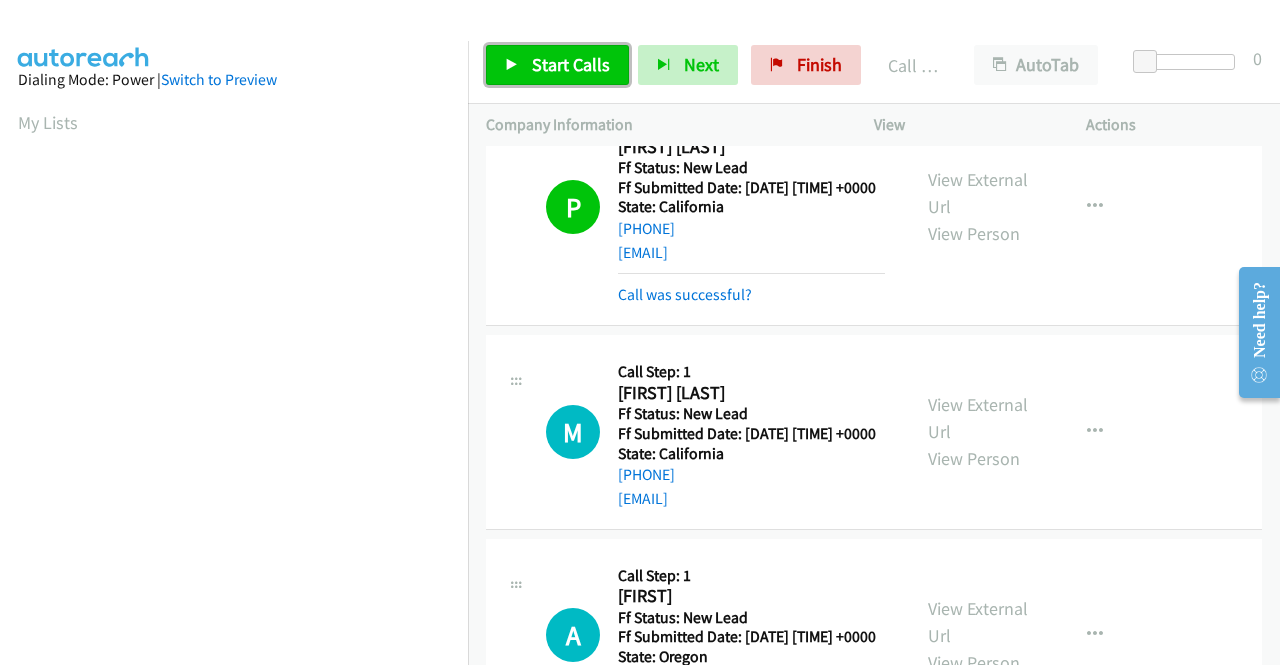click on "Start Calls" at bounding box center (571, 64) 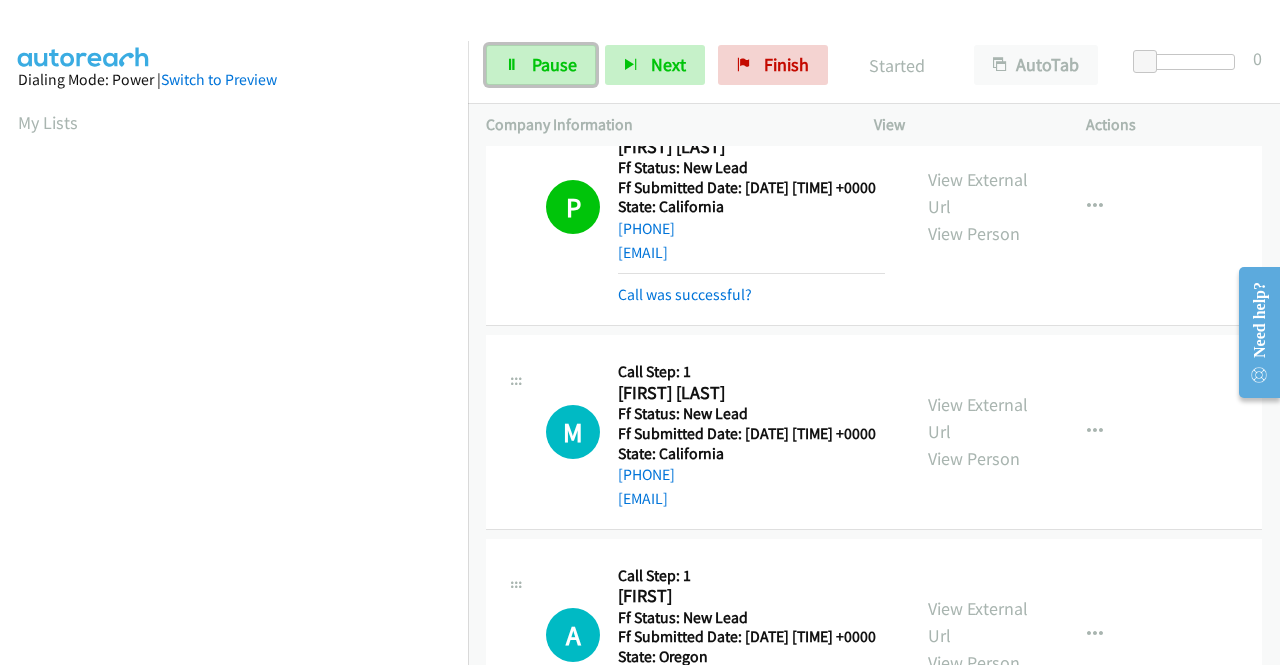 click on "Pause" at bounding box center (554, 64) 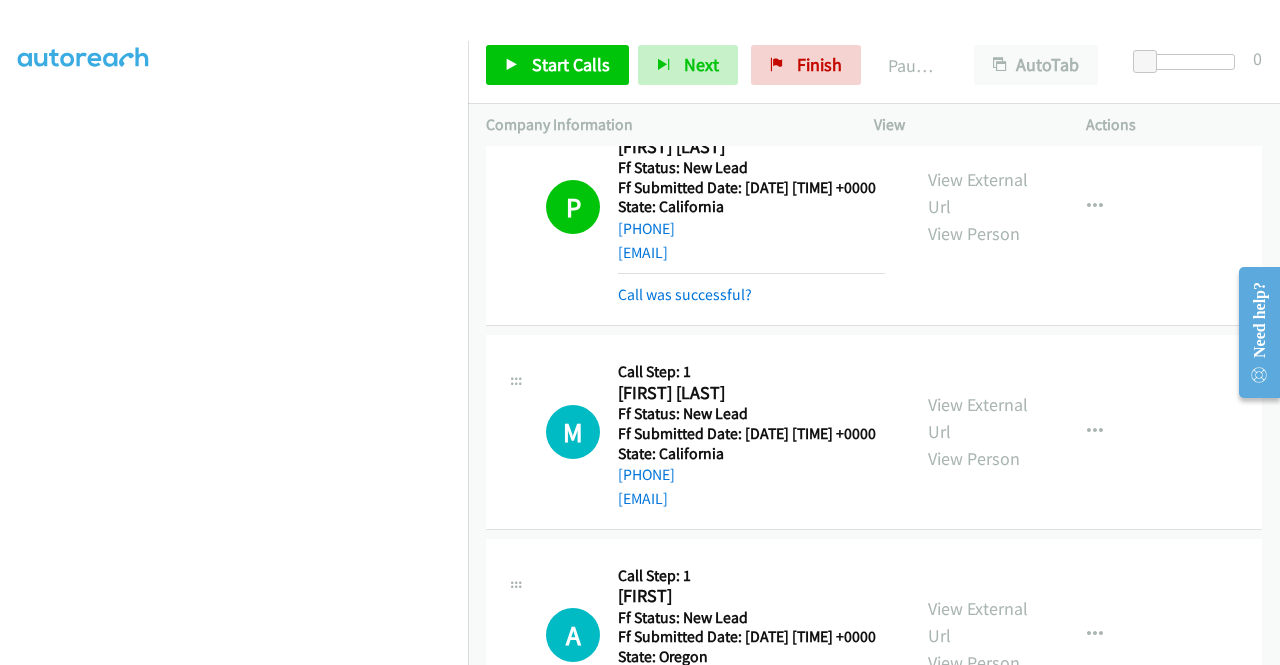 scroll, scrollTop: 300, scrollLeft: 0, axis: vertical 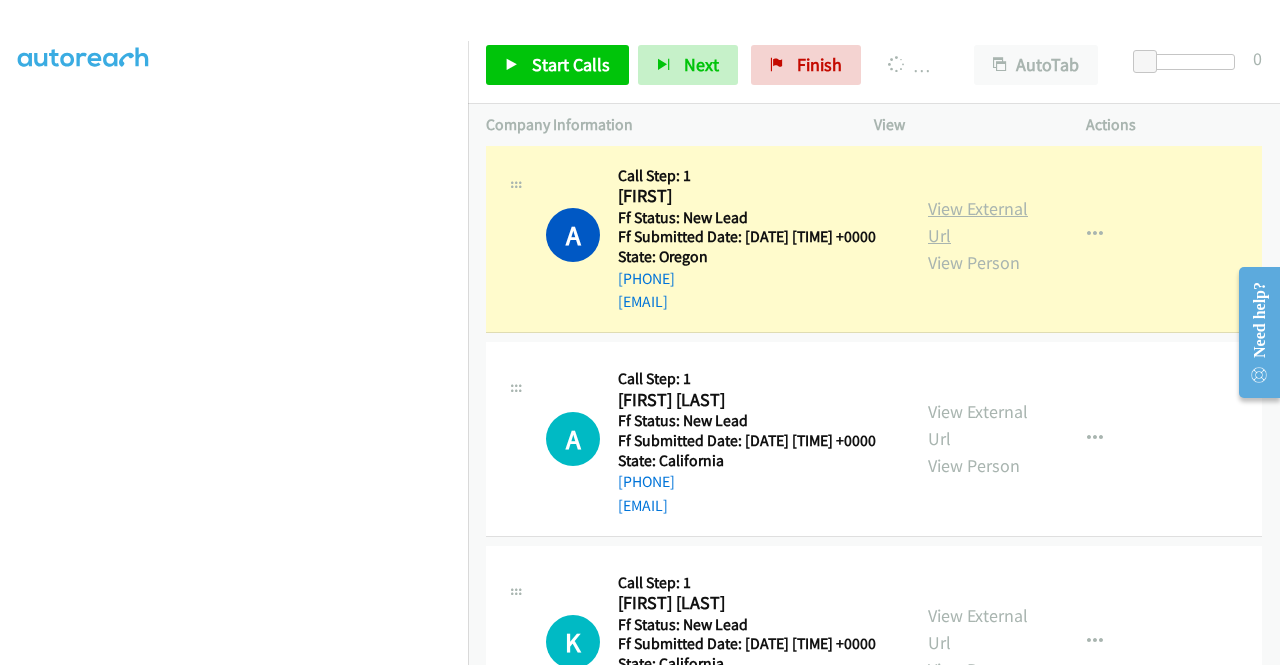 click on "View External Url" at bounding box center [978, 222] 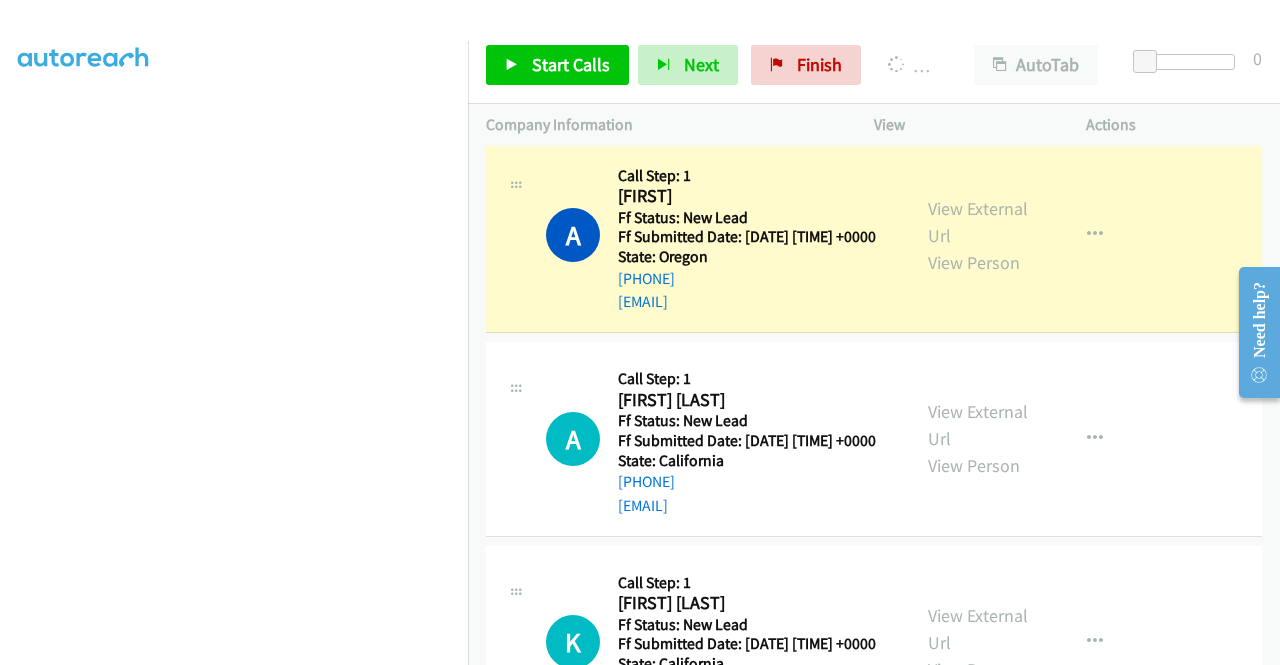 scroll, scrollTop: 0, scrollLeft: 0, axis: both 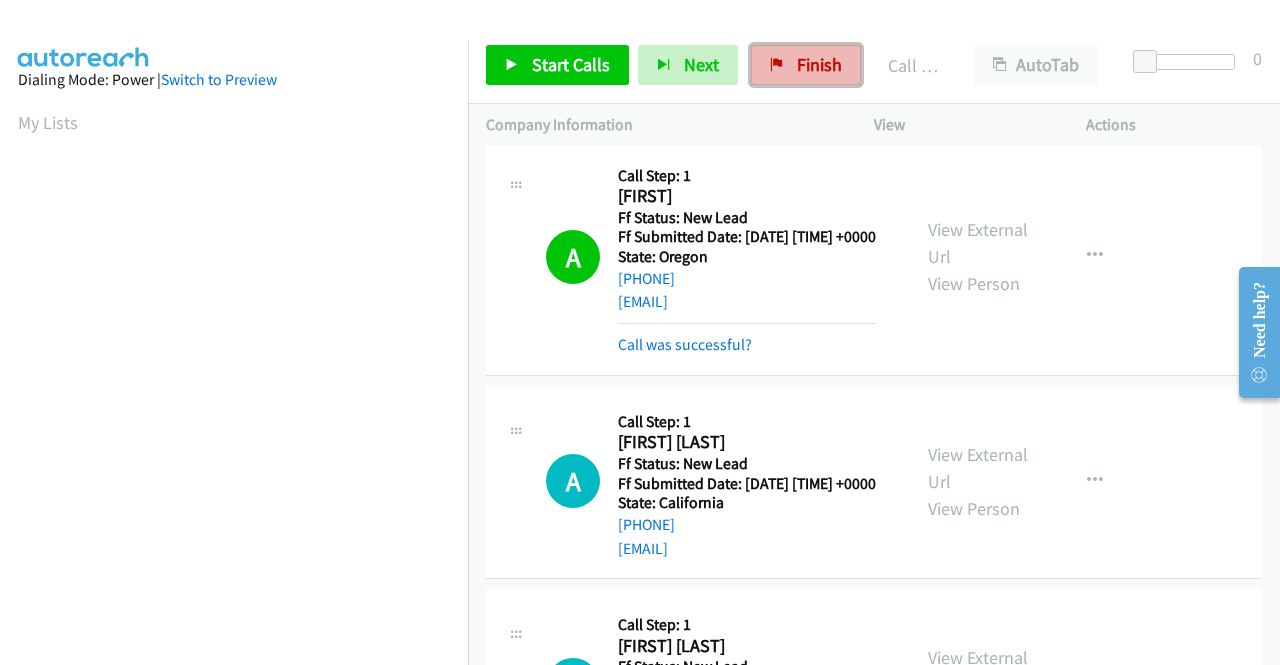 click on "Finish" at bounding box center [819, 64] 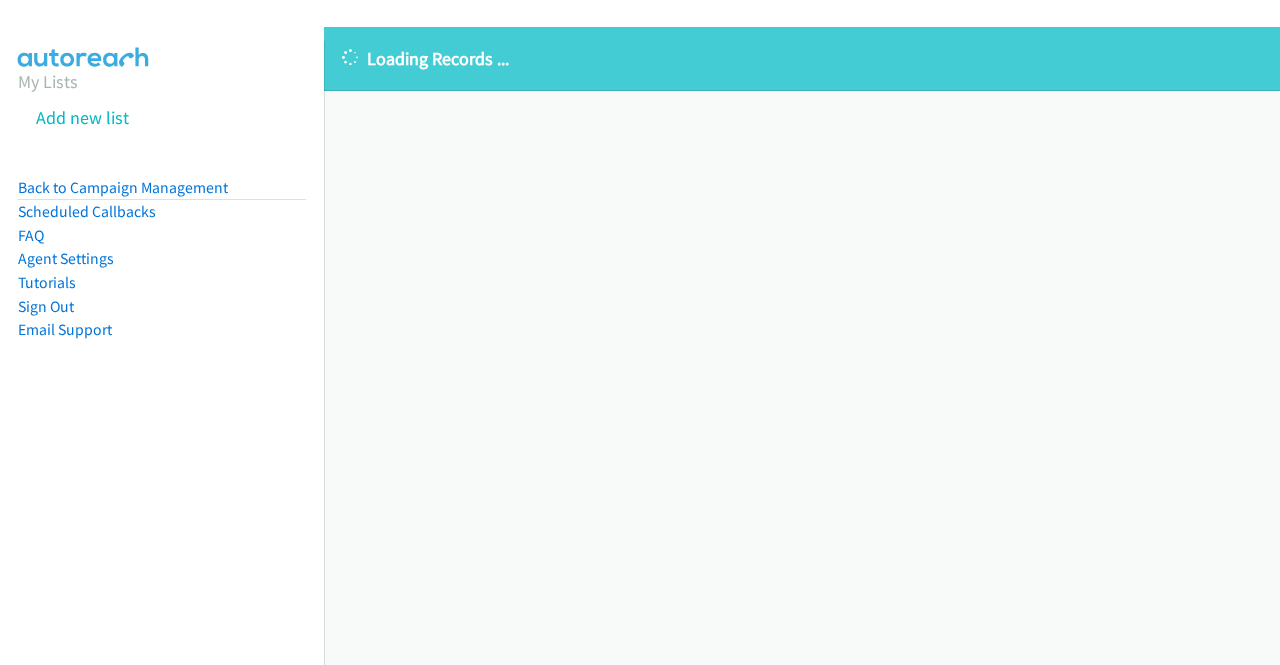 scroll, scrollTop: 0, scrollLeft: 0, axis: both 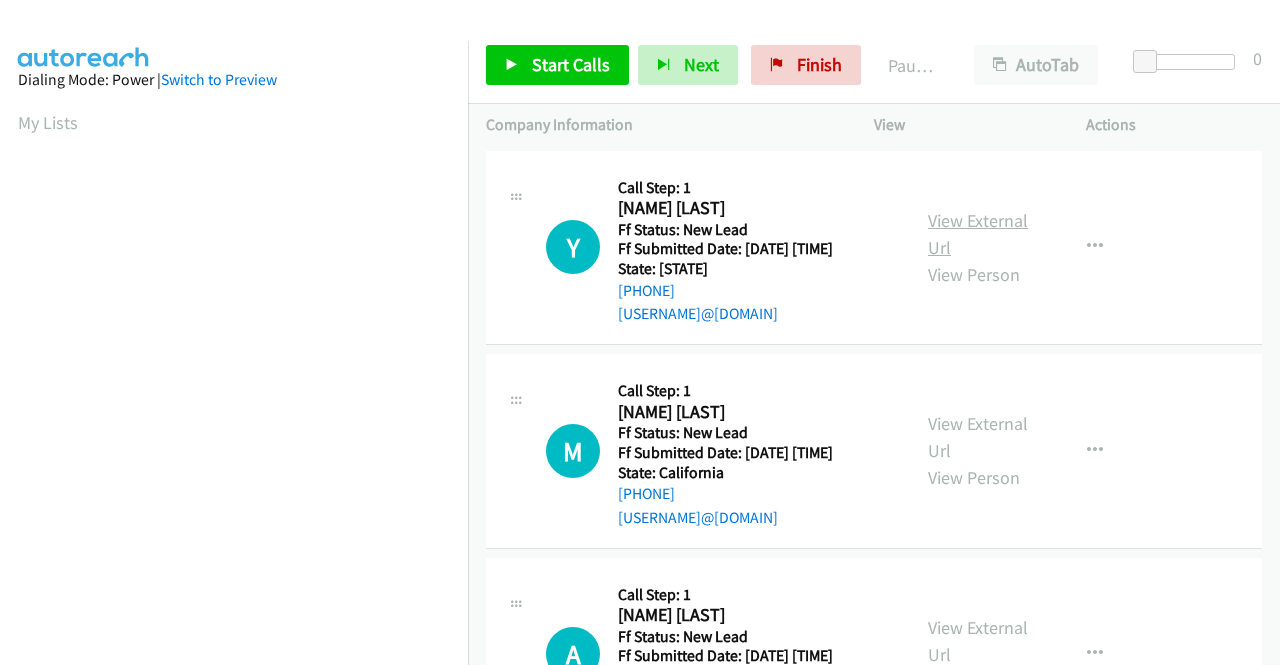 click on "View External Url" at bounding box center (978, 234) 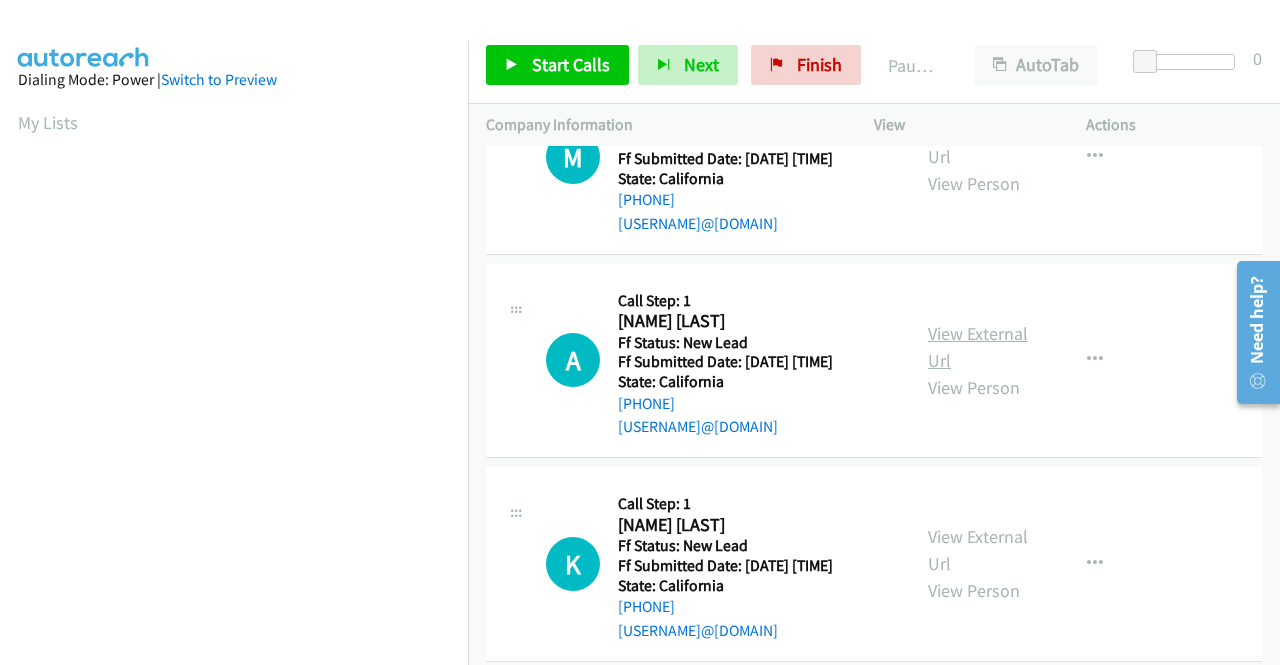 scroll, scrollTop: 300, scrollLeft: 0, axis: vertical 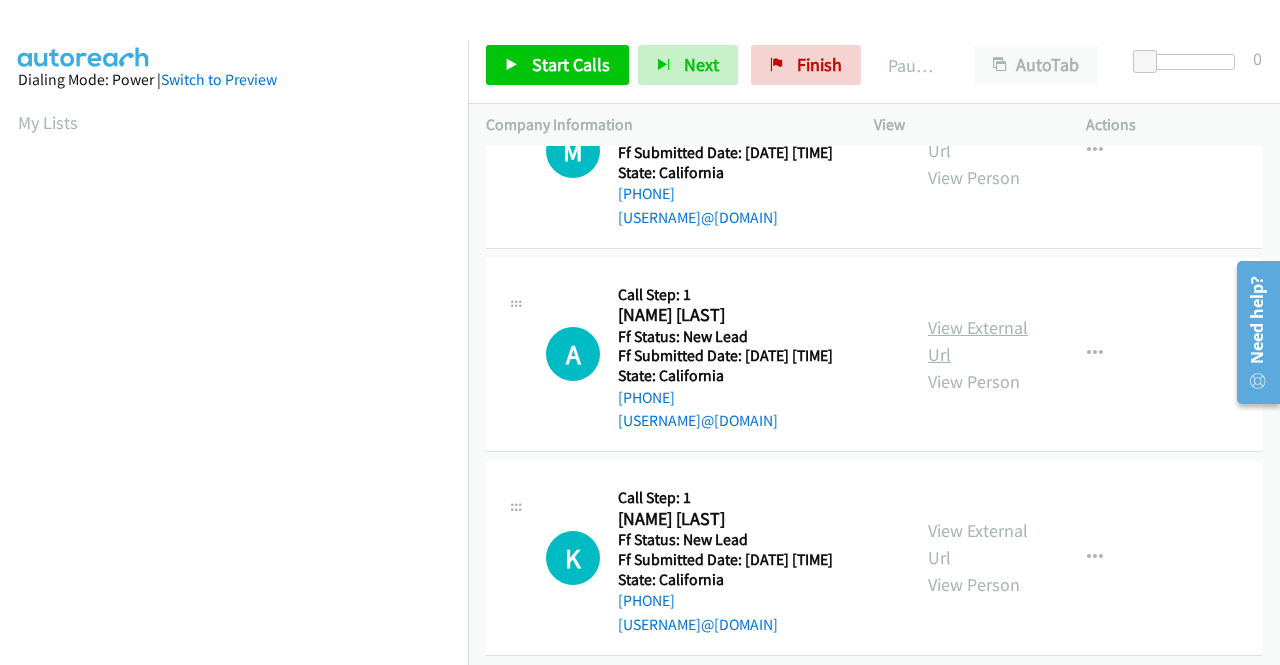 click on "View External Url" at bounding box center (978, 341) 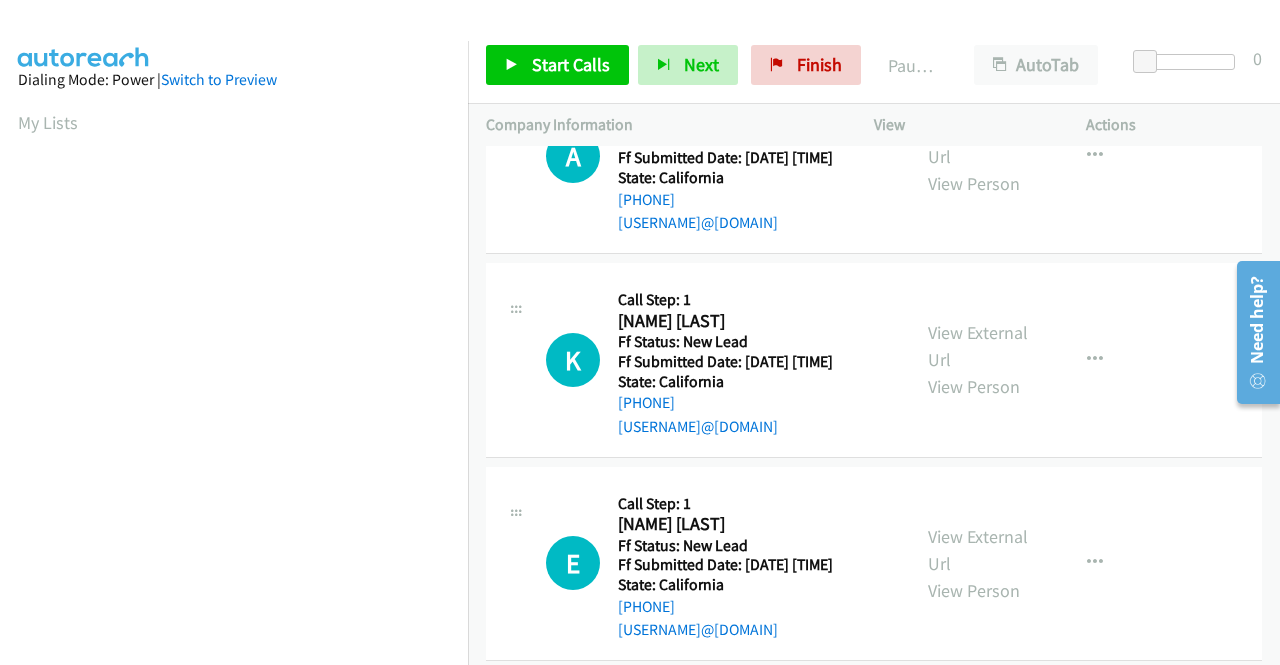 scroll, scrollTop: 500, scrollLeft: 0, axis: vertical 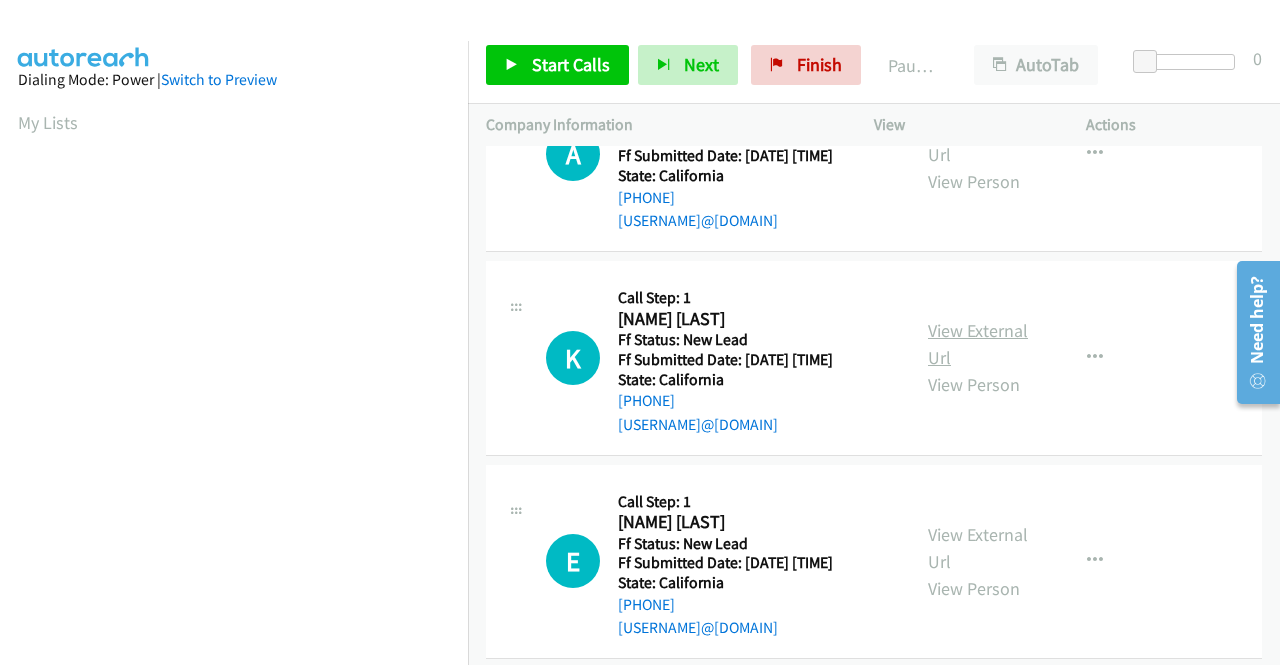 click on "View External Url" at bounding box center (978, 344) 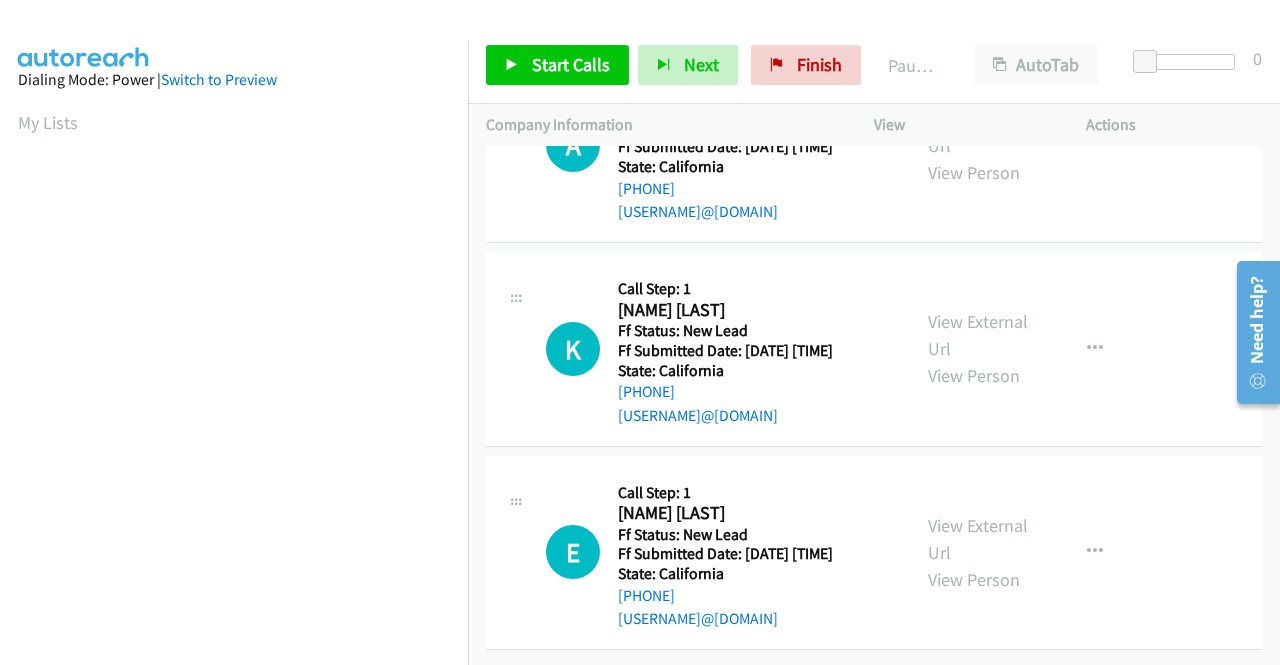 scroll, scrollTop: 620, scrollLeft: 0, axis: vertical 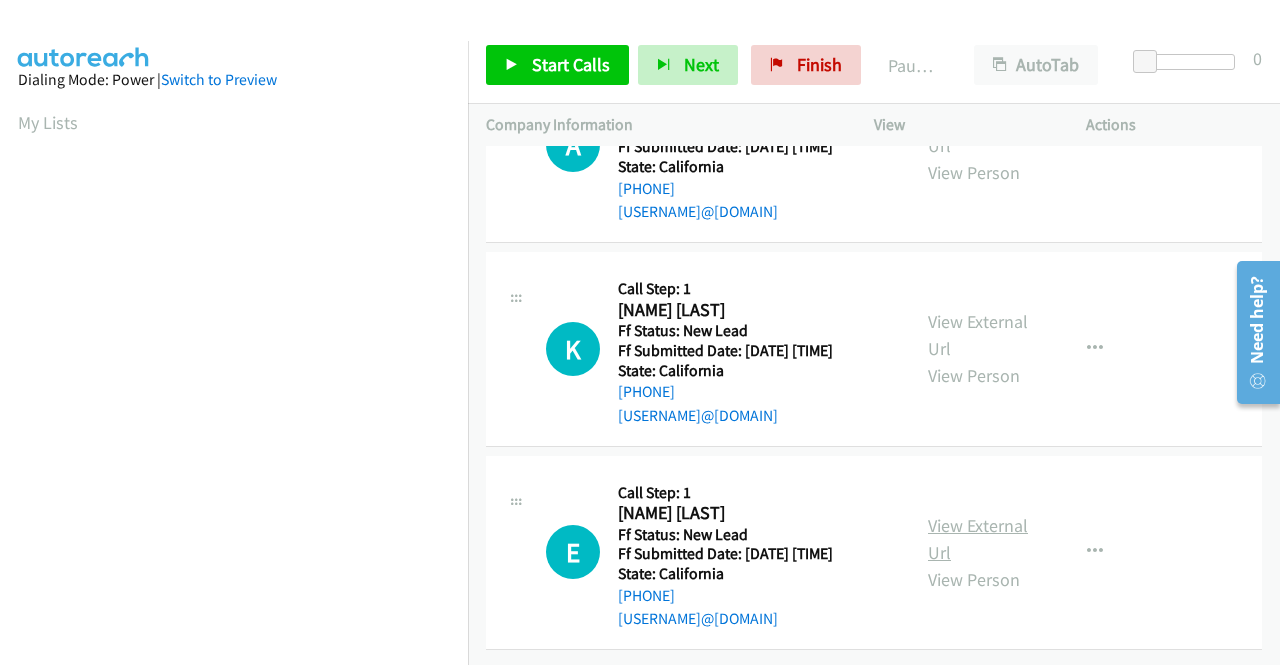 click on "View External Url" at bounding box center [978, 539] 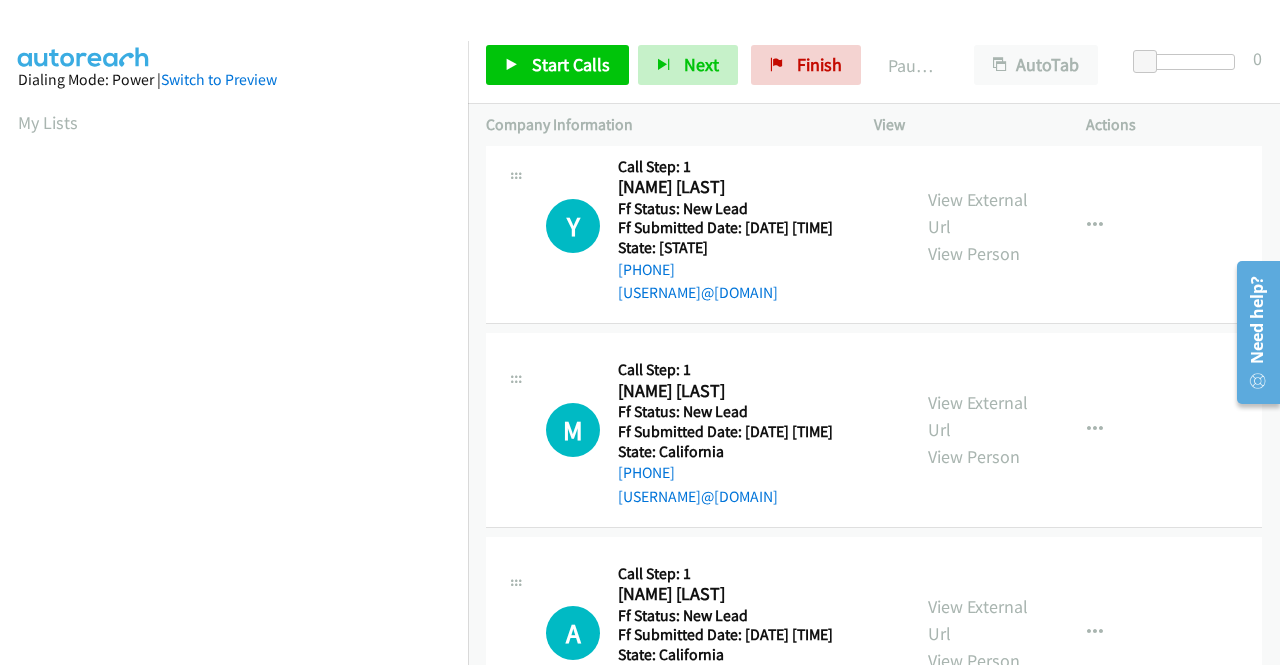 scroll, scrollTop: 0, scrollLeft: 0, axis: both 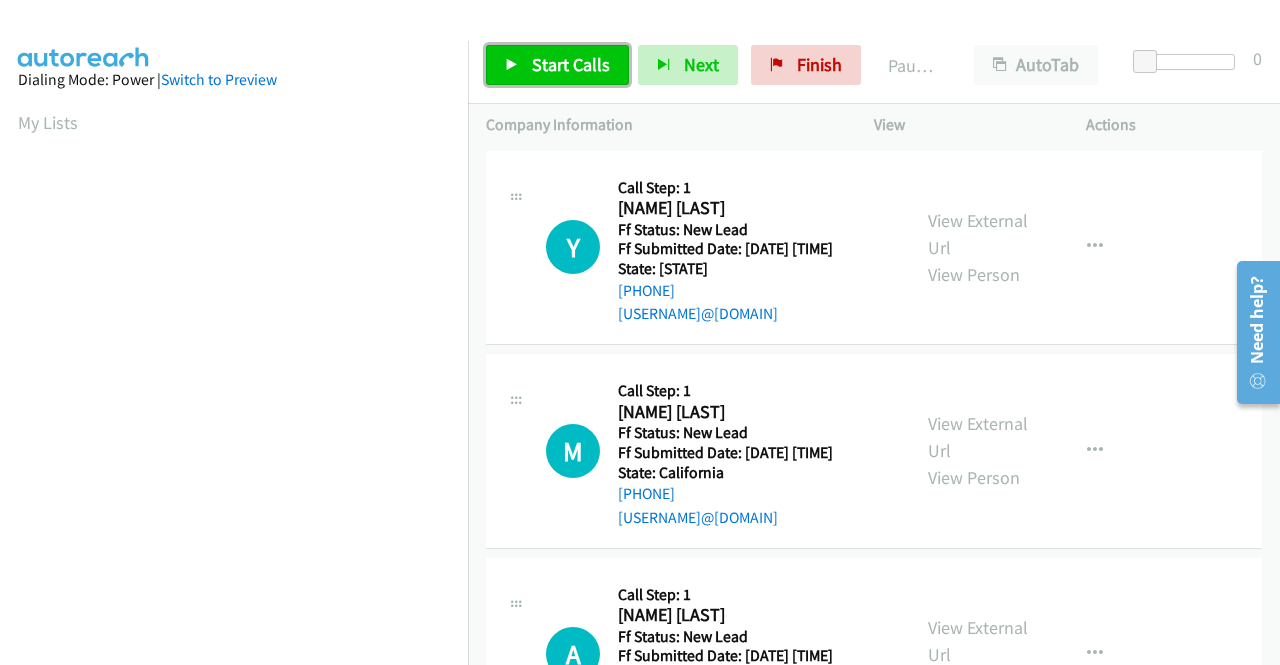 click on "Start Calls" at bounding box center (571, 64) 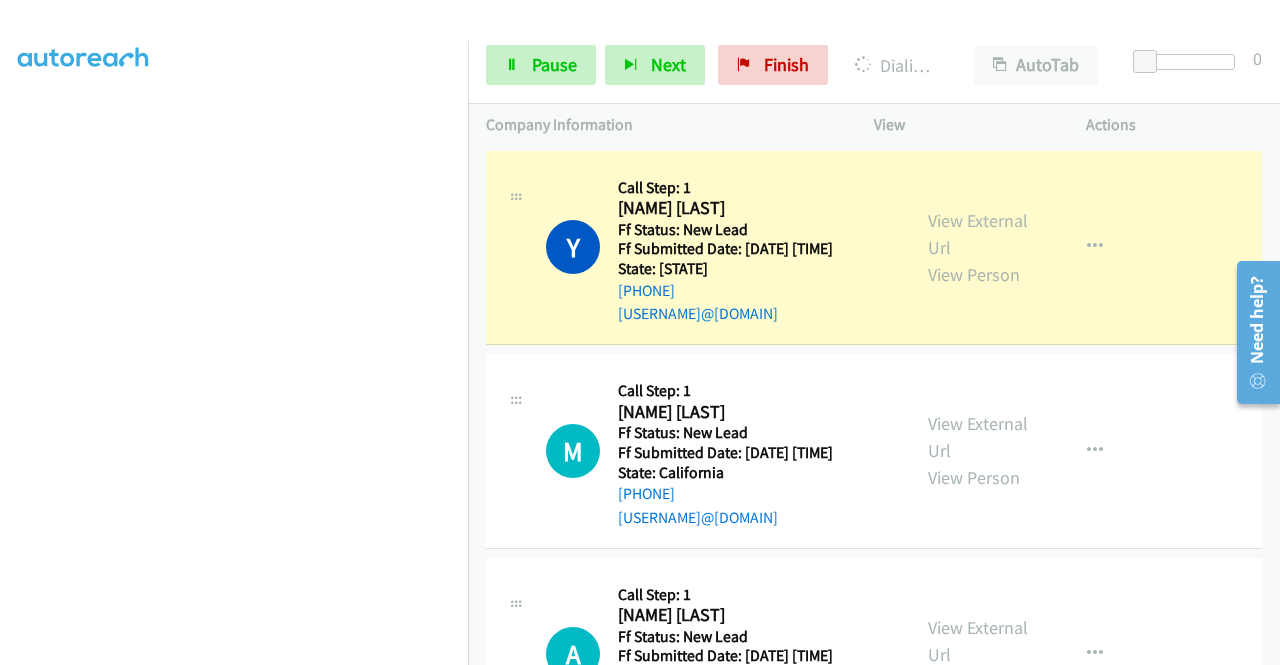scroll, scrollTop: 0, scrollLeft: 0, axis: both 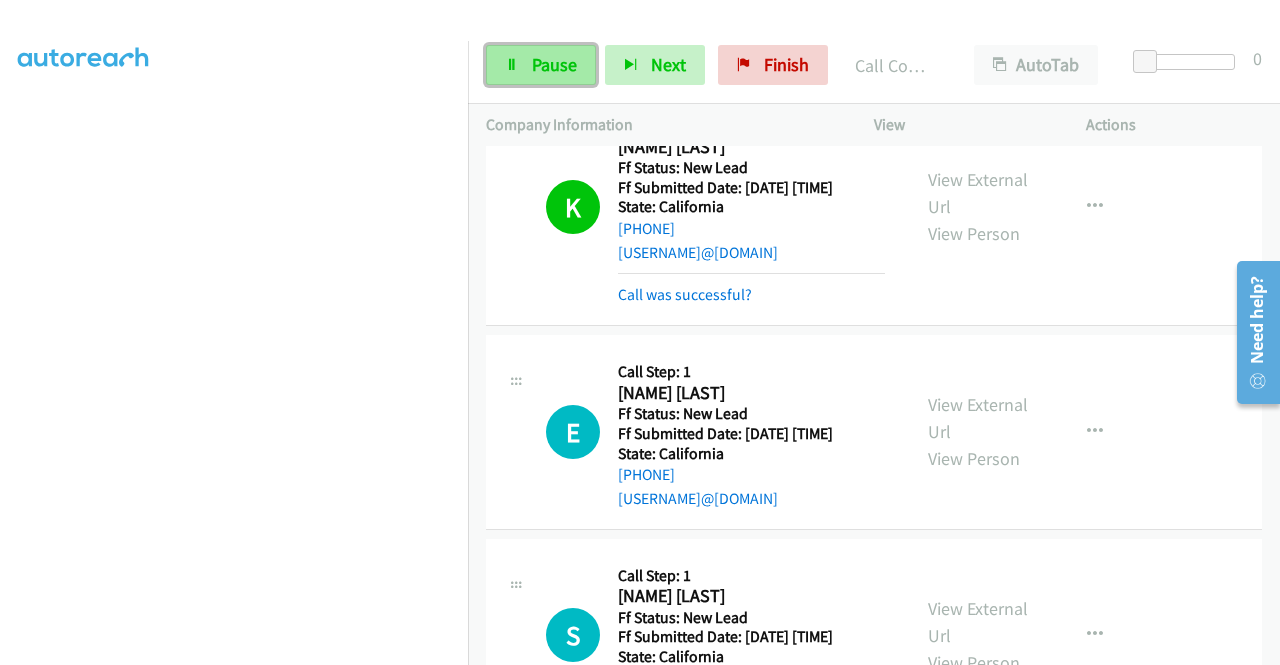 click on "Pause" at bounding box center (554, 64) 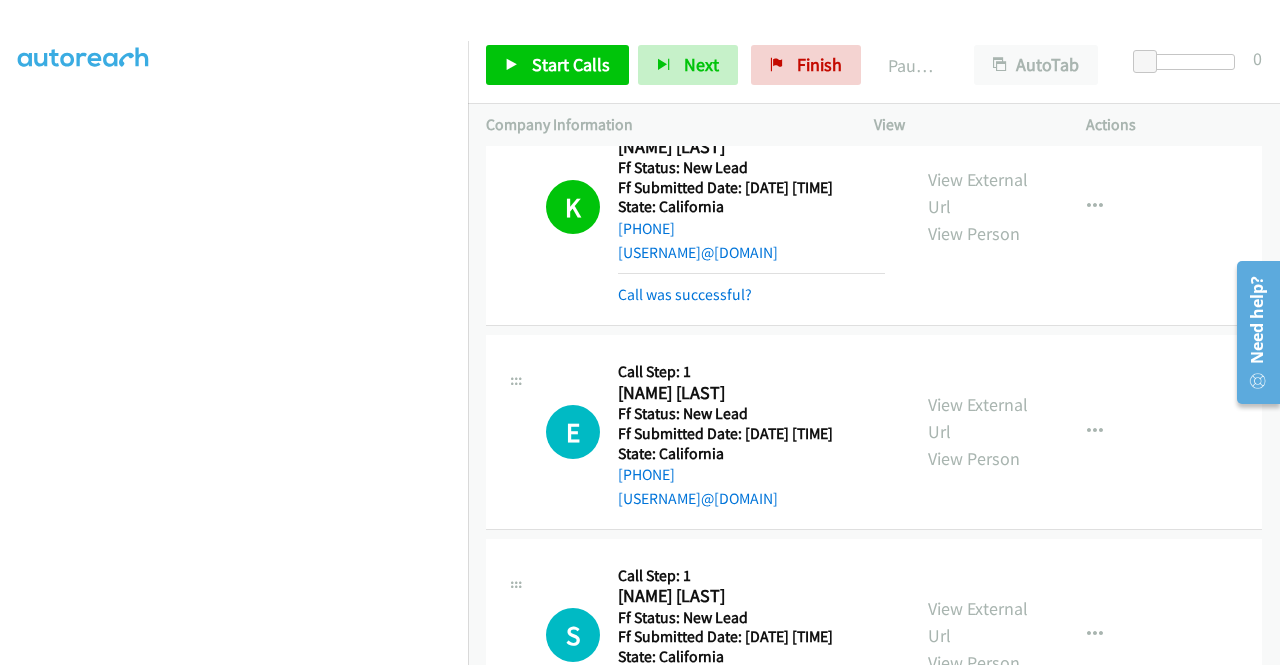 scroll, scrollTop: 456, scrollLeft: 0, axis: vertical 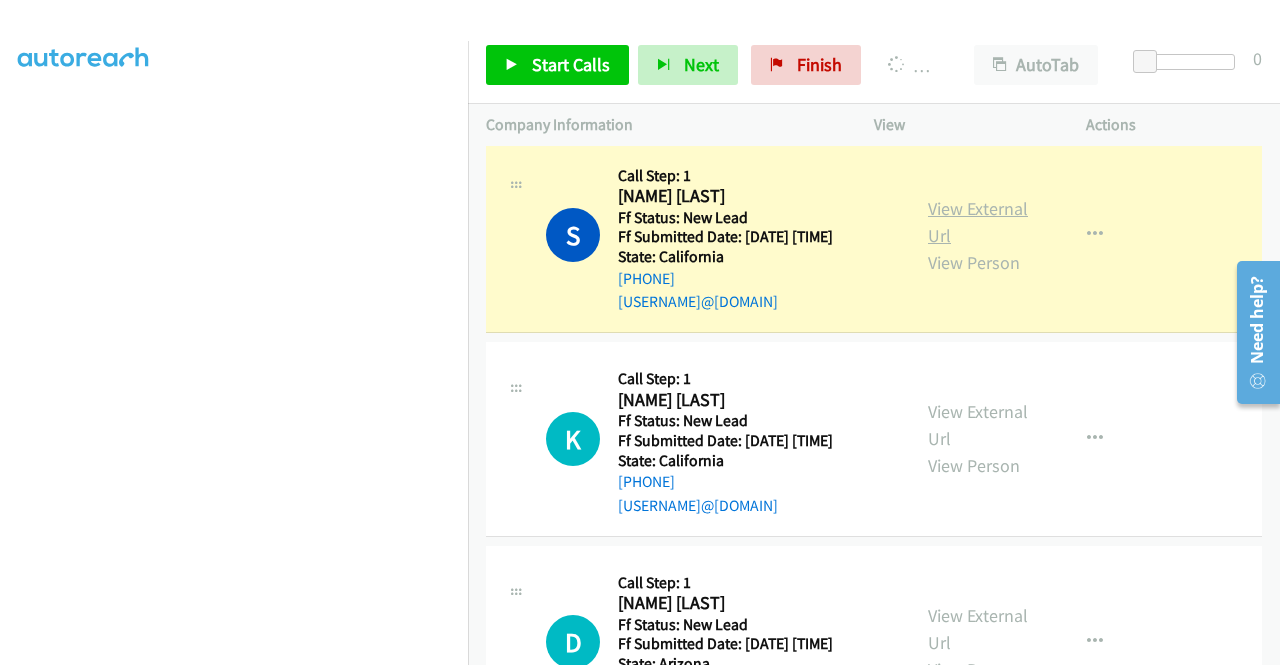 click on "View External Url" at bounding box center (978, 222) 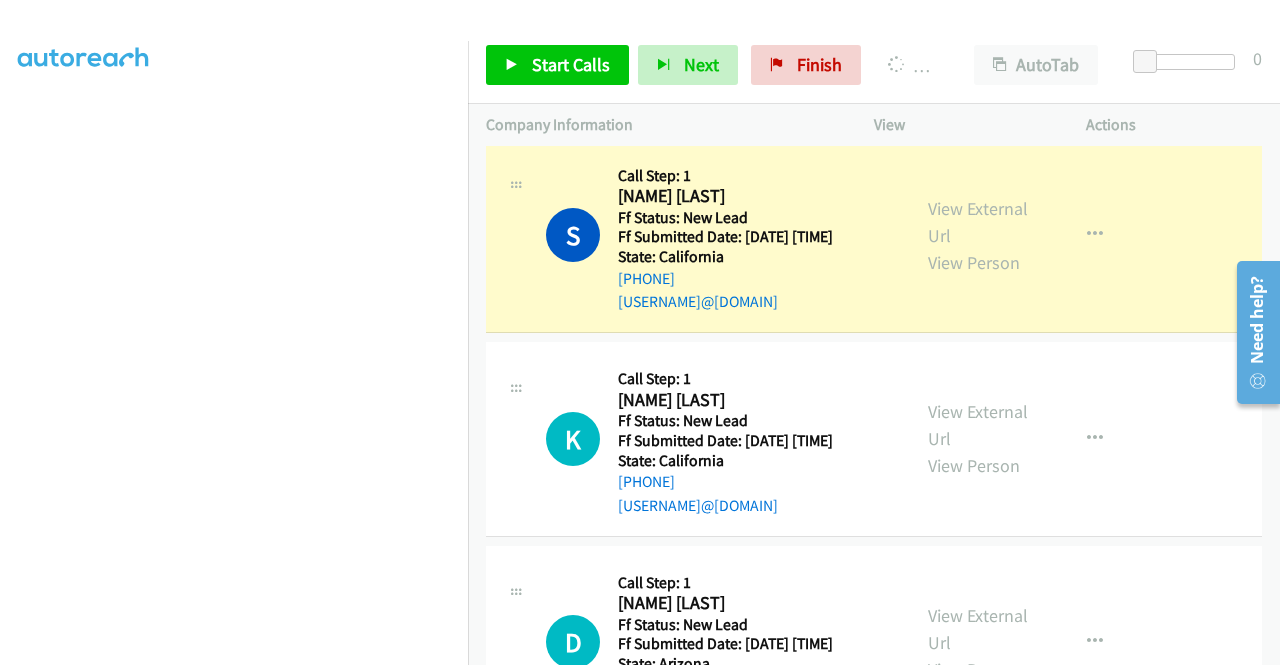 scroll, scrollTop: 156, scrollLeft: 0, axis: vertical 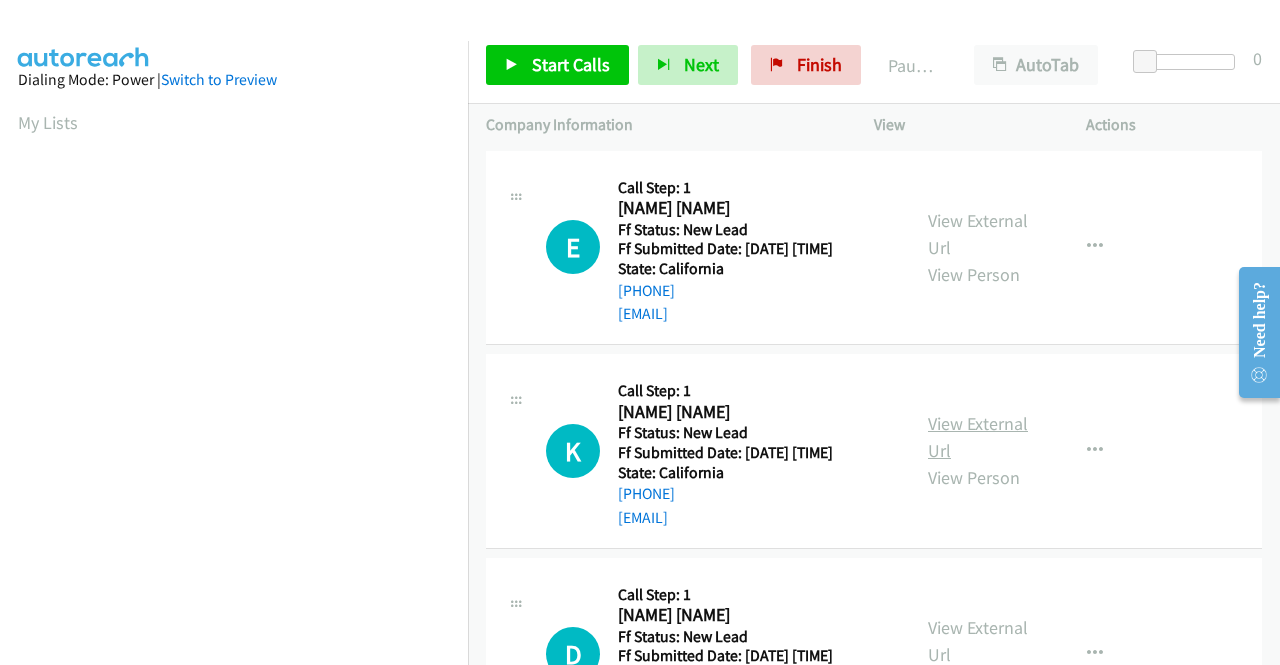 click on "View External Url" at bounding box center [978, 437] 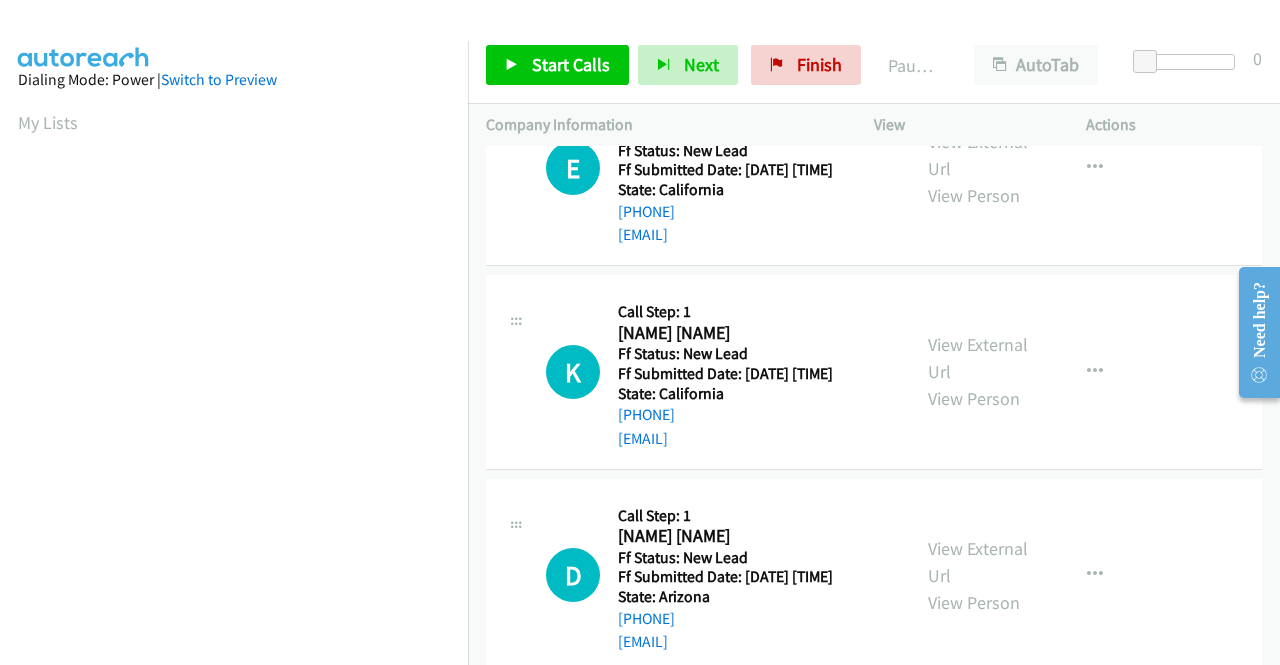 scroll, scrollTop: 174, scrollLeft: 0, axis: vertical 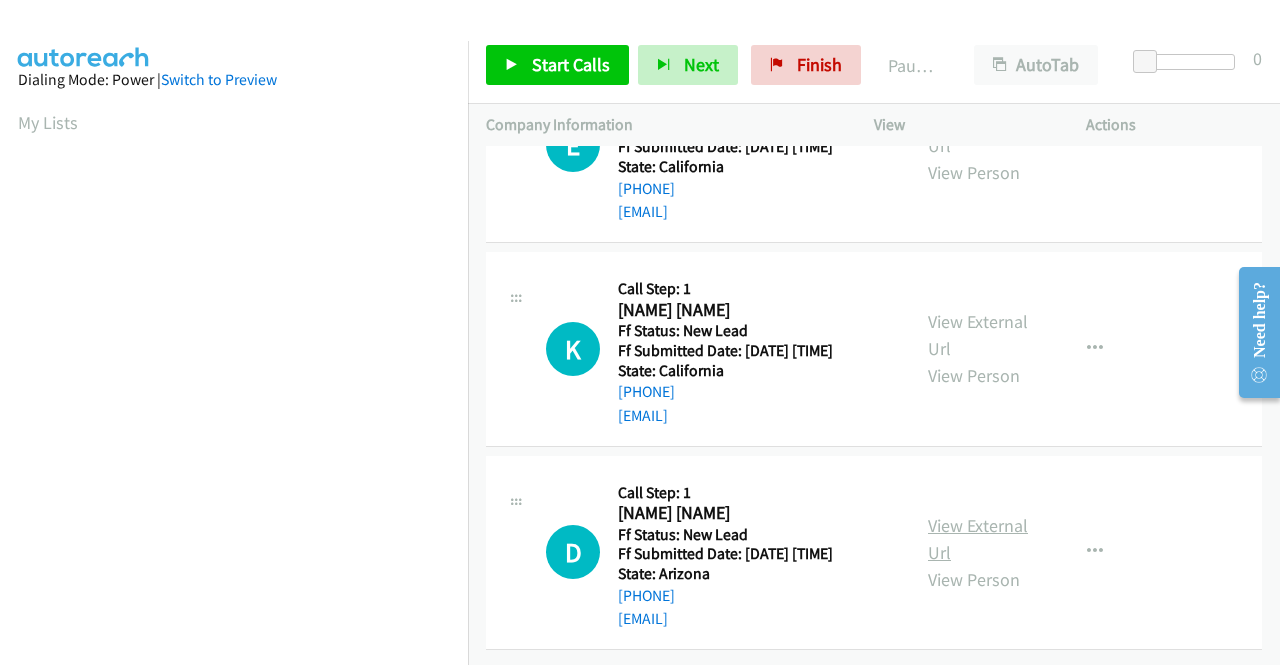 click on "View External Url" at bounding box center (978, 539) 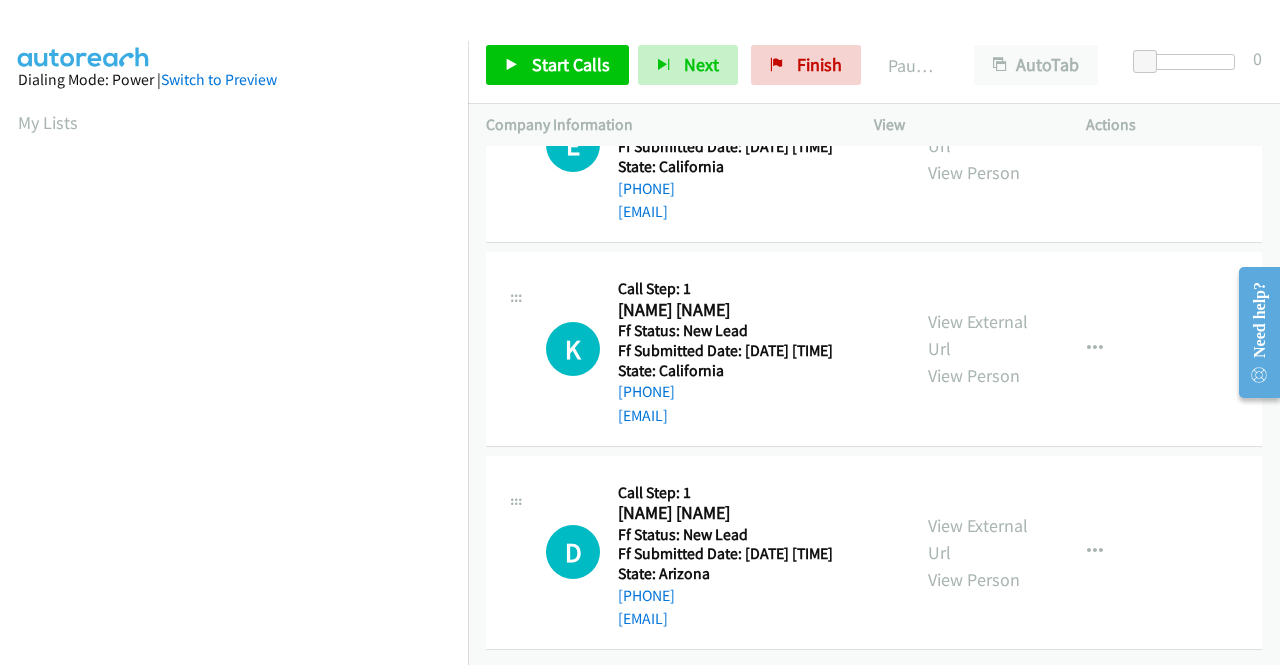 scroll, scrollTop: 0, scrollLeft: 0, axis: both 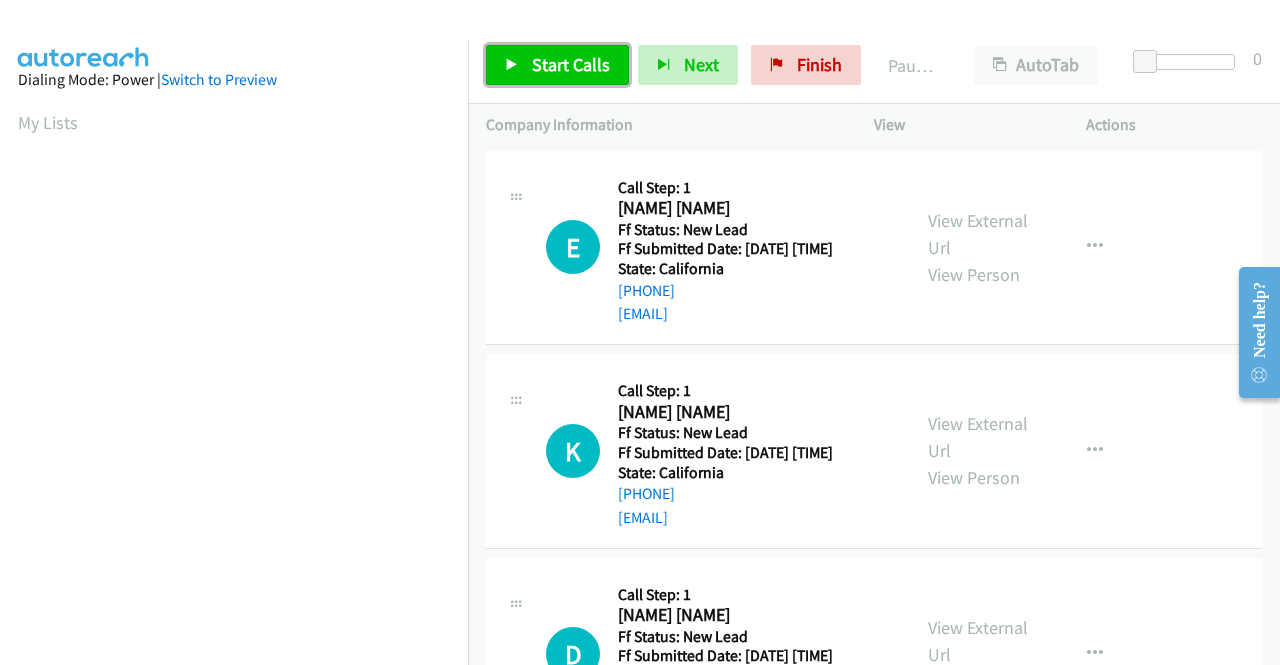 click on "Start Calls" at bounding box center [571, 64] 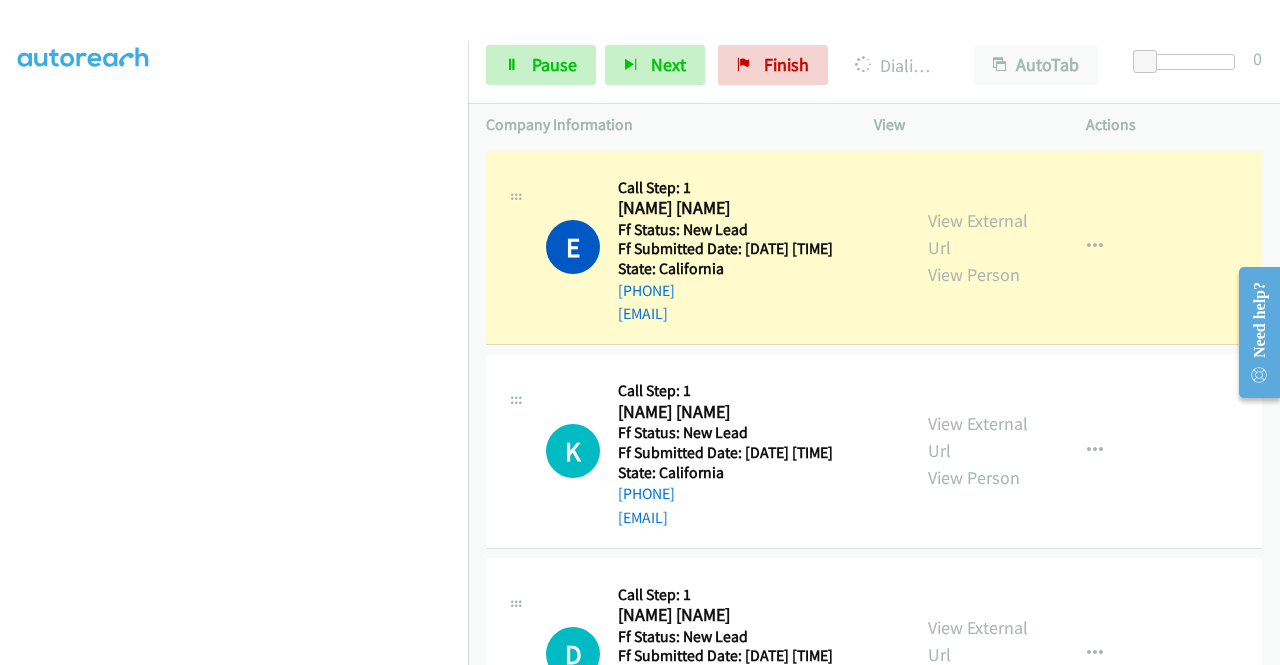 scroll, scrollTop: 0, scrollLeft: 0, axis: both 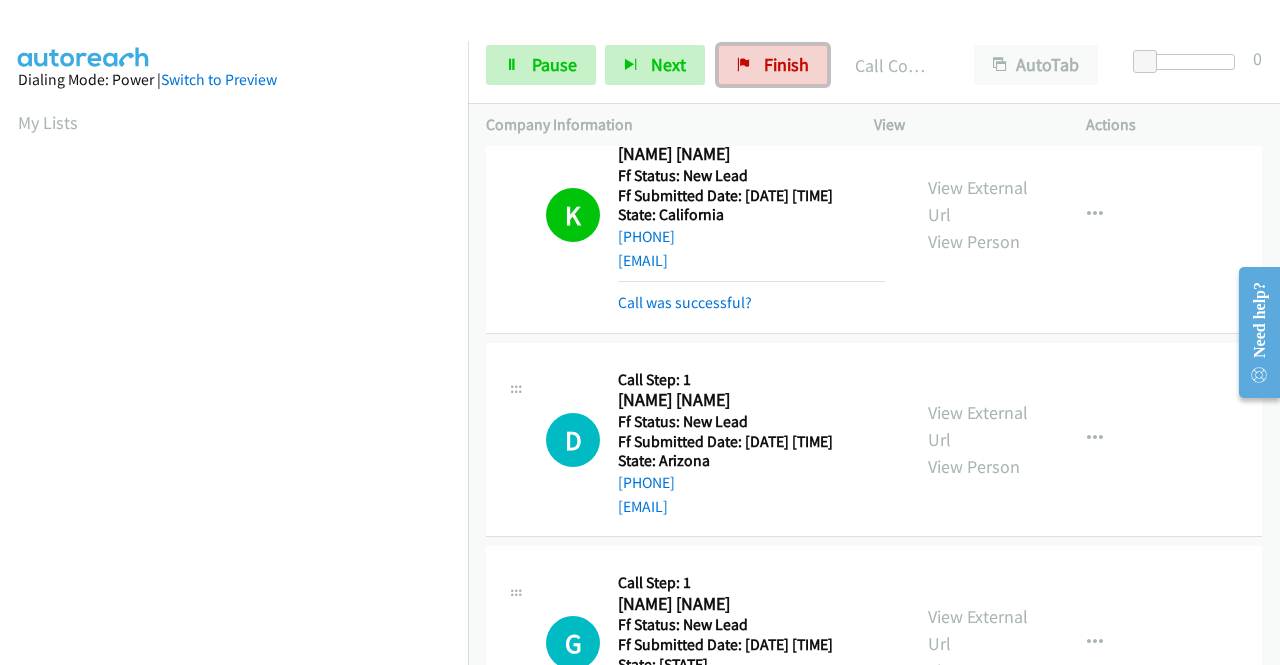 click at bounding box center [744, 66] 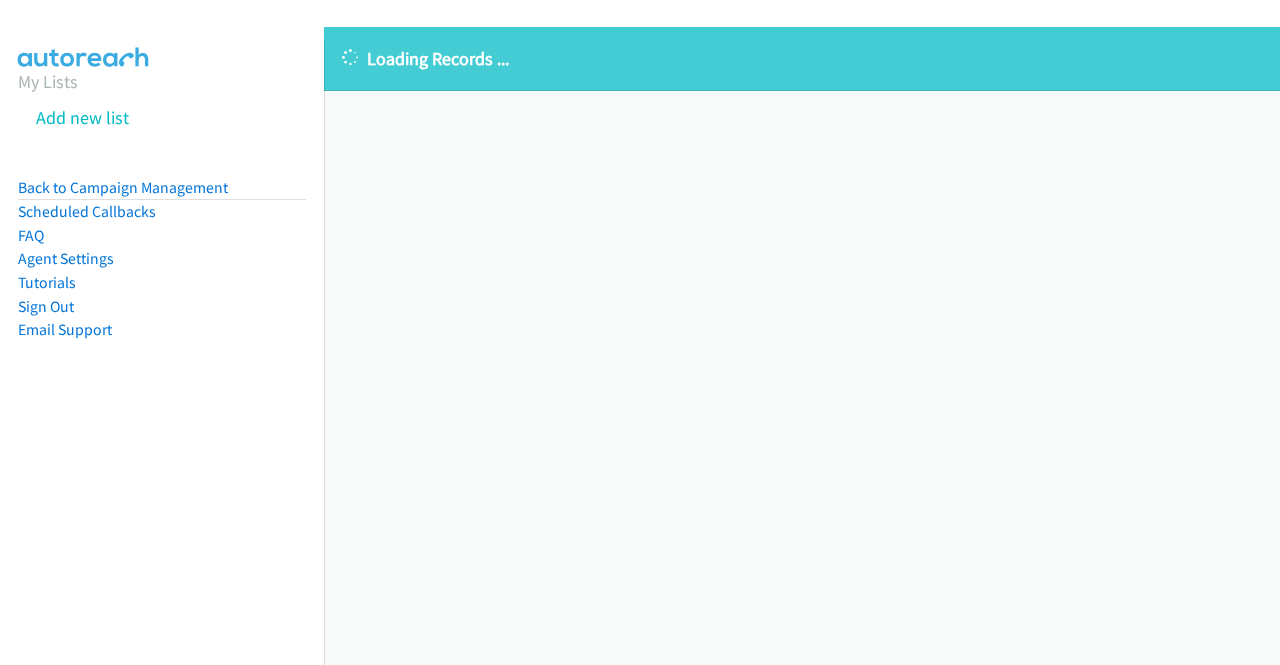 scroll, scrollTop: 0, scrollLeft: 0, axis: both 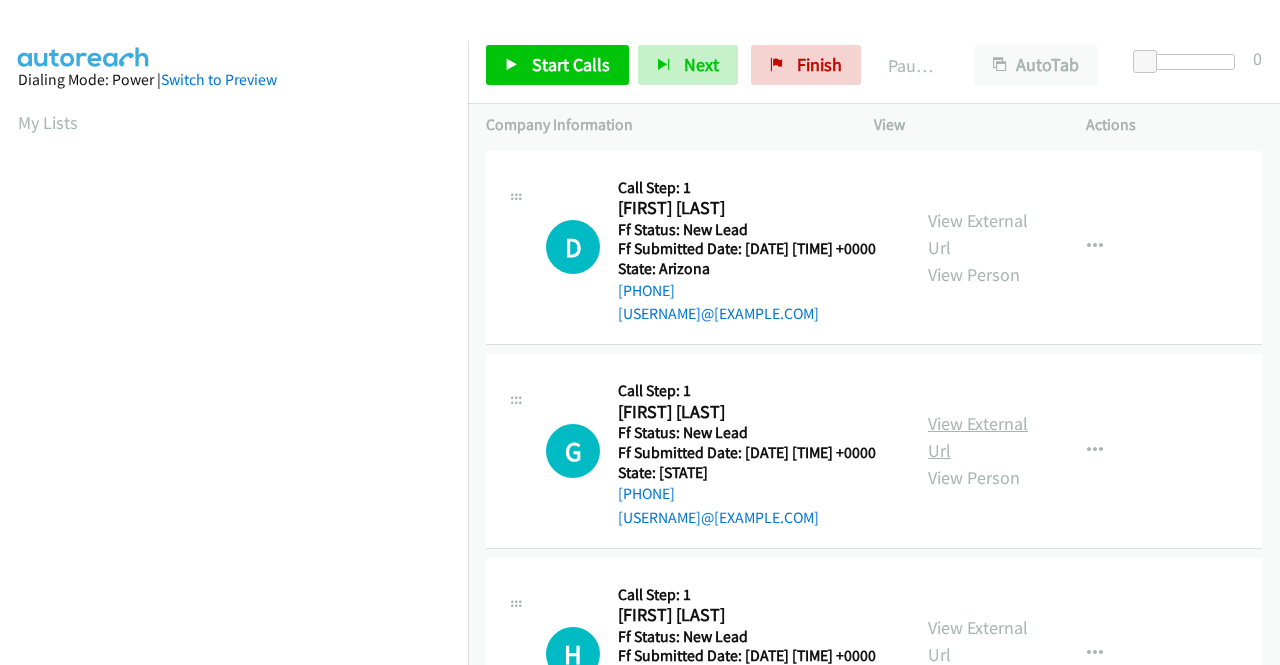 click on "View External Url" at bounding box center [978, 437] 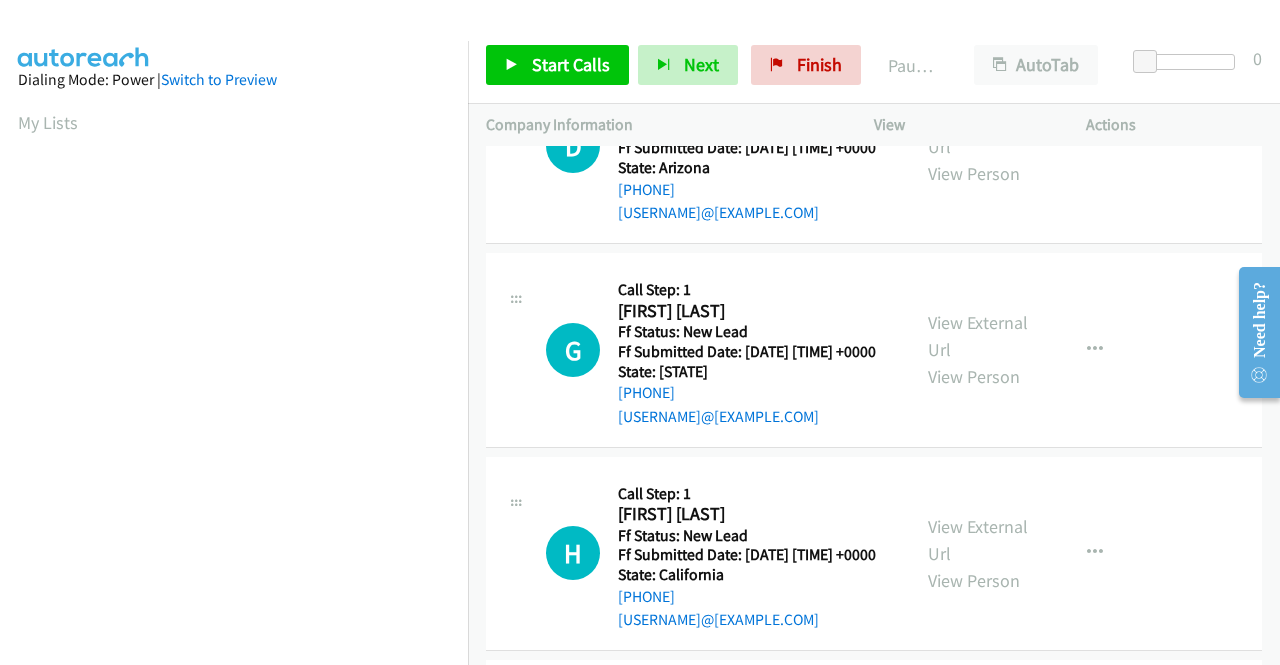 scroll, scrollTop: 200, scrollLeft: 0, axis: vertical 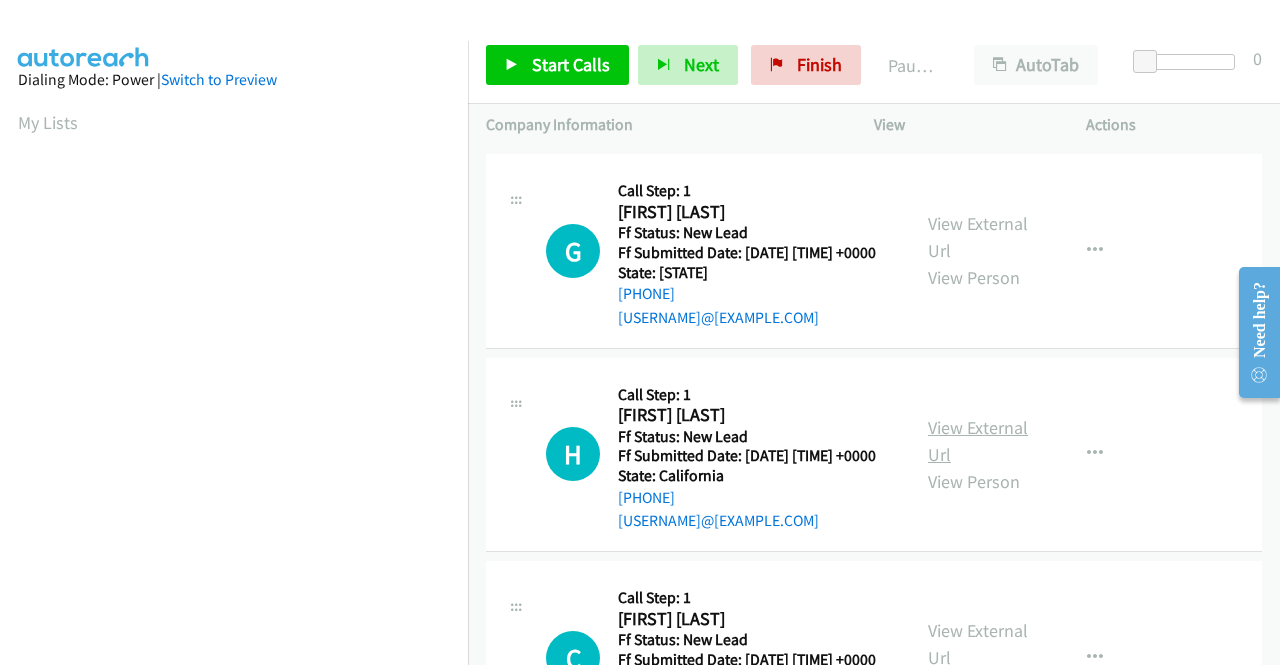 click on "View External Url" at bounding box center (978, 441) 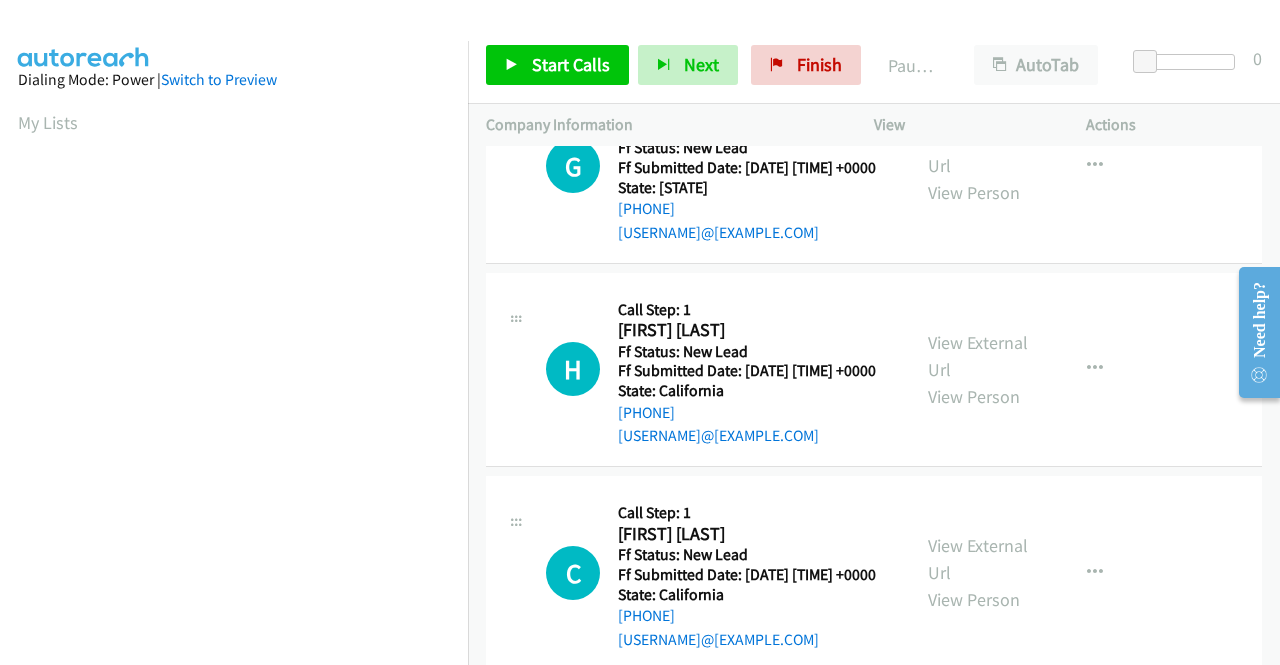 scroll, scrollTop: 400, scrollLeft: 0, axis: vertical 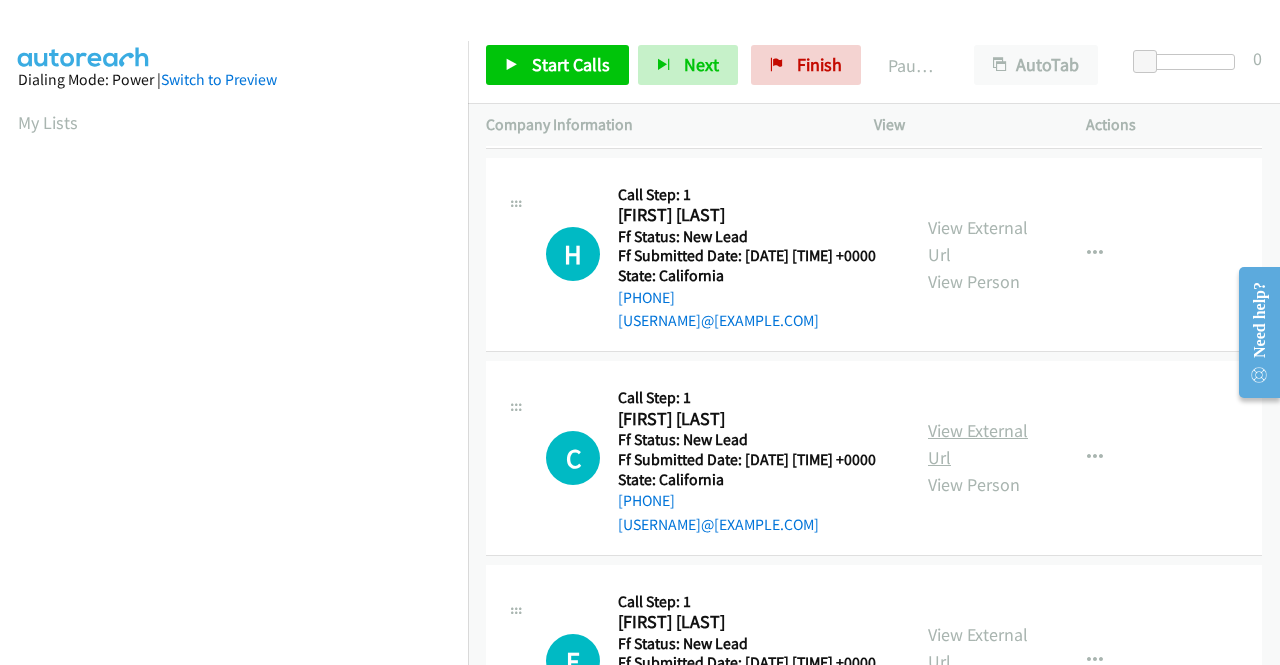 click on "View External Url" at bounding box center [978, 444] 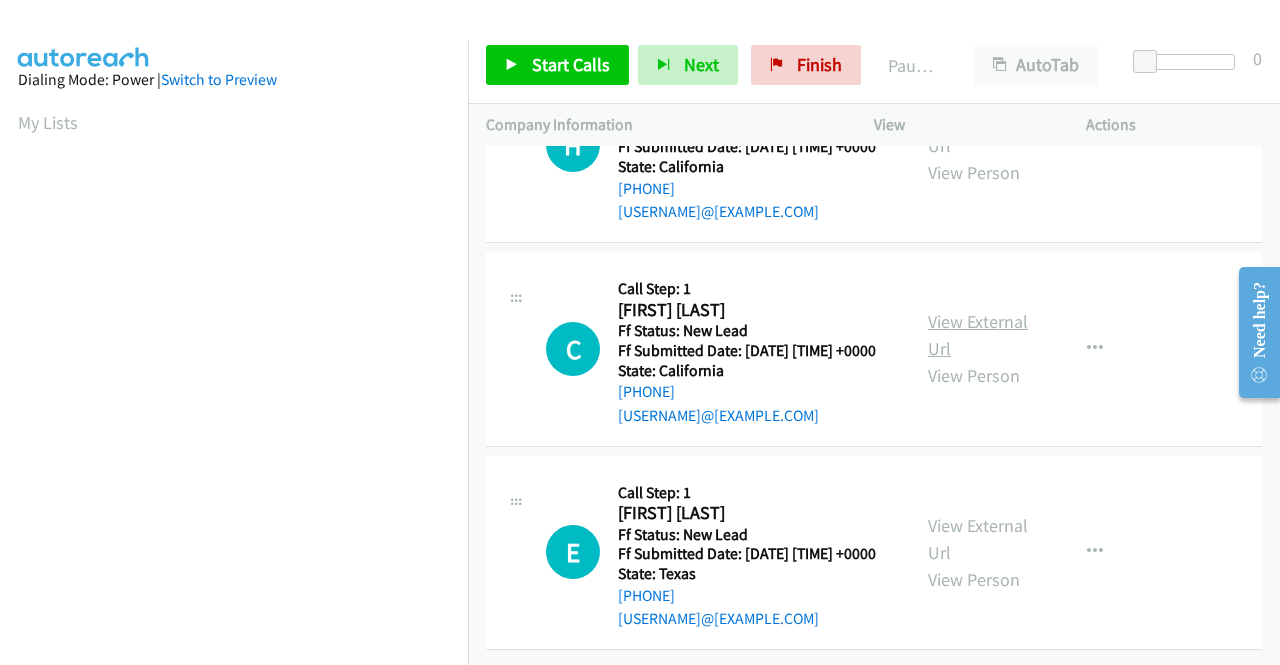 scroll, scrollTop: 600, scrollLeft: 0, axis: vertical 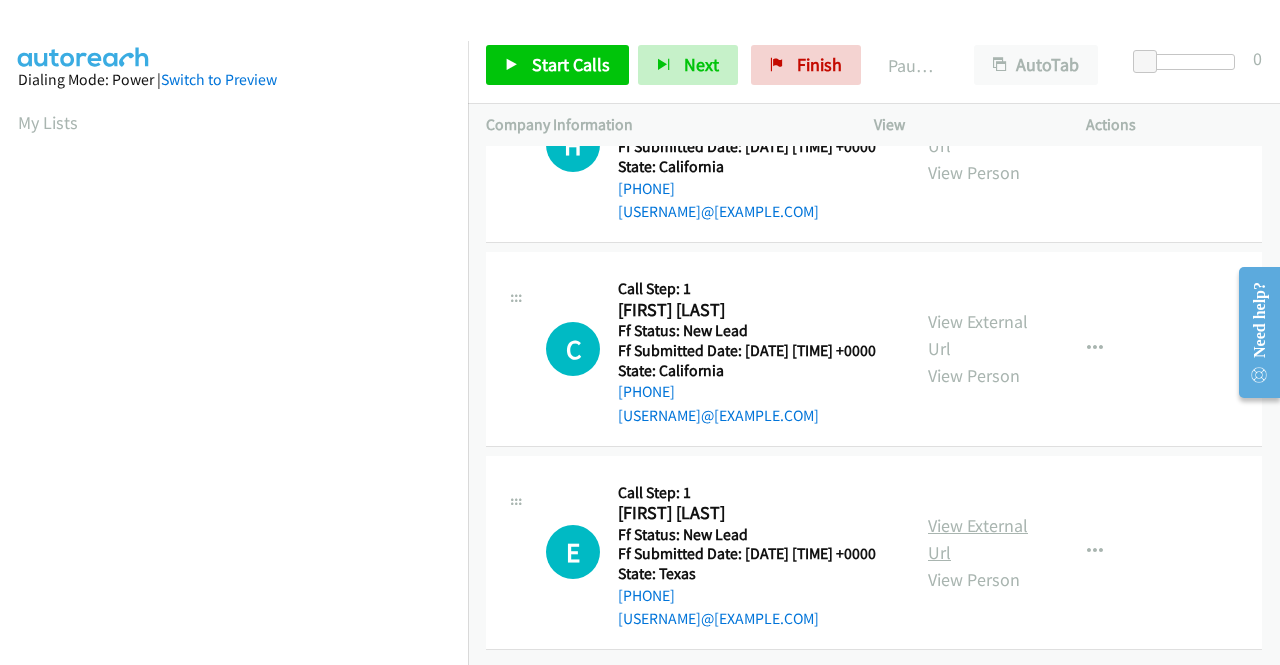 click on "View External Url" at bounding box center [978, 539] 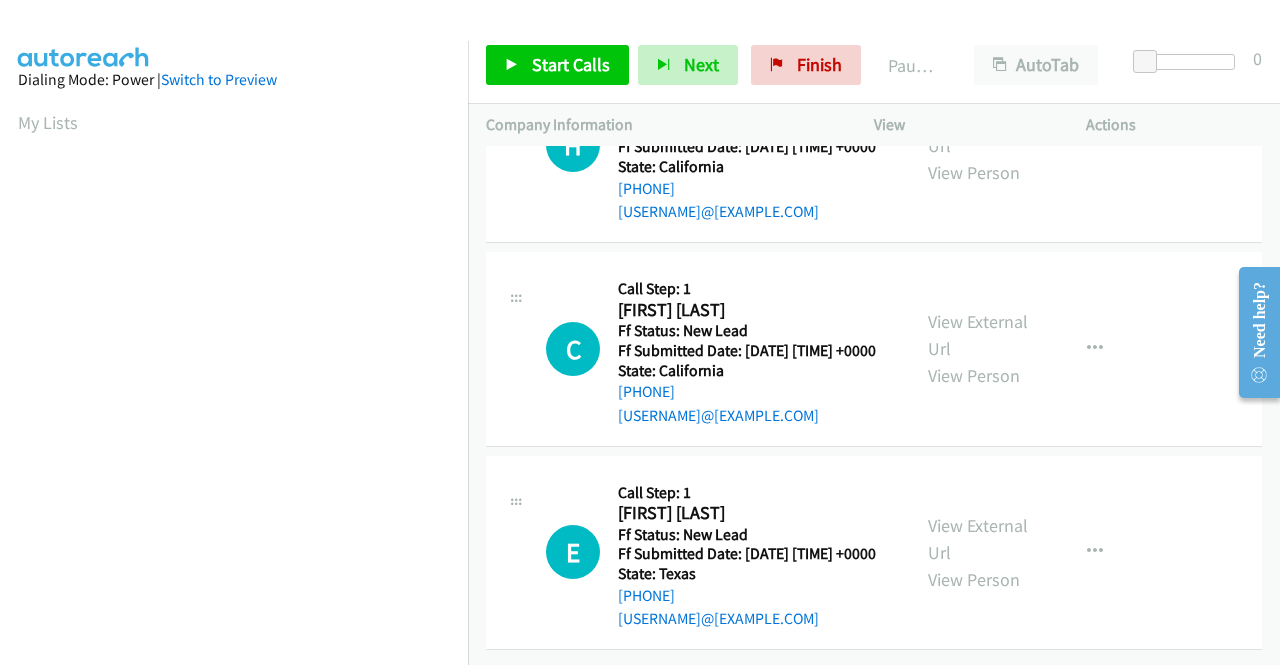 scroll, scrollTop: 620, scrollLeft: 0, axis: vertical 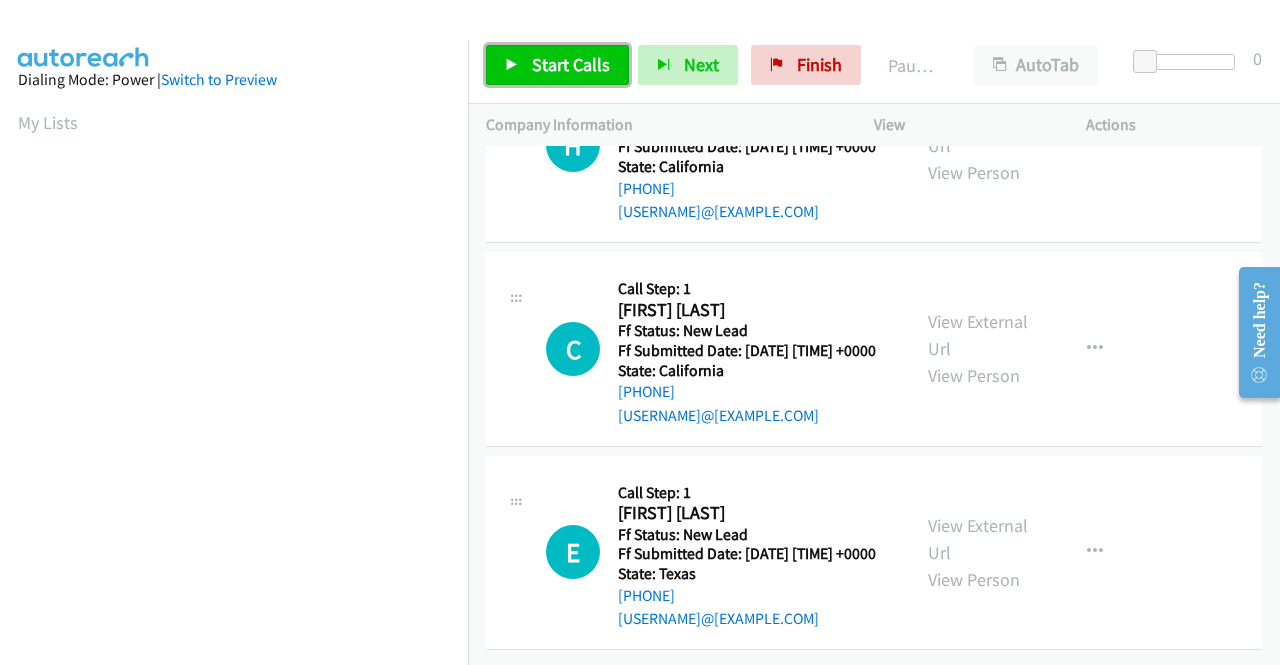 click on "Start Calls" at bounding box center [571, 64] 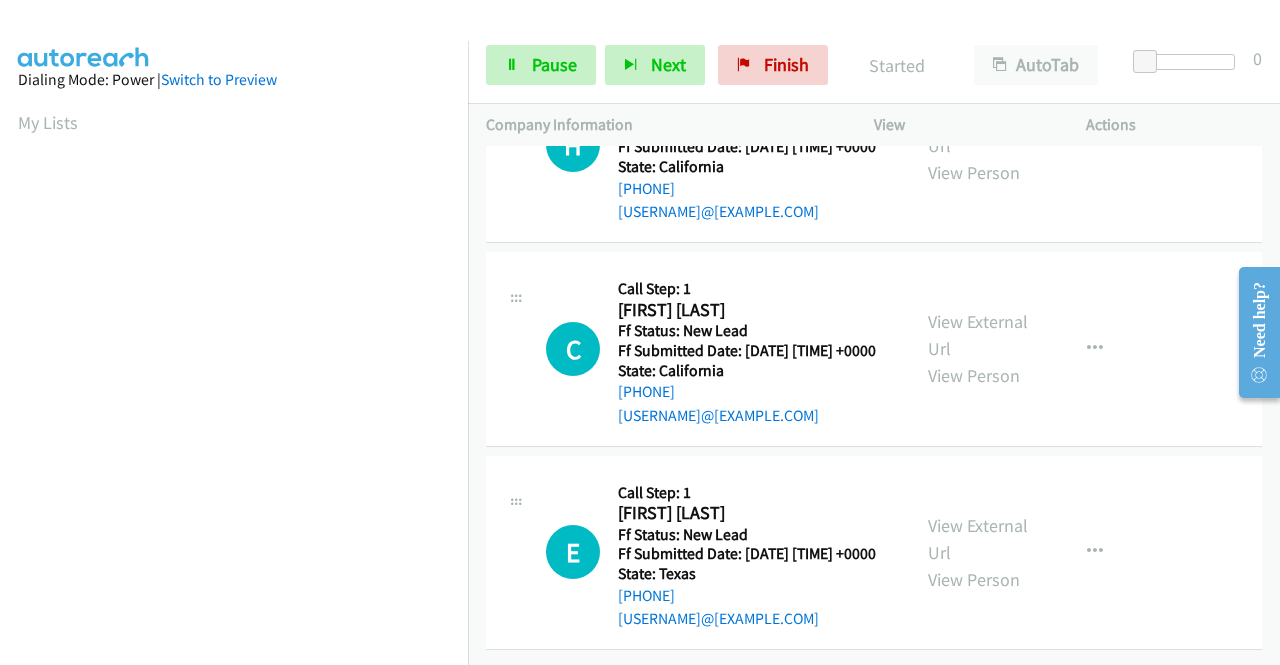 scroll, scrollTop: 179, scrollLeft: 0, axis: vertical 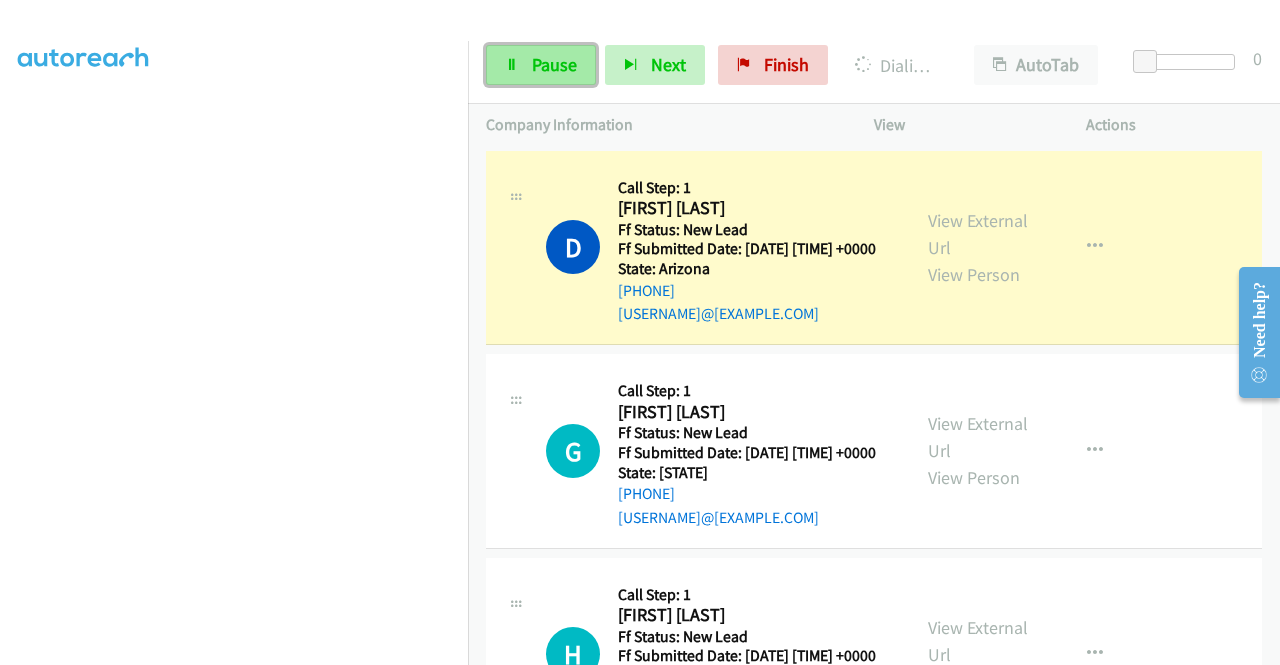 click on "Pause" at bounding box center (541, 65) 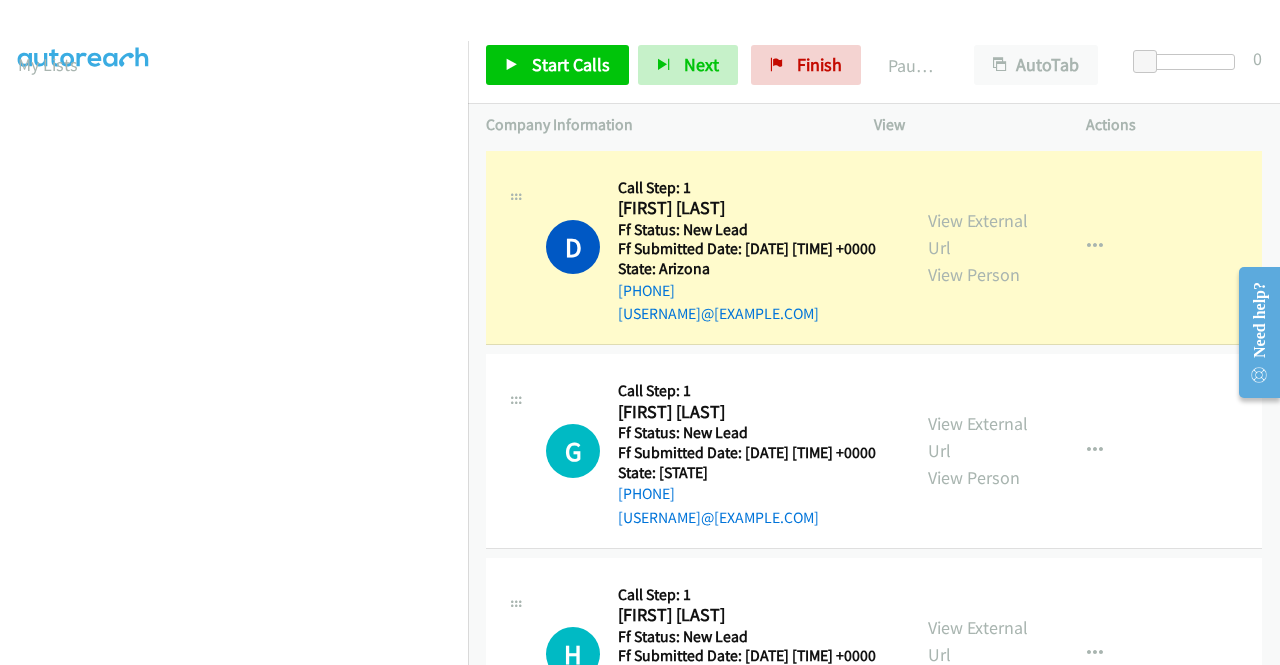 scroll, scrollTop: 56, scrollLeft: 0, axis: vertical 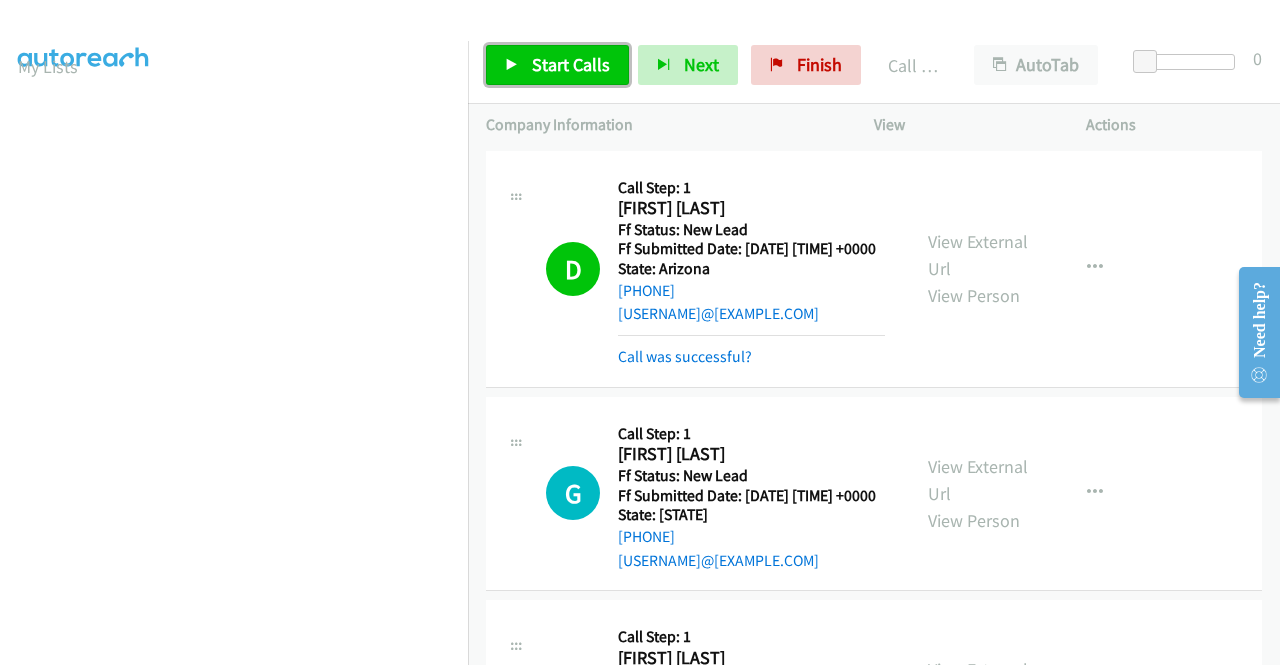click on "Start Calls" at bounding box center (571, 64) 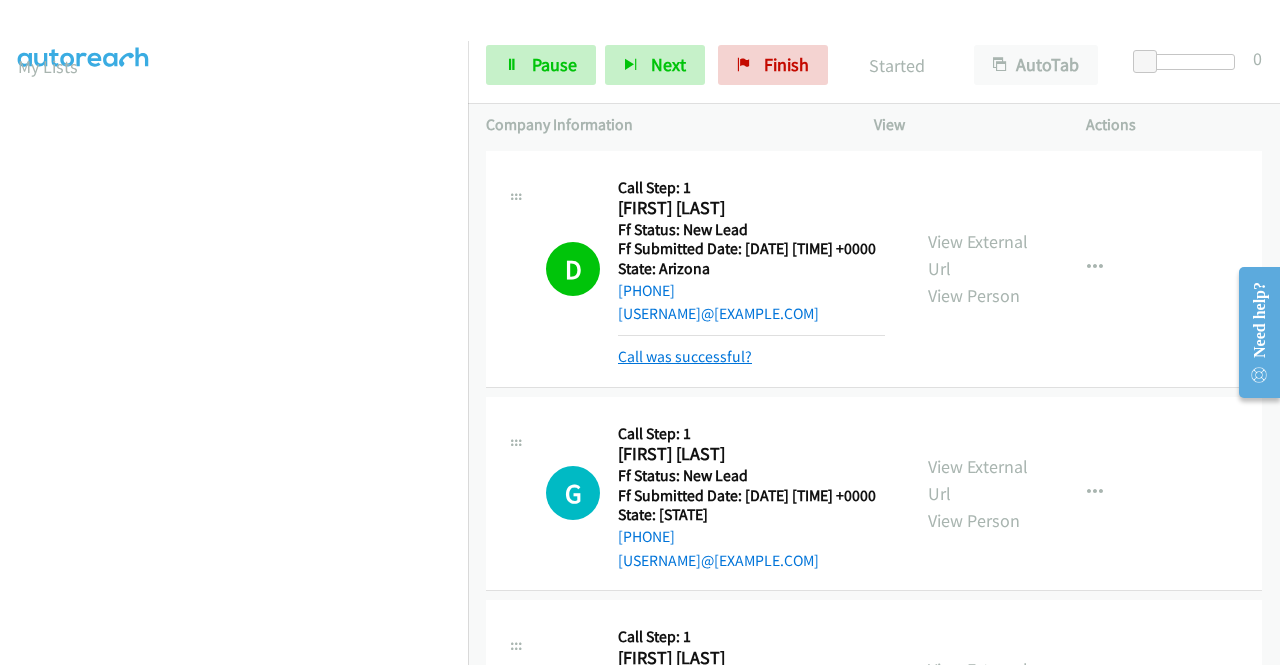 click on "Call was successful?" at bounding box center [685, 356] 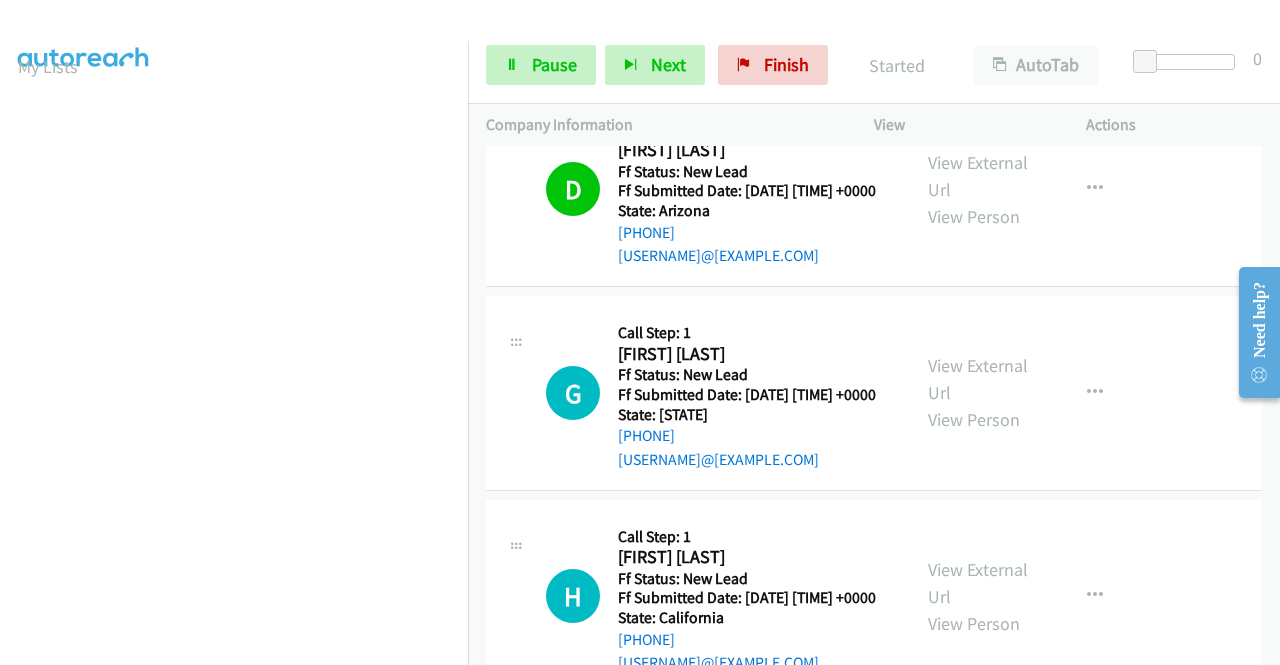 scroll, scrollTop: 100, scrollLeft: 0, axis: vertical 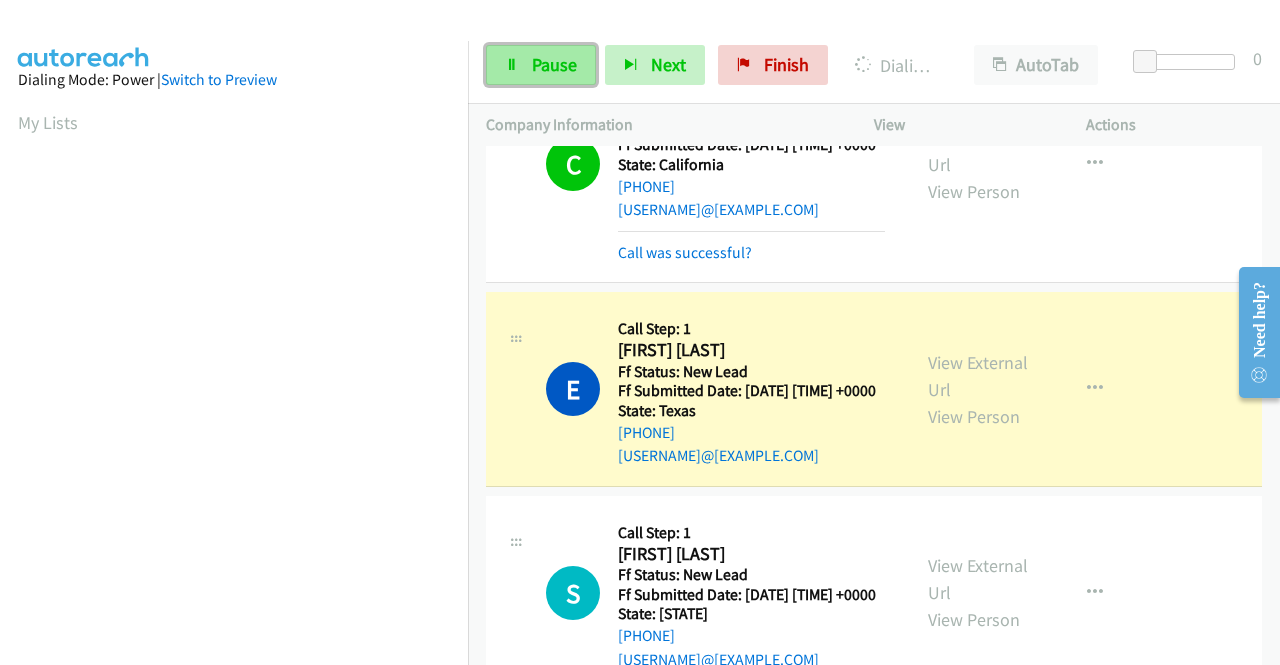 click on "Pause" at bounding box center (554, 64) 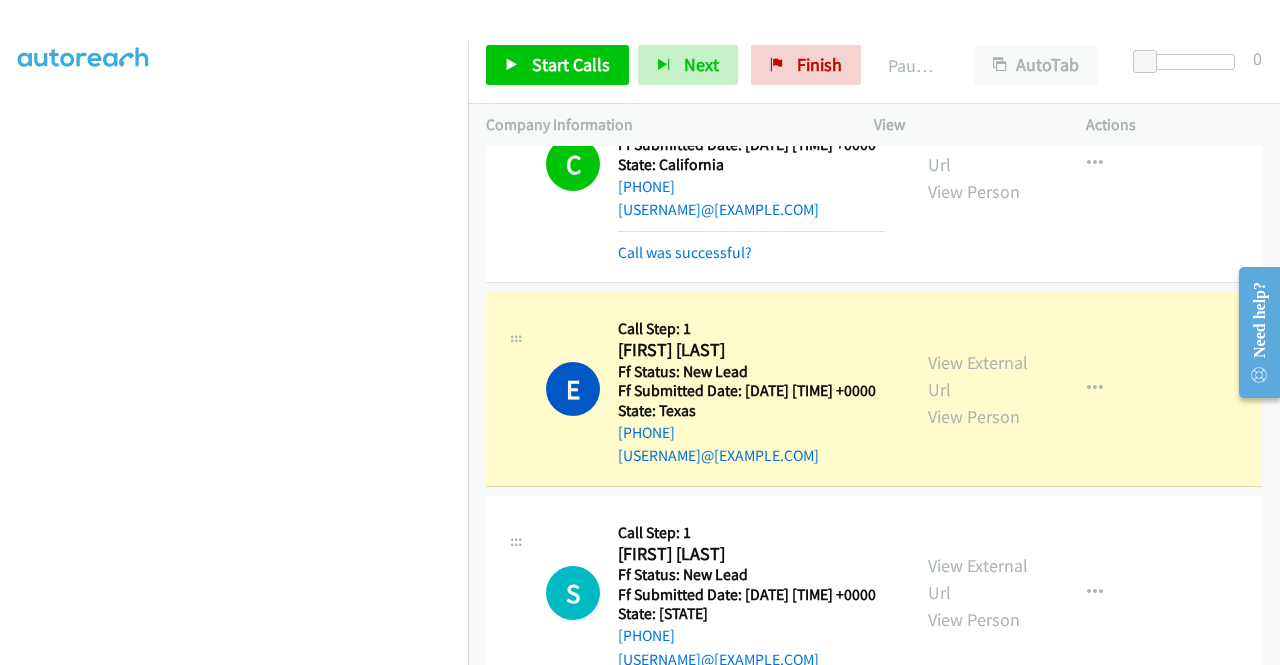 scroll, scrollTop: 0, scrollLeft: 0, axis: both 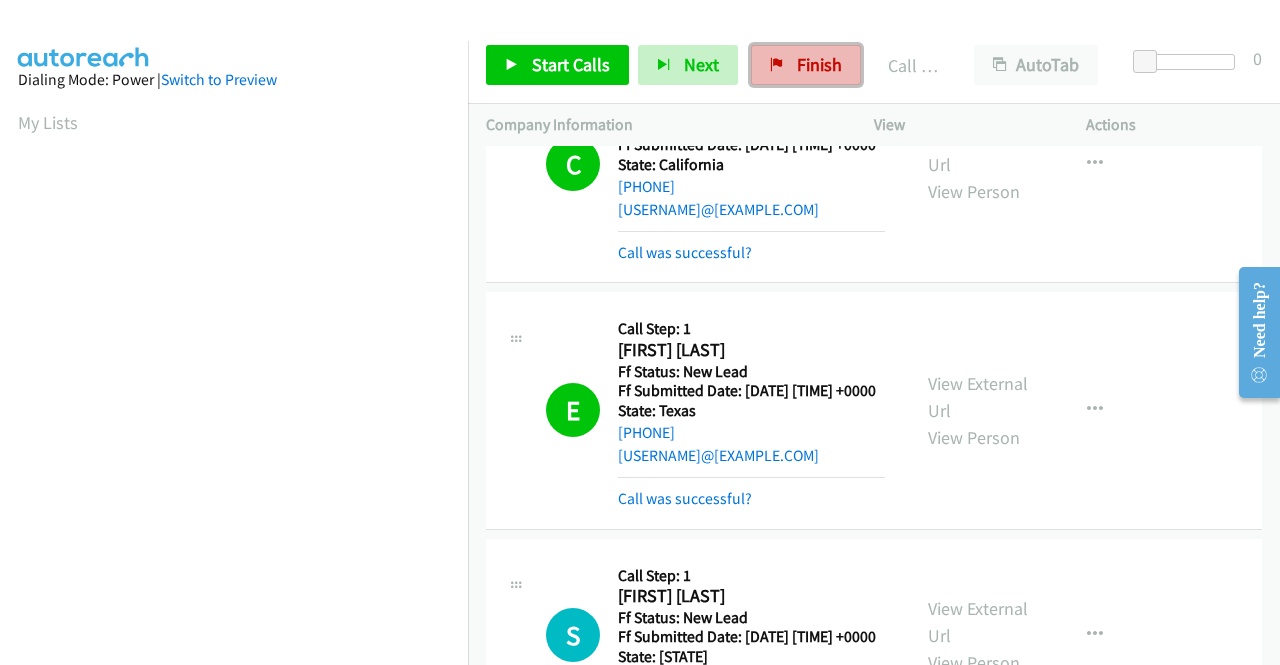 click on "Finish" at bounding box center (806, 65) 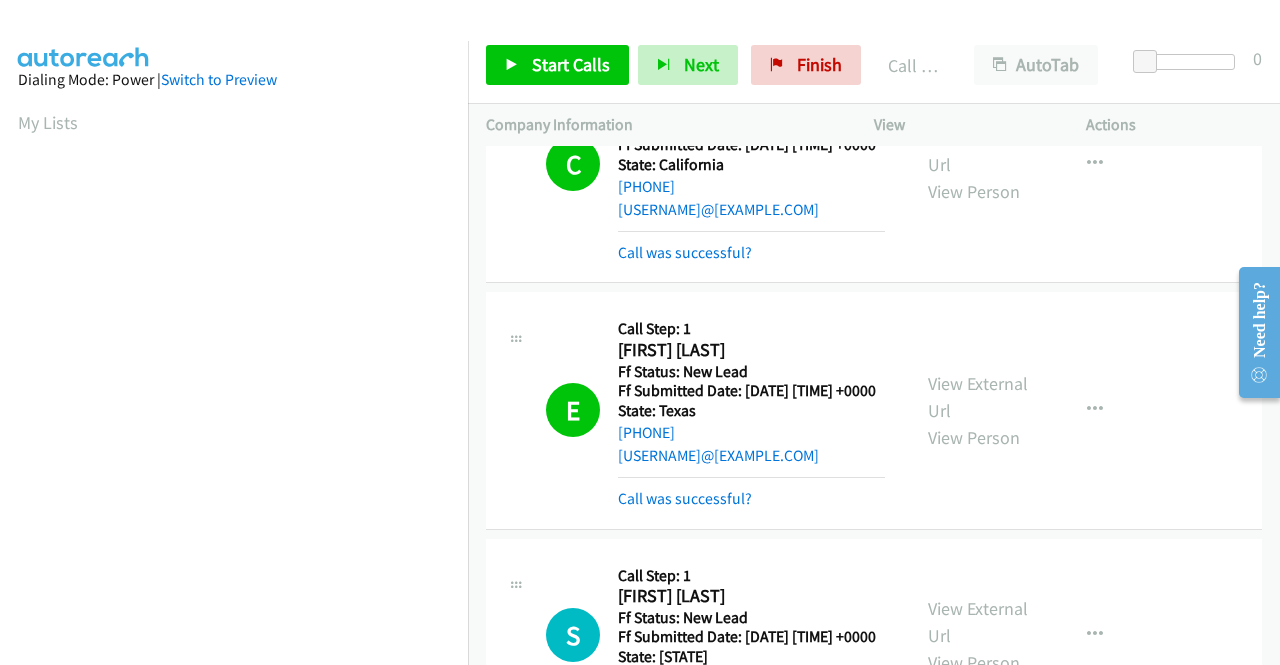 click on "Start Calls
Pause
Next
Finish
Call Completed
AutoTab
AutoTab
0" at bounding box center [874, 65] 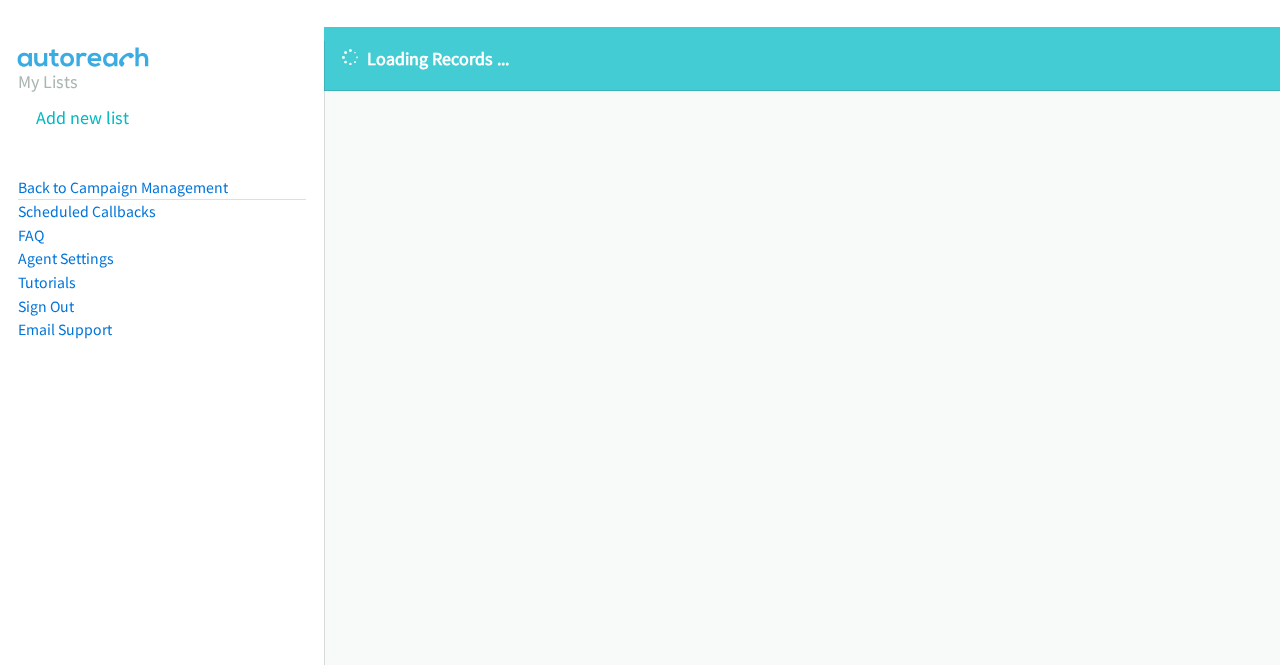scroll, scrollTop: 0, scrollLeft: 0, axis: both 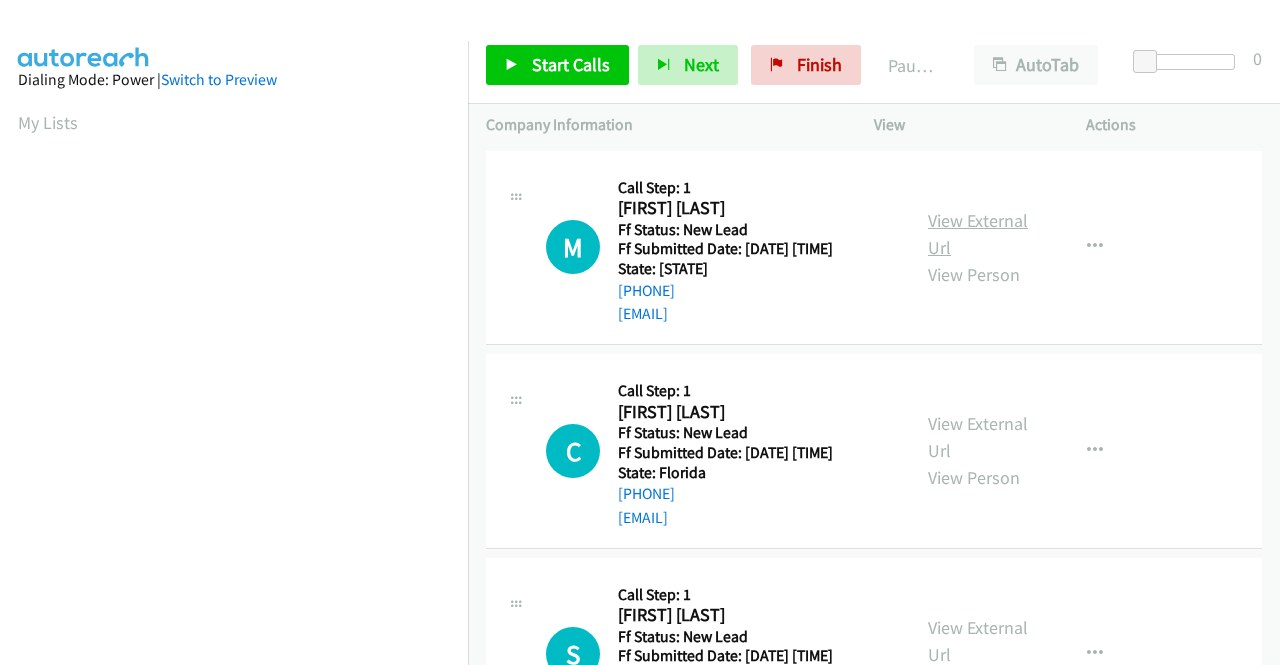 click on "View External Url" at bounding box center [978, 234] 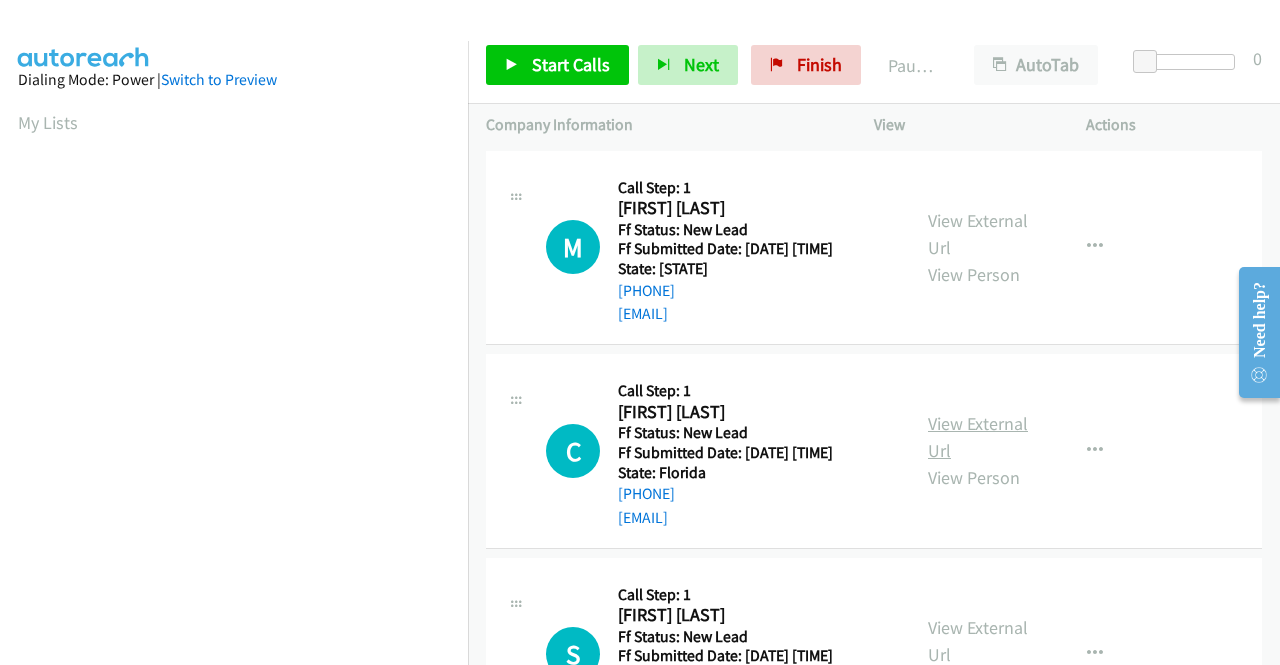 click on "View External Url" at bounding box center (978, 437) 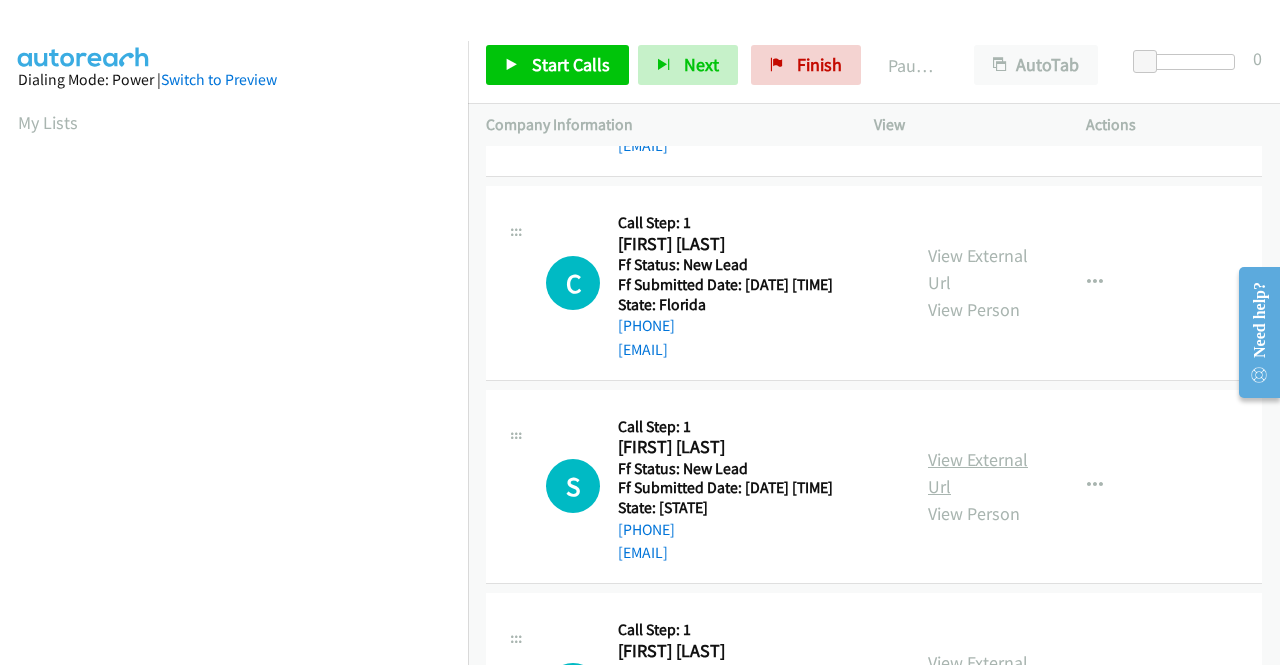 scroll, scrollTop: 200, scrollLeft: 0, axis: vertical 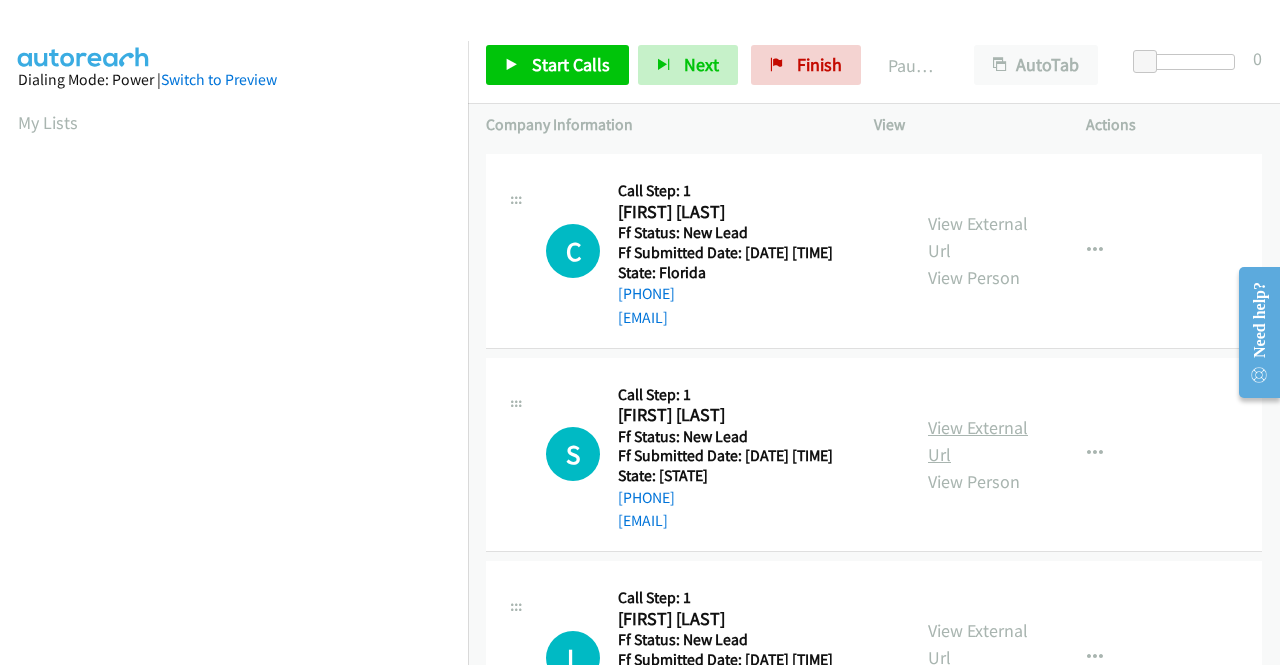 click on "View External Url" at bounding box center (978, 441) 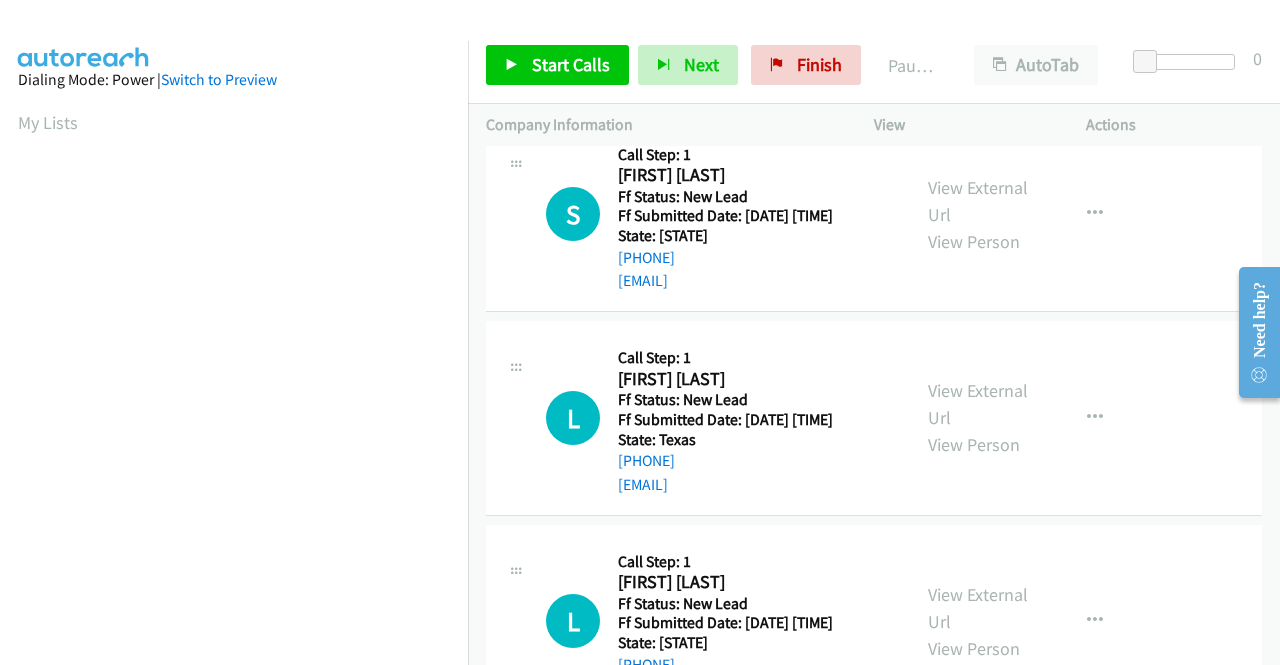 scroll, scrollTop: 500, scrollLeft: 0, axis: vertical 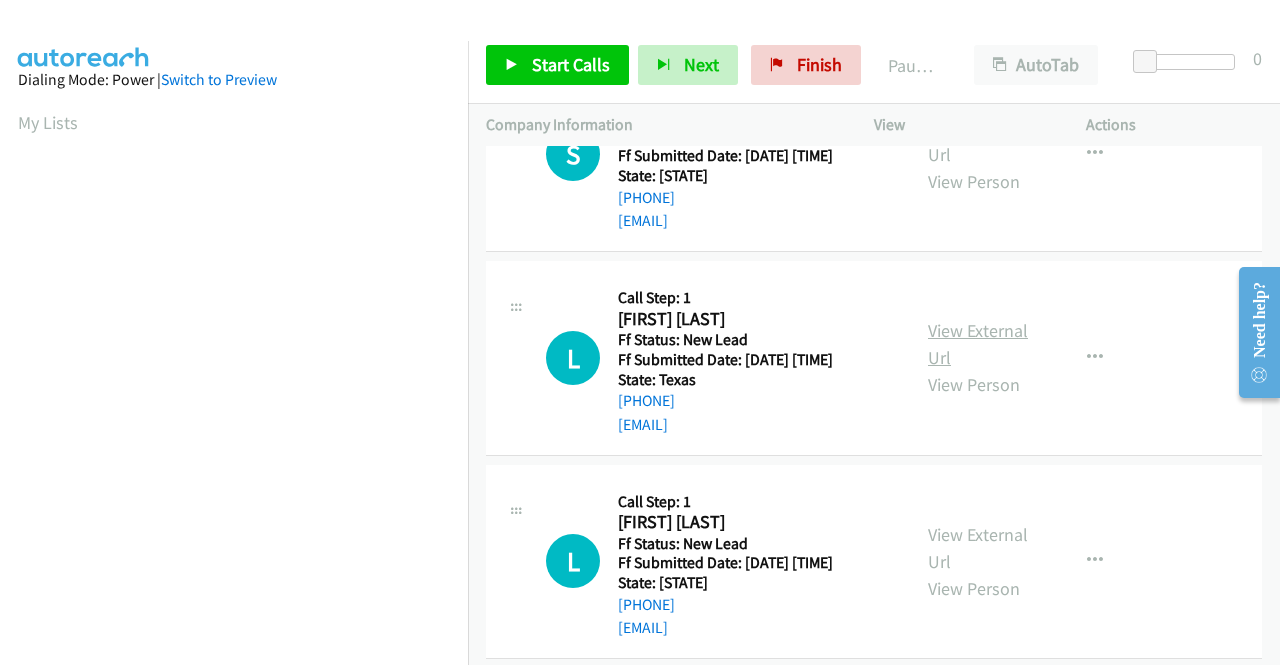 click on "View External Url" at bounding box center (978, 344) 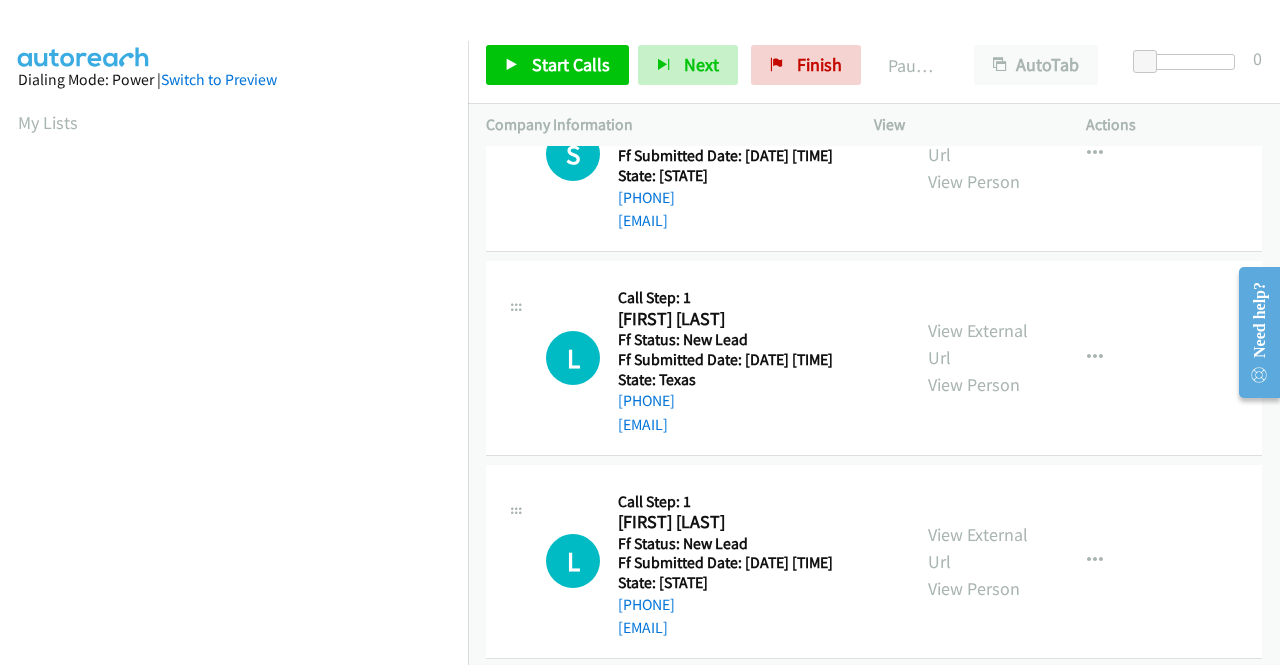 scroll, scrollTop: 620, scrollLeft: 0, axis: vertical 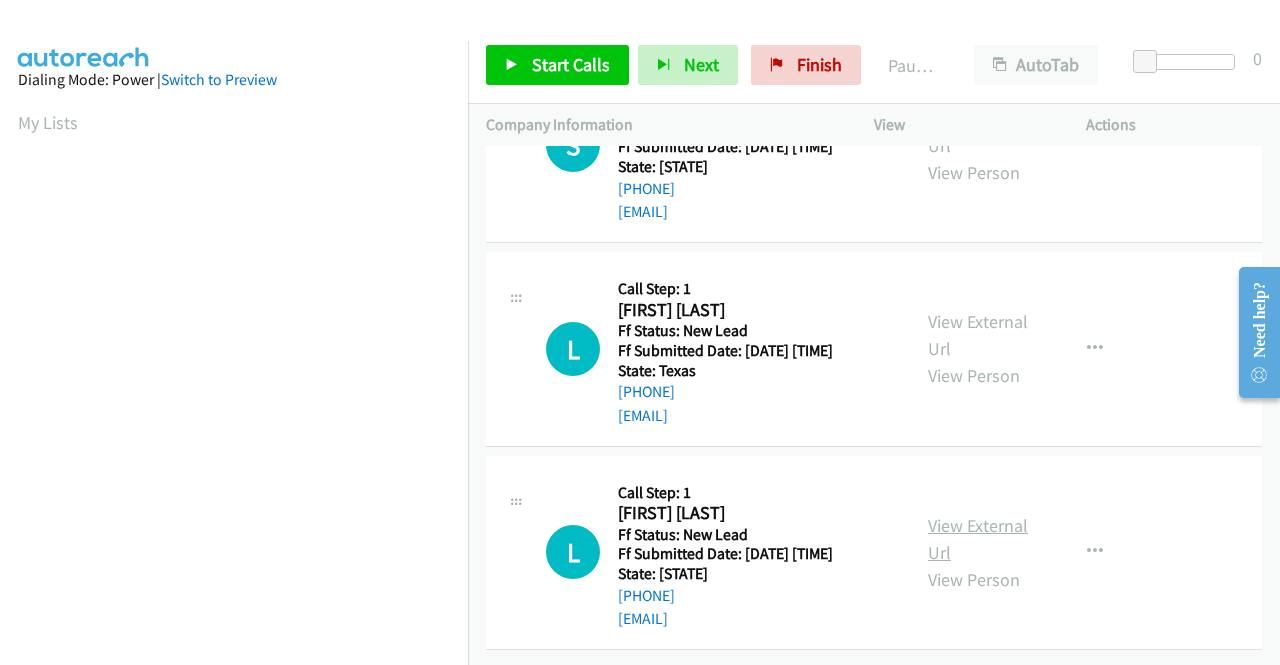 click on "View External Url" at bounding box center [978, 539] 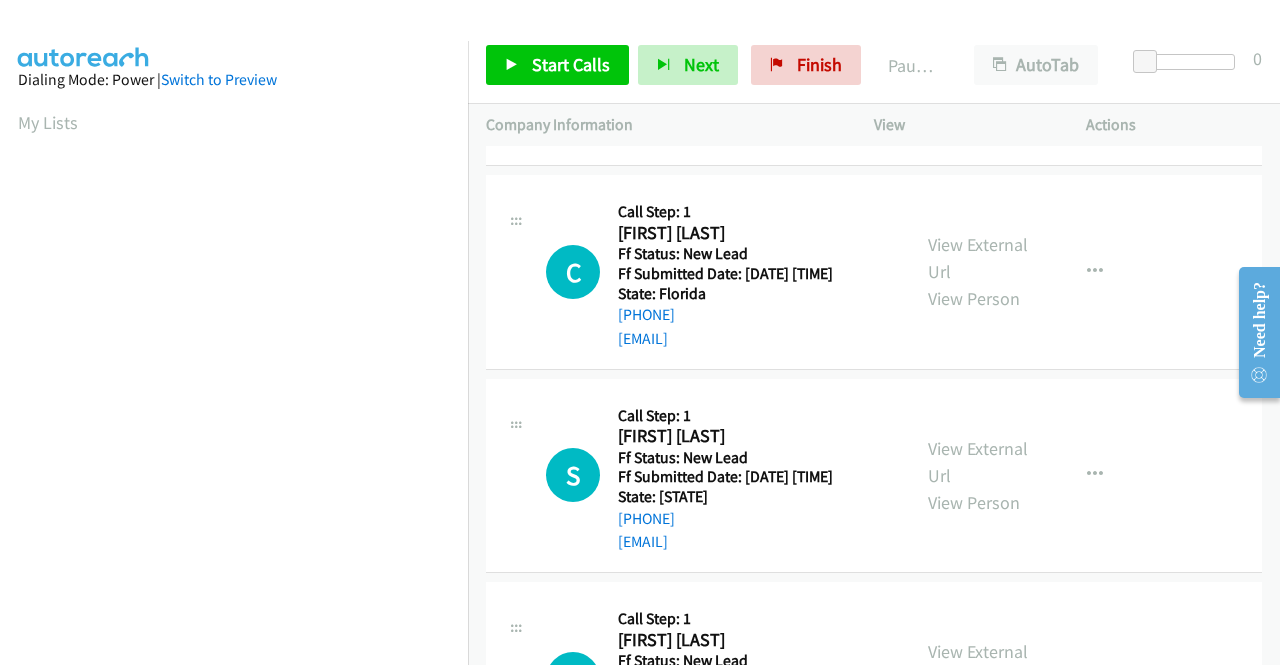 scroll, scrollTop: 0, scrollLeft: 0, axis: both 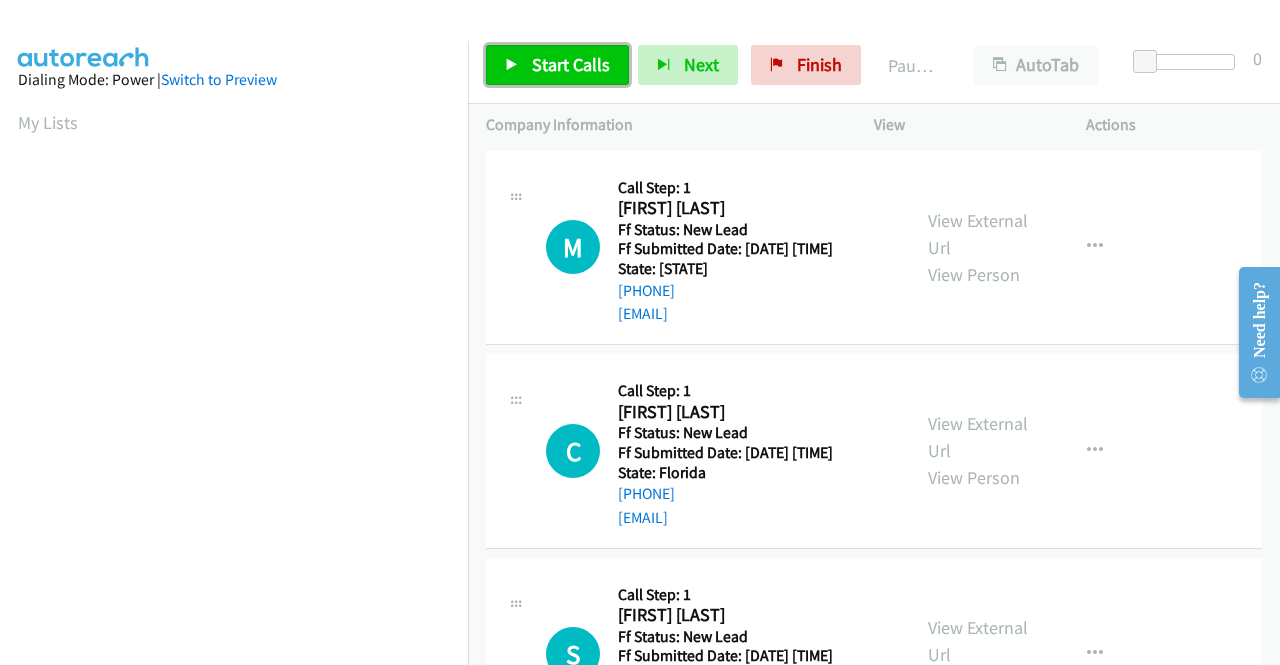 click on "Start Calls" at bounding box center (571, 64) 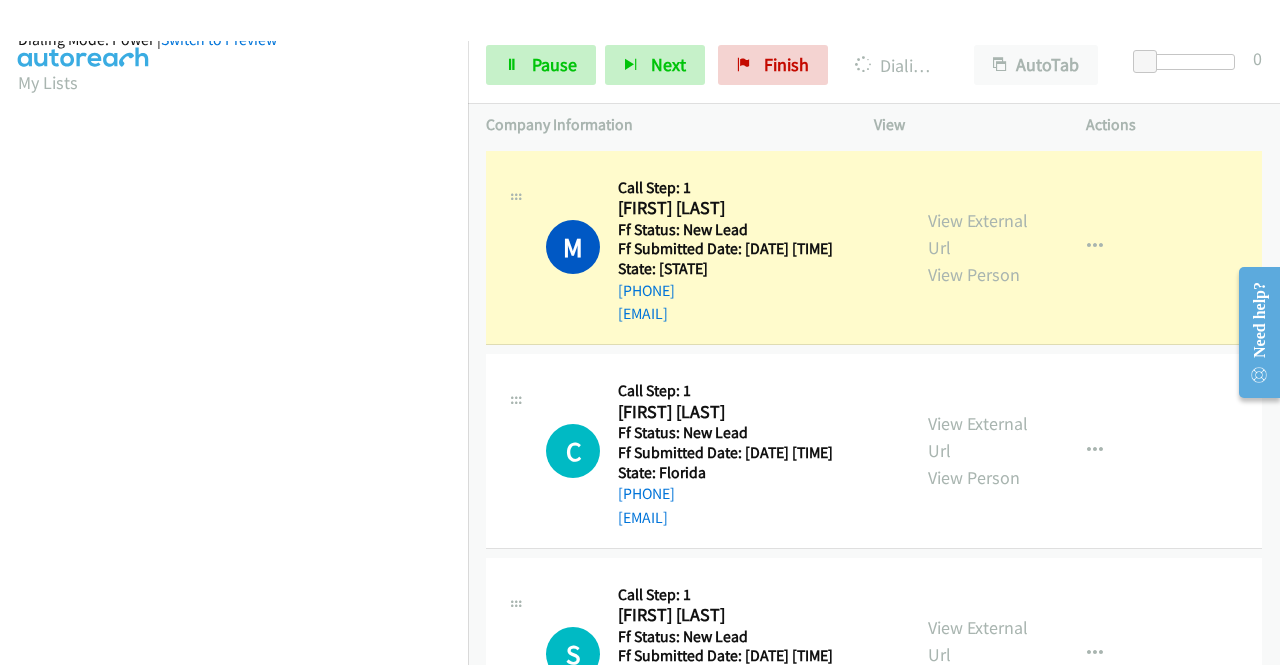 scroll, scrollTop: 456, scrollLeft: 0, axis: vertical 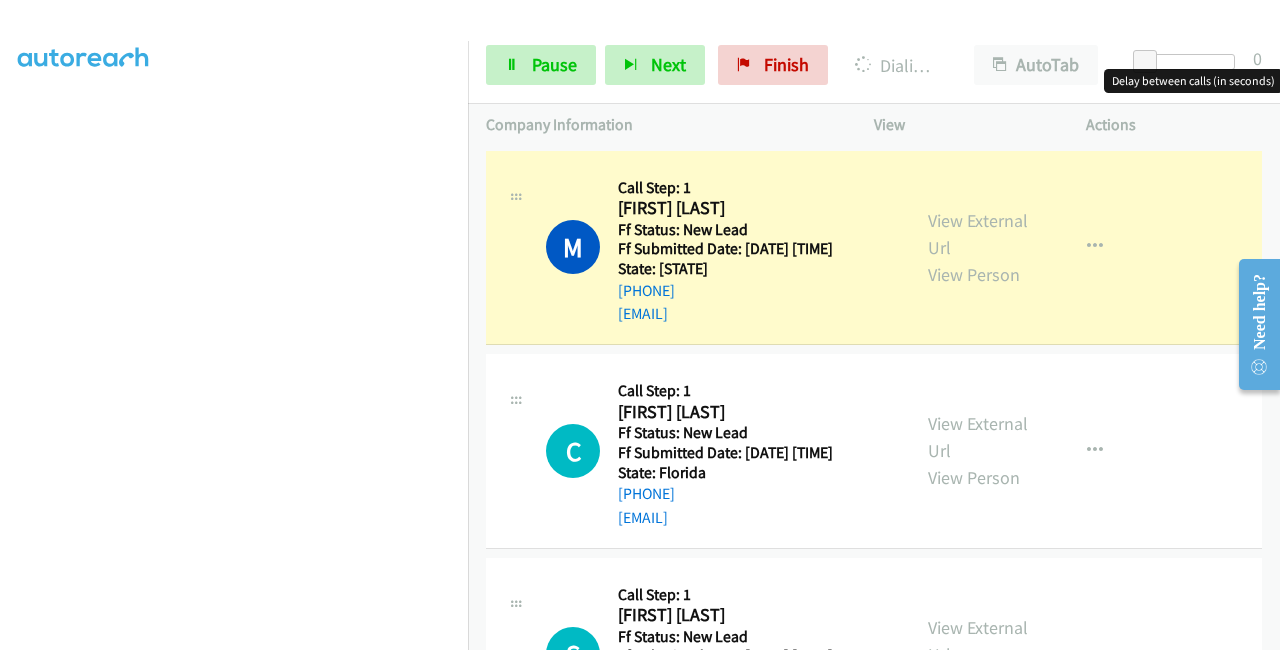click at bounding box center (1189, 62) 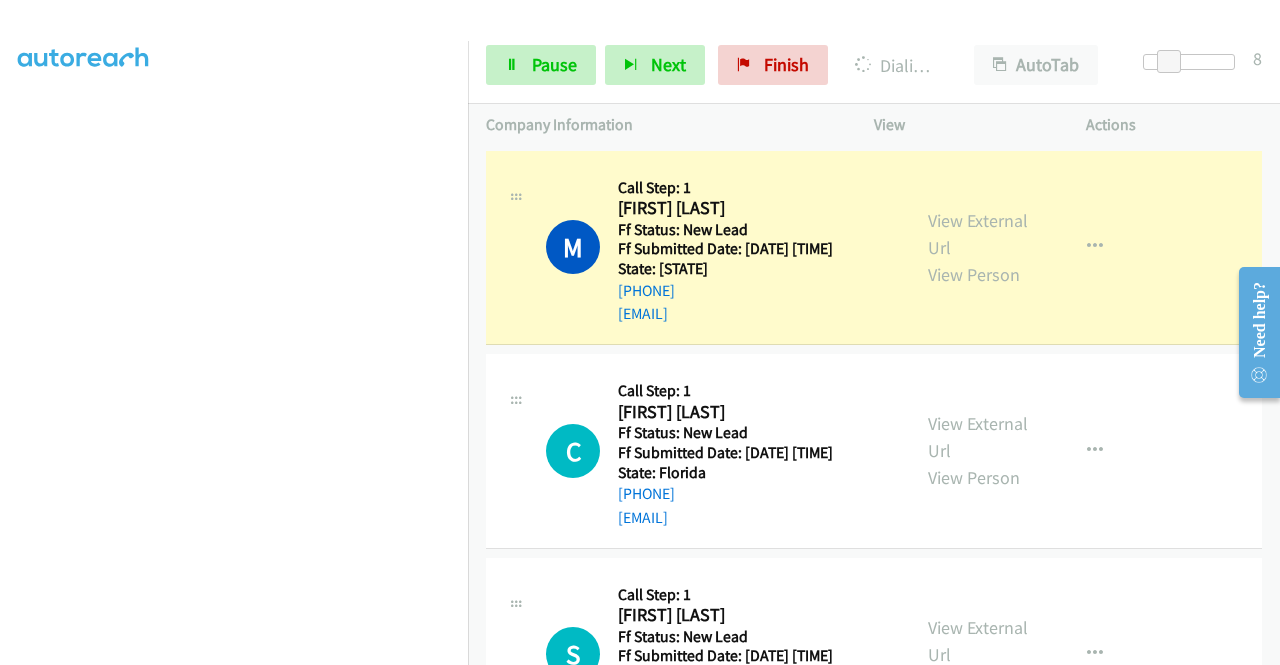 scroll, scrollTop: 0, scrollLeft: 0, axis: both 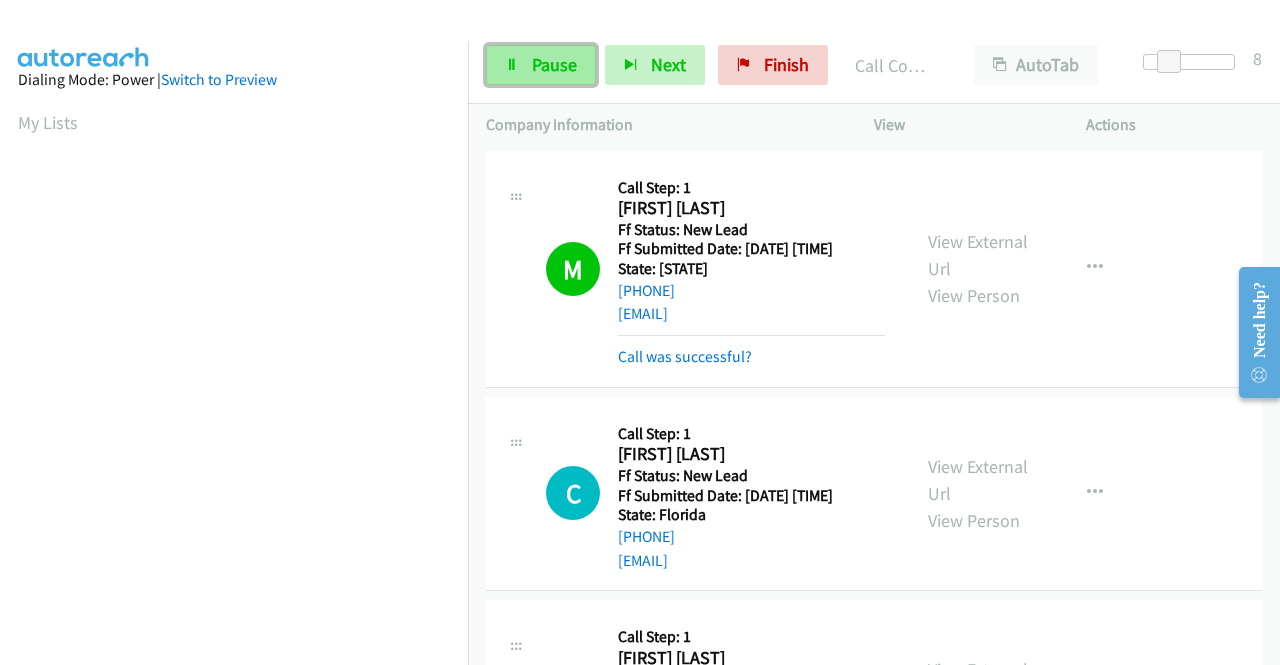 click on "Pause" at bounding box center [554, 64] 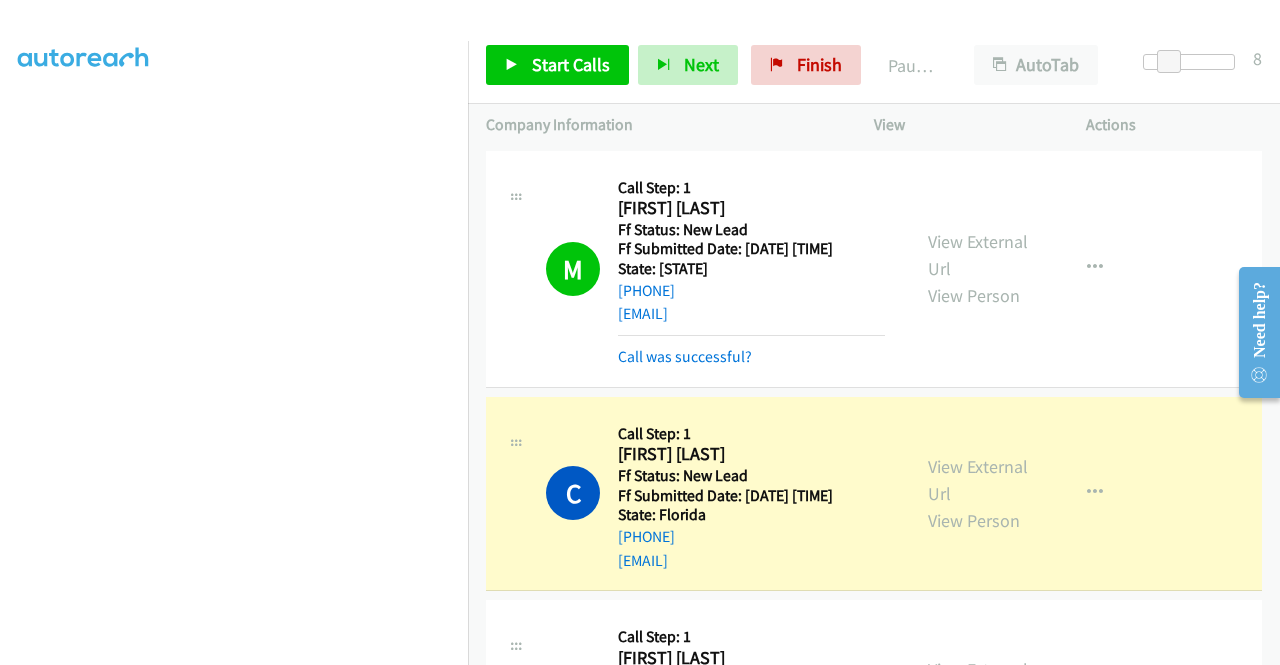 scroll, scrollTop: 0, scrollLeft: 0, axis: both 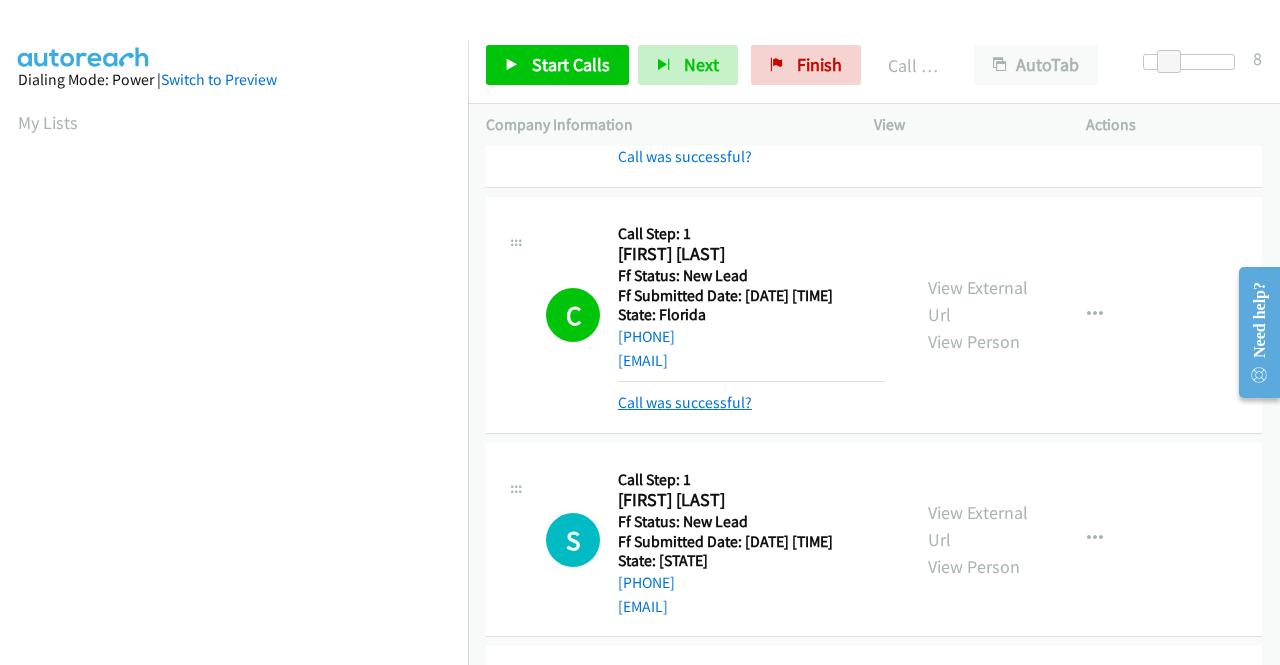 click on "Call was successful?" at bounding box center (685, 402) 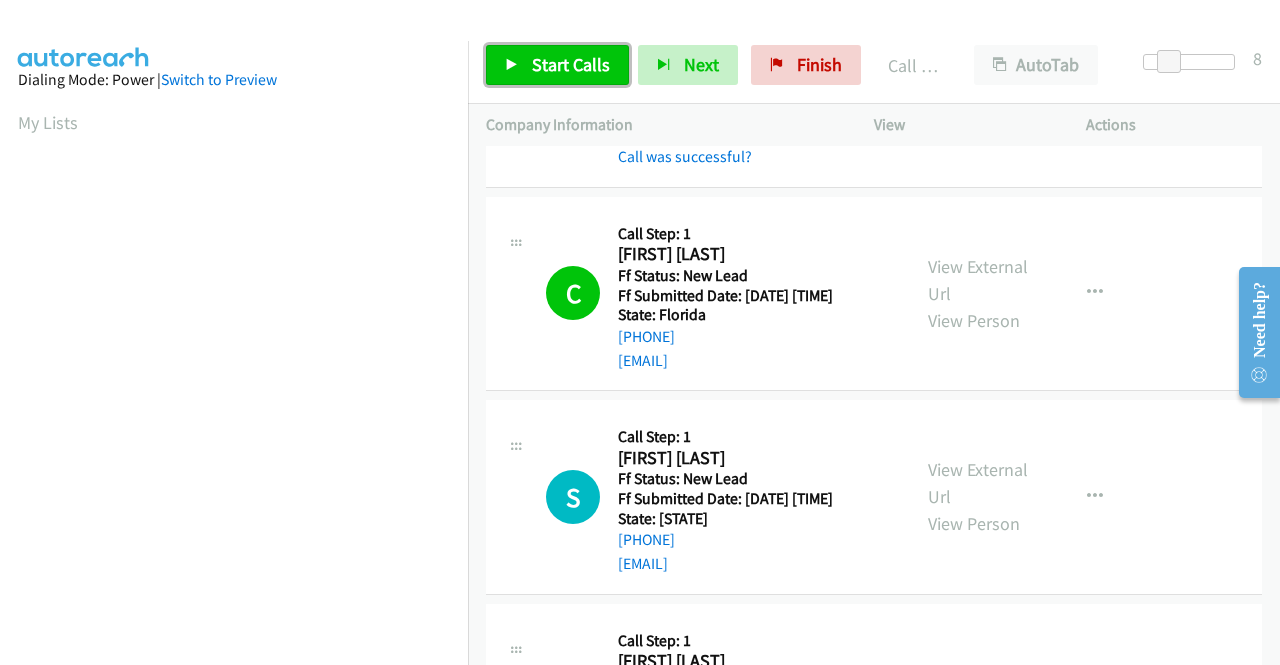 click on "Start Calls" at bounding box center [571, 64] 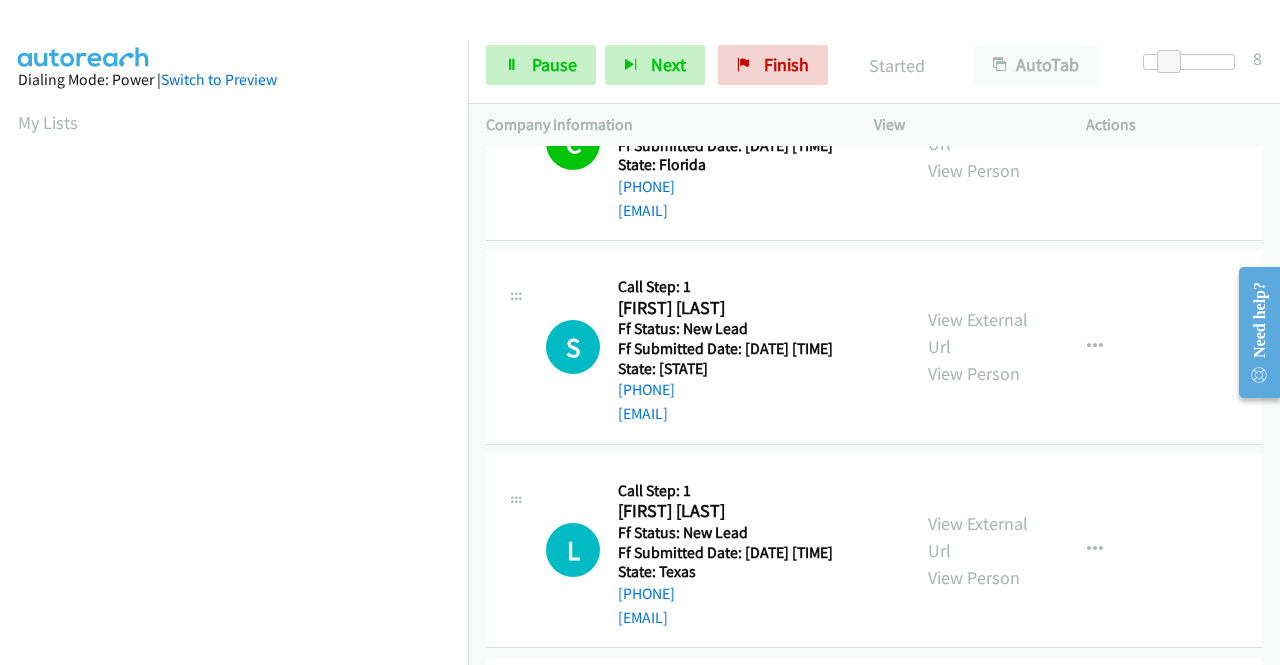 scroll, scrollTop: 400, scrollLeft: 0, axis: vertical 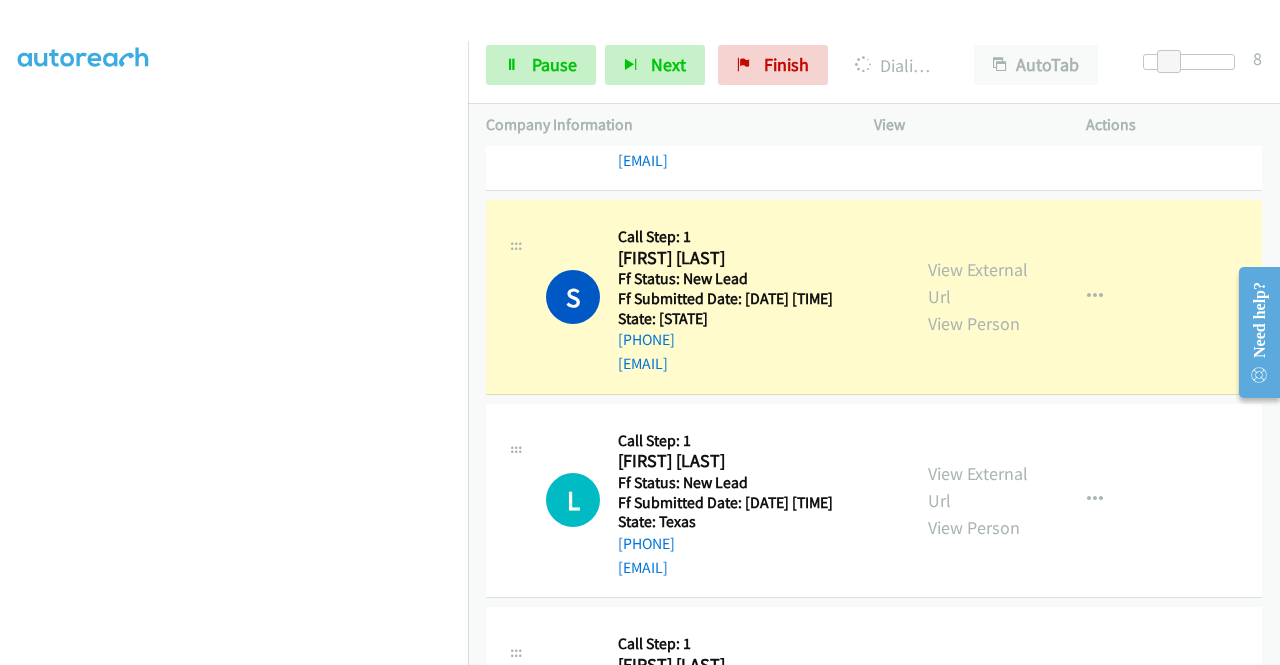 click at bounding box center (234, 190) 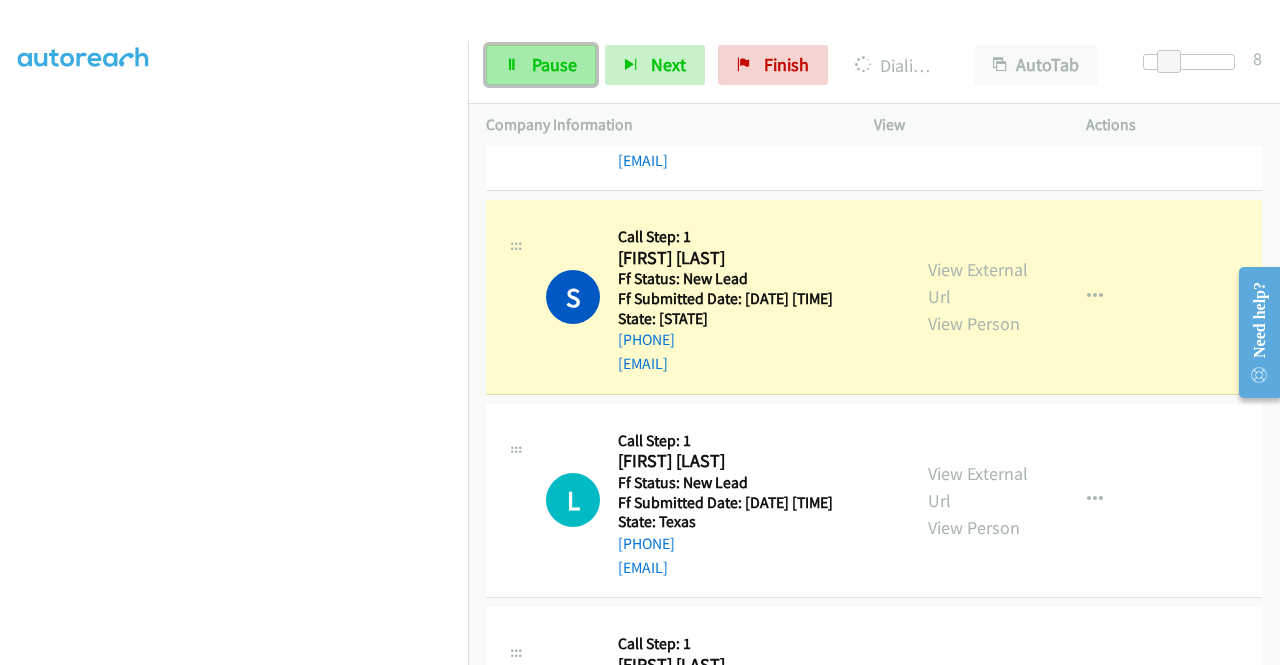 click on "Pause" at bounding box center (541, 65) 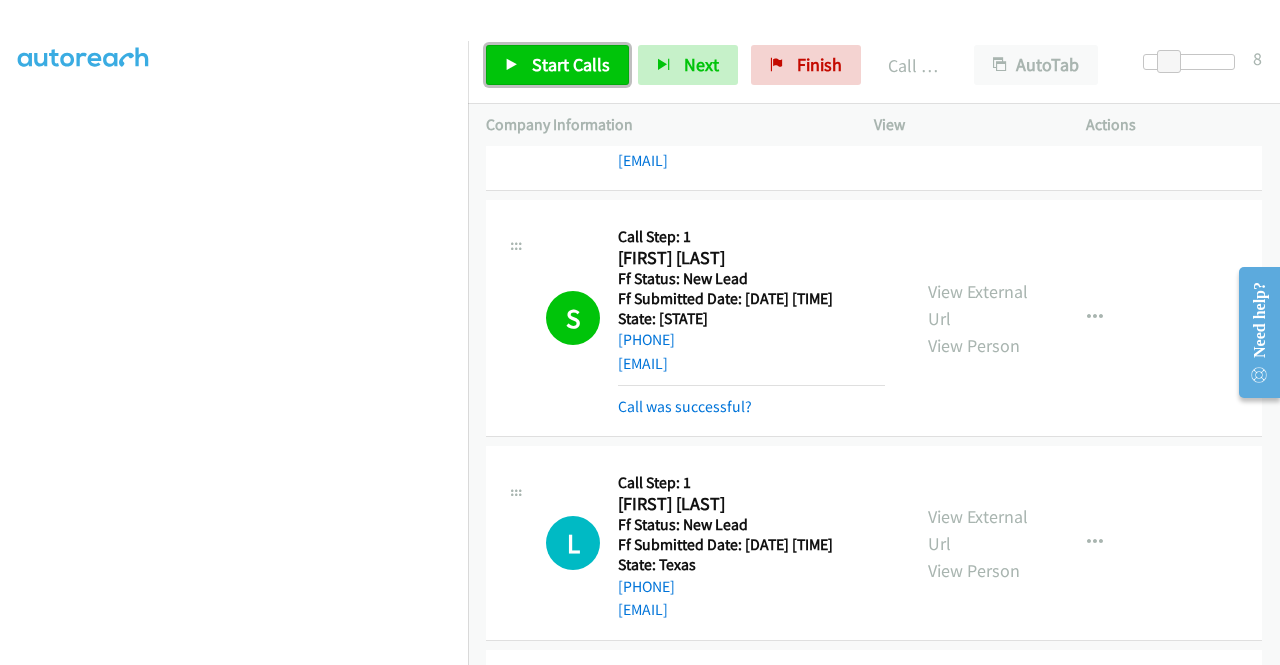 click on "Start Calls" at bounding box center (571, 64) 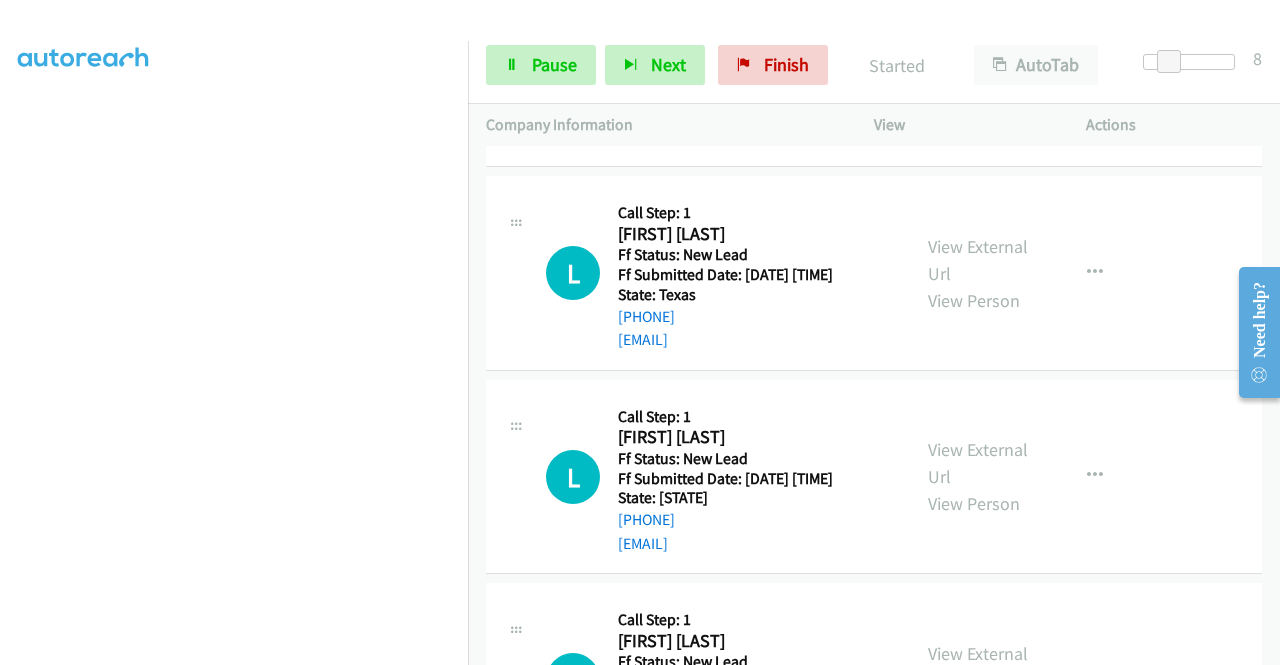 scroll, scrollTop: 700, scrollLeft: 0, axis: vertical 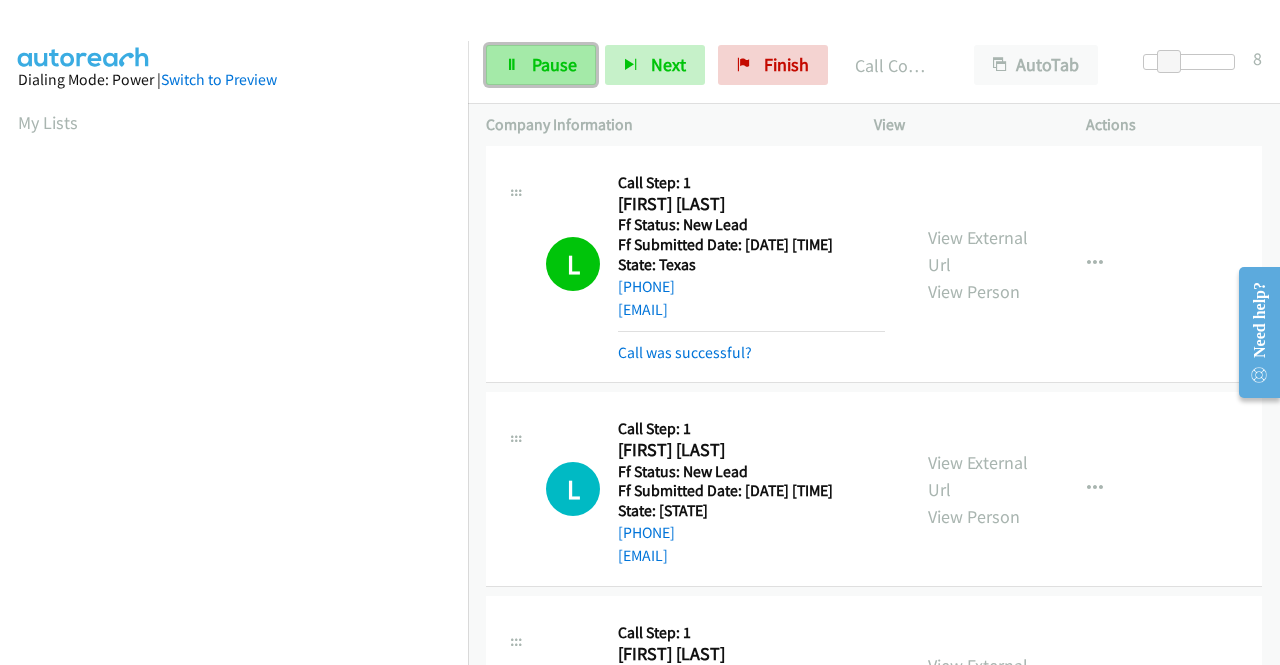 click on "Pause" at bounding box center (554, 64) 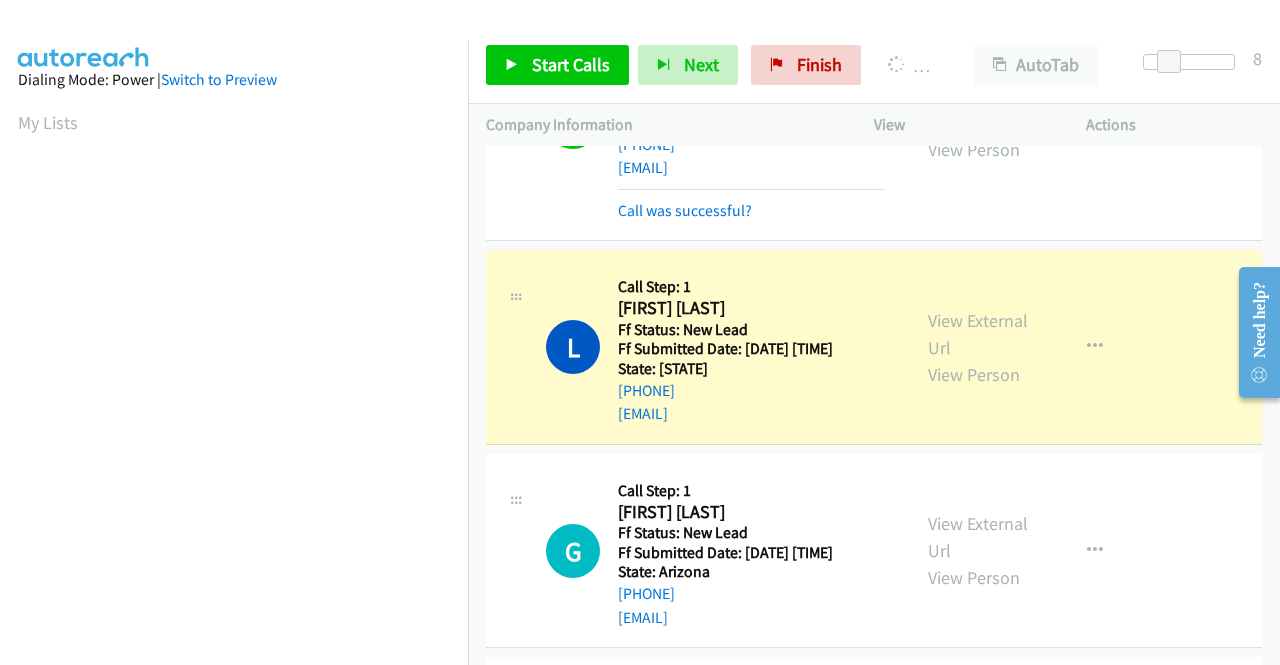 scroll, scrollTop: 900, scrollLeft: 0, axis: vertical 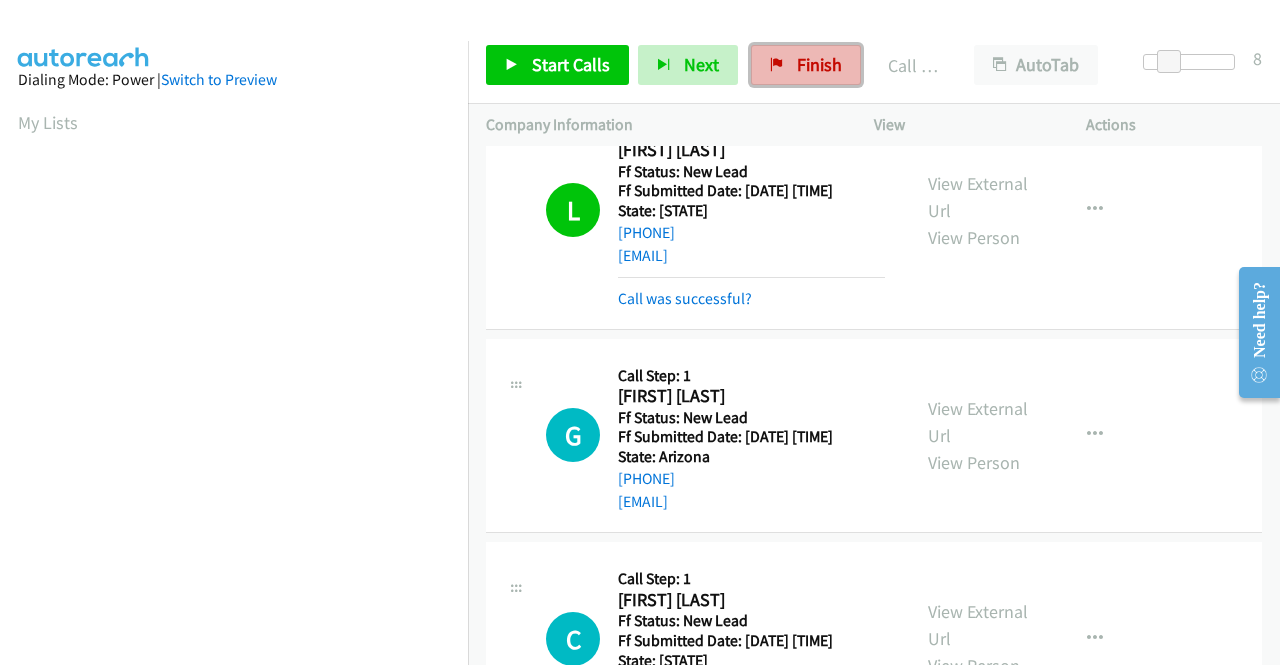 click on "Finish" at bounding box center (819, 64) 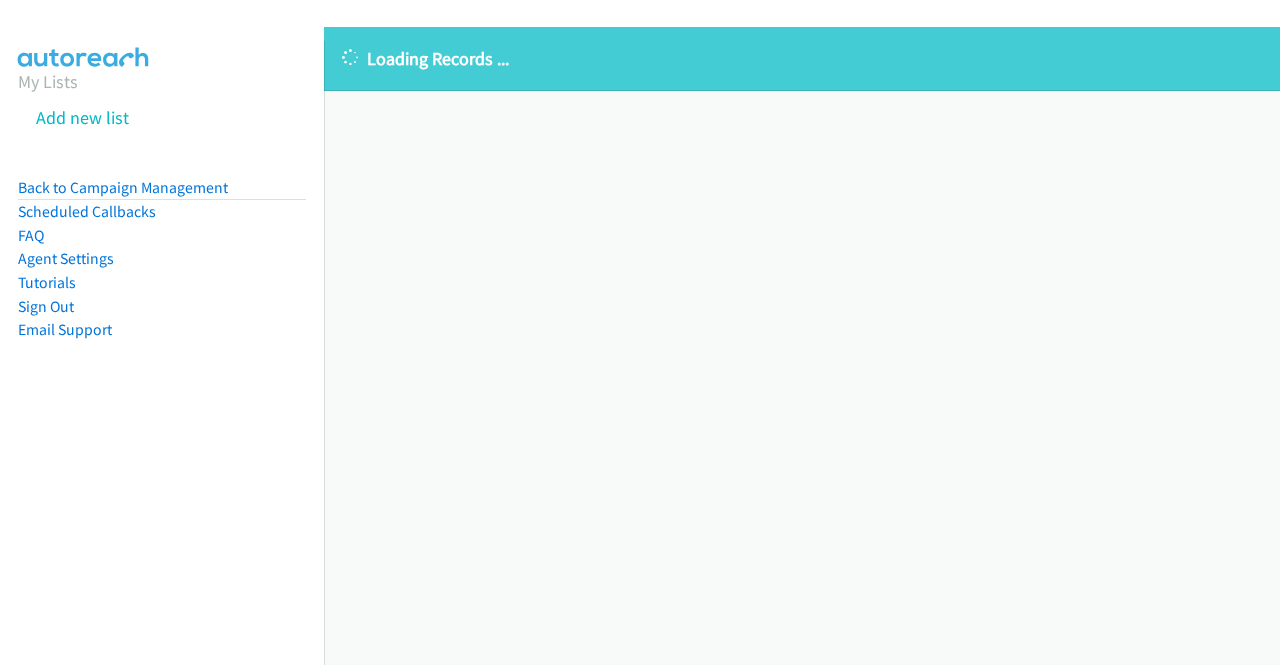 scroll, scrollTop: 0, scrollLeft: 0, axis: both 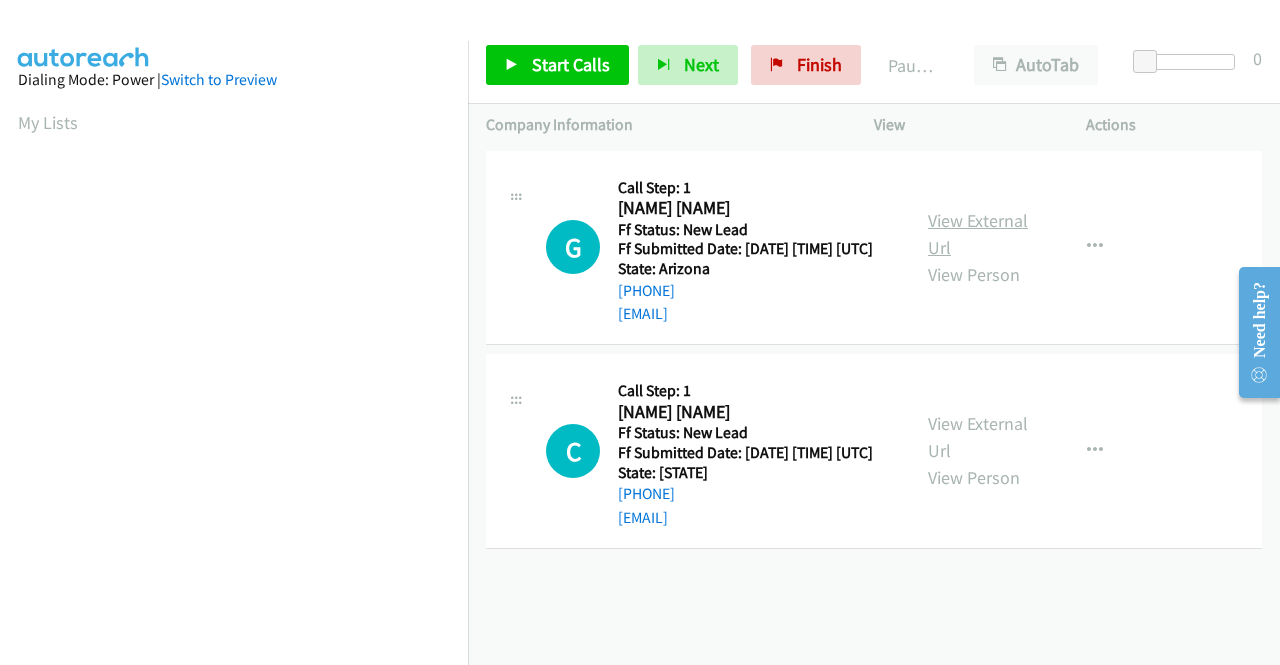 click on "View External Url" at bounding box center [978, 234] 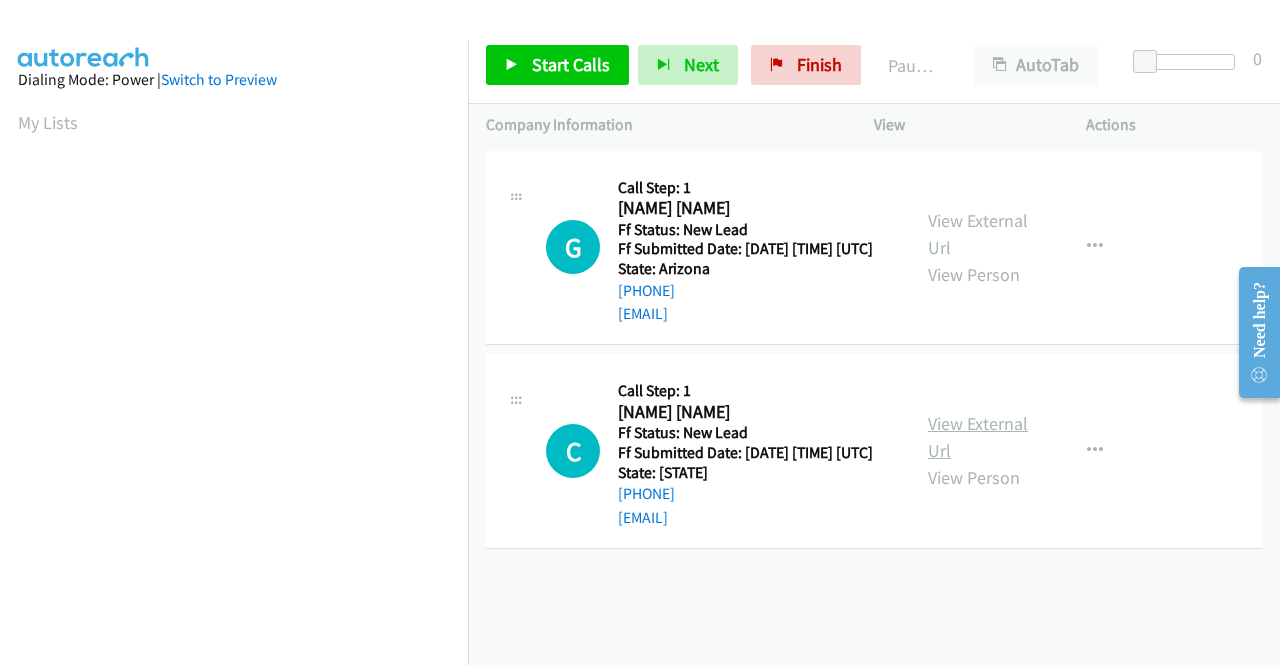 click on "View External Url" at bounding box center (978, 437) 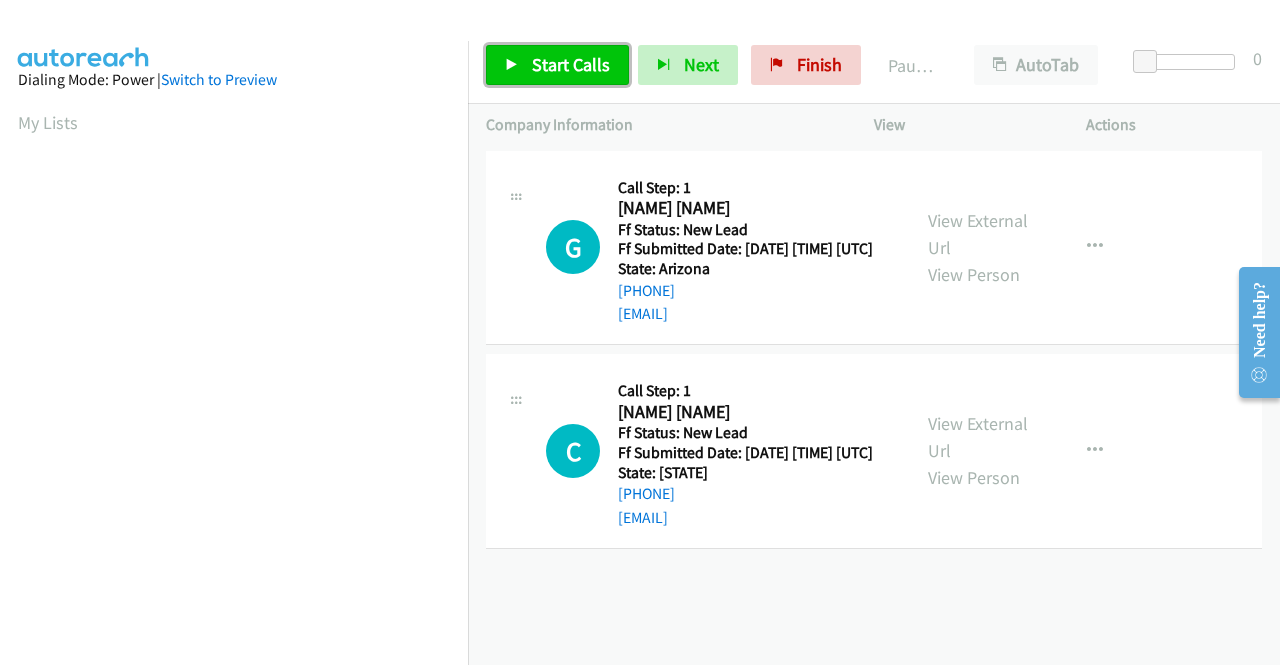 click on "Start Calls" at bounding box center [571, 64] 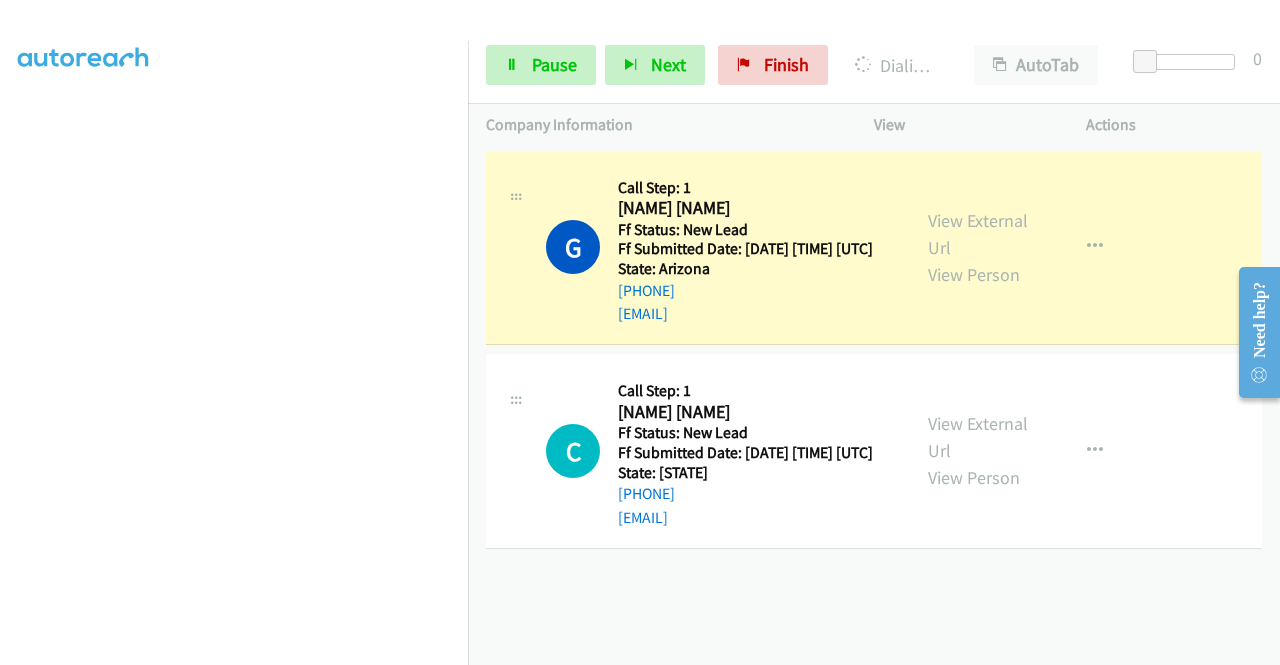 scroll, scrollTop: 0, scrollLeft: 0, axis: both 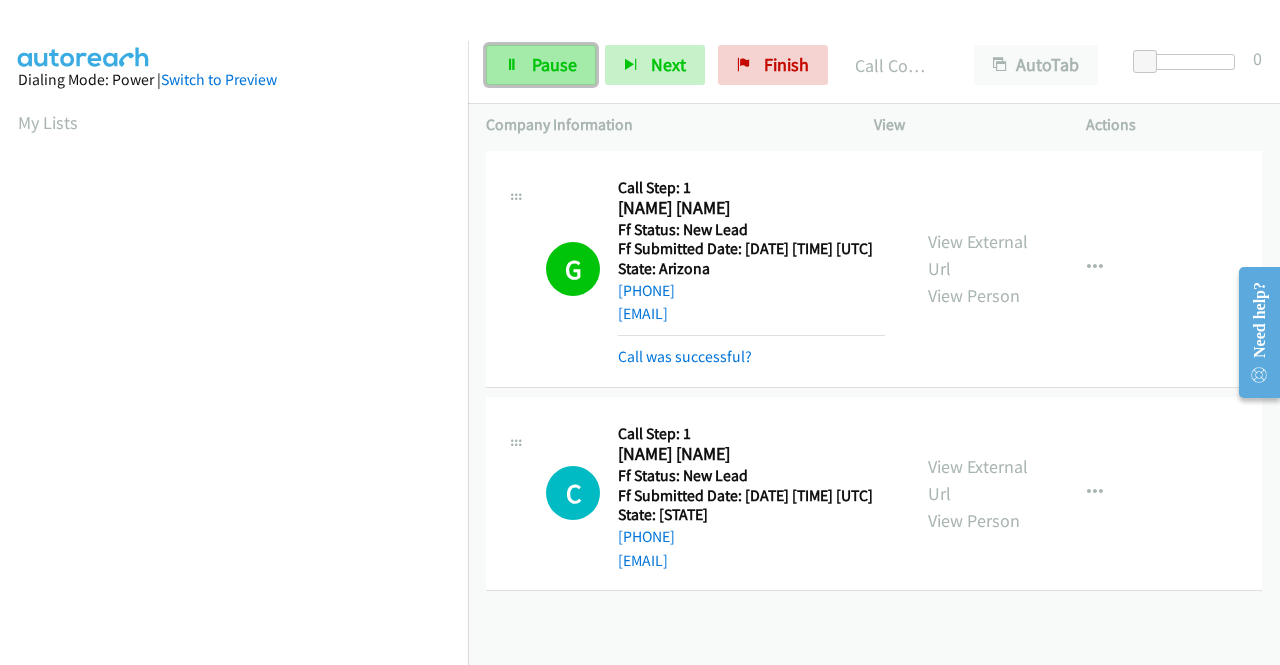 click on "Pause" at bounding box center (554, 64) 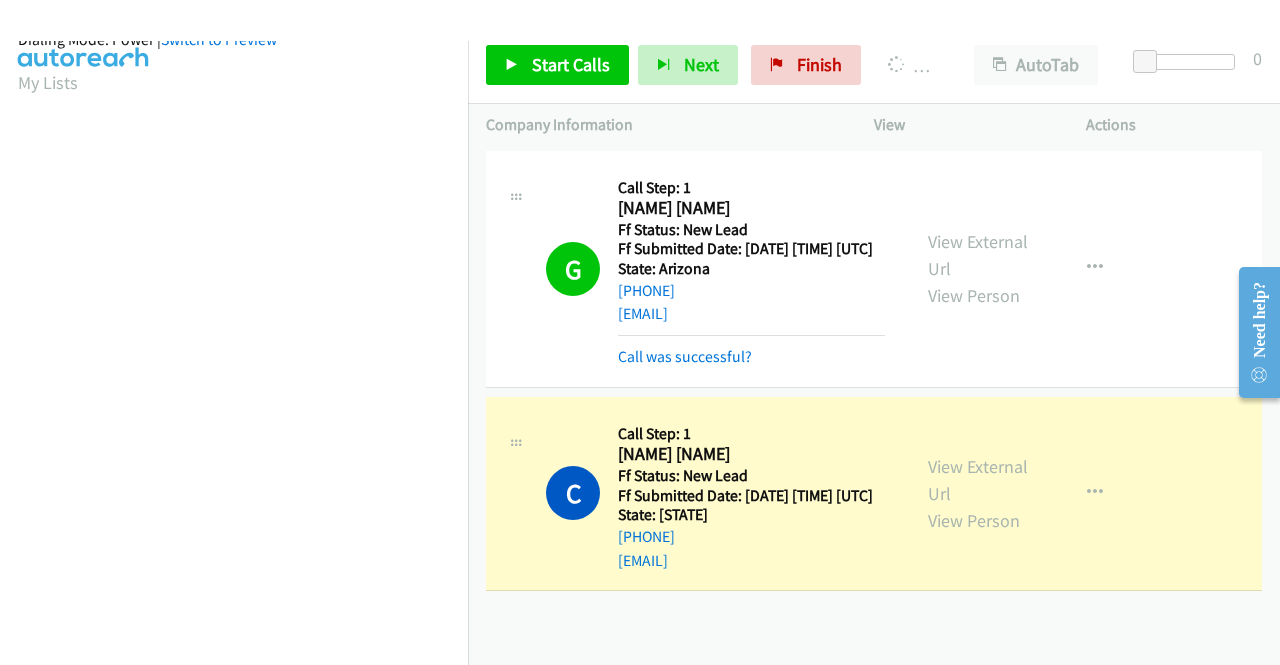 scroll, scrollTop: 456, scrollLeft: 0, axis: vertical 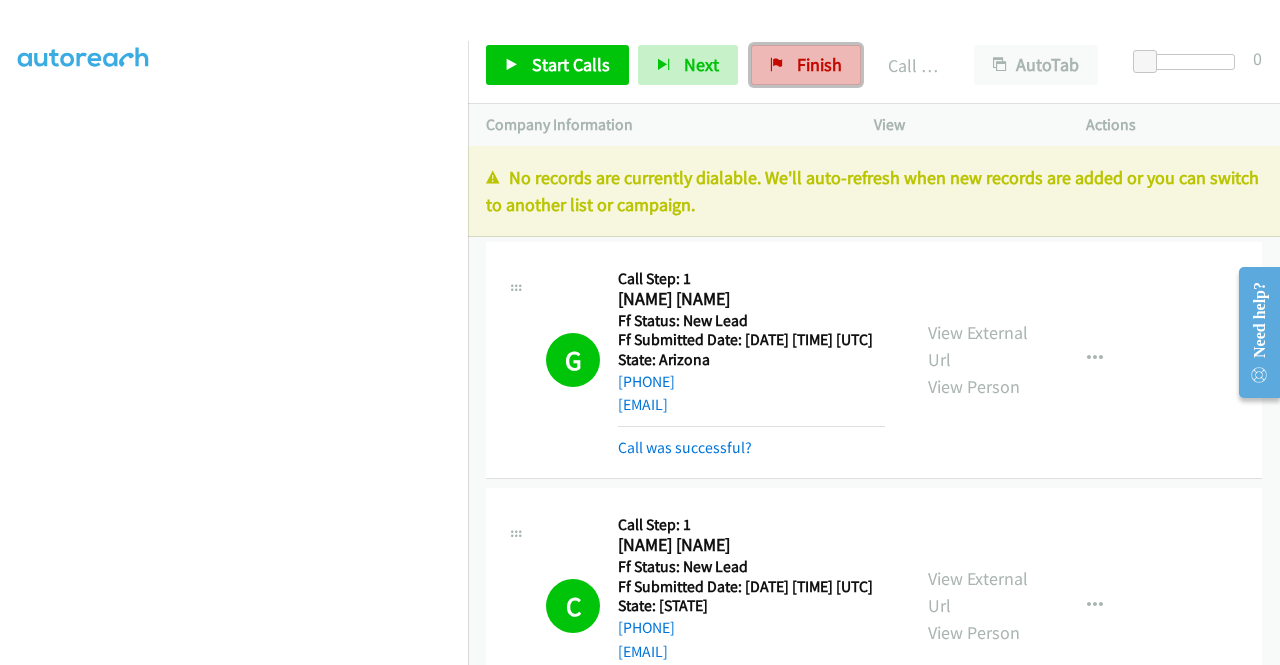 click on "Finish" at bounding box center (819, 64) 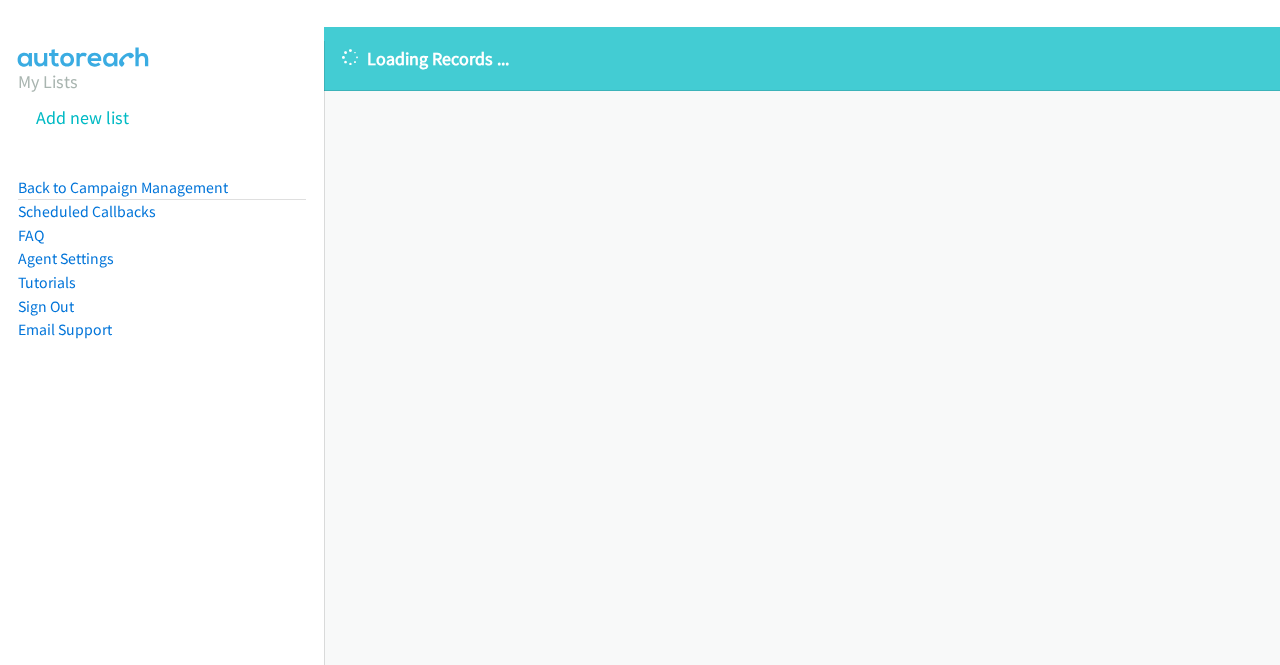 scroll, scrollTop: 0, scrollLeft: 0, axis: both 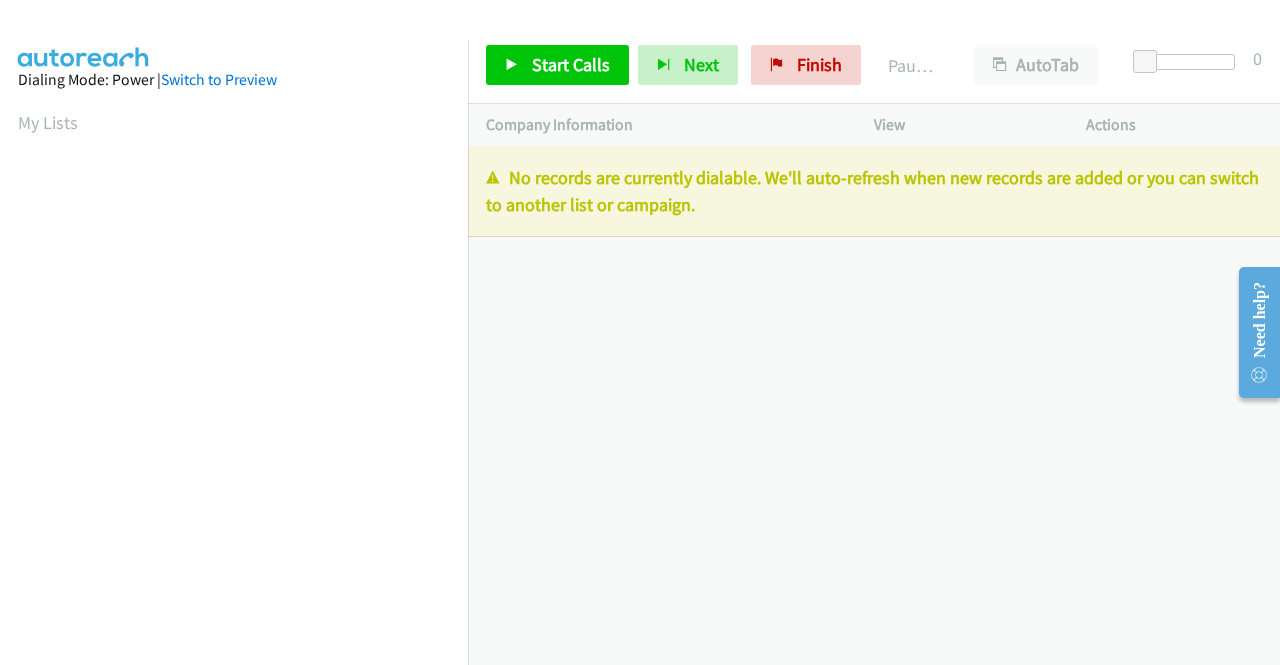 drag, startPoint x: 773, startPoint y: 206, endPoint x: 478, endPoint y: 180, distance: 296.14355 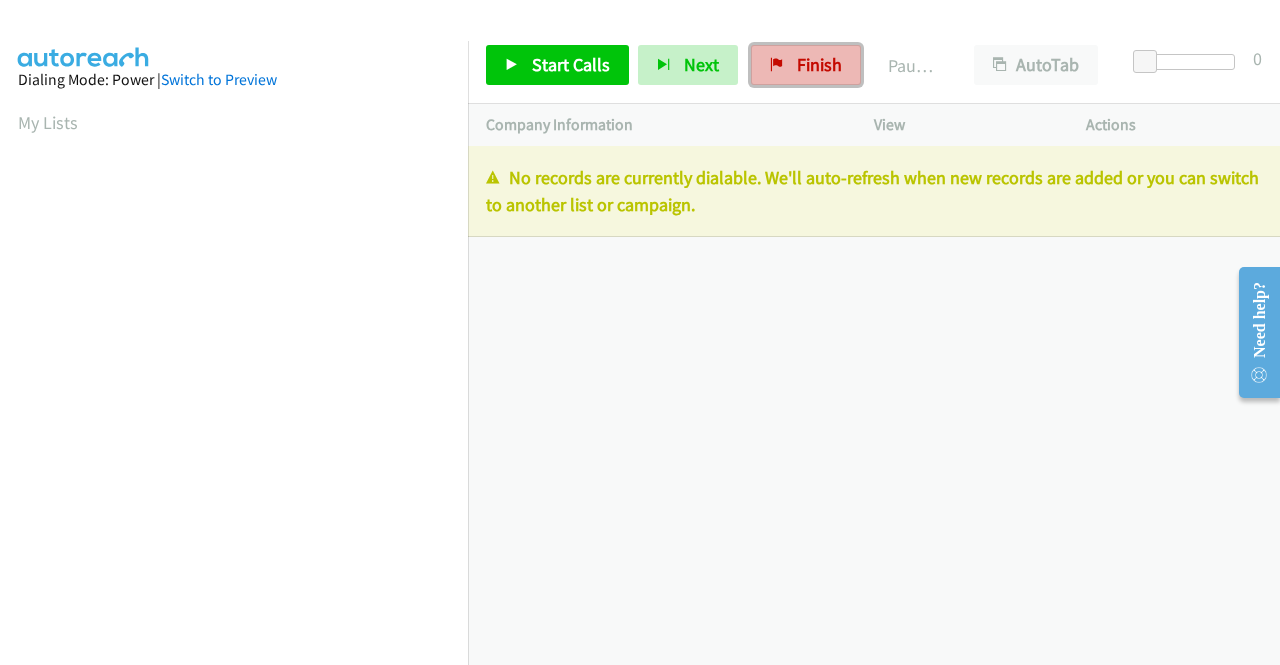 click on "Finish" at bounding box center (806, 65) 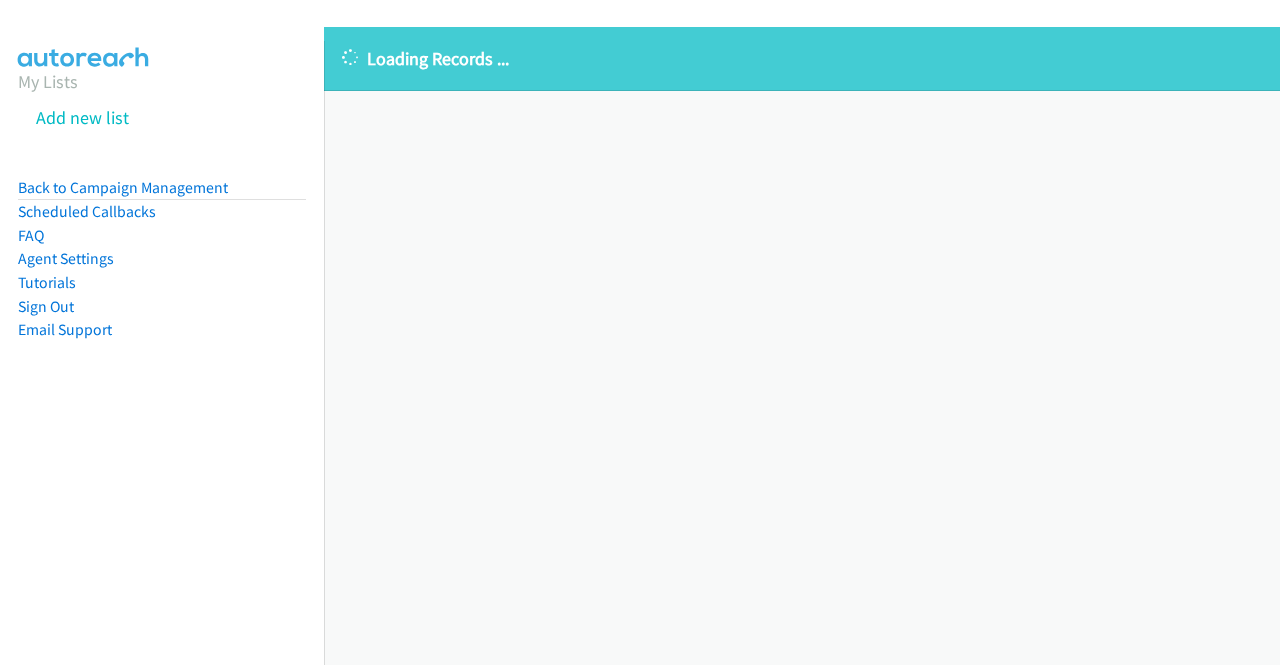scroll, scrollTop: 0, scrollLeft: 0, axis: both 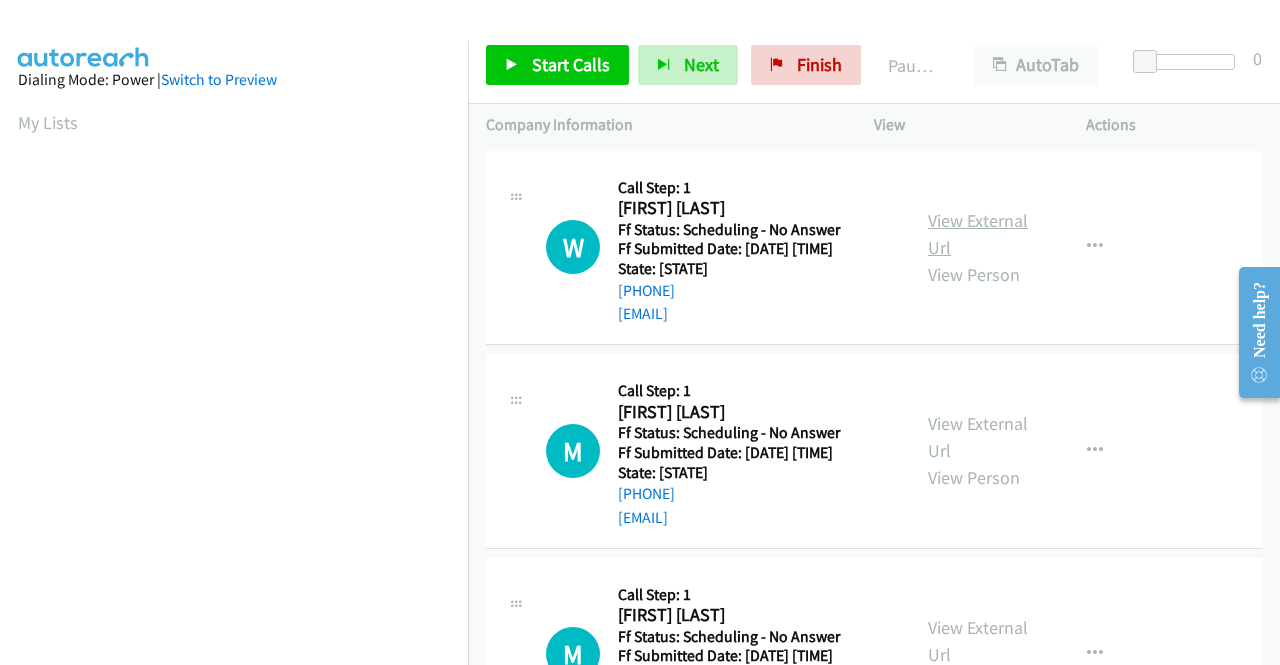 click on "View External Url" at bounding box center [978, 234] 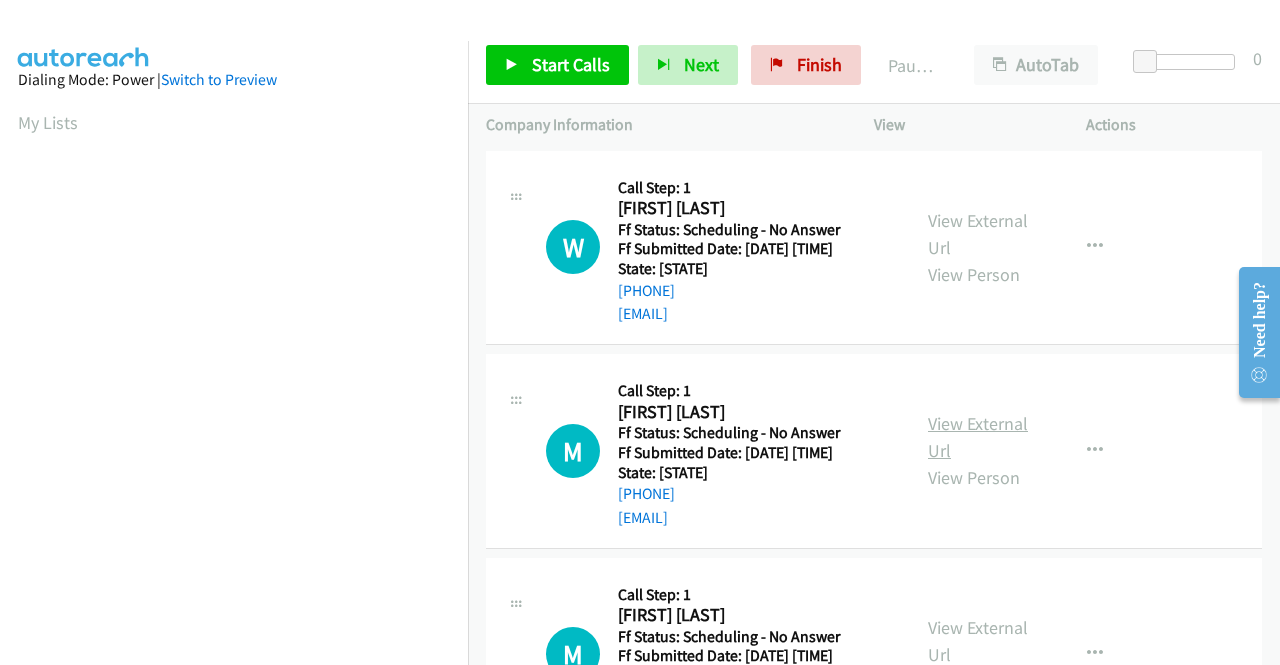 click on "View External Url" at bounding box center [978, 437] 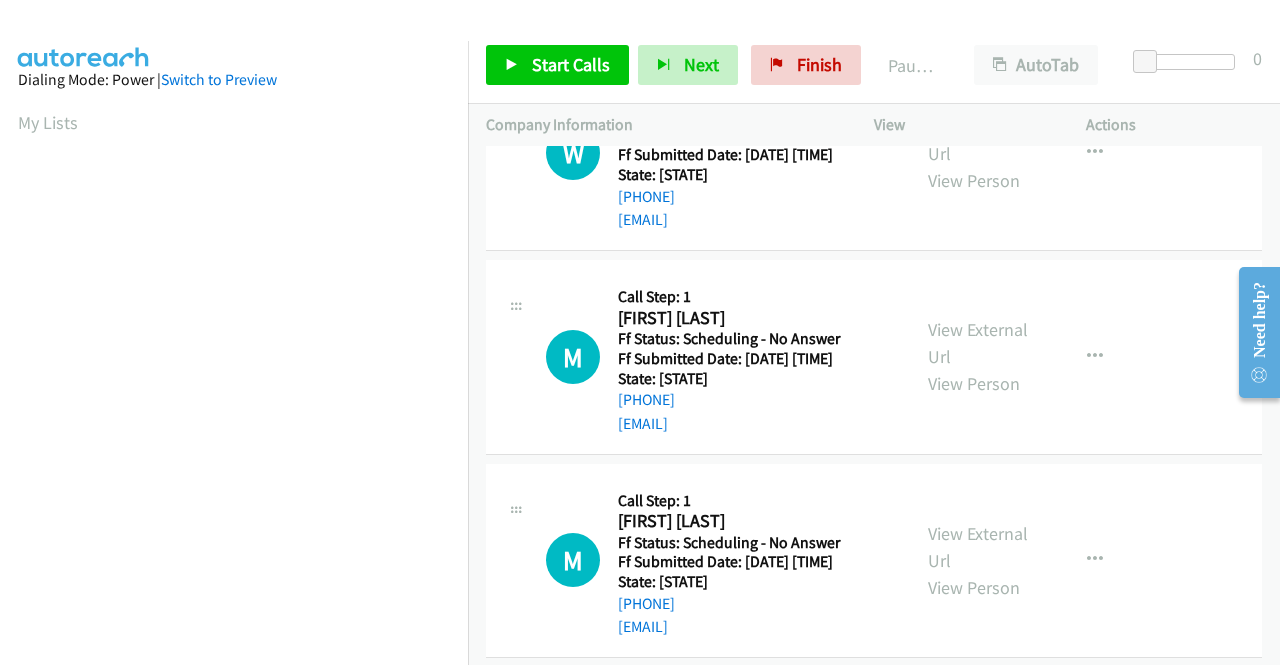 scroll, scrollTop: 200, scrollLeft: 0, axis: vertical 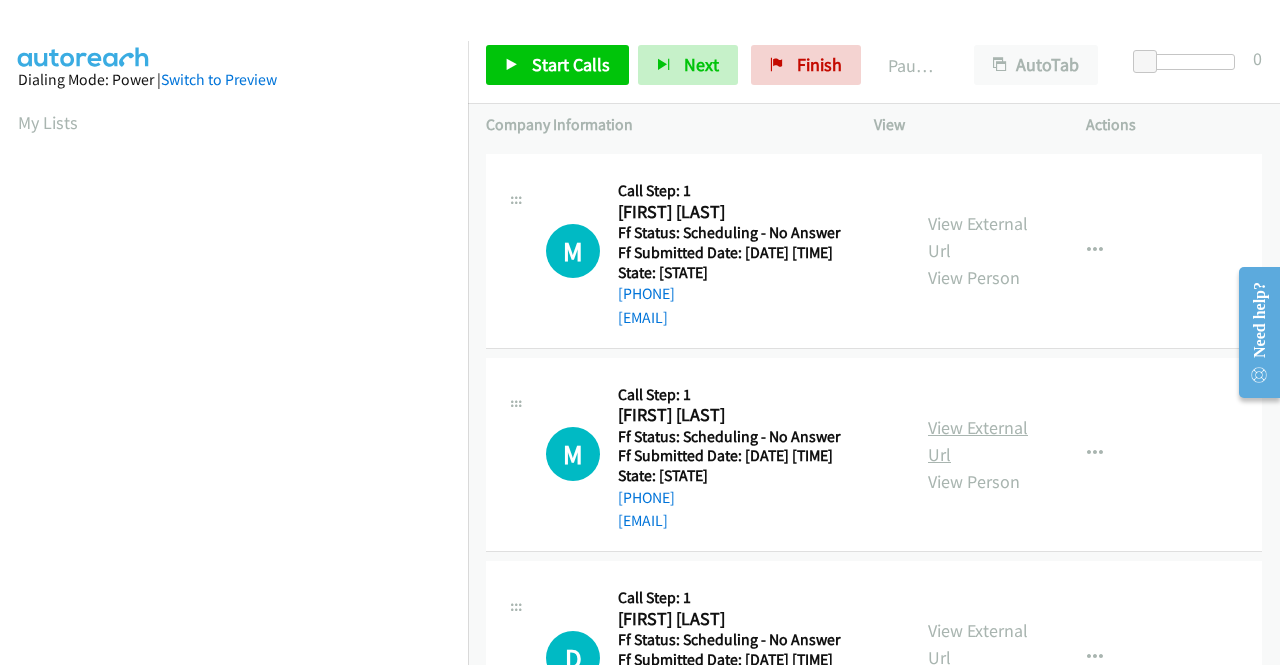 click on "View External Url" at bounding box center [978, 441] 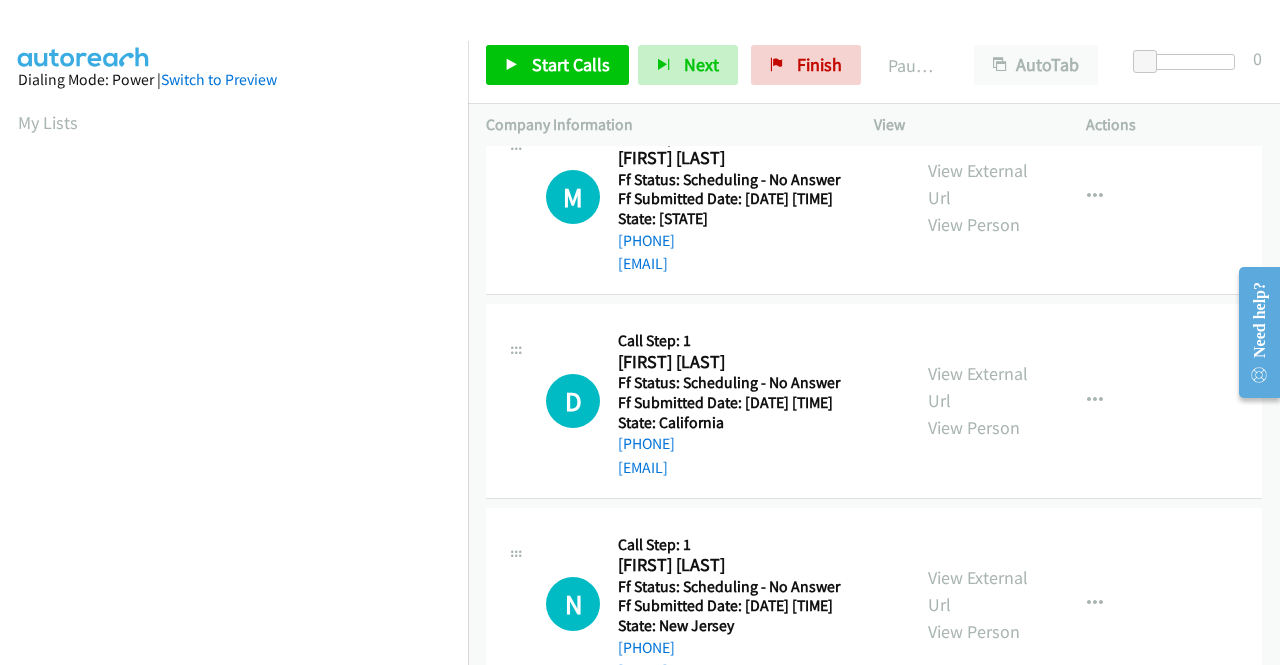 scroll, scrollTop: 500, scrollLeft: 0, axis: vertical 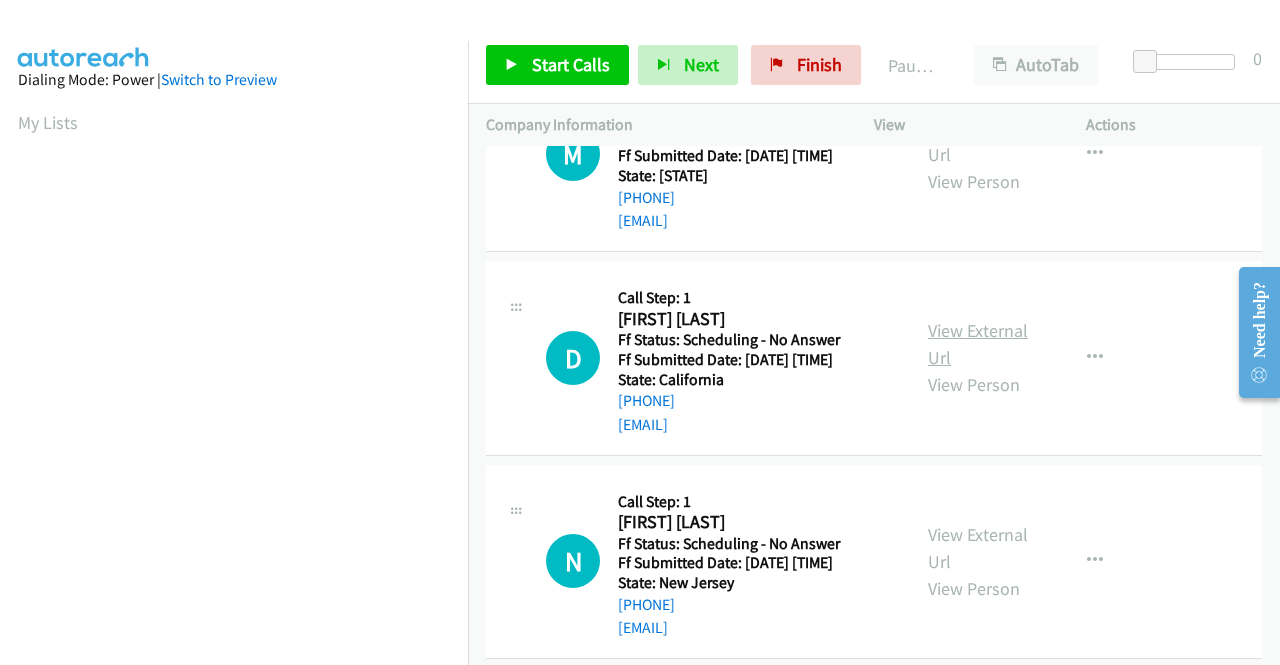 click on "View External Url" at bounding box center (978, 344) 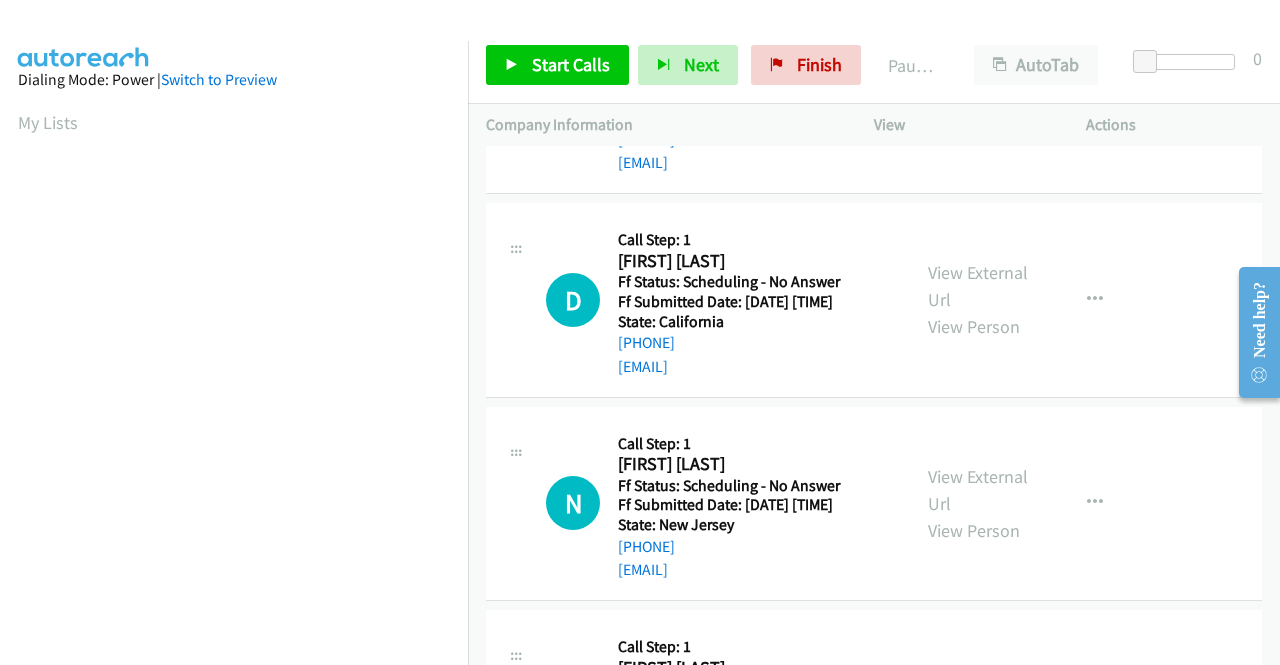 scroll, scrollTop: 600, scrollLeft: 0, axis: vertical 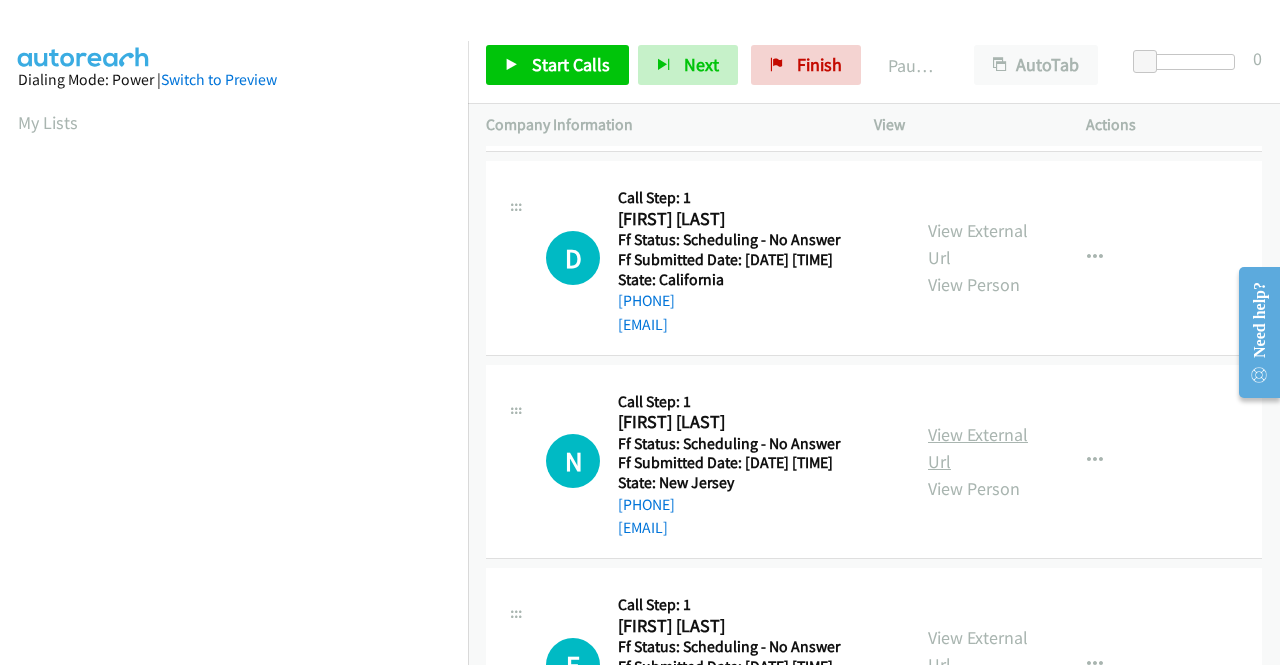 click on "View External Url" at bounding box center [978, 448] 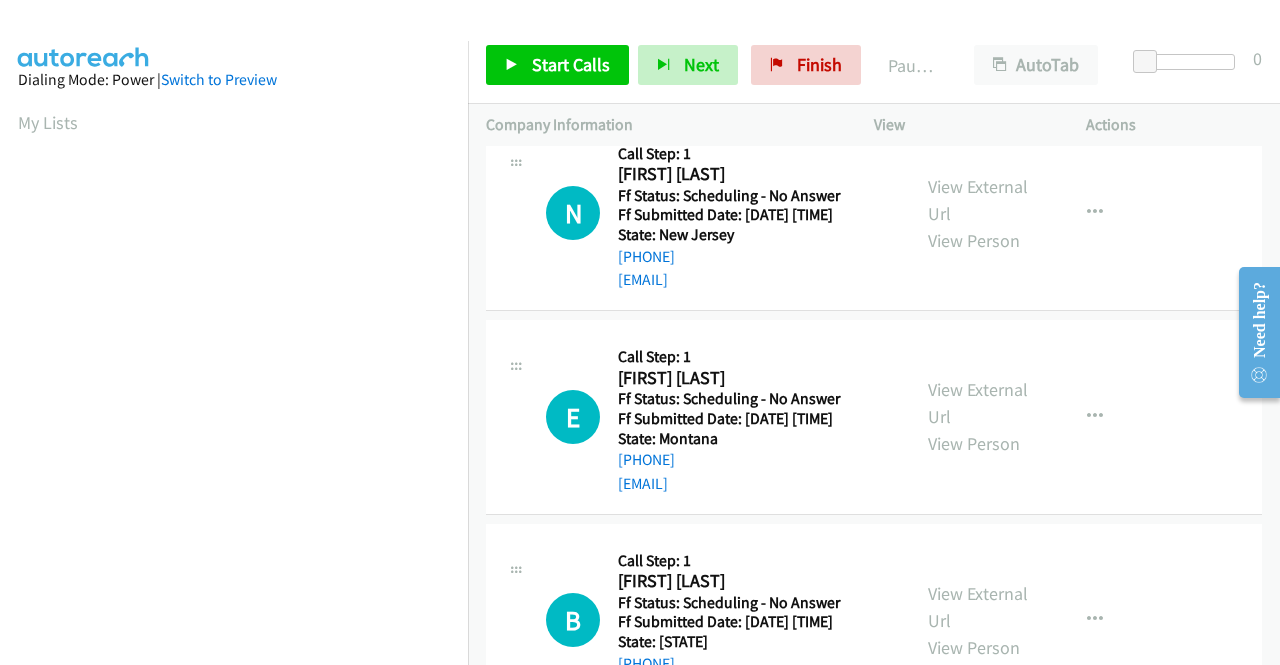 scroll, scrollTop: 900, scrollLeft: 0, axis: vertical 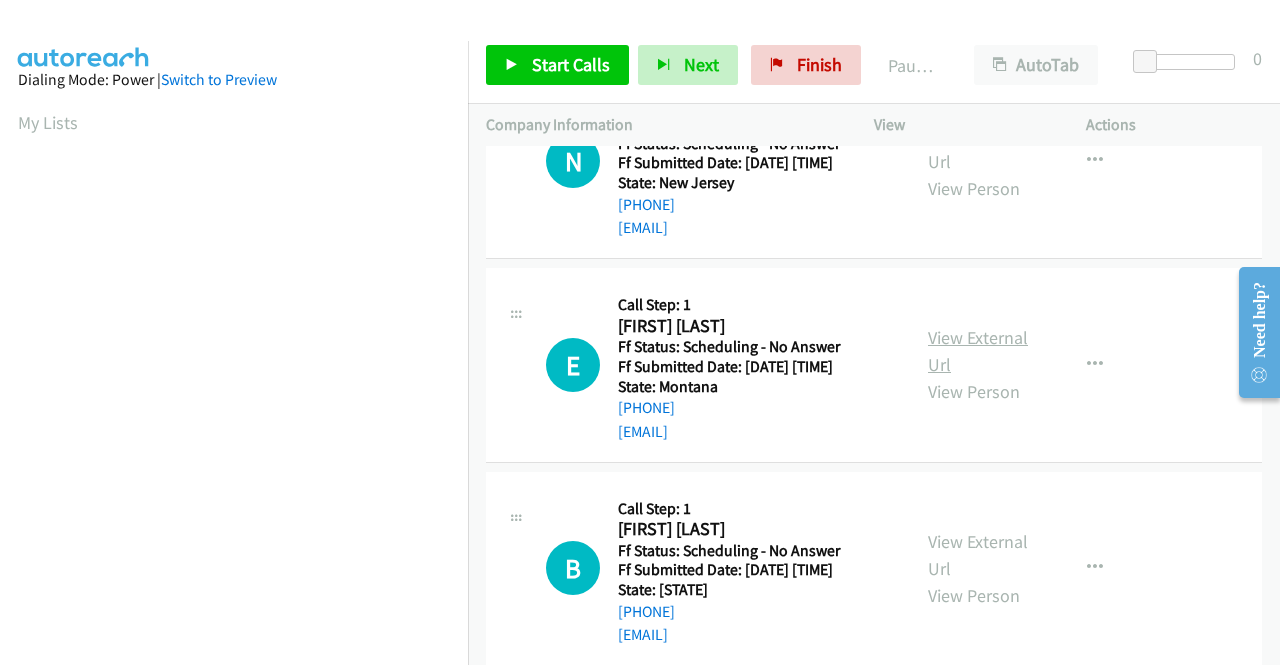 click on "View External Url" at bounding box center (978, 351) 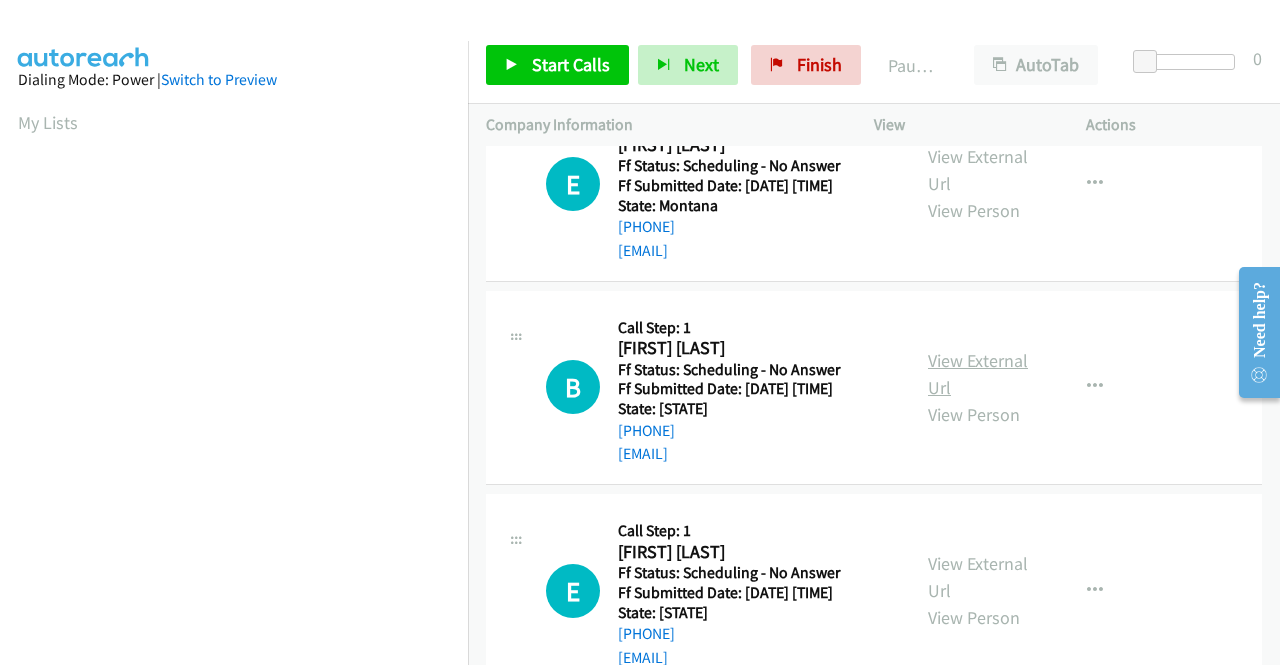 scroll, scrollTop: 1100, scrollLeft: 0, axis: vertical 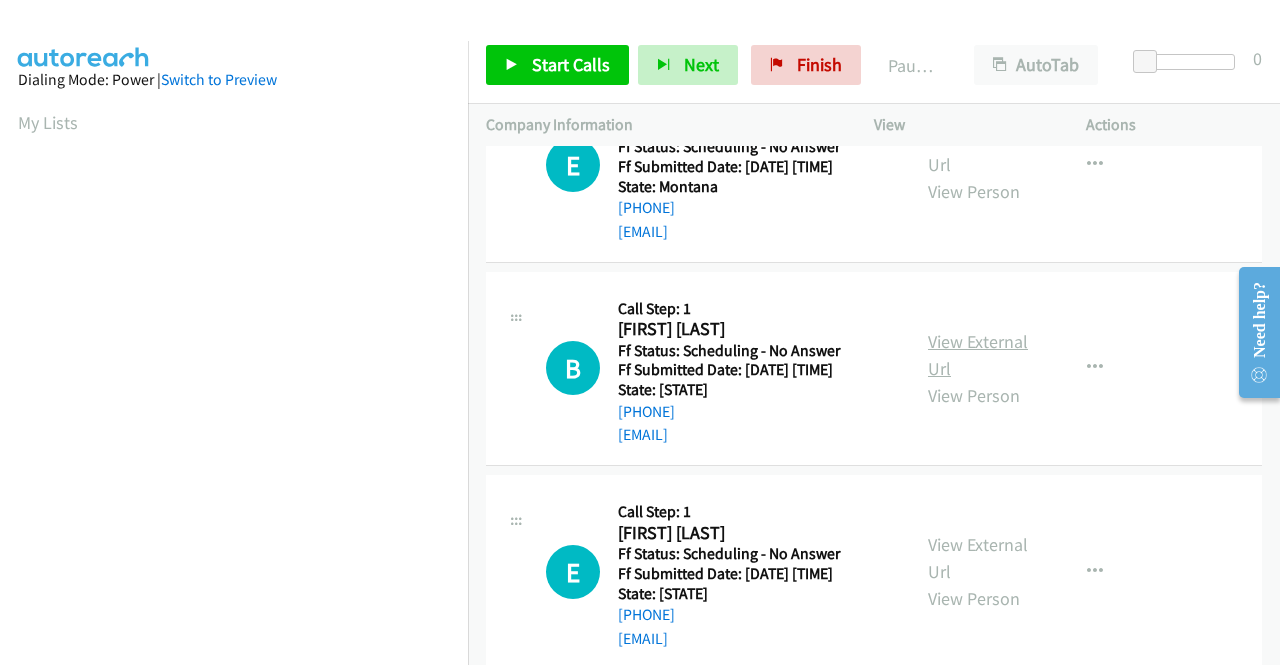 click on "View External Url" at bounding box center (978, 355) 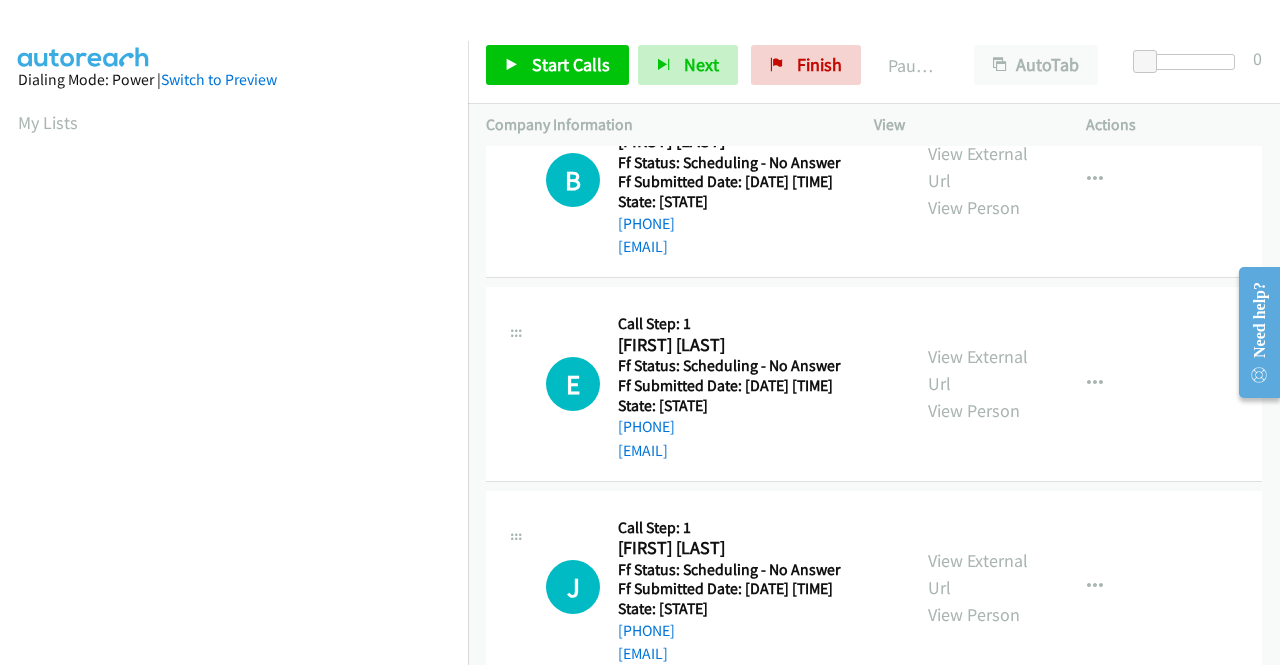 scroll, scrollTop: 1300, scrollLeft: 0, axis: vertical 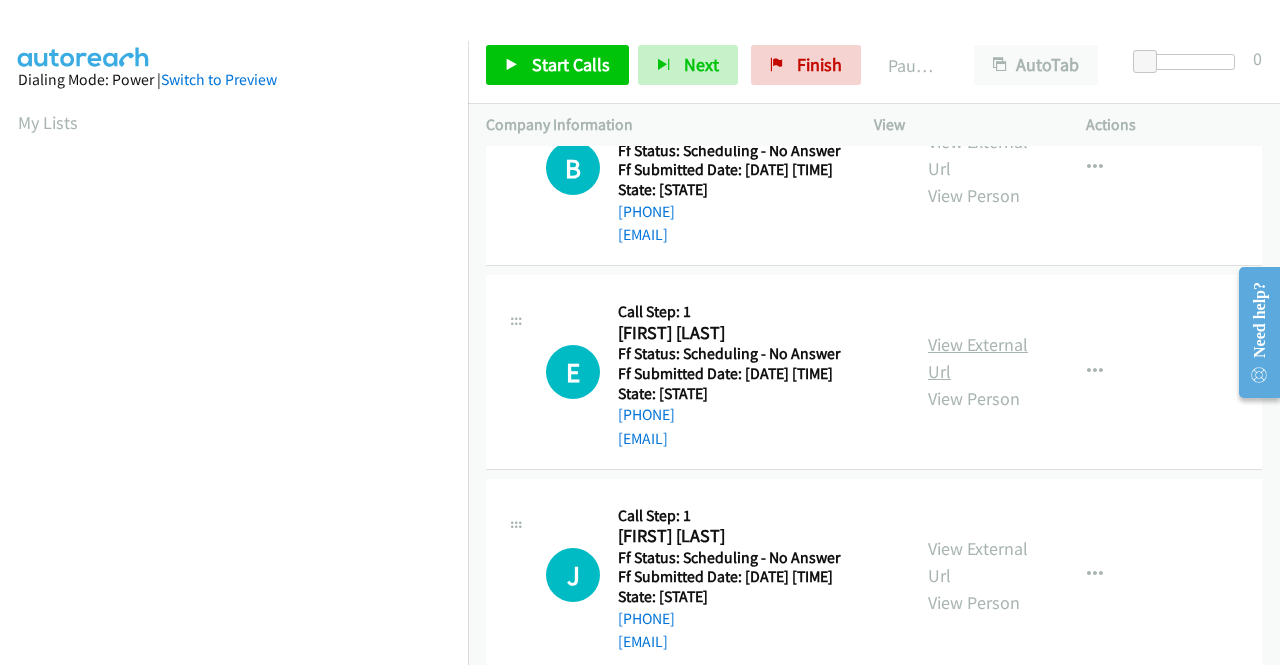 click on "View External Url" at bounding box center [978, 358] 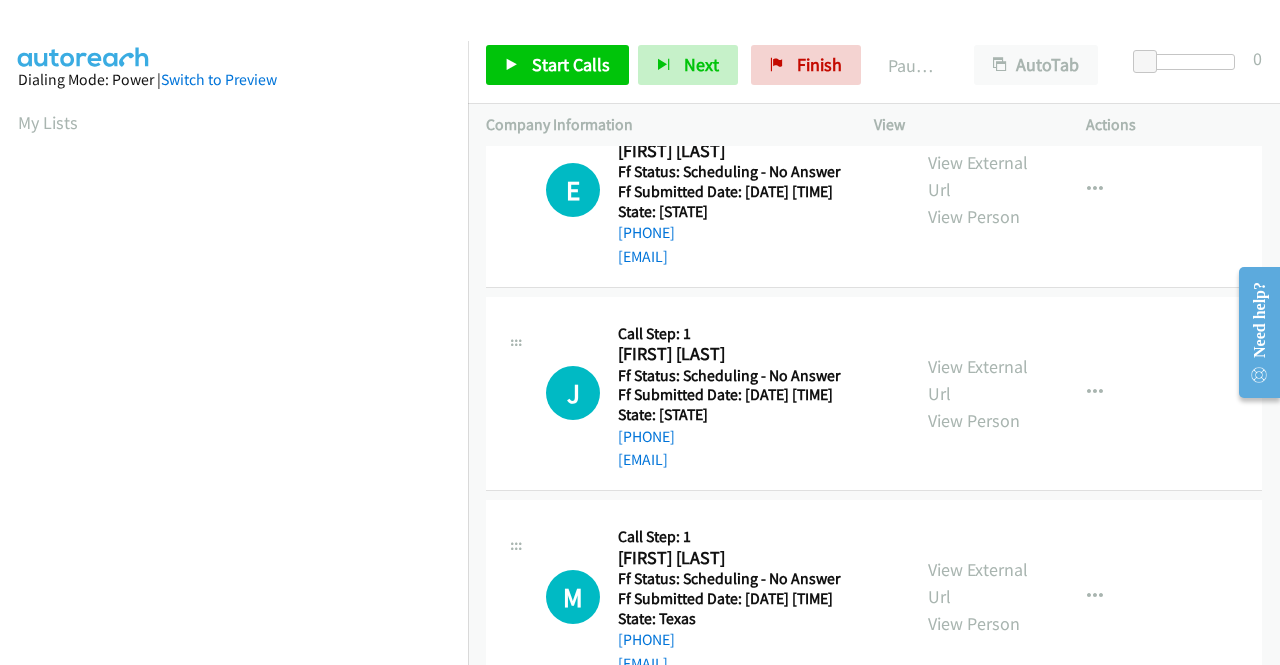 scroll, scrollTop: 1500, scrollLeft: 0, axis: vertical 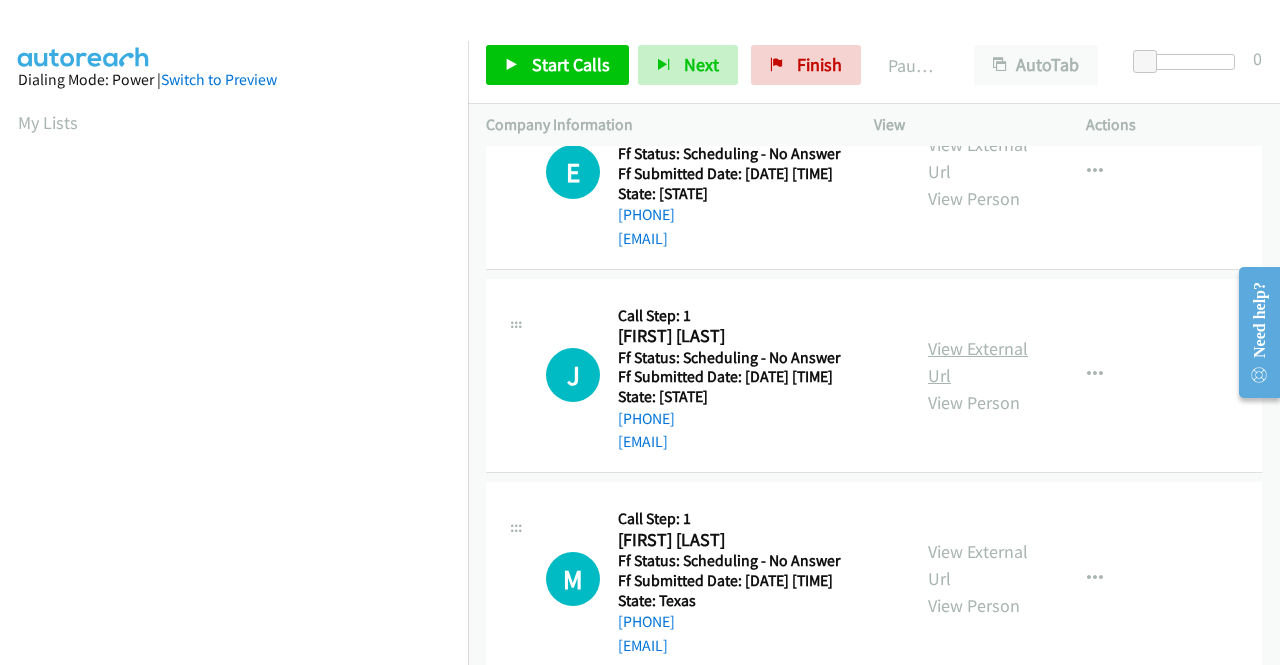 click on "View External Url" at bounding box center (978, 362) 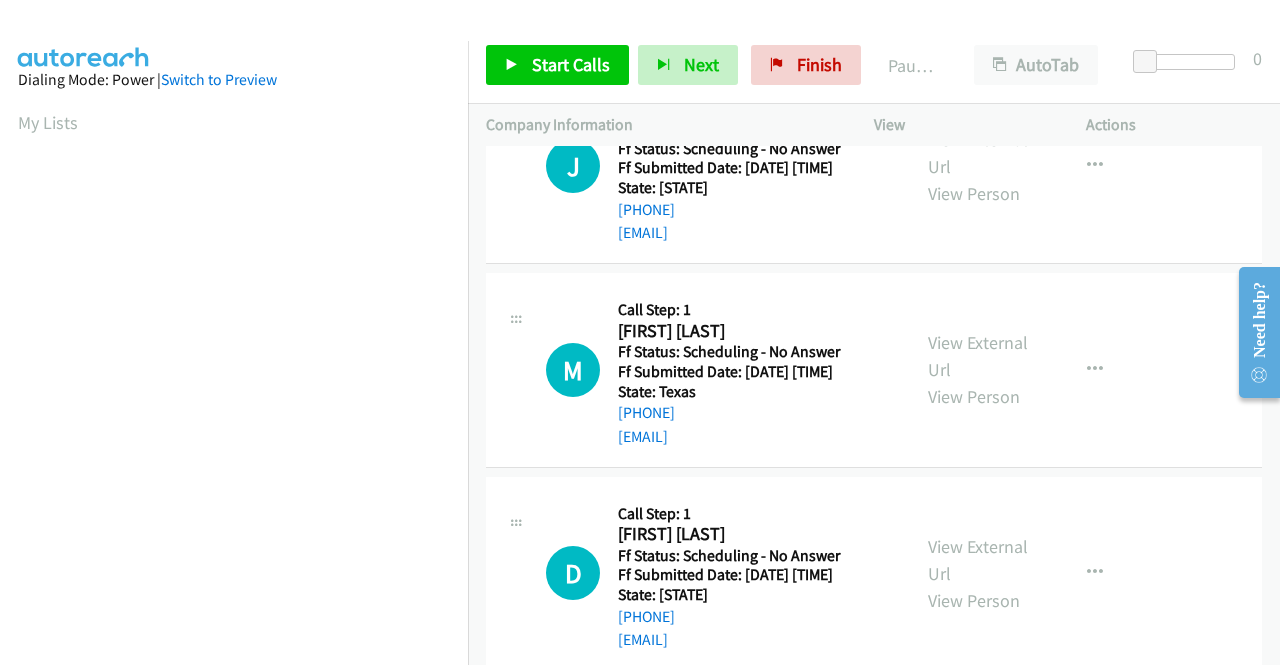 scroll, scrollTop: 1800, scrollLeft: 0, axis: vertical 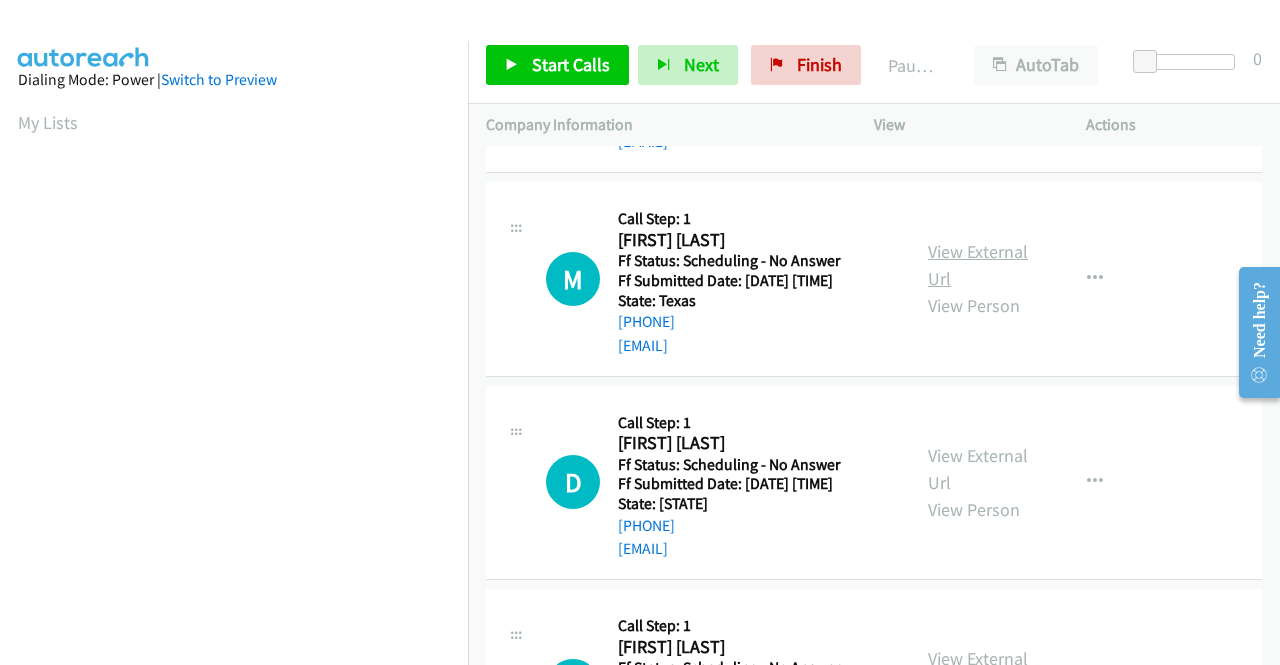 click on "View External Url" at bounding box center [978, 265] 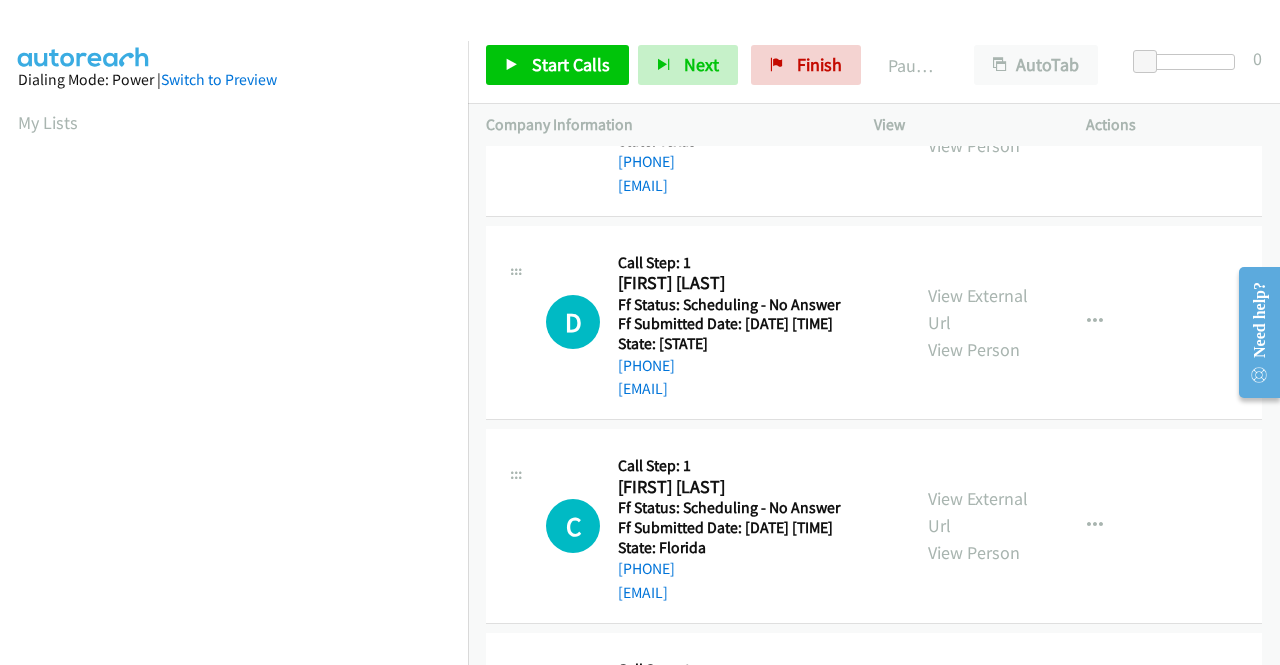 scroll, scrollTop: 2000, scrollLeft: 0, axis: vertical 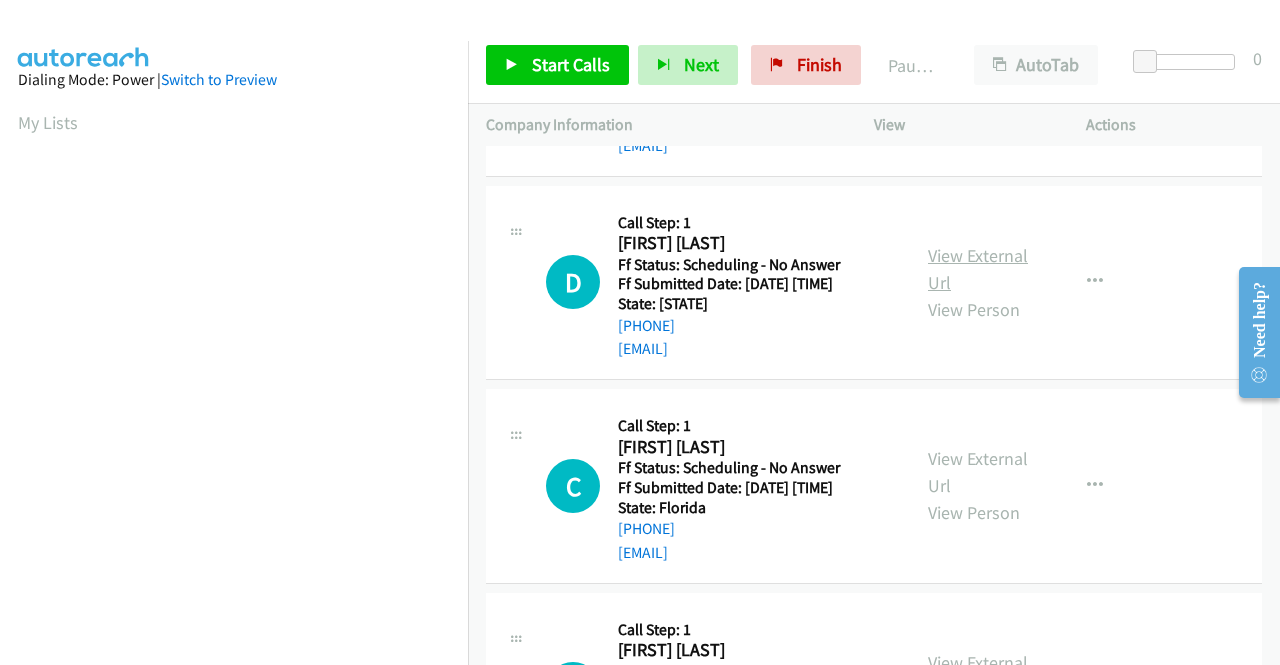click on "View External Url" at bounding box center [978, 269] 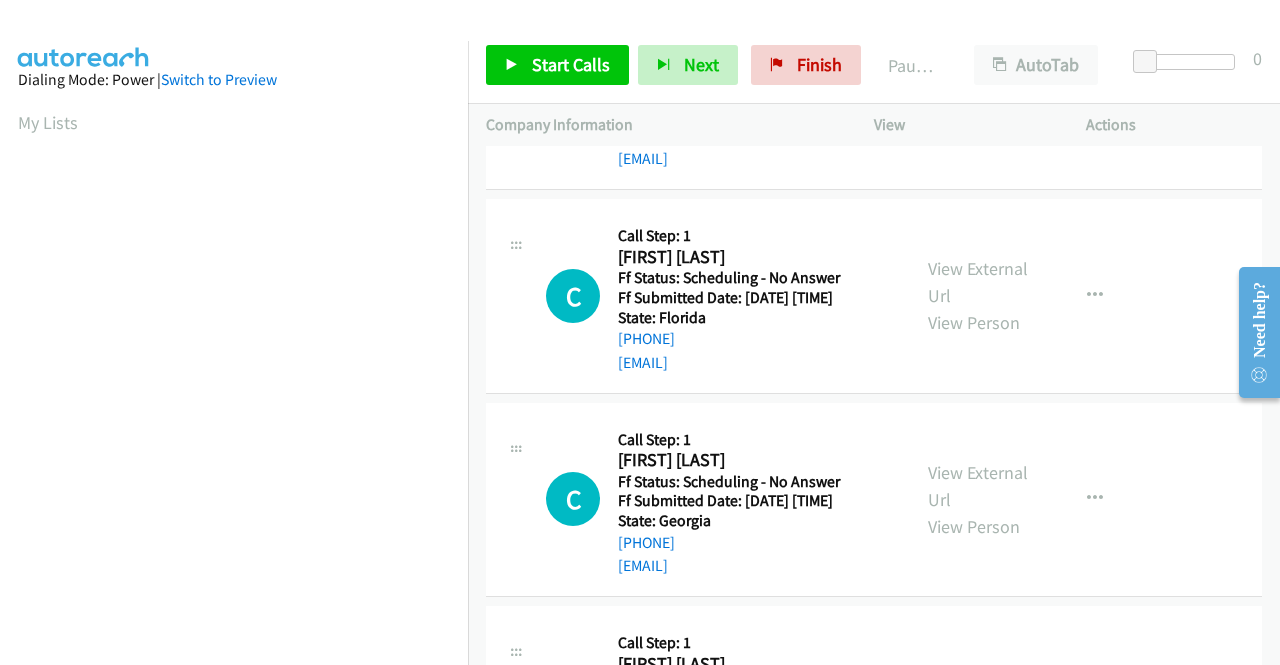 scroll, scrollTop: 2200, scrollLeft: 0, axis: vertical 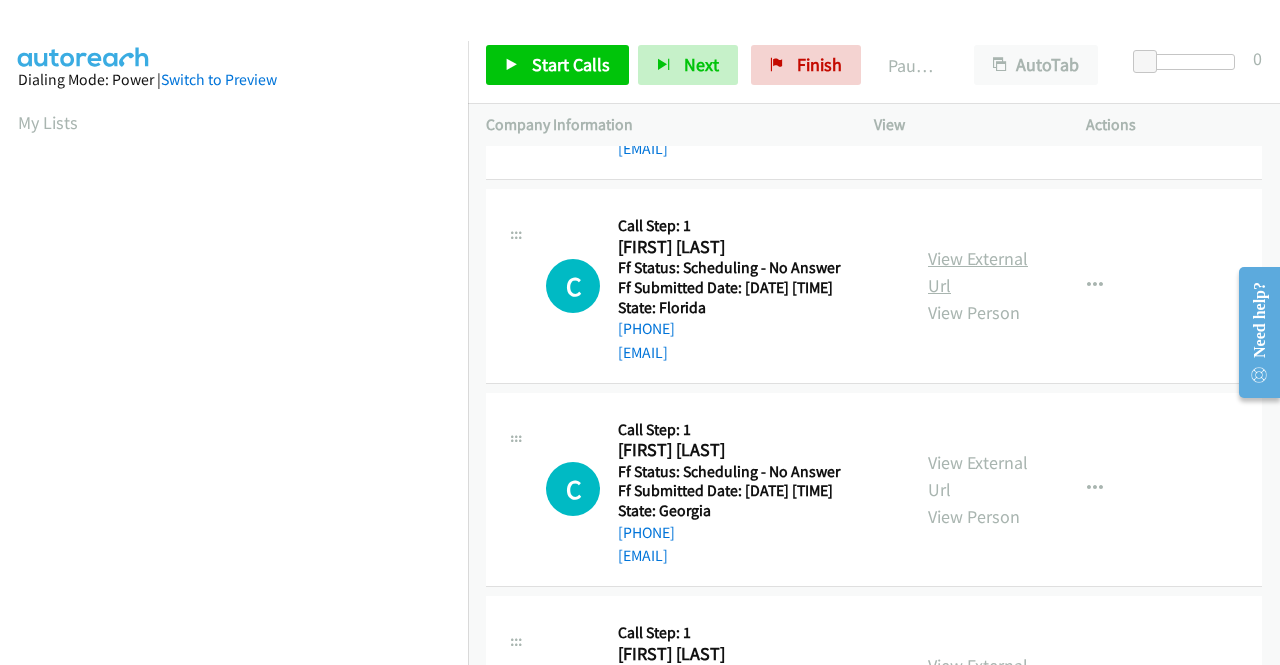click on "View External Url" at bounding box center [978, 272] 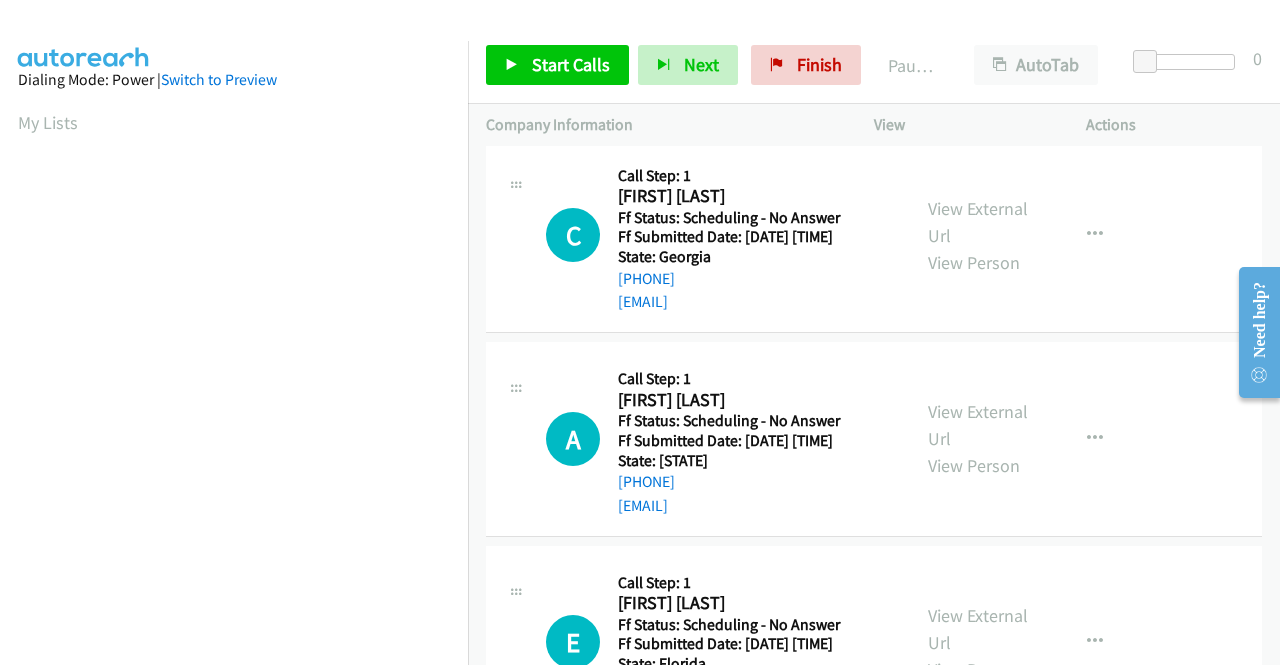 scroll, scrollTop: 2500, scrollLeft: 0, axis: vertical 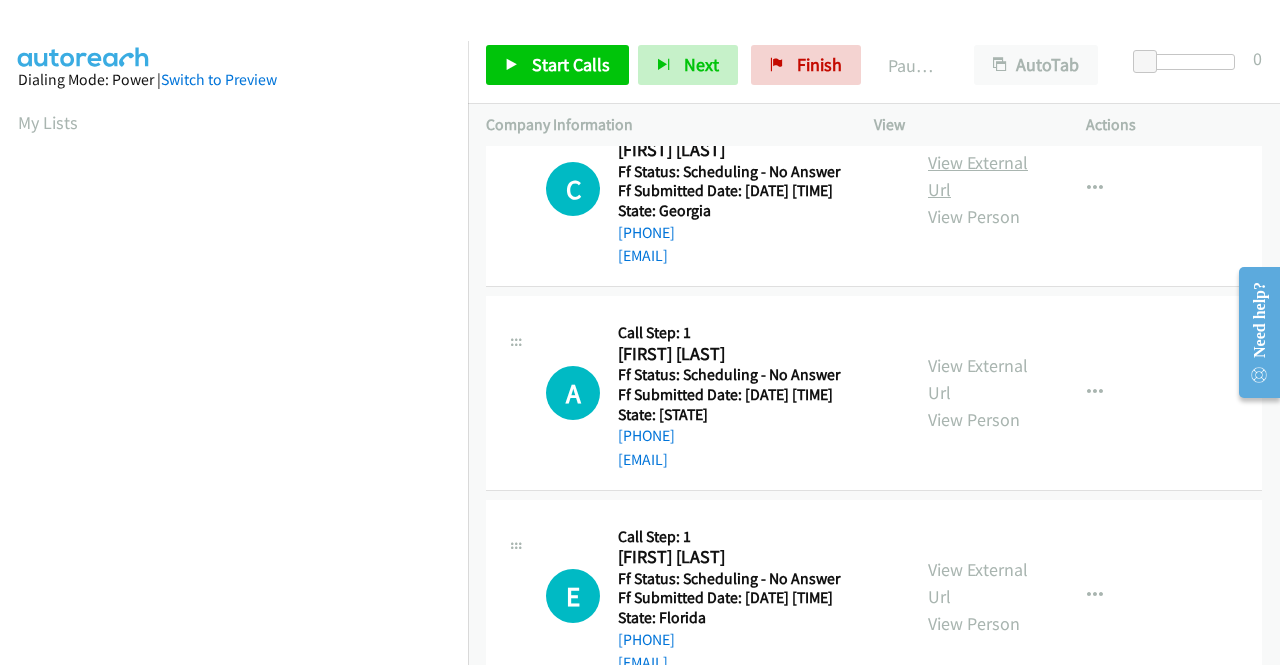 click on "View External Url" at bounding box center (978, 176) 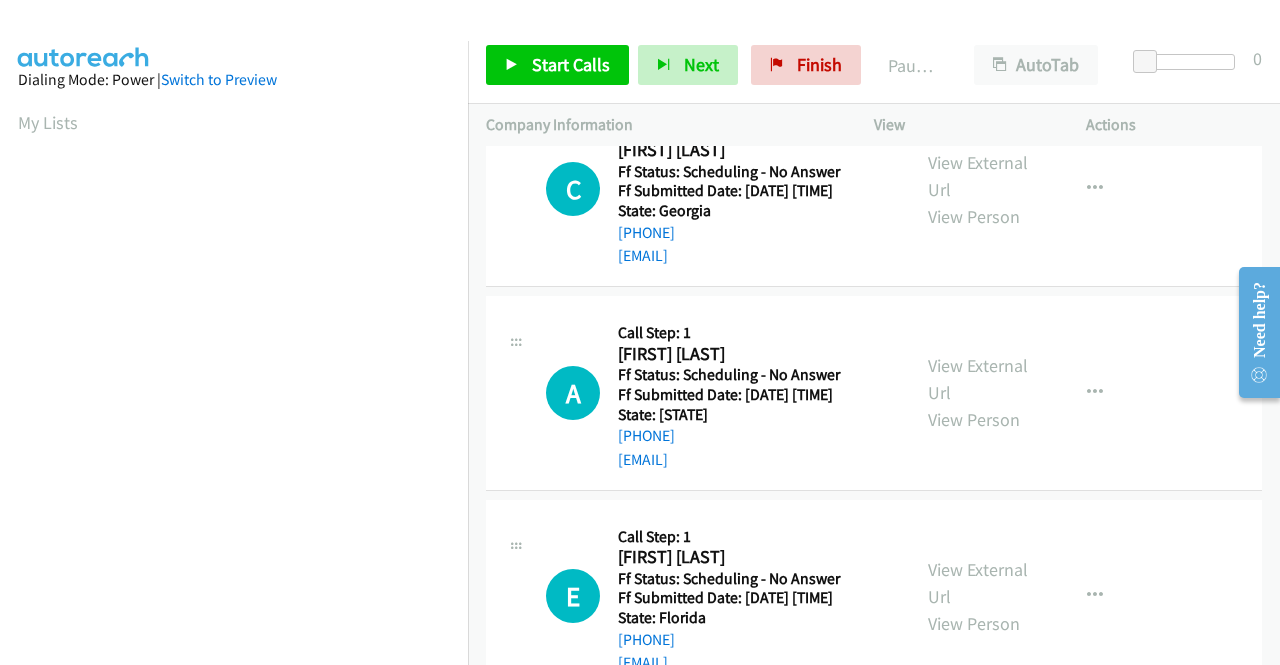 scroll, scrollTop: 2600, scrollLeft: 0, axis: vertical 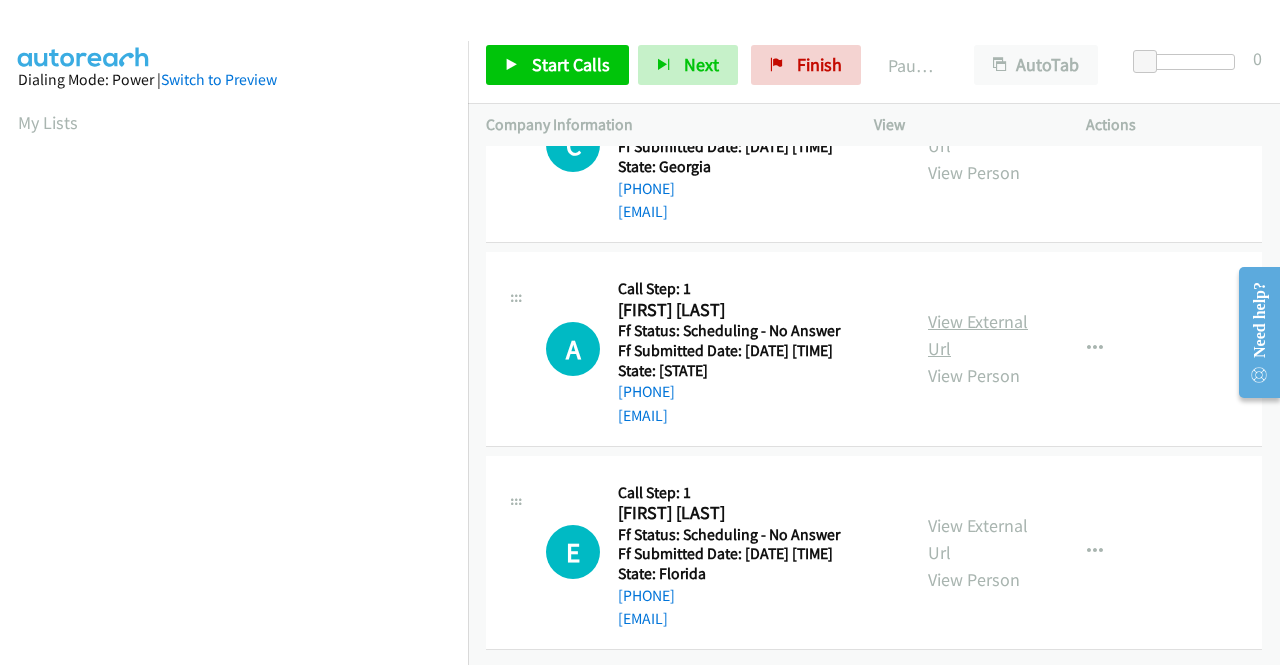 click on "View External Url" at bounding box center (978, 335) 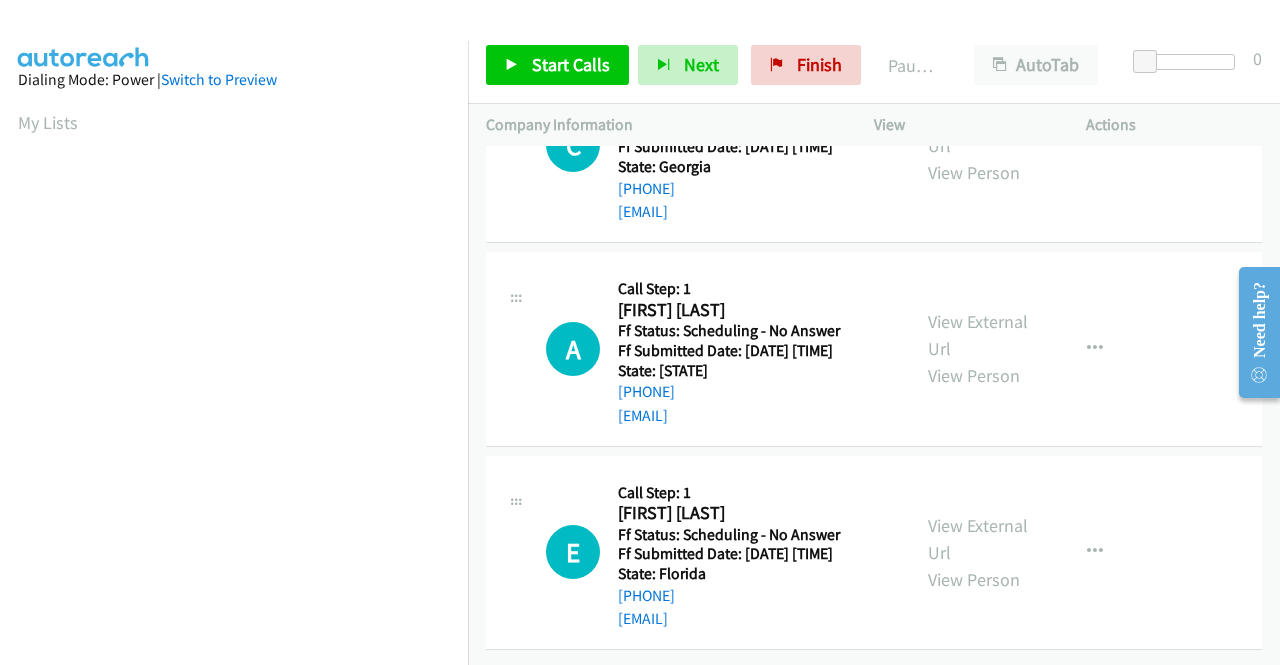 scroll, scrollTop: 2848, scrollLeft: 0, axis: vertical 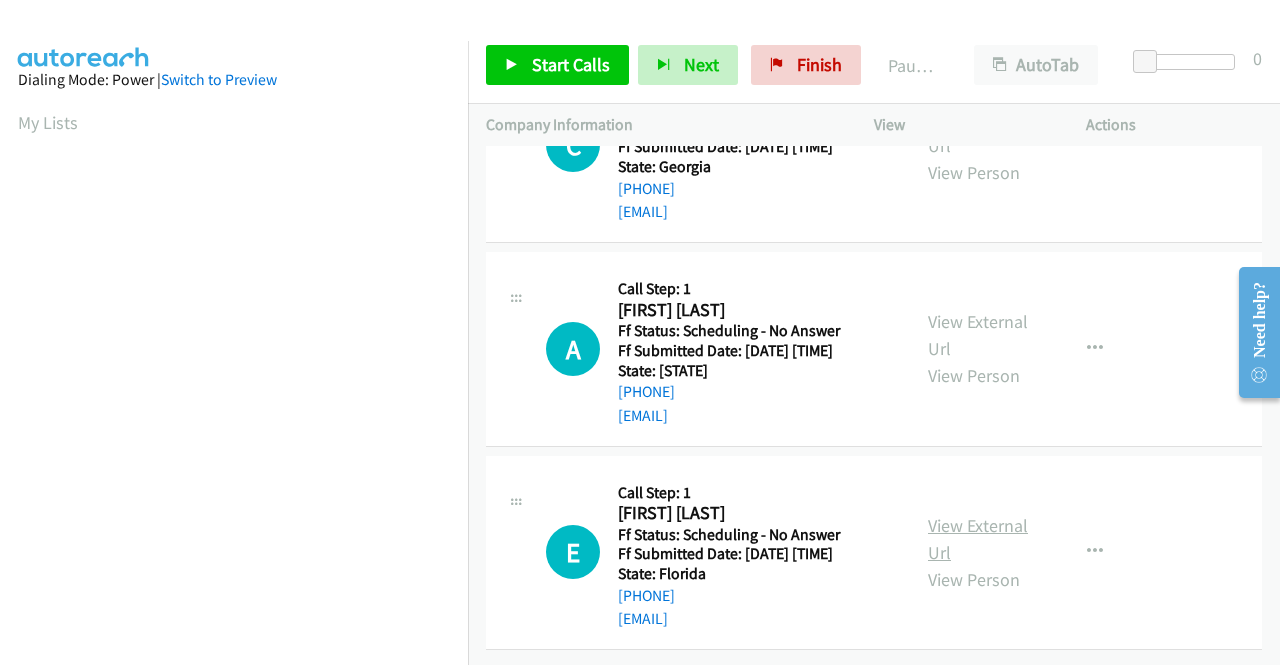 click on "View External Url" at bounding box center (978, 539) 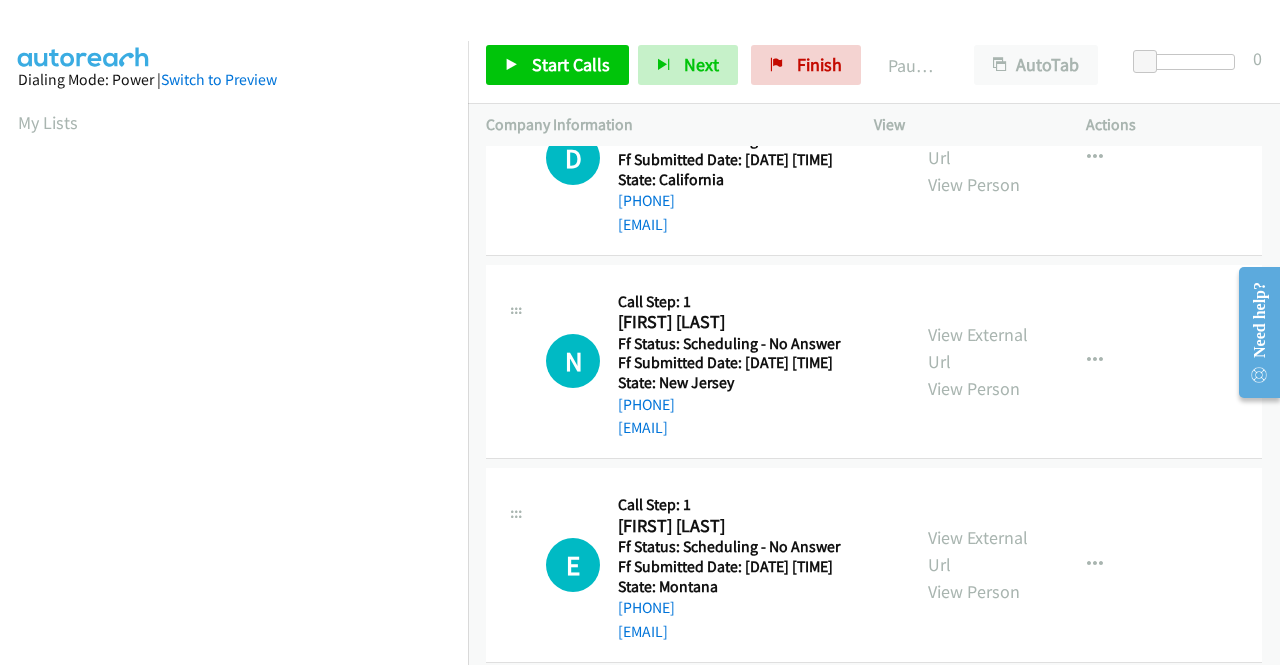 scroll, scrollTop: 0, scrollLeft: 0, axis: both 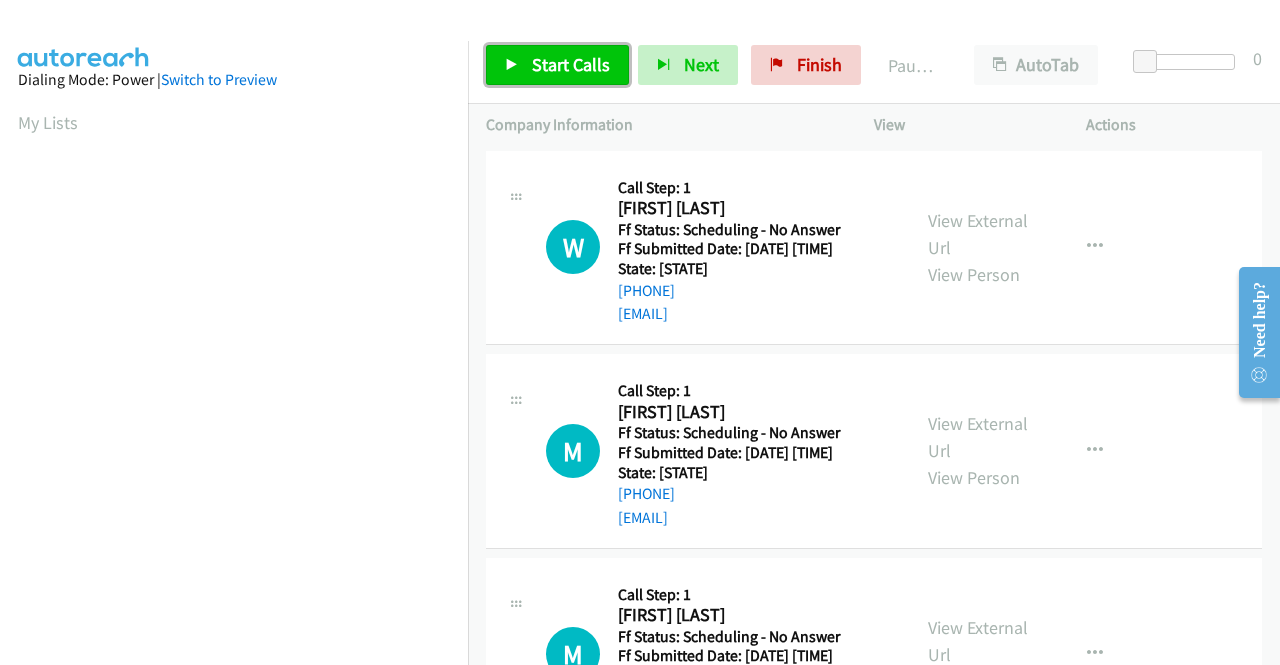 click on "Start Calls" at bounding box center [571, 64] 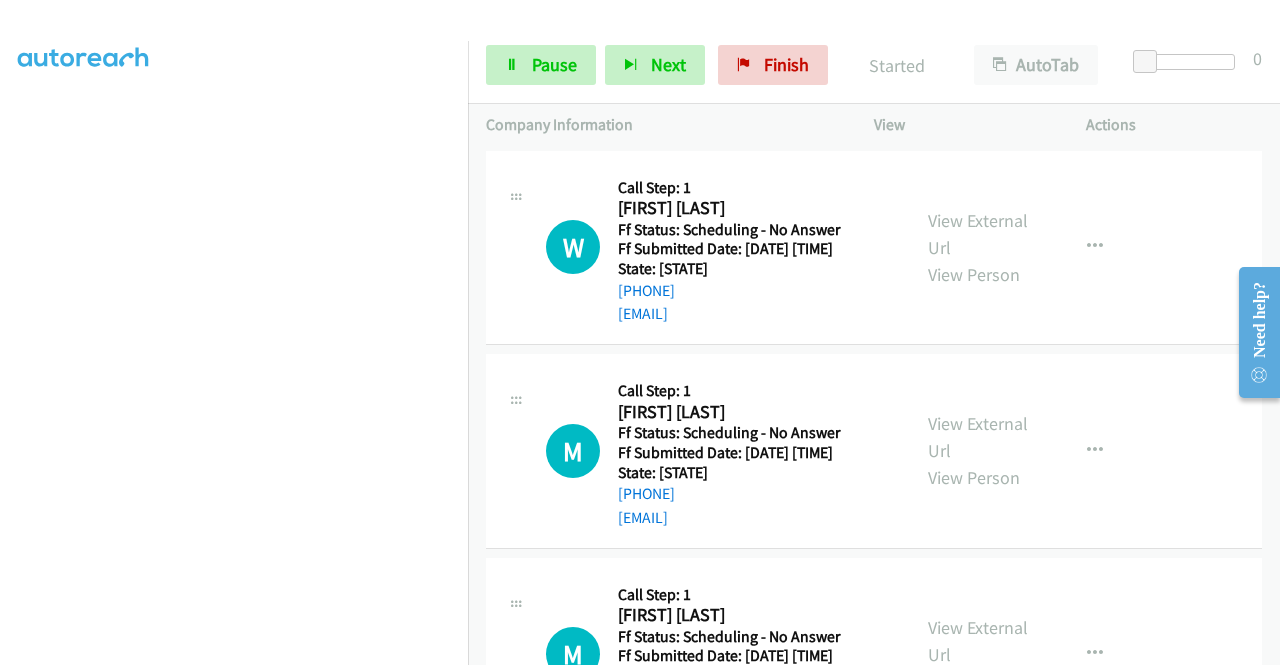 scroll, scrollTop: 456, scrollLeft: 0, axis: vertical 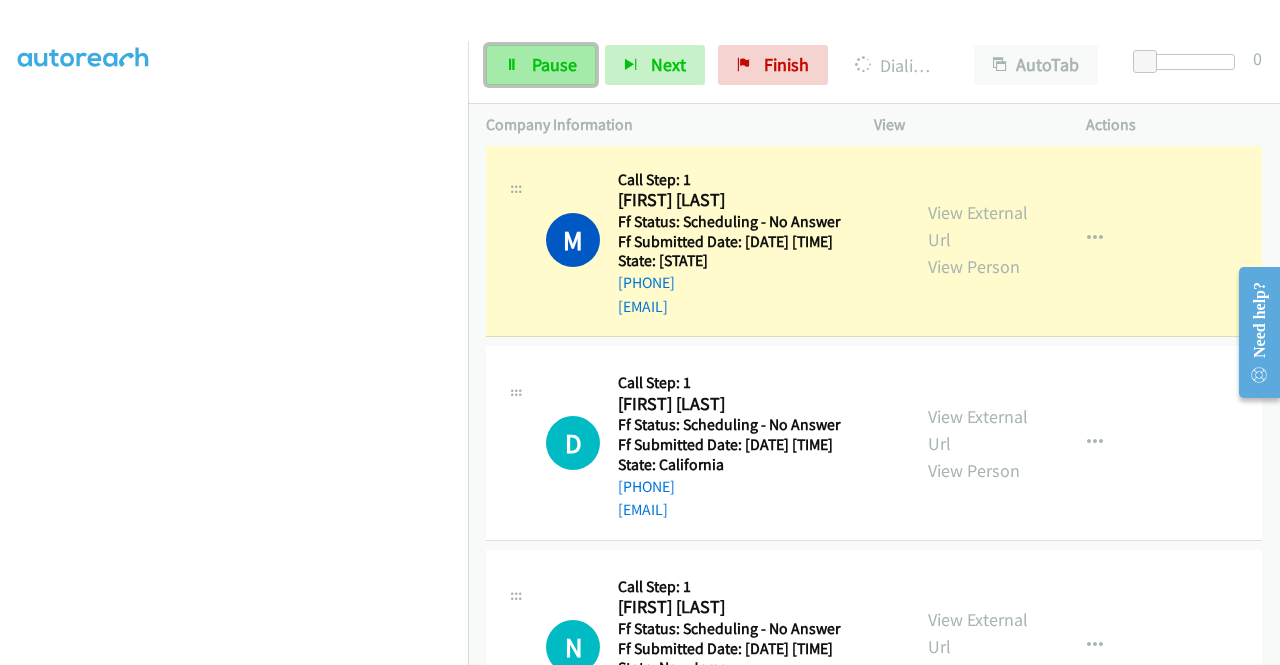 click on "Pause" at bounding box center [554, 64] 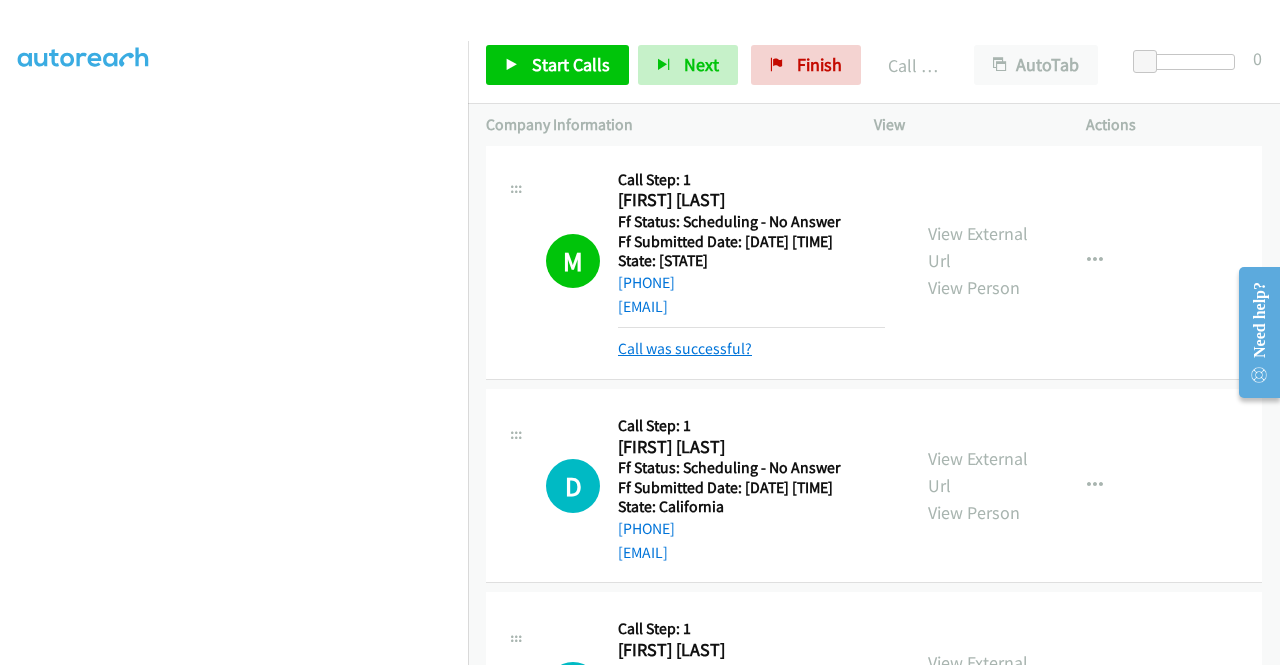 click on "Call was successful?" at bounding box center [685, 348] 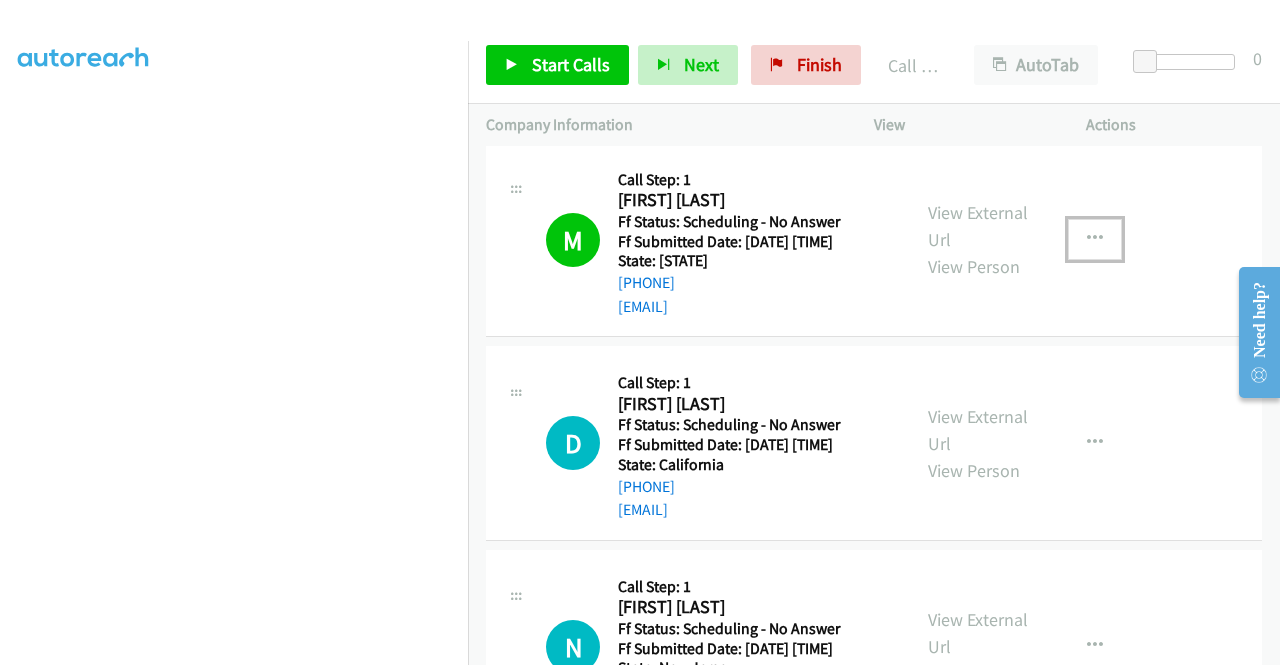 click at bounding box center (1095, 239) 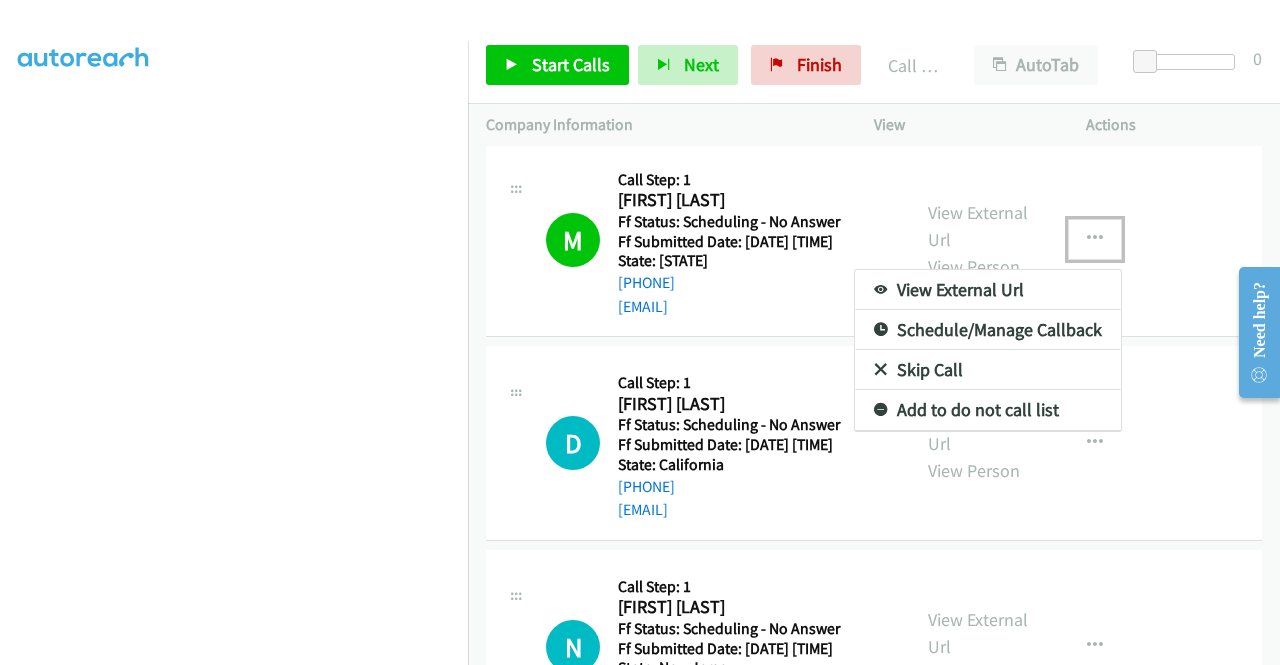 click on "Add to do not call list" at bounding box center [988, 410] 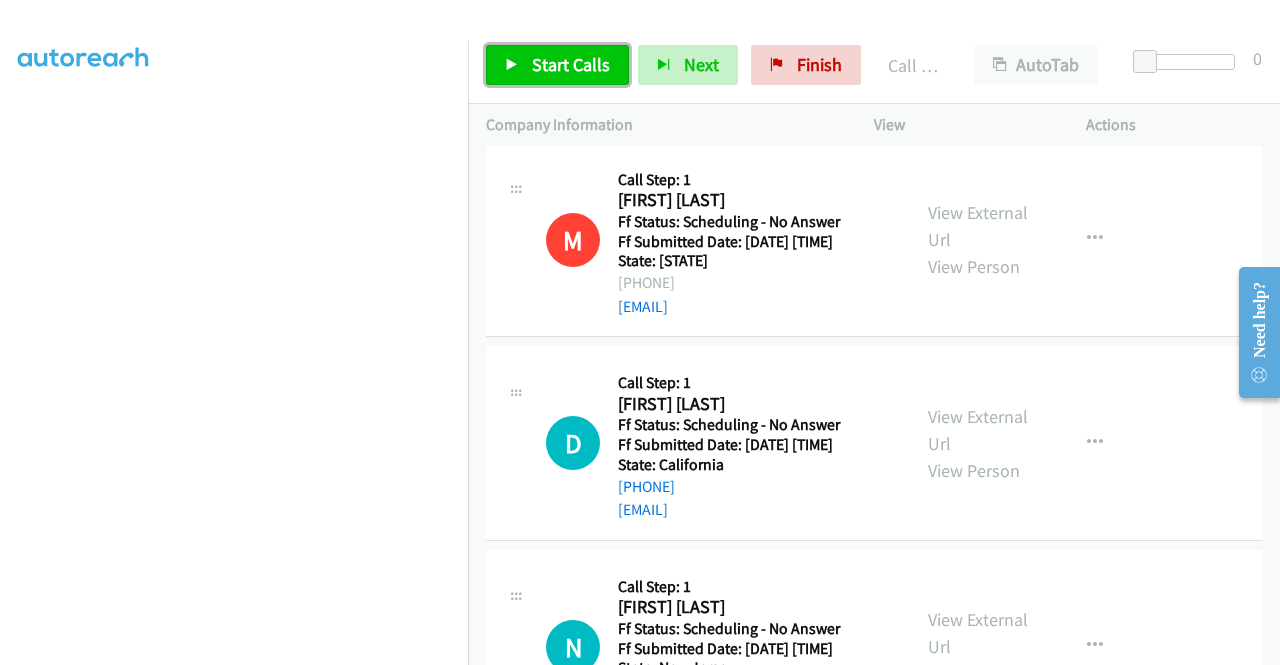click on "Start Calls" at bounding box center [557, 65] 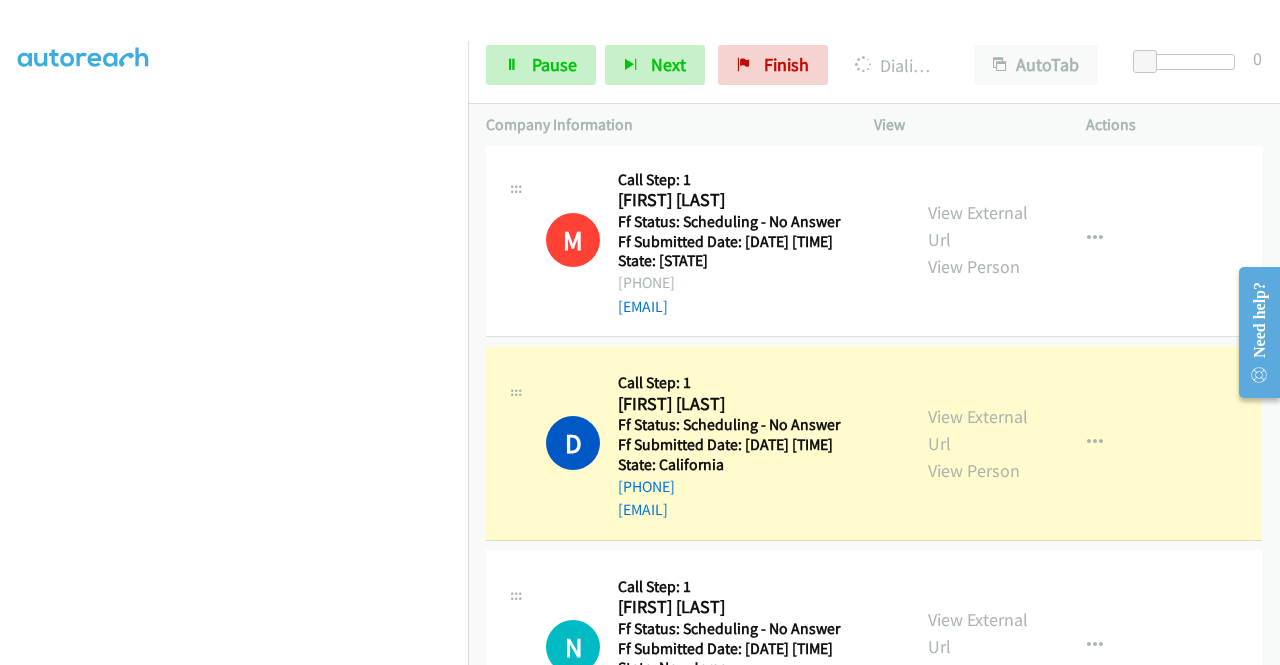 scroll, scrollTop: 40, scrollLeft: 0, axis: vertical 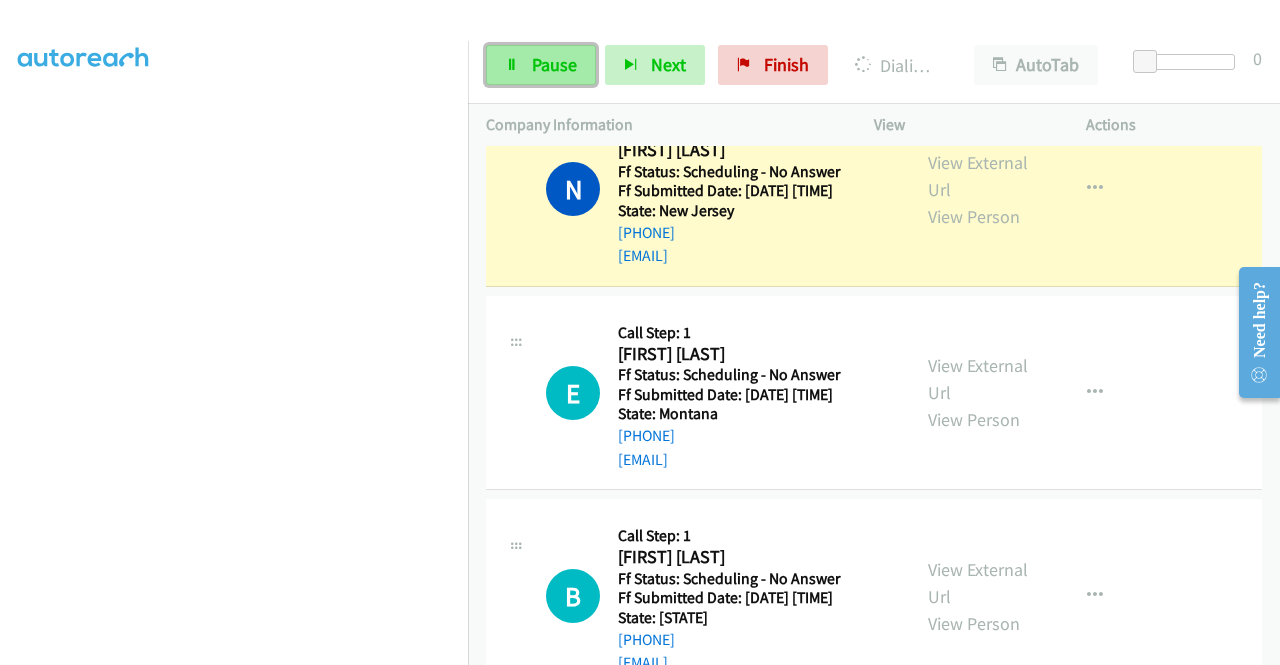 click on "Pause" at bounding box center (554, 64) 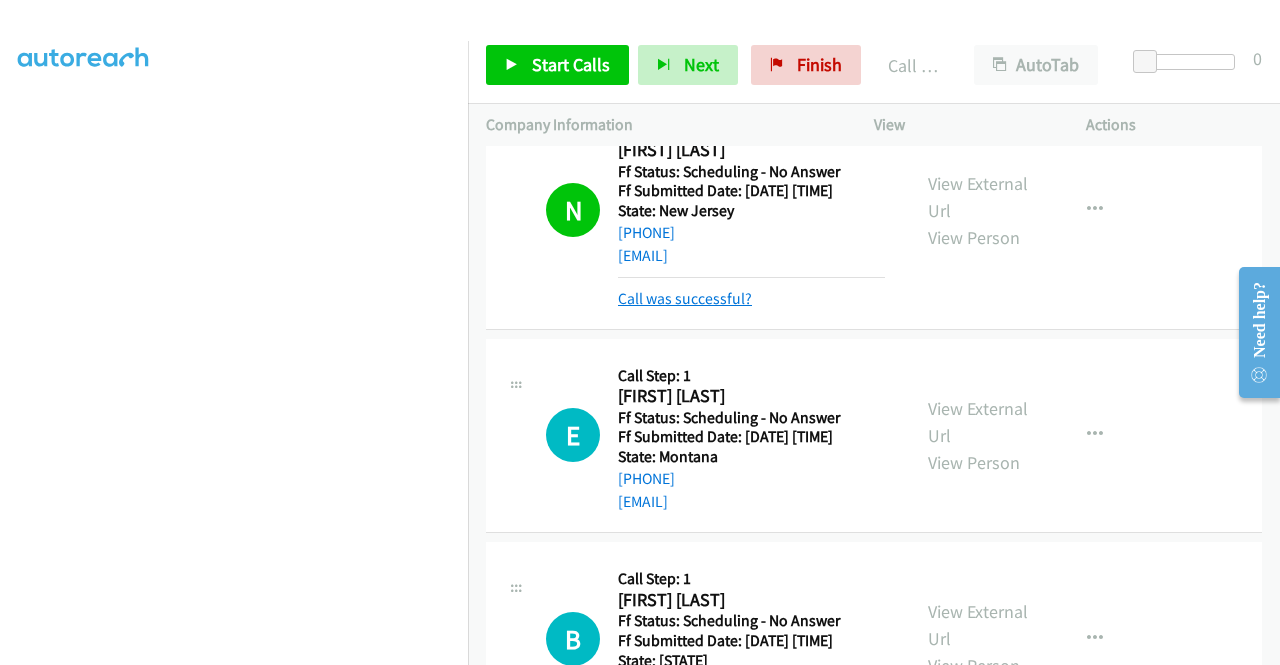 click on "Call was successful?" at bounding box center (685, 298) 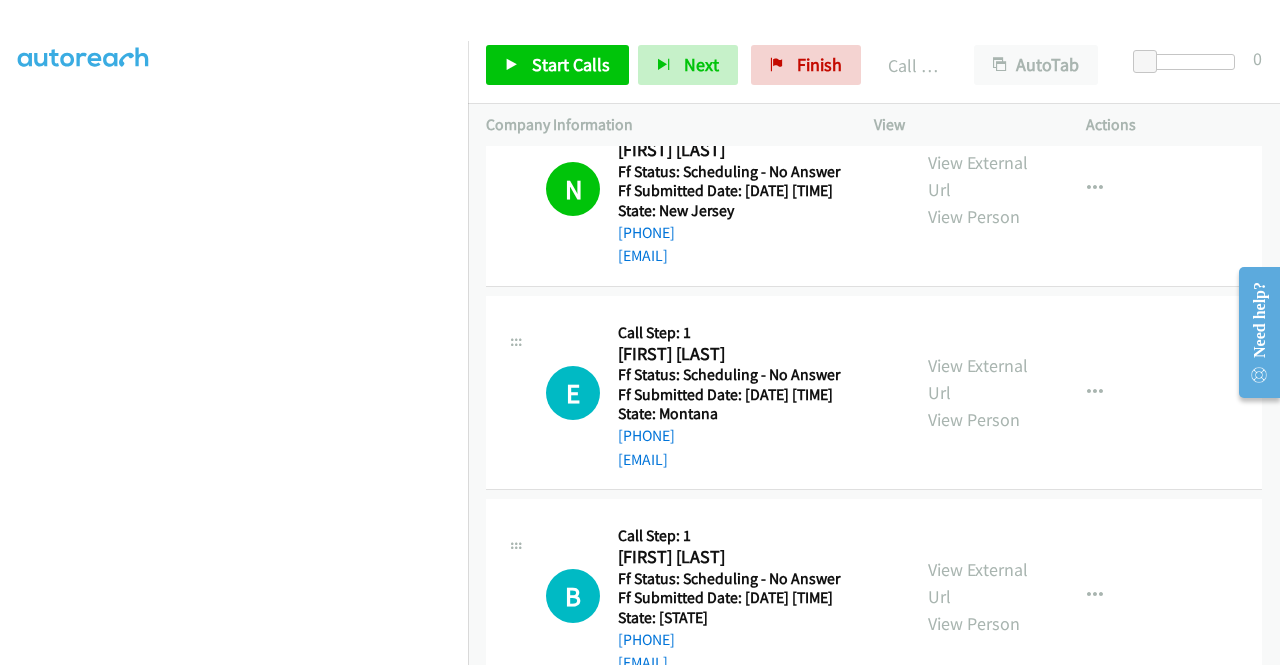 click on "+1 415-964-1034
Call failed - Please reload the list and try again
The Callbar Failed to Load Please Open it and Reload the Page
Hmm something isn't quite right.. Please refresh the page
Hmm something isn't quite right.. Please refresh the page
No records are currently dialable. We'll auto-refresh when new records are added or you can switch to another list or campaign.
Loading New Records ...
W
Callback Scheduled
Call Step: 1
W. Robert Walther
America/New_York
Ff Status: Scheduling - No Answer
Ff Submitted Date: 2025-08-01 15:00:42 +0000
State: Maine
+1 207-236-6883
foggykingdom@gmail.com
Call was successful?
View External Url
View Person
View External Url
Email
Schedule/Manage Callback
Skip Call
Add to do not call list
M
Callback Scheduled" at bounding box center [874, 405] 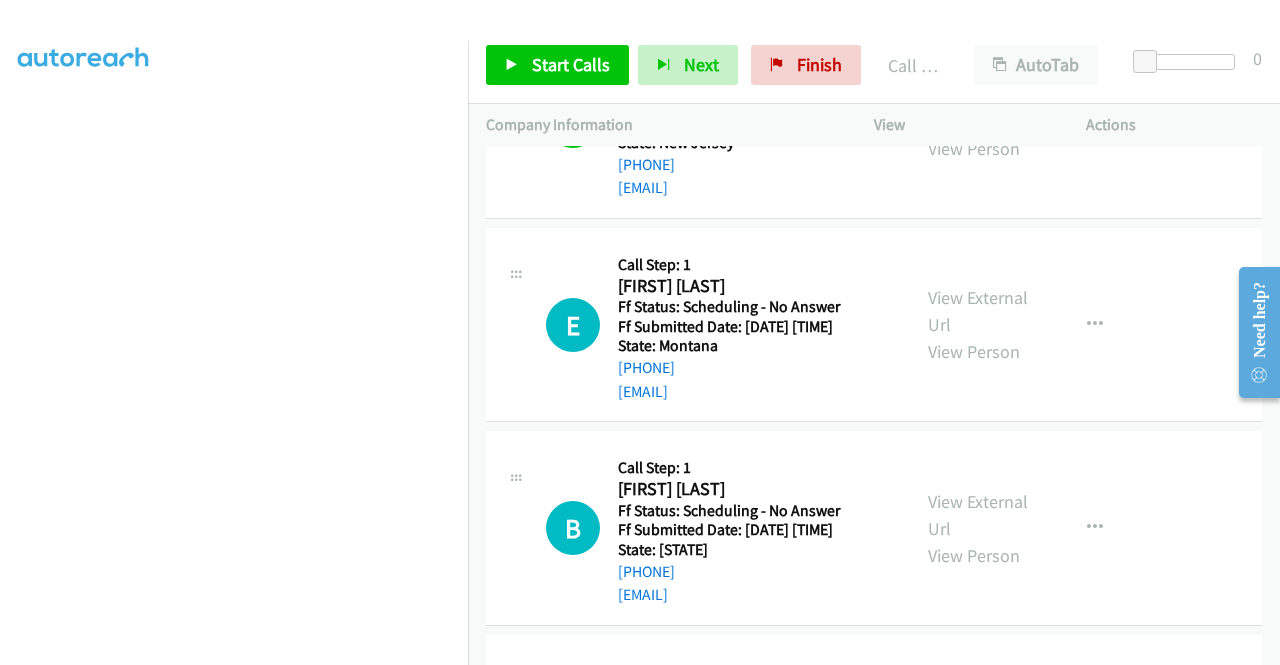 click on "+1 415-964-1034
Call failed - Please reload the list and try again
The Callbar Failed to Load Please Open it and Reload the Page
Hmm something isn't quite right.. Please refresh the page
Hmm something isn't quite right.. Please refresh the page
No records are currently dialable. We'll auto-refresh when new records are added or you can switch to another list or campaign.
Loading New Records ...
W
Callback Scheduled
Call Step: 1
W. Robert Walther
America/New_York
Ff Status: Scheduling - No Answer
Ff Submitted Date: 2025-08-01 15:00:42 +0000
State: Maine
+1 207-236-6883
foggykingdom@gmail.com
Call was successful?
View External Url
View Person
View External Url
Email
Schedule/Manage Callback
Skip Call
Add to do not call list
M
Callback Scheduled" at bounding box center [874, 405] 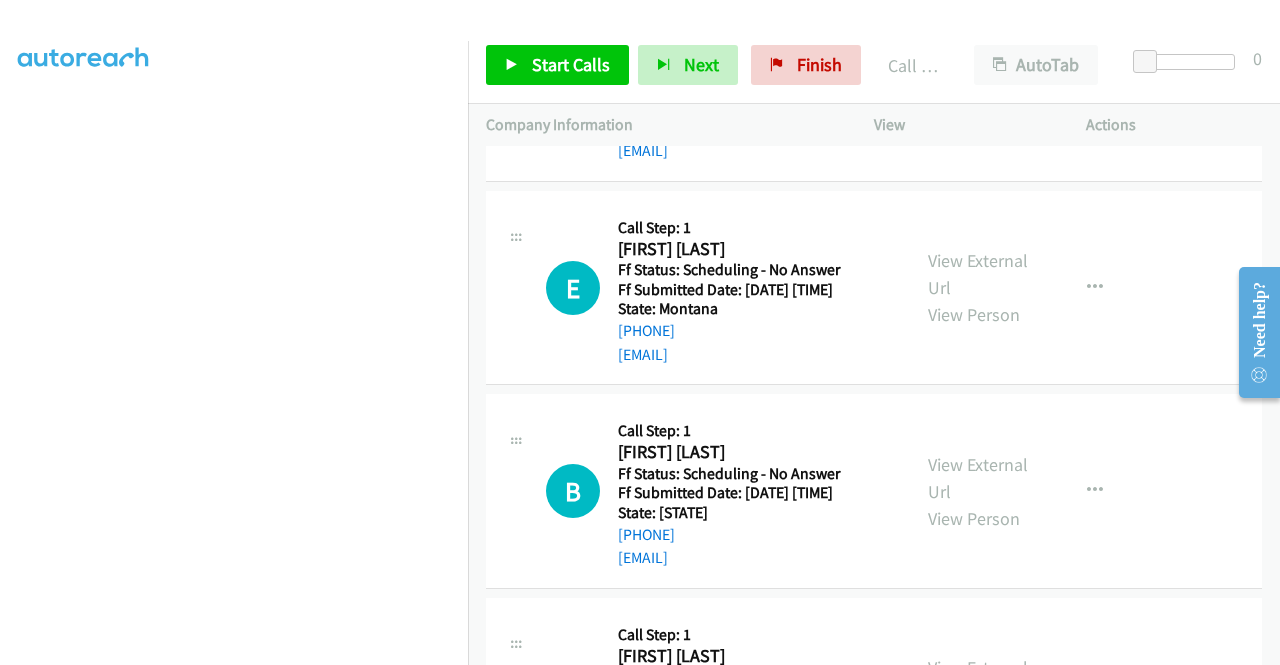 click on "+1 415-964-1034
Call failed - Please reload the list and try again
The Callbar Failed to Load Please Open it and Reload the Page
Hmm something isn't quite right.. Please refresh the page
Hmm something isn't quite right.. Please refresh the page
No records are currently dialable. We'll auto-refresh when new records are added or you can switch to another list or campaign.
Loading New Records ...
W
Callback Scheduled
Call Step: 1
W. Robert Walther
America/New_York
Ff Status: Scheduling - No Answer
Ff Submitted Date: 2025-08-01 15:00:42 +0000
State: Maine
+1 207-236-6883
foggykingdom@gmail.com
Call was successful?
View External Url
View Person
View External Url
Email
Schedule/Manage Callback
Skip Call
Add to do not call list
M
Callback Scheduled" at bounding box center [874, 405] 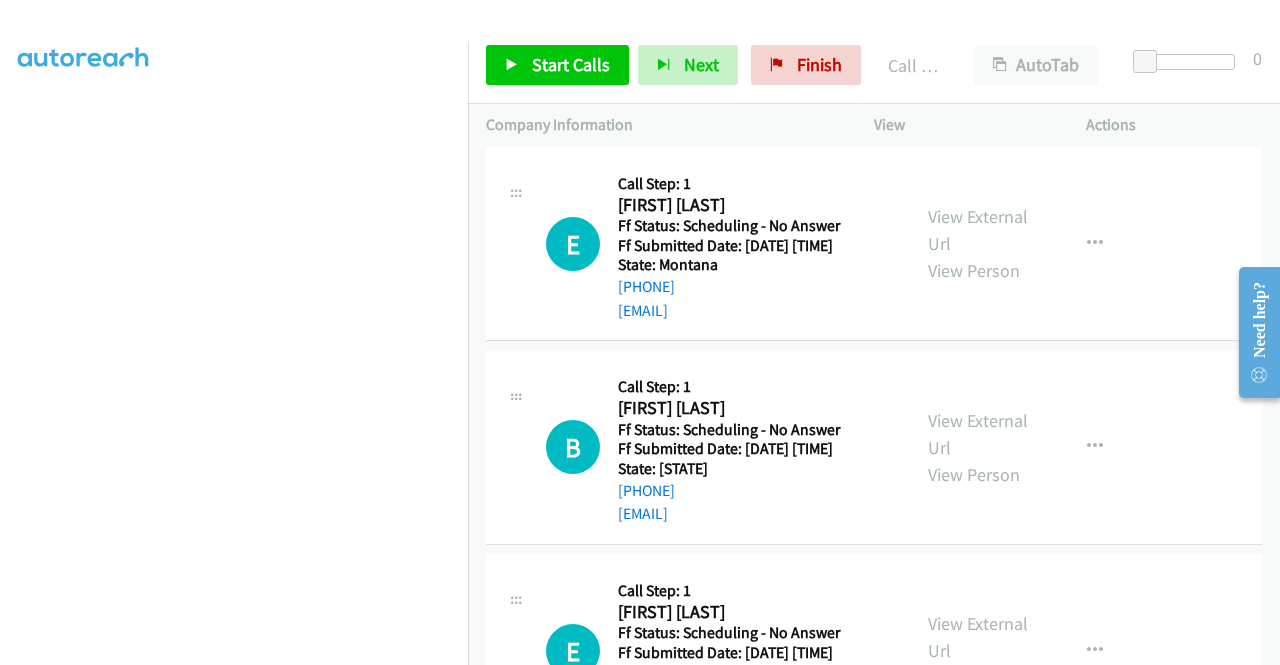 click on "+1 415-964-1034
Call failed - Please reload the list and try again
The Callbar Failed to Load Please Open it and Reload the Page
Hmm something isn't quite right.. Please refresh the page
Hmm something isn't quite right.. Please refresh the page
No records are currently dialable. We'll auto-refresh when new records are added or you can switch to another list or campaign.
Loading New Records ...
W
Callback Scheduled
Call Step: 1
W. Robert Walther
America/New_York
Ff Status: Scheduling - No Answer
Ff Submitted Date: 2025-08-01 15:00:42 +0000
State: Maine
+1 207-236-6883
foggykingdom@gmail.com
Call was successful?
View External Url
View Person
View External Url
Email
Schedule/Manage Callback
Skip Call
Add to do not call list
M
Callback Scheduled" at bounding box center [874, 405] 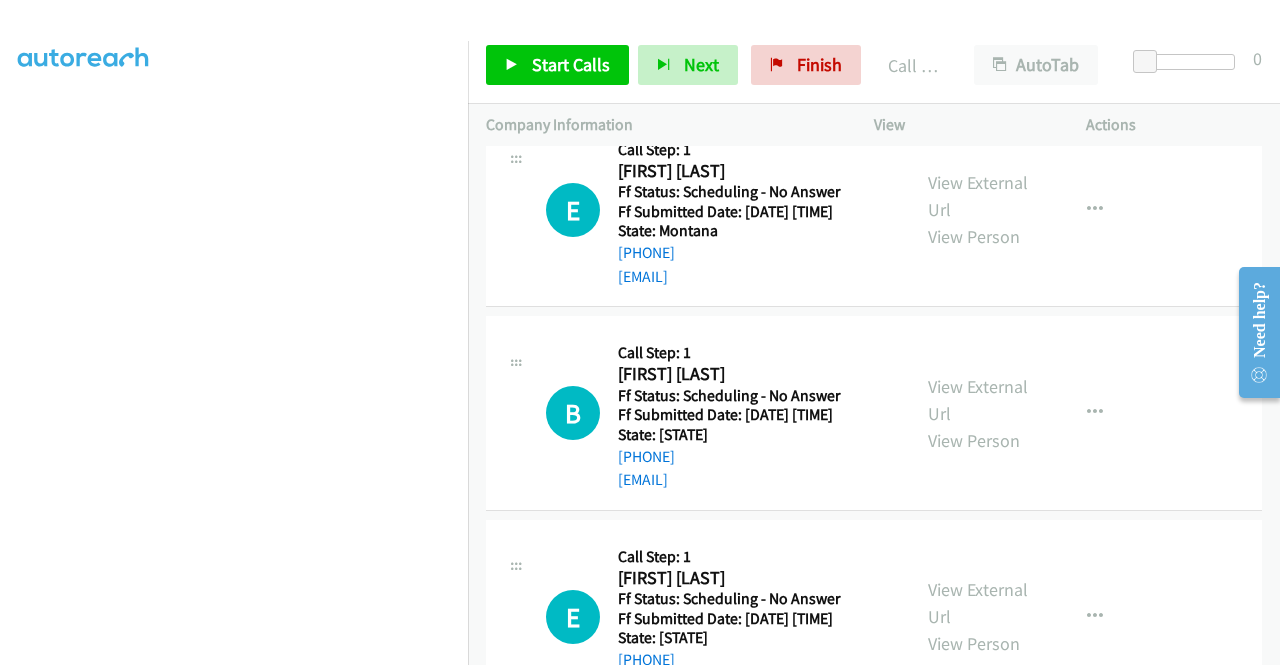 click on "+1 415-964-1034
Call failed - Please reload the list and try again
The Callbar Failed to Load Please Open it and Reload the Page
Hmm something isn't quite right.. Please refresh the page
Hmm something isn't quite right.. Please refresh the page
No records are currently dialable. We'll auto-refresh when new records are added or you can switch to another list or campaign.
Loading New Records ...
W
Callback Scheduled
Call Step: 1
W. Robert Walther
America/New_York
Ff Status: Scheduling - No Answer
Ff Submitted Date: 2025-08-01 15:00:42 +0000
State: Maine
+1 207-236-6883
foggykingdom@gmail.com
Call was successful?
View External Url
View Person
View External Url
Email
Schedule/Manage Callback
Skip Call
Add to do not call list
M
Callback Scheduled" at bounding box center [874, 405] 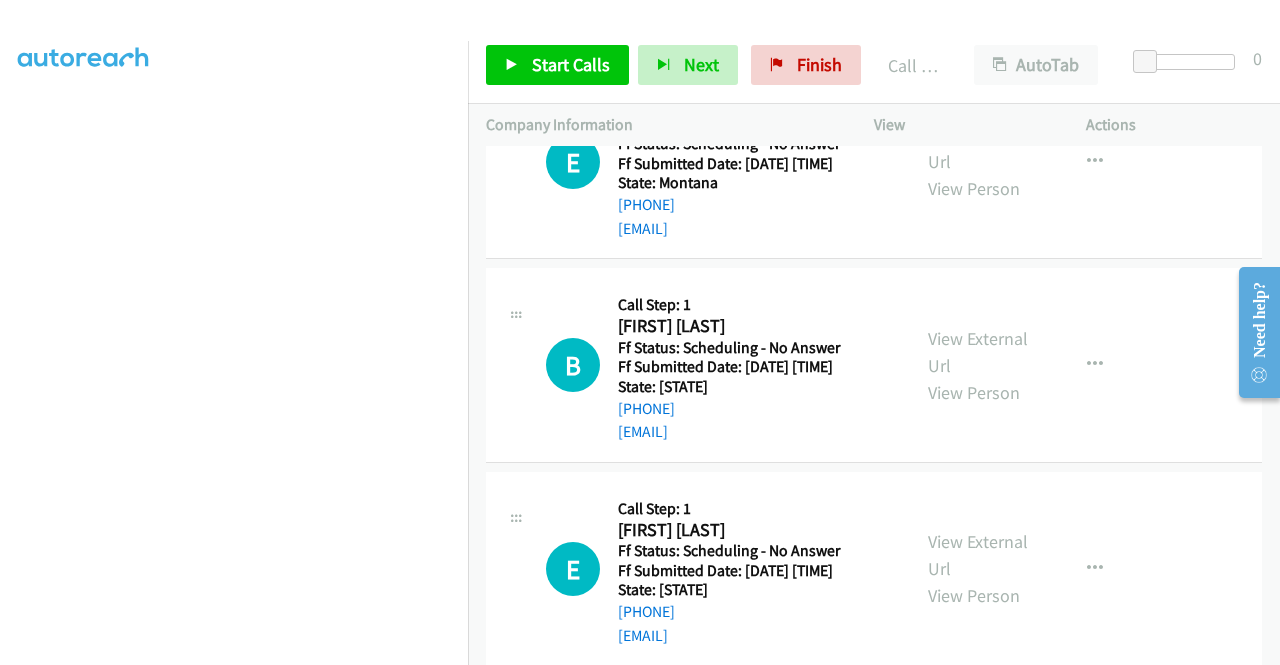 click on "+1 415-964-1034
Call failed - Please reload the list and try again
The Callbar Failed to Load Please Open it and Reload the Page
Hmm something isn't quite right.. Please refresh the page
Hmm something isn't quite right.. Please refresh the page
No records are currently dialable. We'll auto-refresh when new records are added or you can switch to another list or campaign.
Loading New Records ...
W
Callback Scheduled
Call Step: 1
W. Robert Walther
America/New_York
Ff Status: Scheduling - No Answer
Ff Submitted Date: 2025-08-01 15:00:42 +0000
State: Maine
+1 207-236-6883
foggykingdom@gmail.com
Call was successful?
View External Url
View Person
View External Url
Email
Schedule/Manage Callback
Skip Call
Add to do not call list
M
Callback Scheduled" at bounding box center [874, 405] 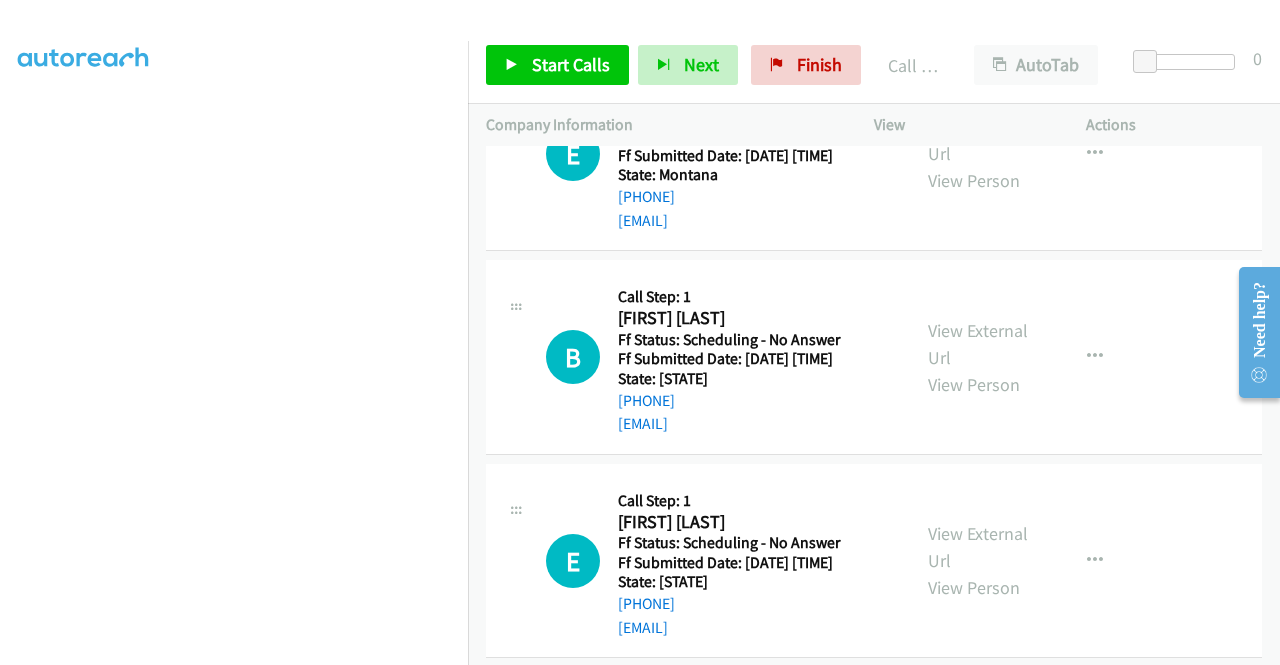 scroll, scrollTop: 1240, scrollLeft: 0, axis: vertical 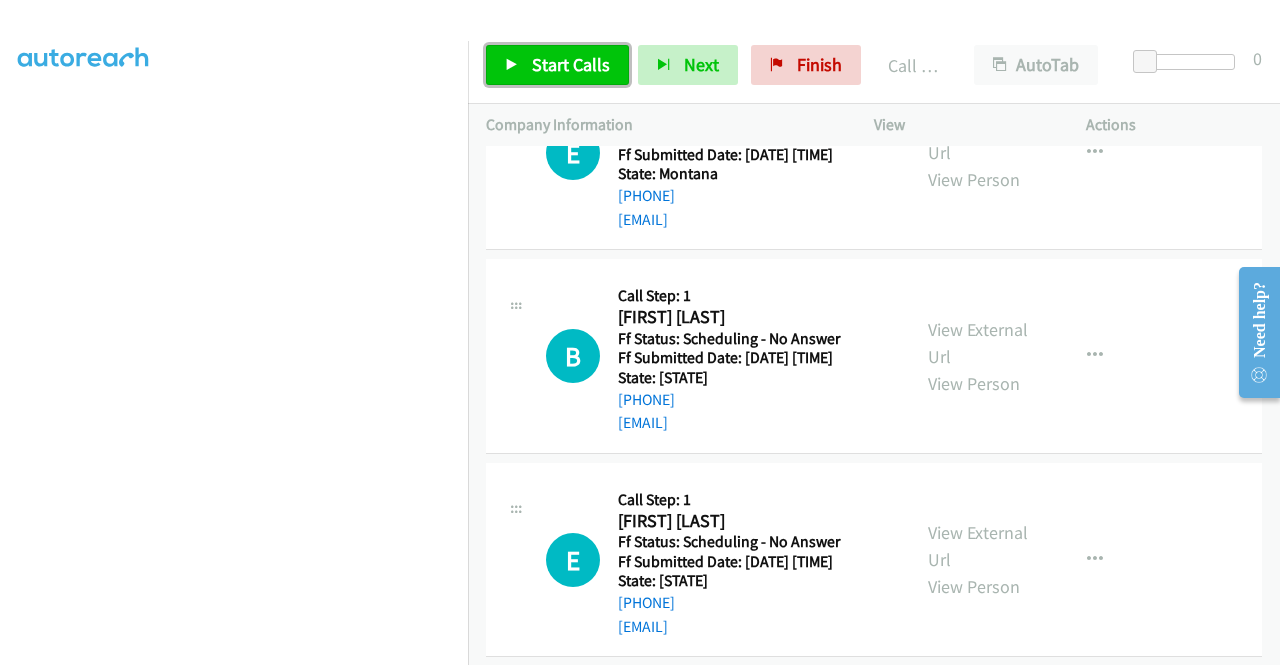 click on "Start Calls" at bounding box center [571, 64] 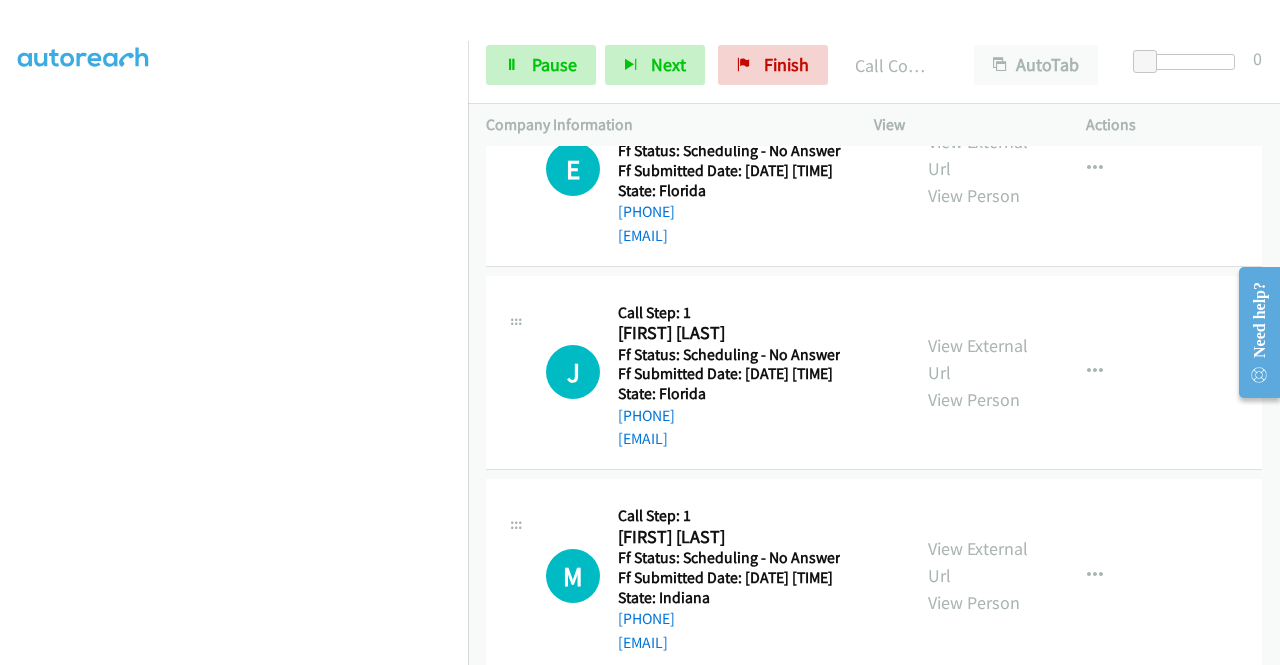 scroll, scrollTop: 3440, scrollLeft: 0, axis: vertical 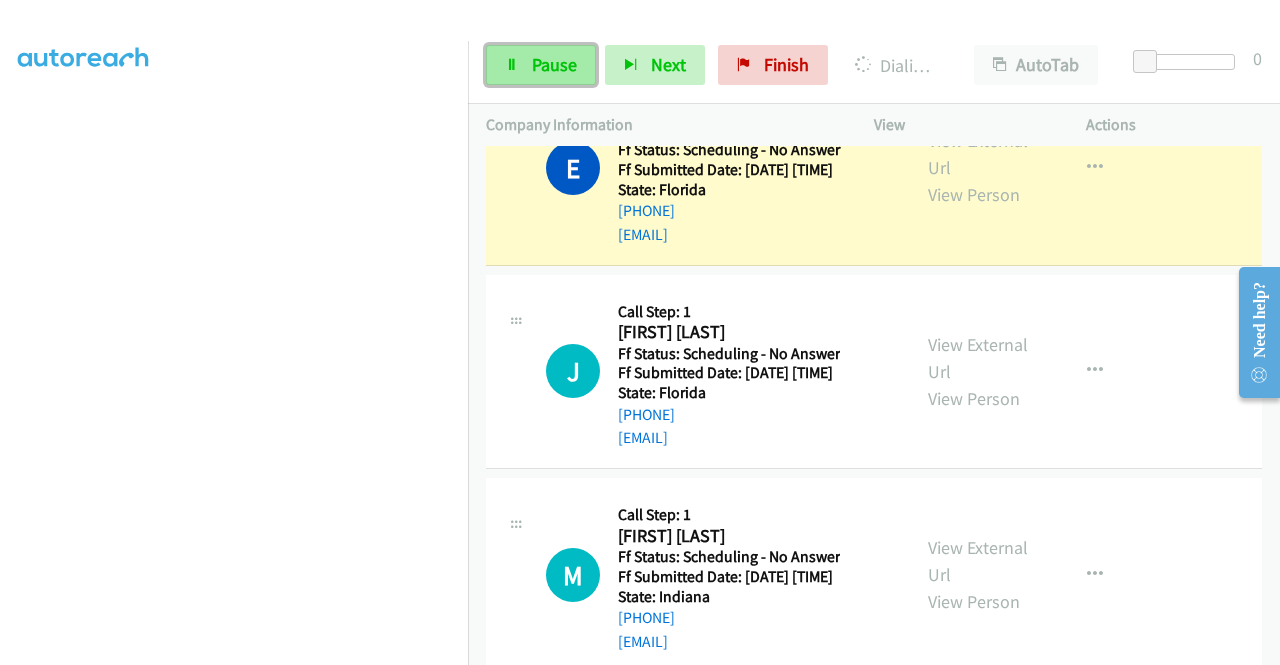 click on "Pause" at bounding box center (554, 64) 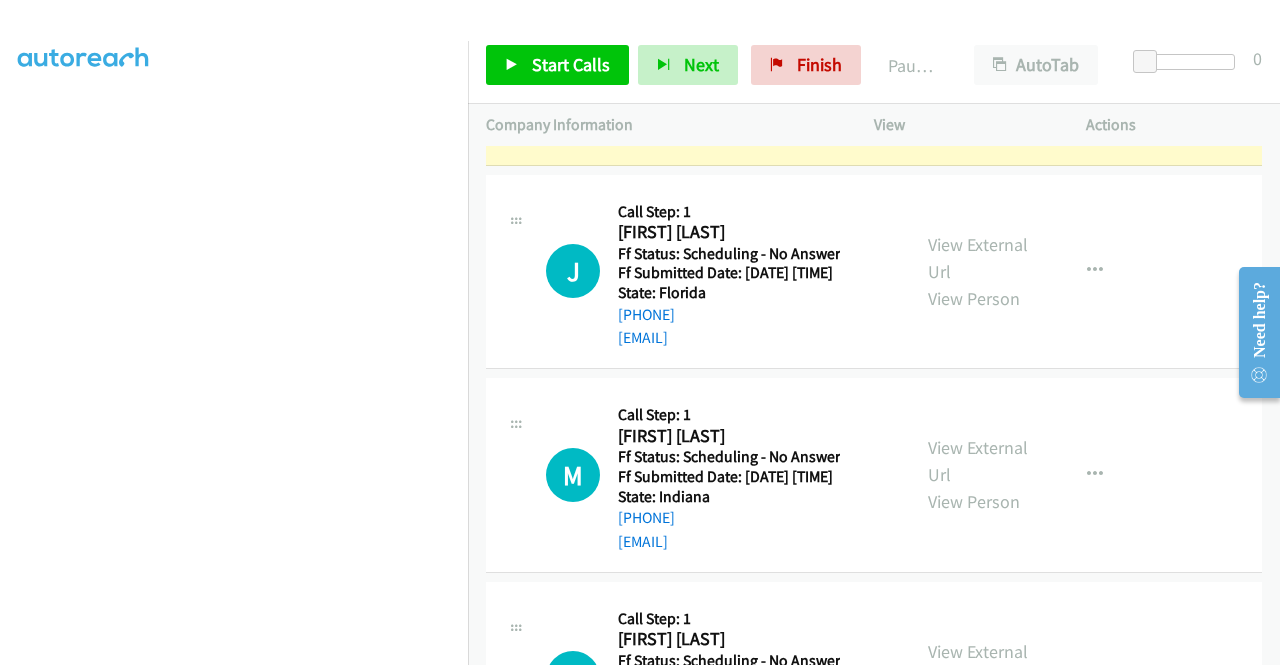 scroll, scrollTop: 3640, scrollLeft: 0, axis: vertical 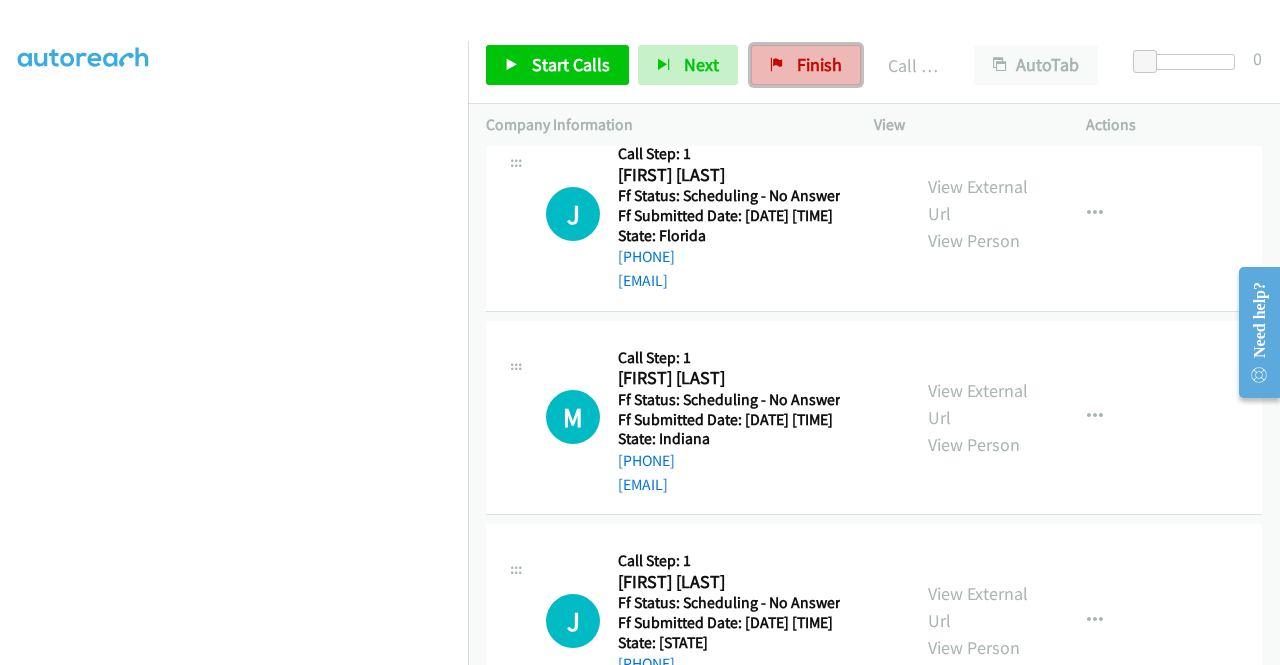 click on "Finish" at bounding box center (819, 64) 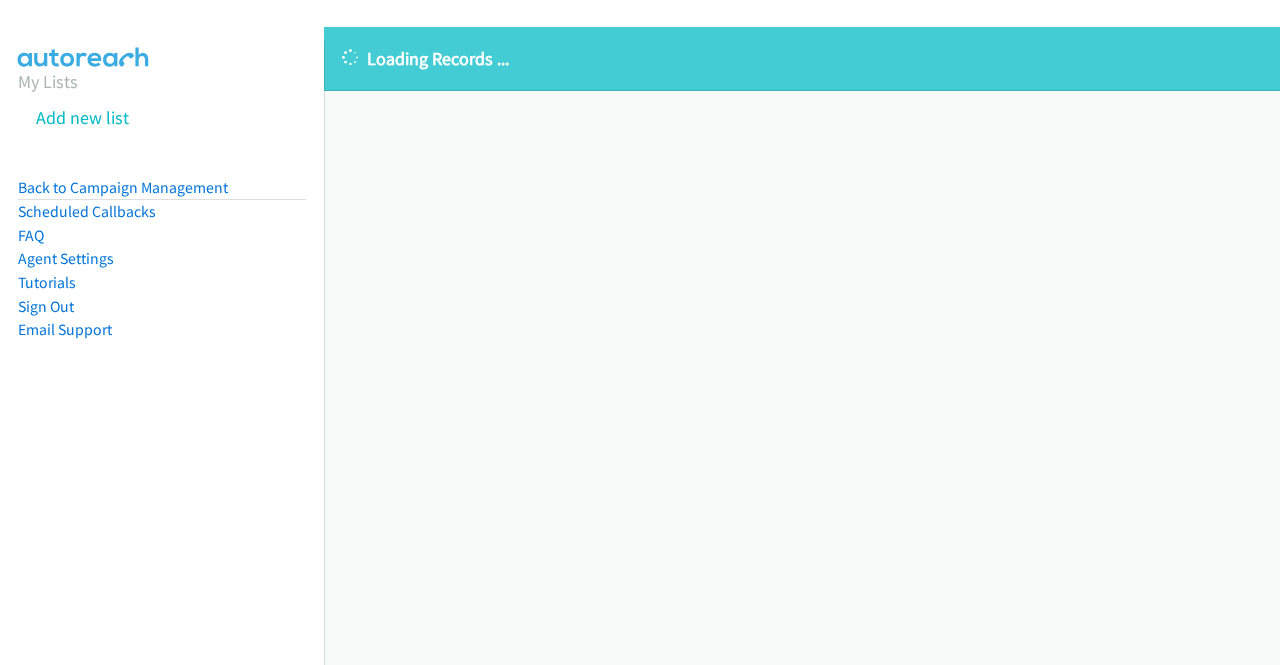 scroll, scrollTop: 0, scrollLeft: 0, axis: both 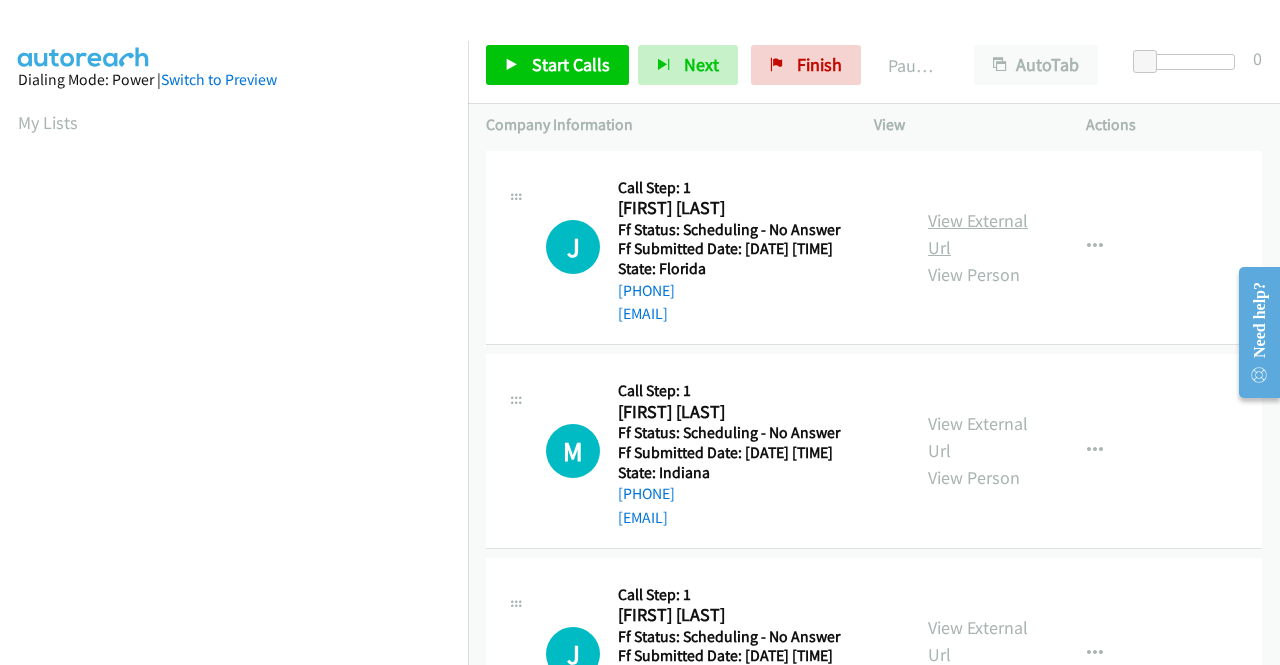 click on "View External Url" at bounding box center [978, 234] 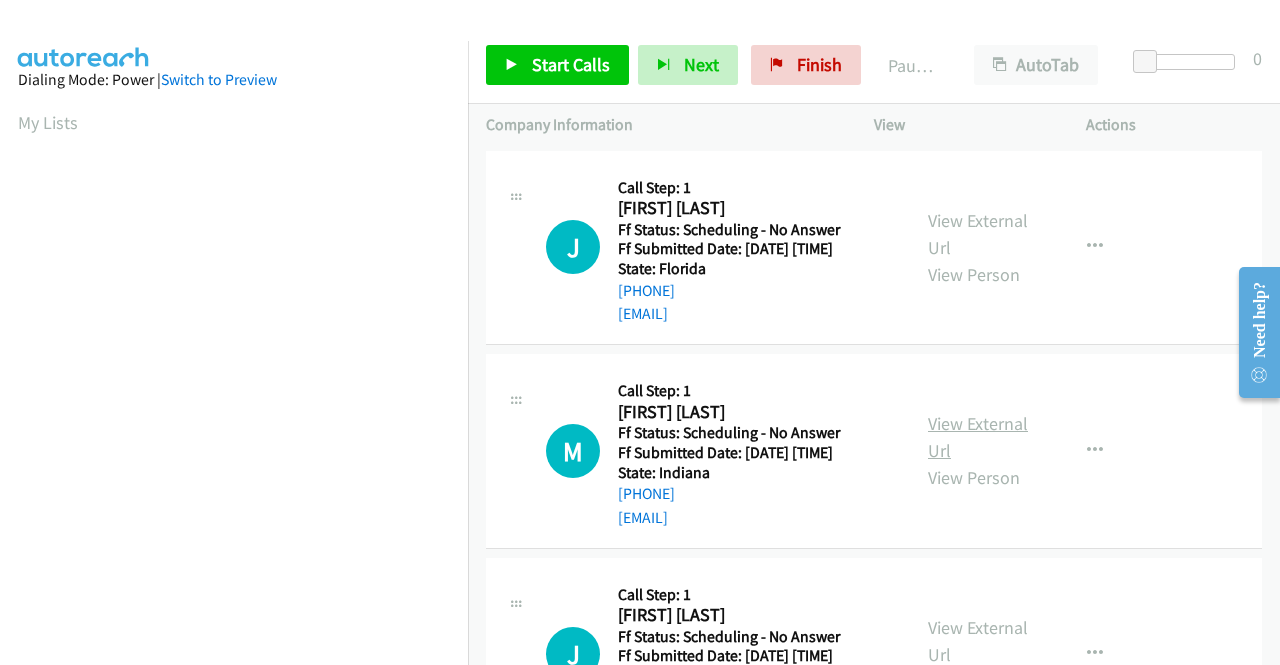 click on "View External Url" at bounding box center [978, 437] 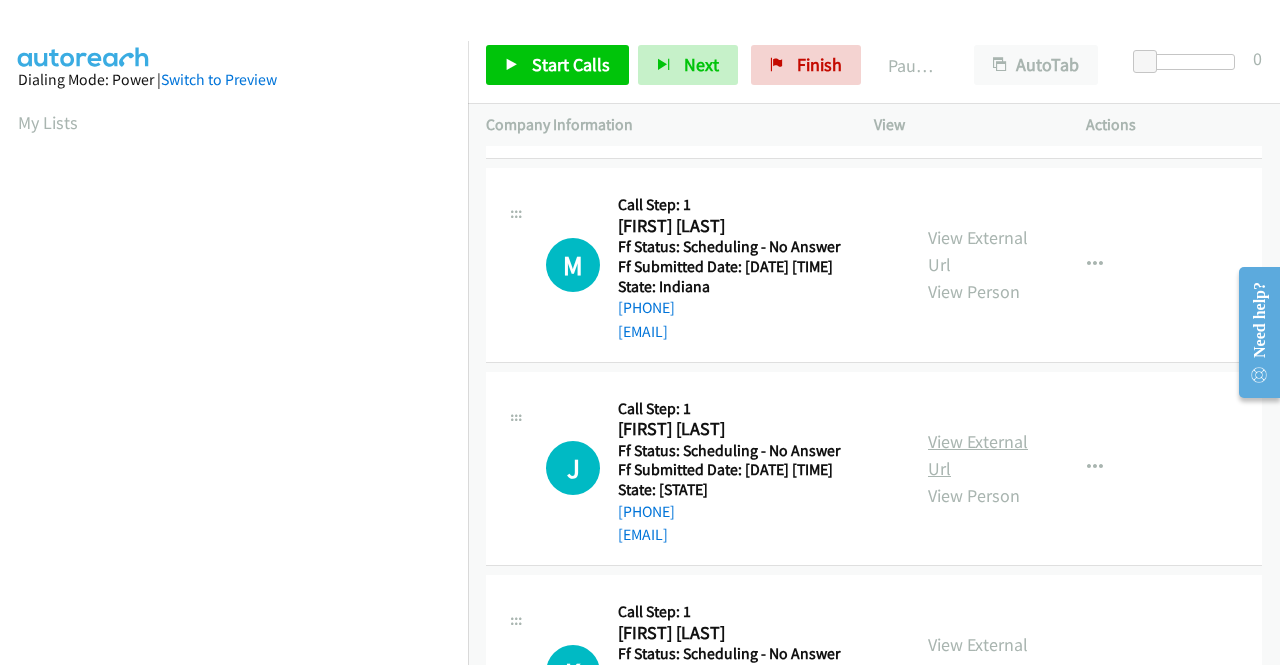 scroll, scrollTop: 200, scrollLeft: 0, axis: vertical 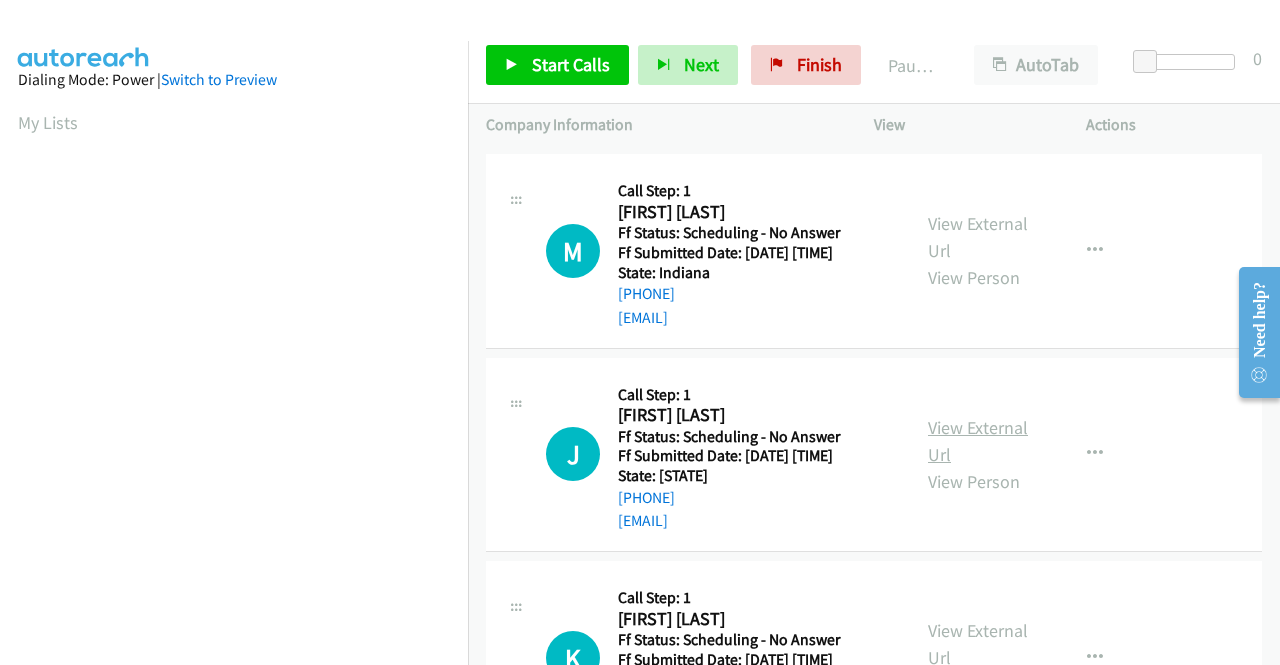 click on "View External Url" at bounding box center (978, 441) 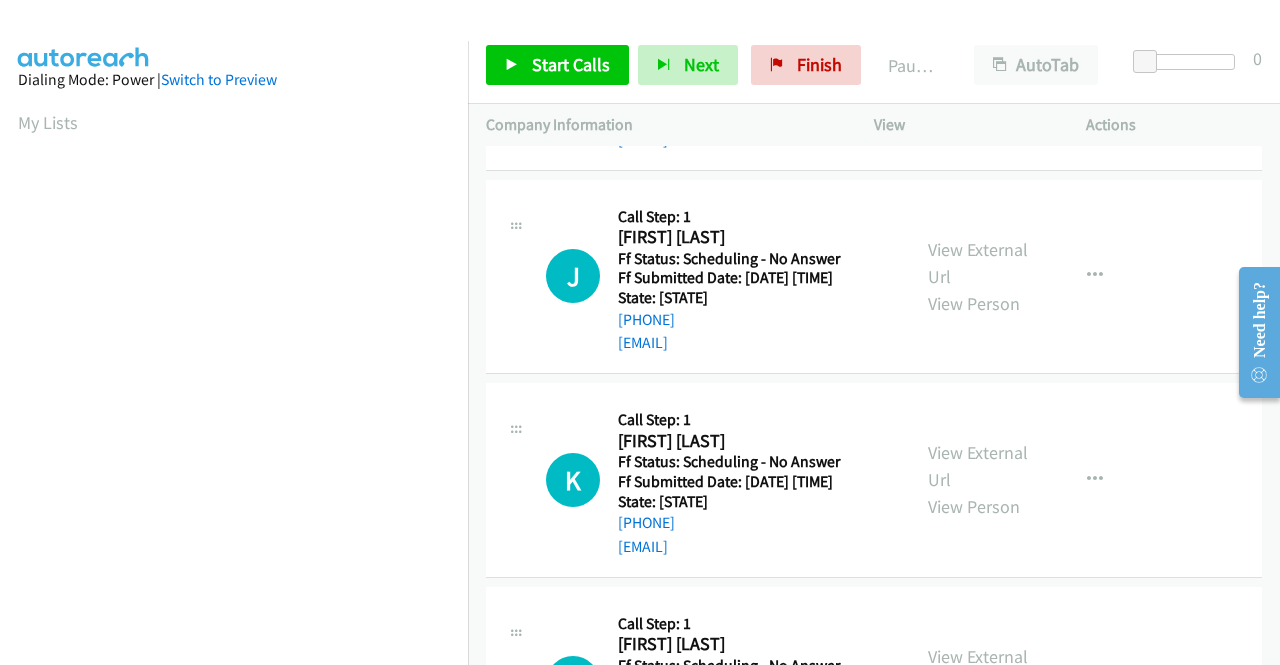 scroll, scrollTop: 500, scrollLeft: 0, axis: vertical 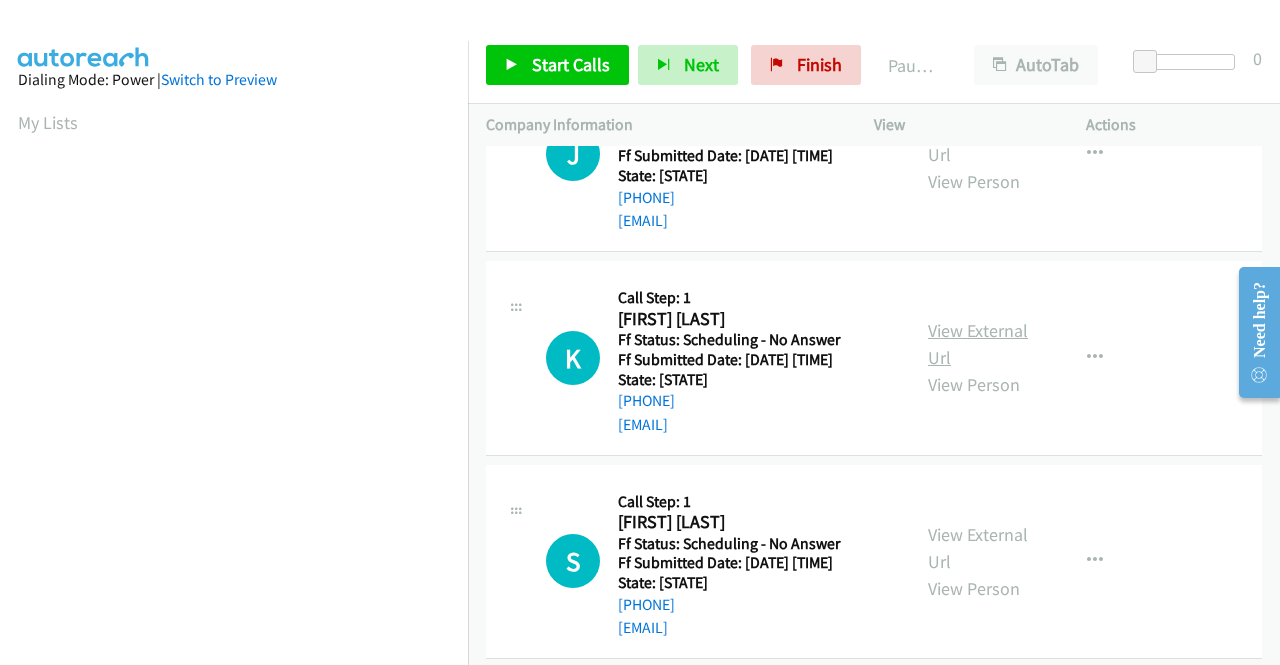 click on "View External Url" at bounding box center [978, 344] 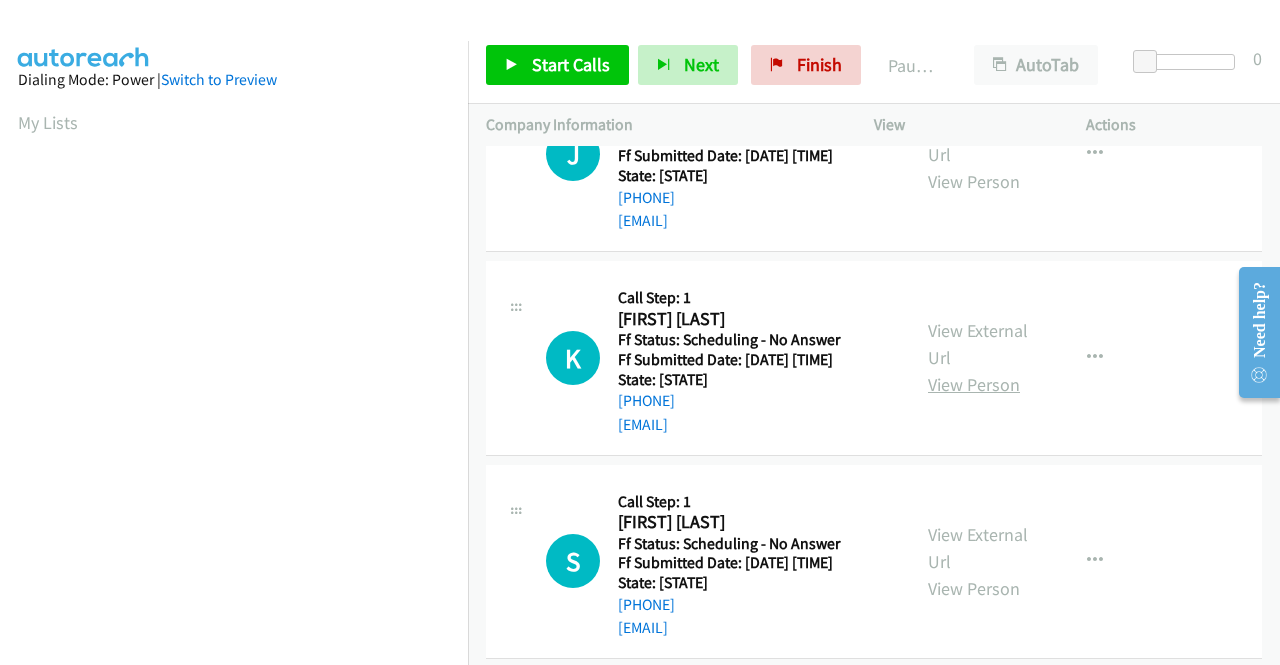 scroll, scrollTop: 600, scrollLeft: 0, axis: vertical 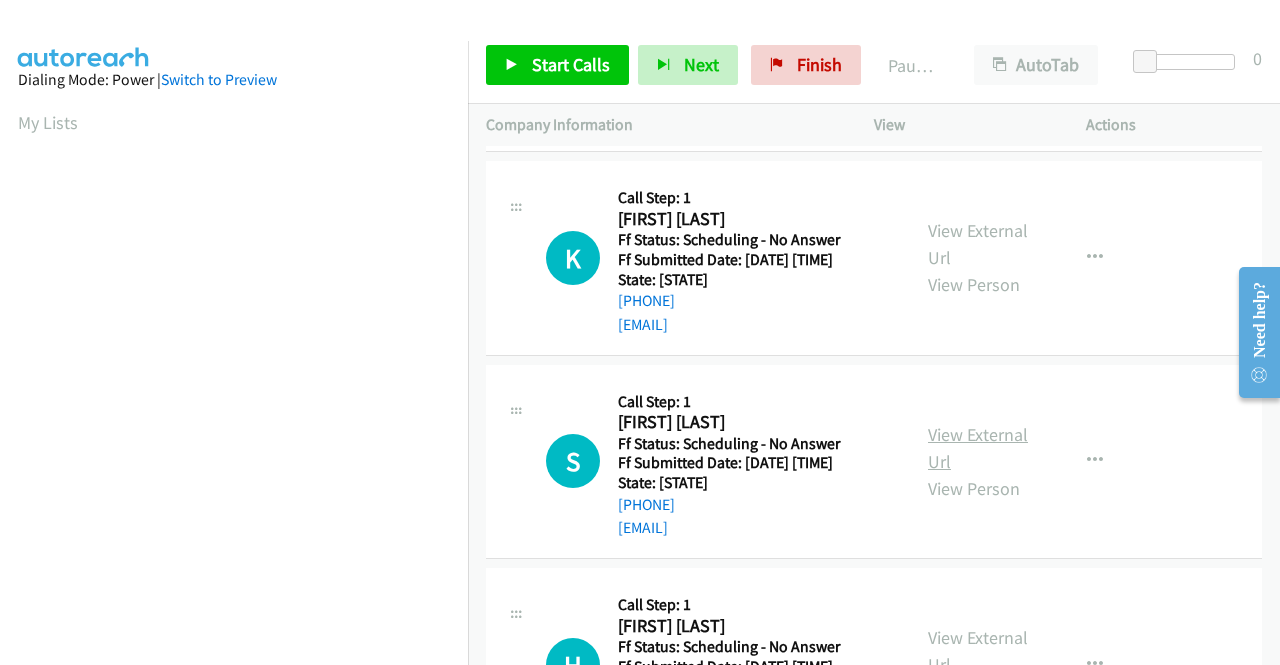 click on "View External Url" at bounding box center [978, 448] 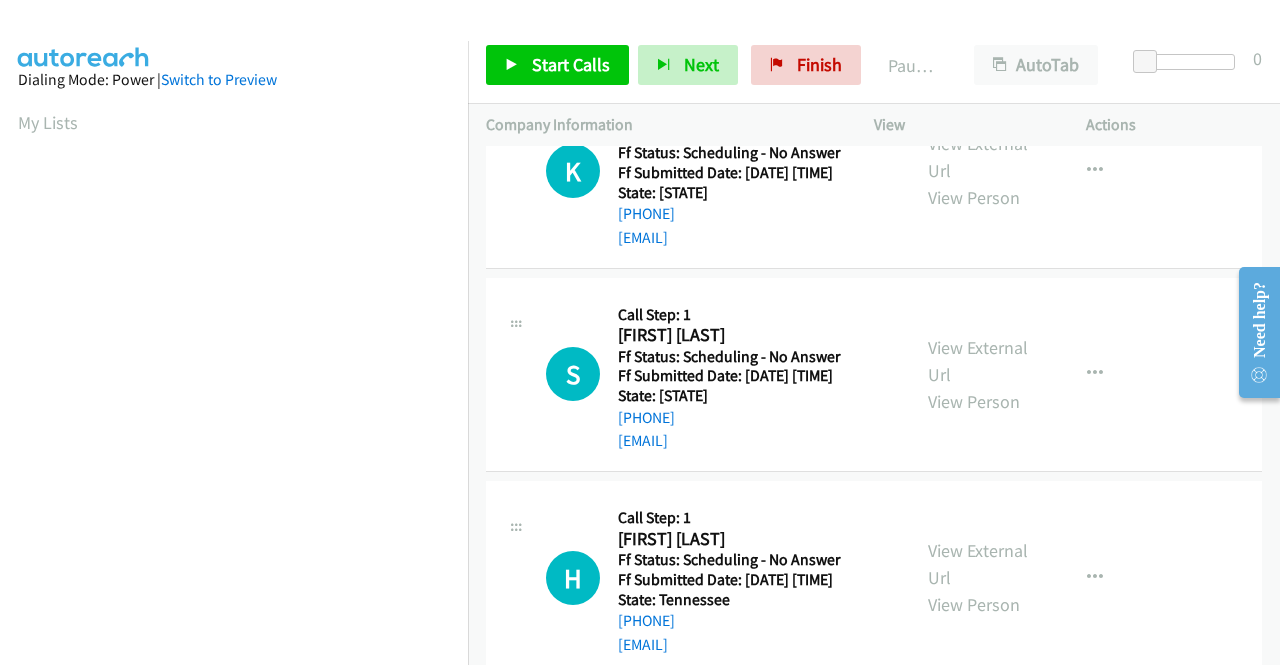 scroll, scrollTop: 800, scrollLeft: 0, axis: vertical 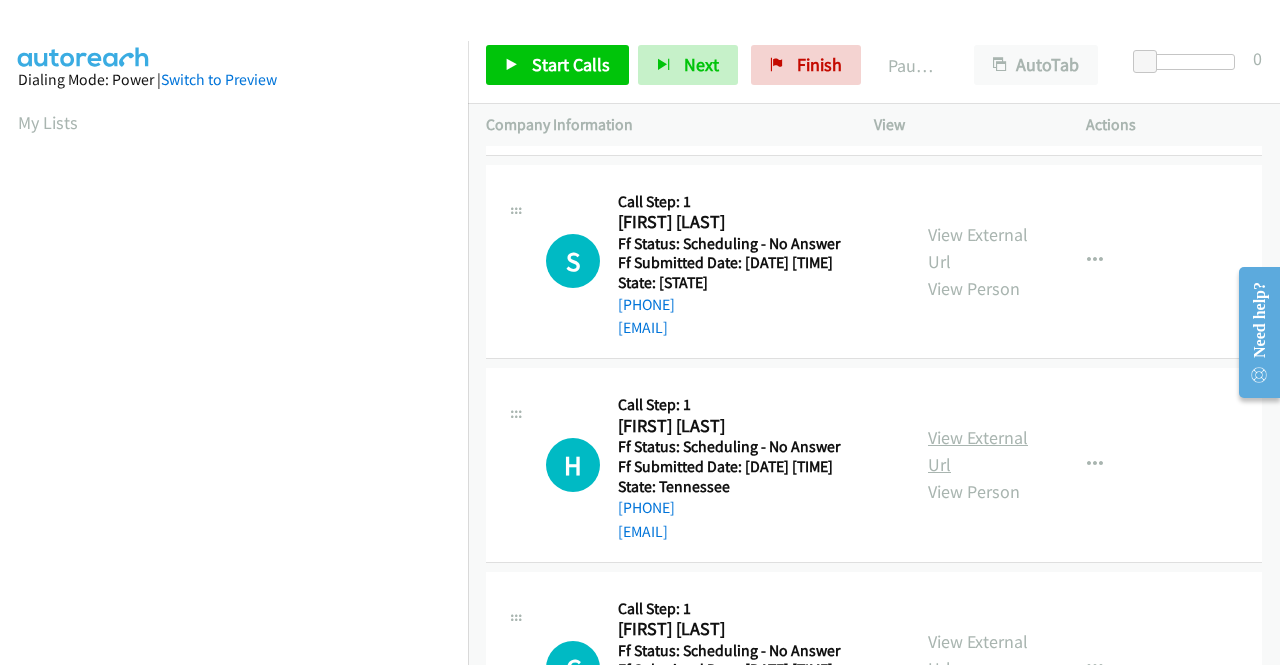 click on "View External Url" at bounding box center [978, 451] 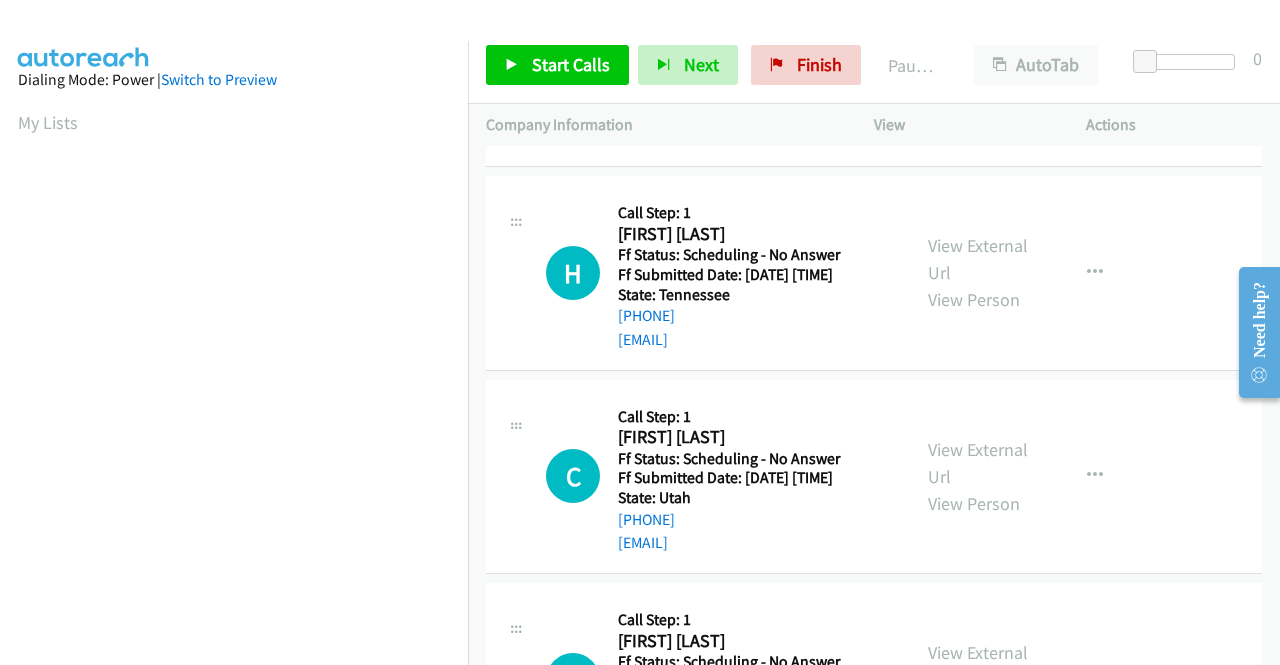 scroll, scrollTop: 1000, scrollLeft: 0, axis: vertical 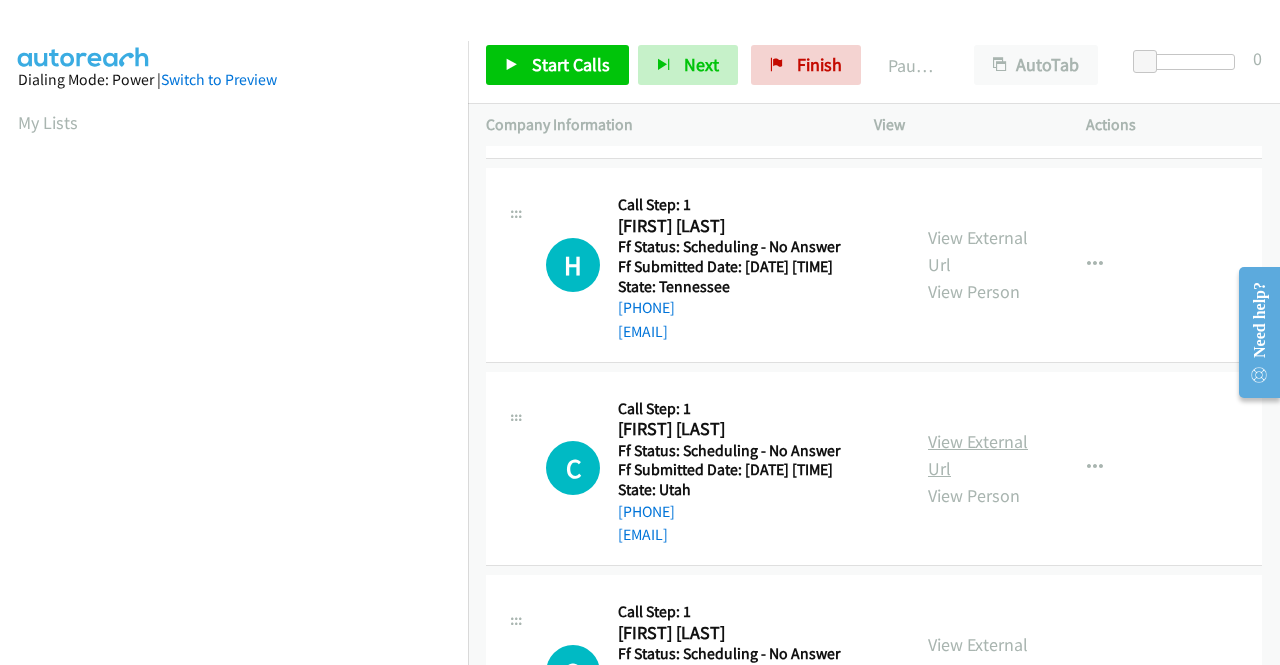click on "View External Url" at bounding box center (978, 455) 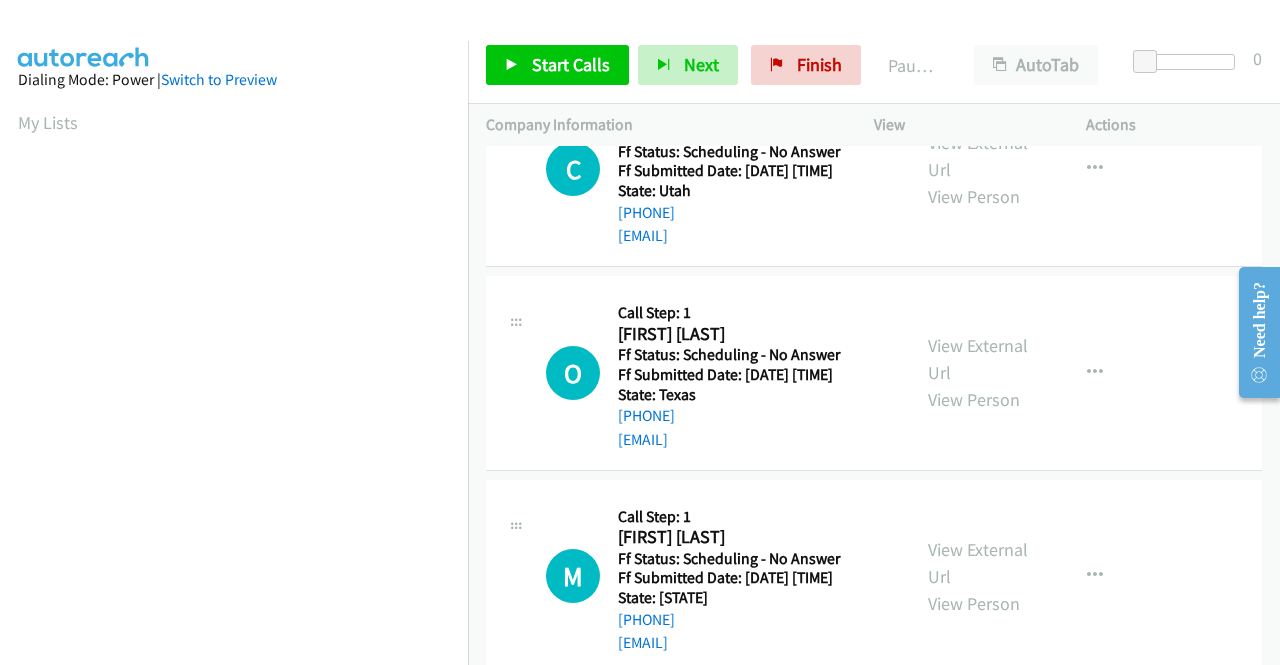 scroll, scrollTop: 1300, scrollLeft: 0, axis: vertical 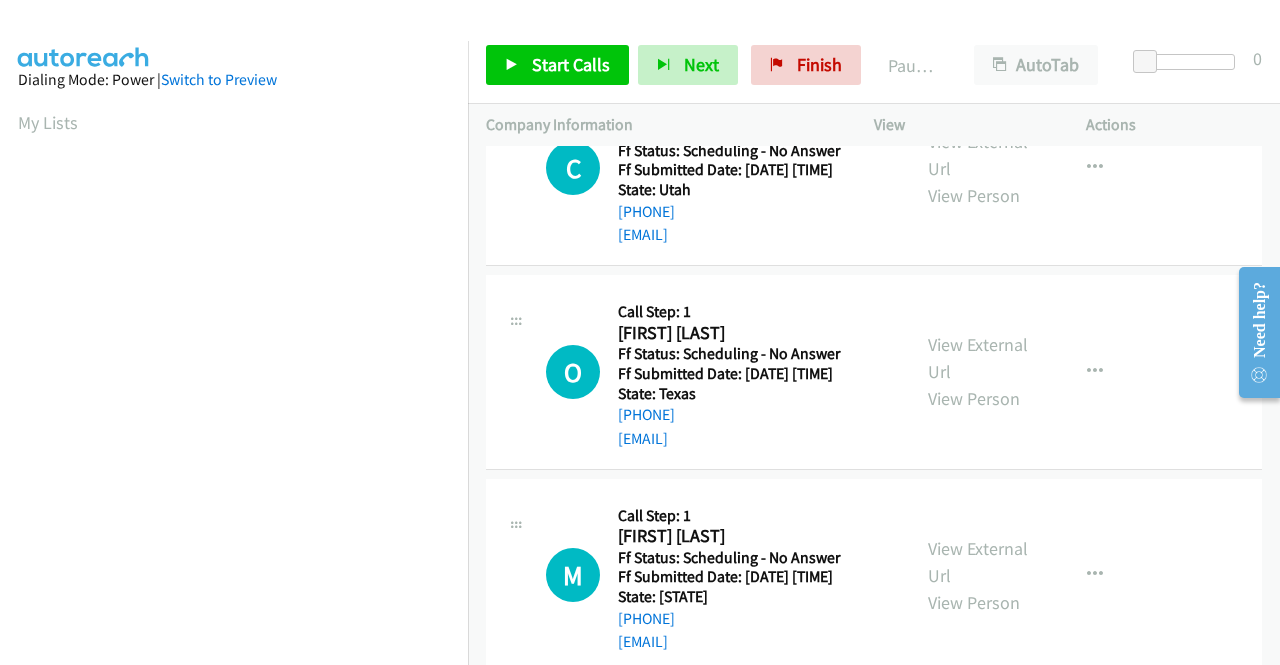 click on "View External Url
View Person" at bounding box center [980, 371] 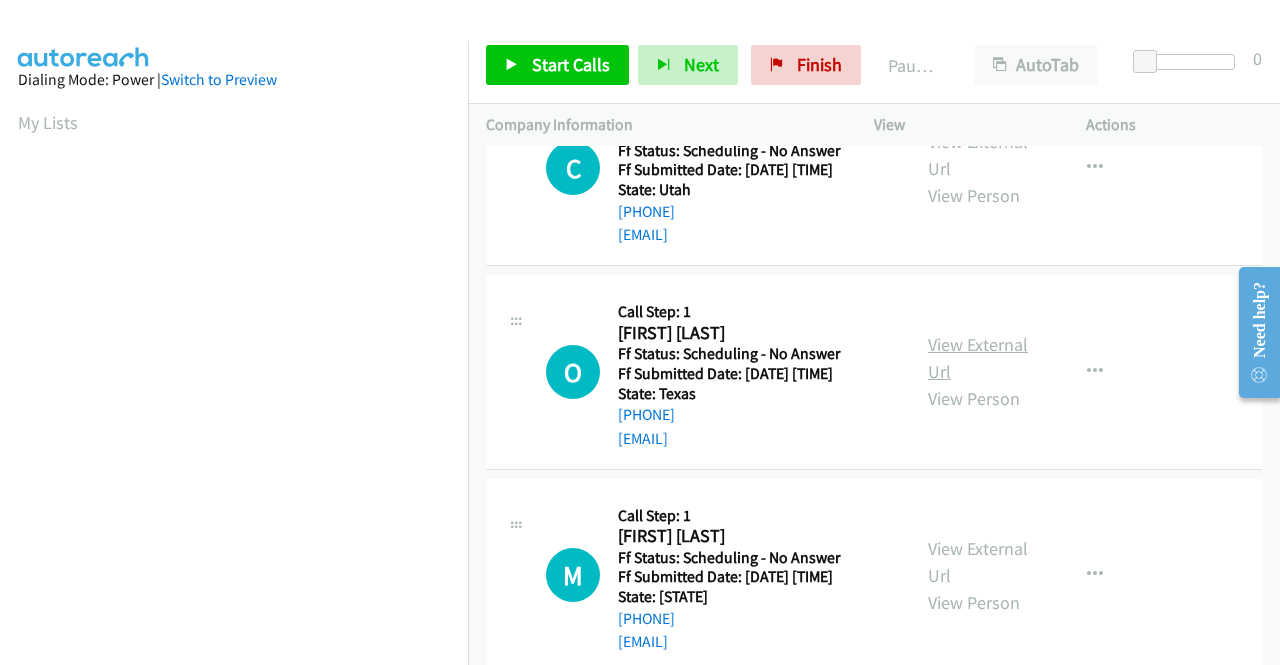 click on "View External Url" at bounding box center [978, 358] 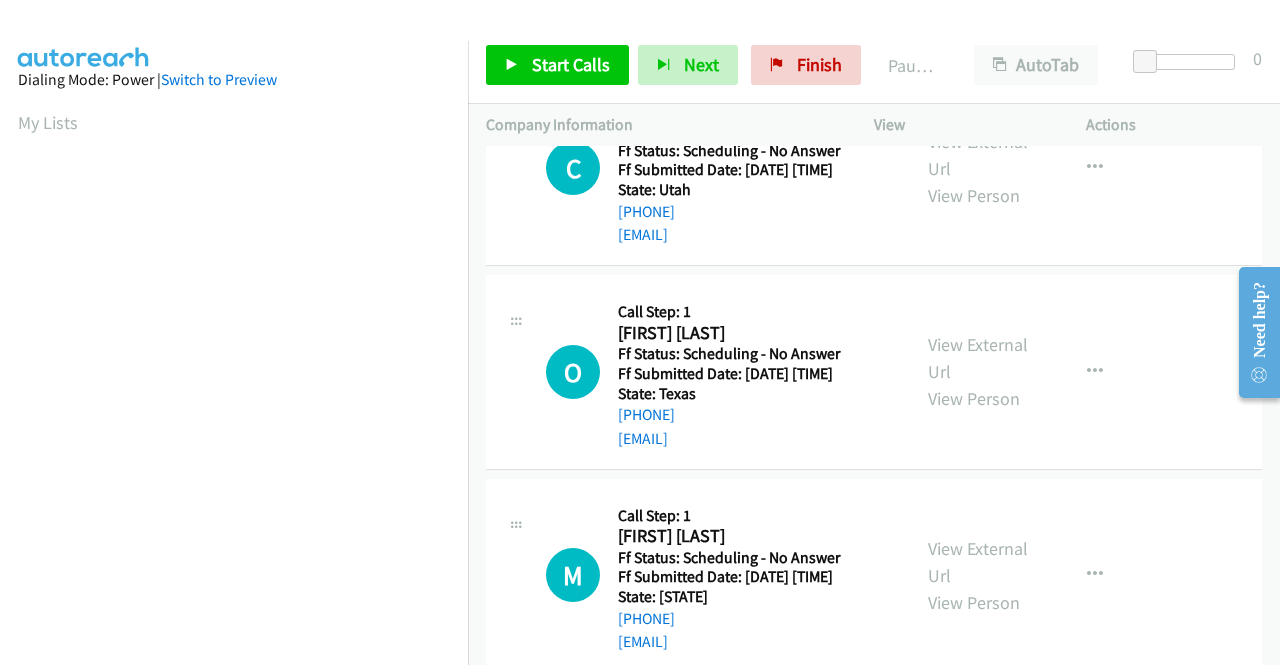 scroll, scrollTop: 1500, scrollLeft: 0, axis: vertical 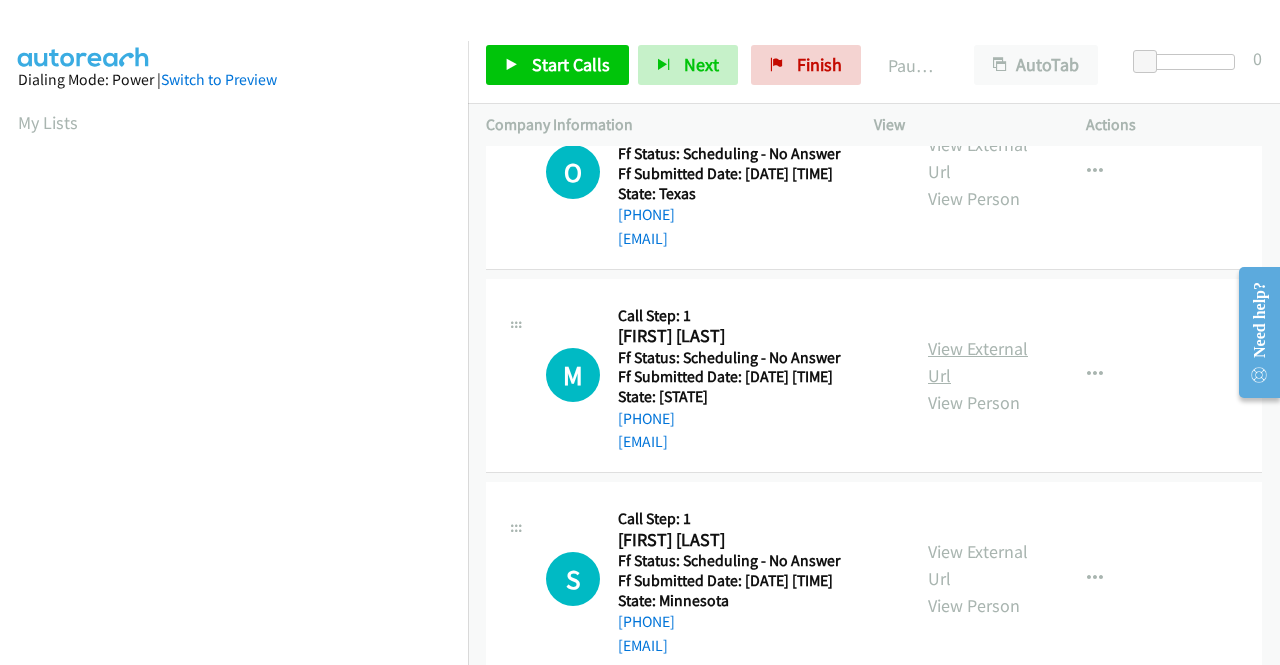 click on "View External Url" at bounding box center [978, 362] 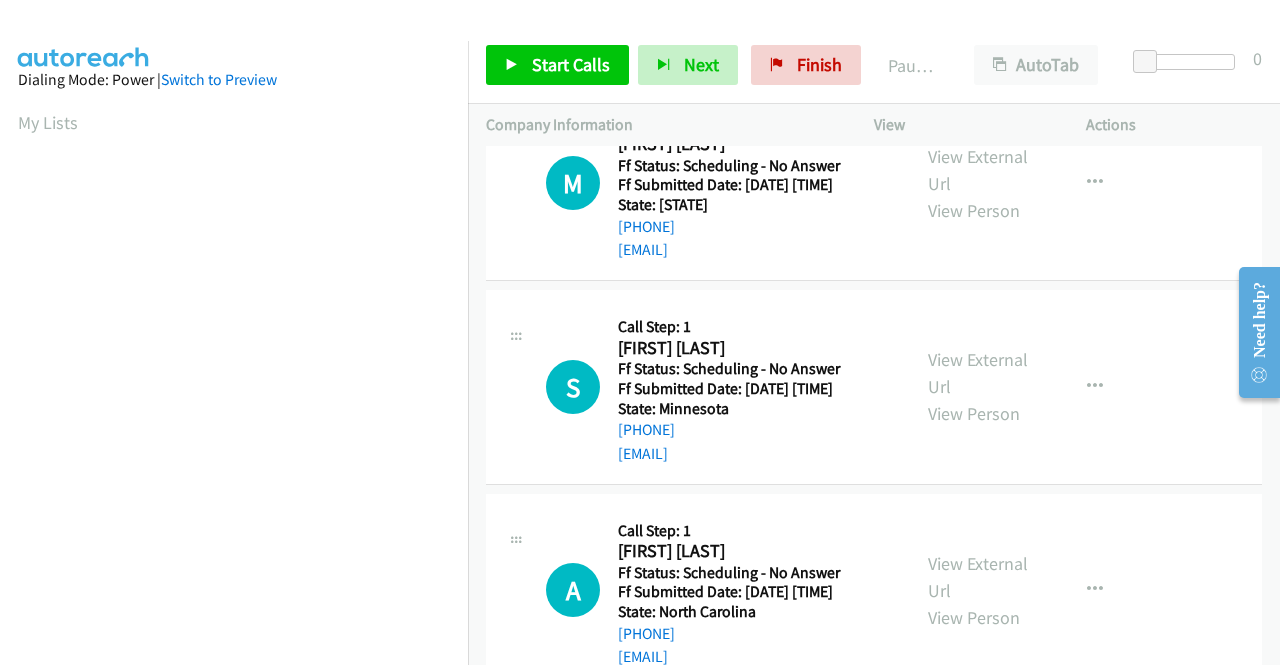 scroll, scrollTop: 1700, scrollLeft: 0, axis: vertical 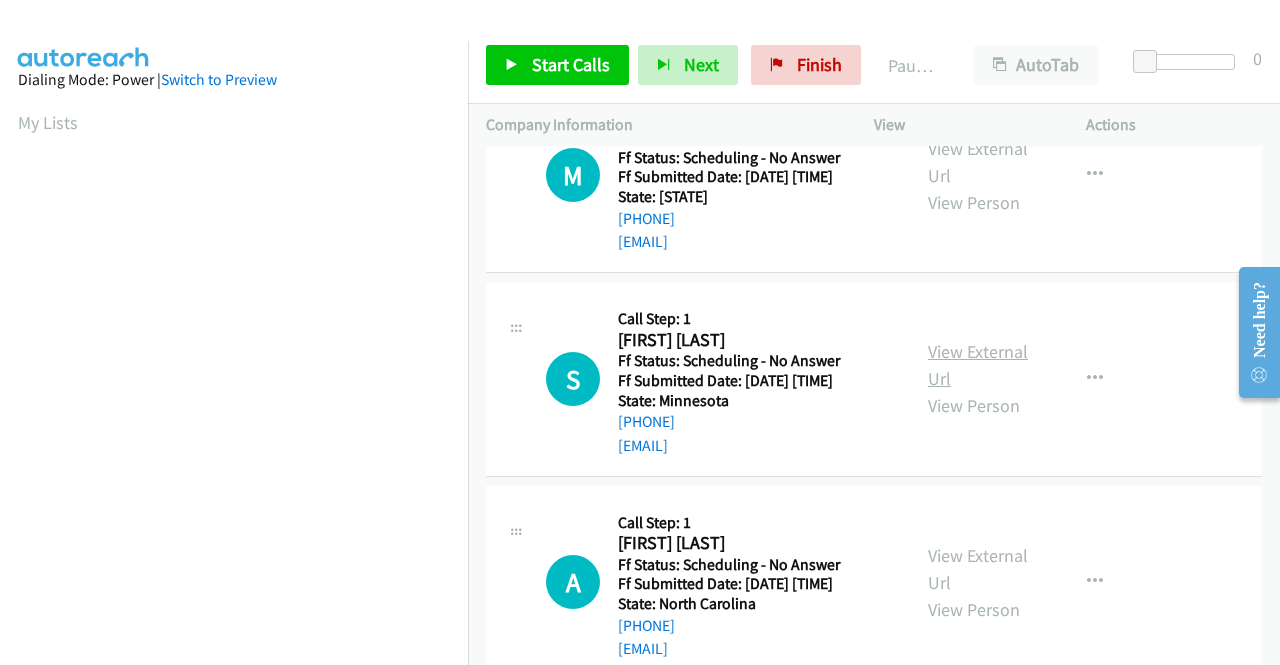 click on "View External Url" at bounding box center (978, 365) 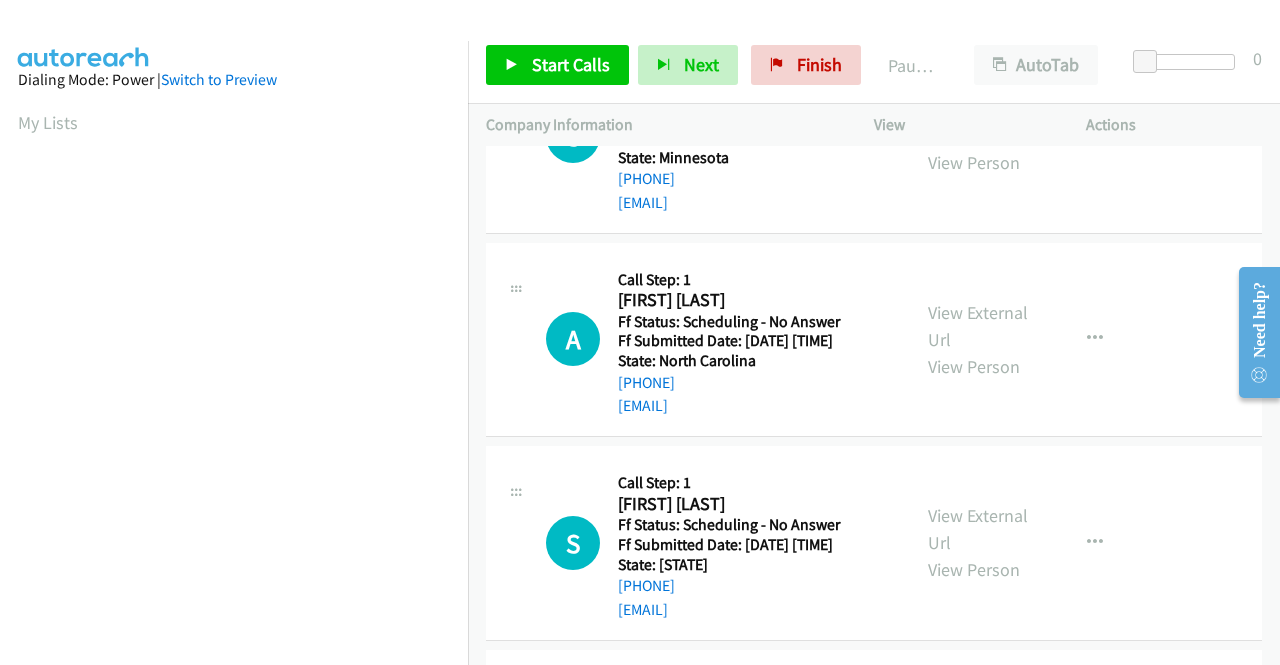 scroll, scrollTop: 2000, scrollLeft: 0, axis: vertical 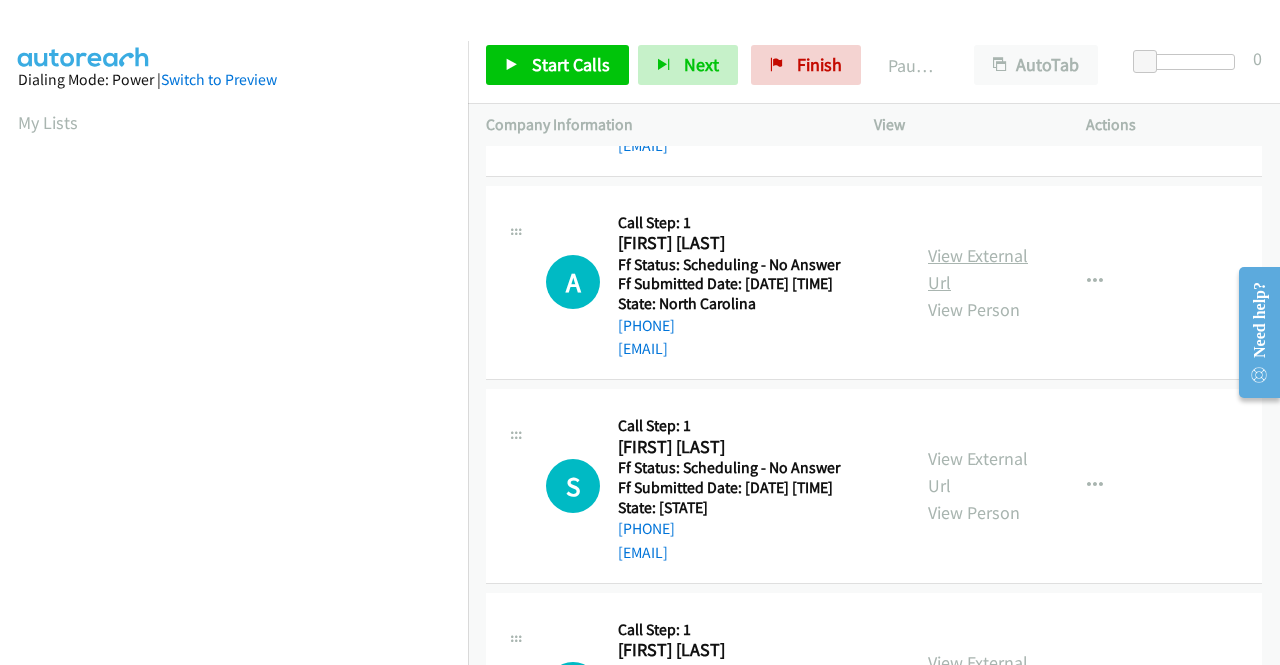 click on "View External Url" at bounding box center (978, 269) 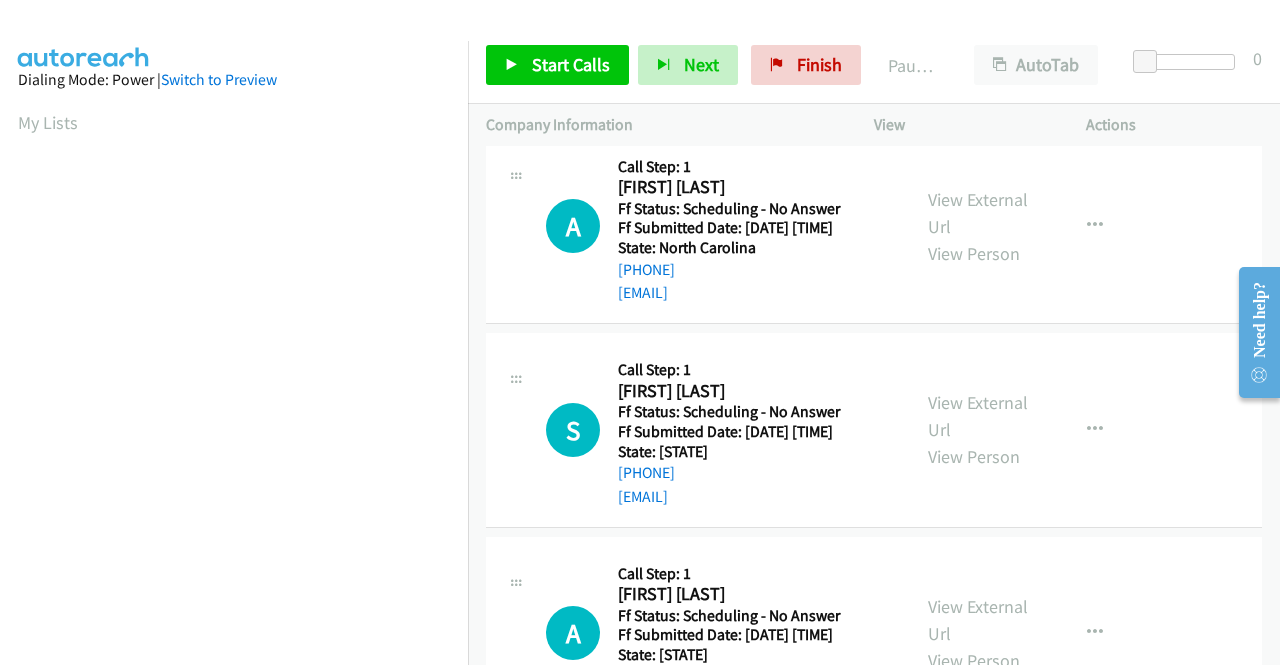 scroll, scrollTop: 2100, scrollLeft: 0, axis: vertical 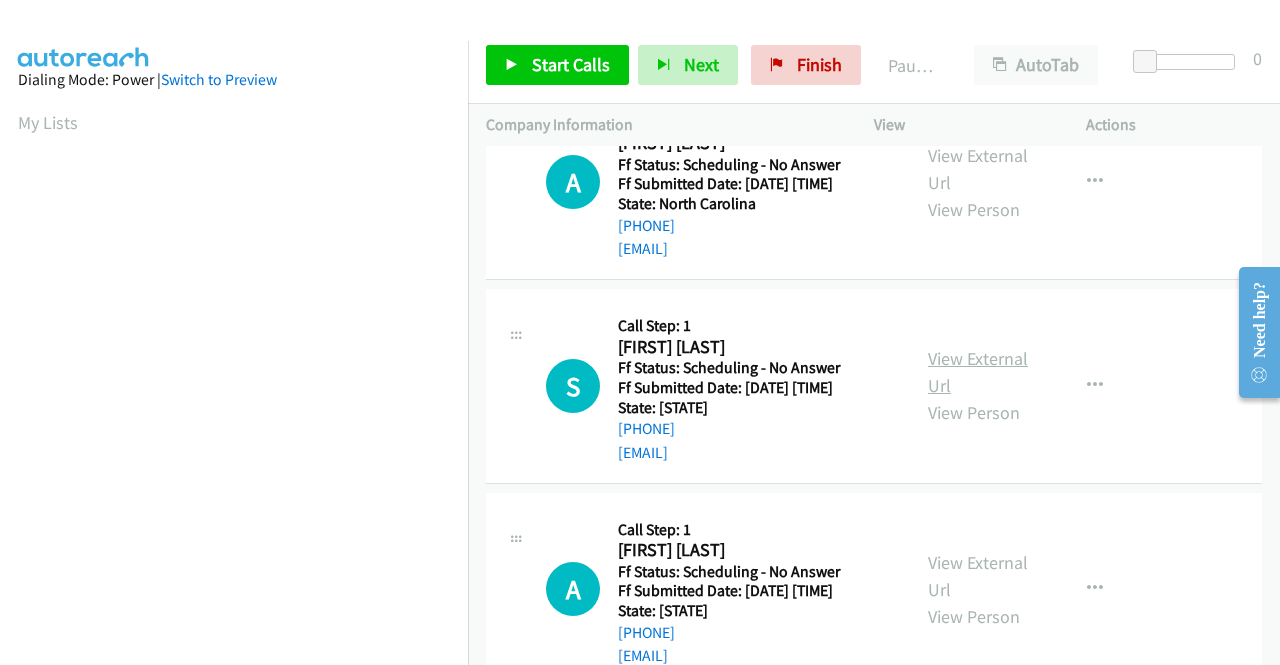 click on "View External Url" at bounding box center [978, 372] 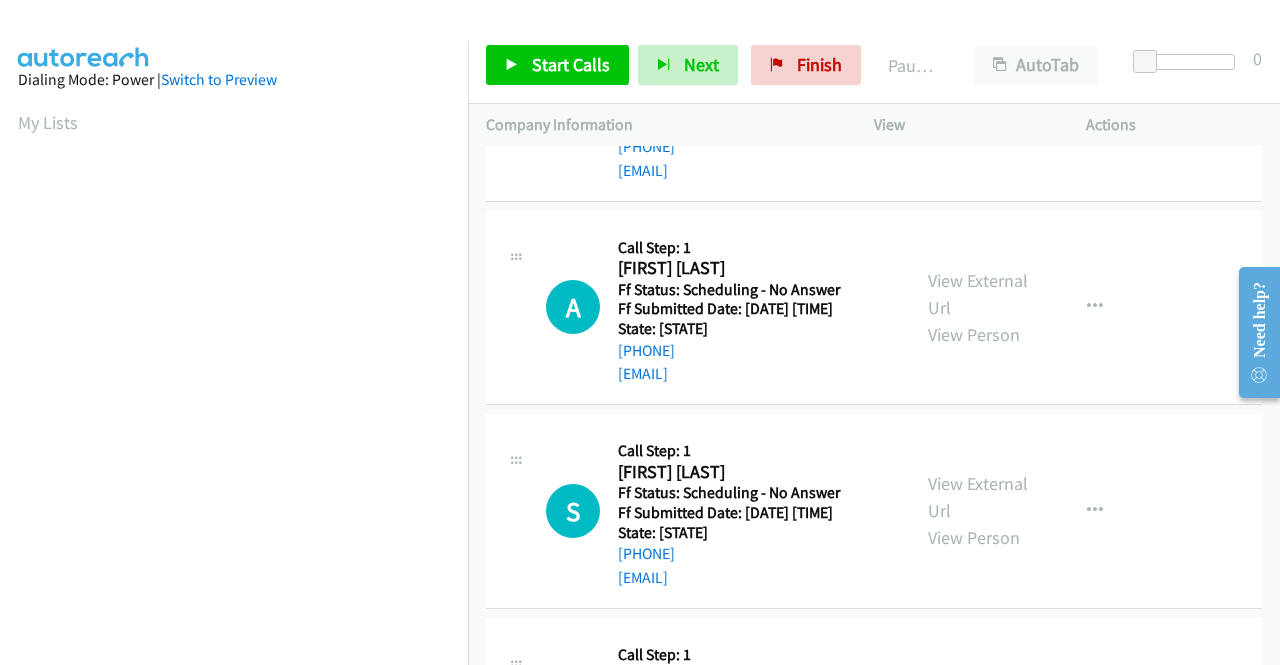 scroll, scrollTop: 2400, scrollLeft: 0, axis: vertical 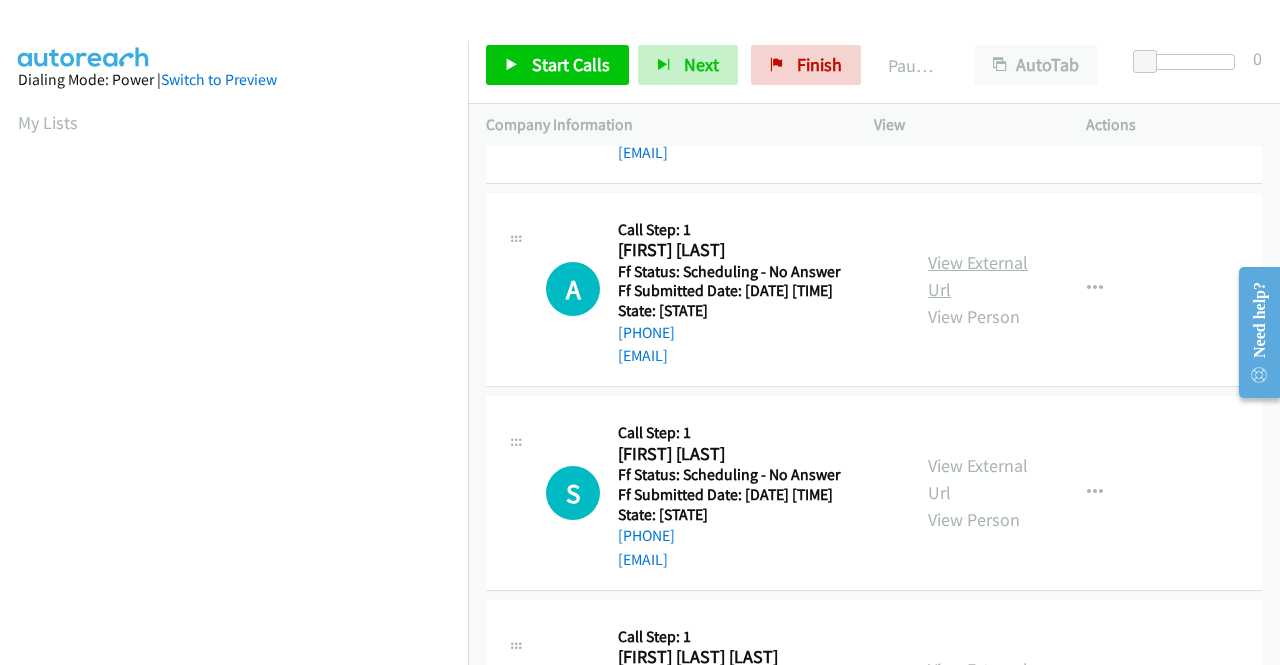 click on "View External Url" at bounding box center (978, 276) 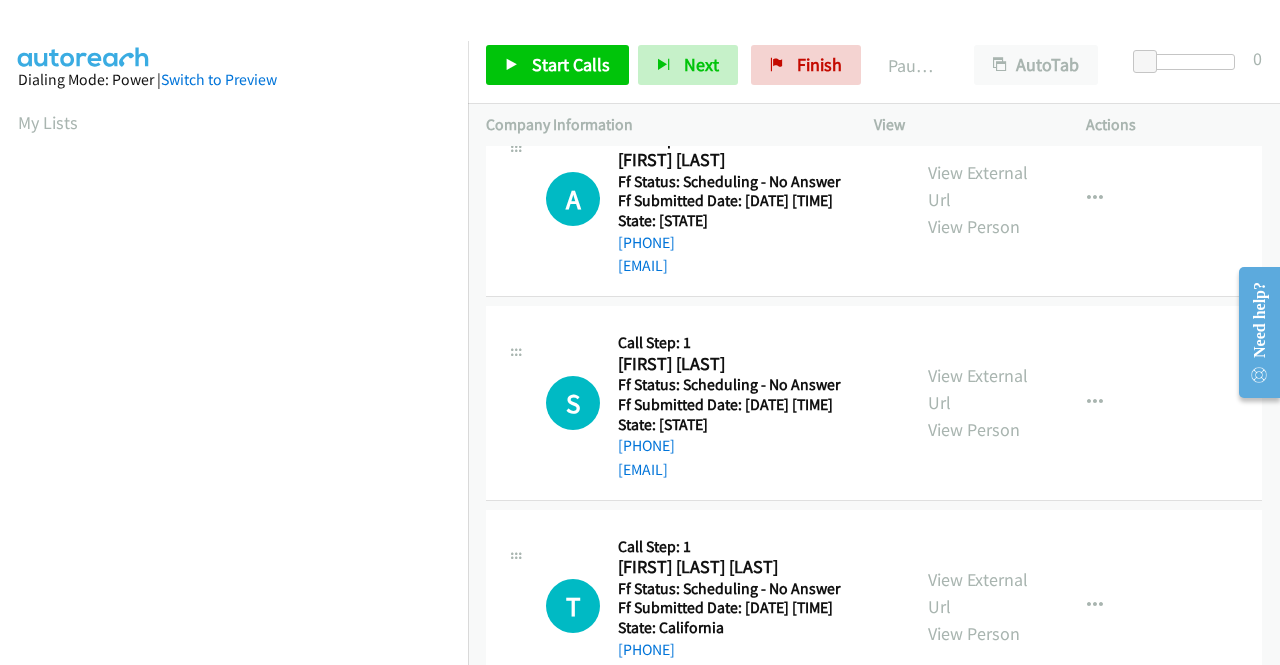 scroll, scrollTop: 2600, scrollLeft: 0, axis: vertical 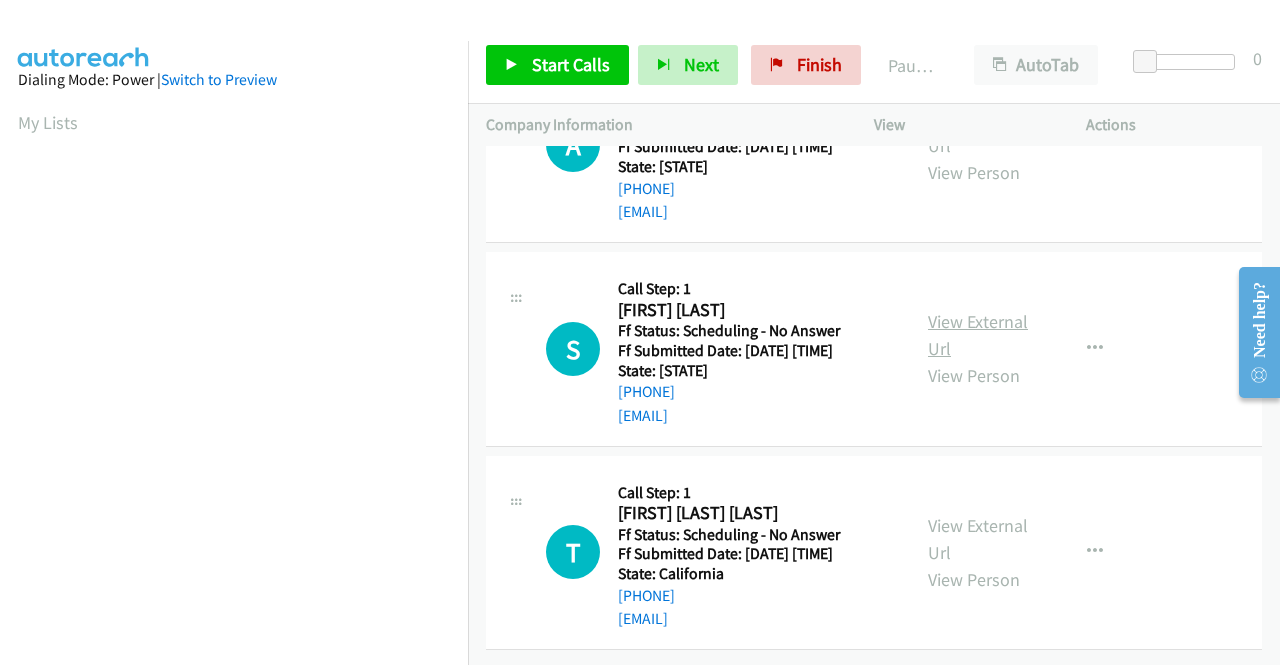 click on "View External Url" at bounding box center [978, 335] 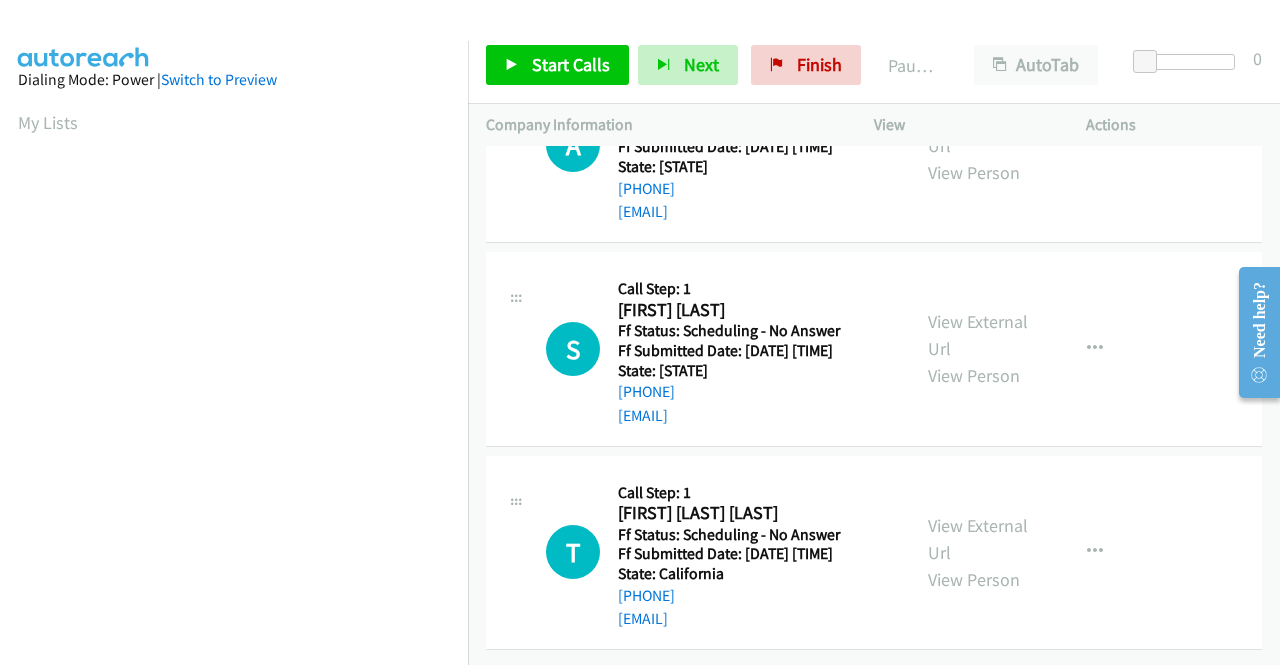 scroll, scrollTop: 2800, scrollLeft: 0, axis: vertical 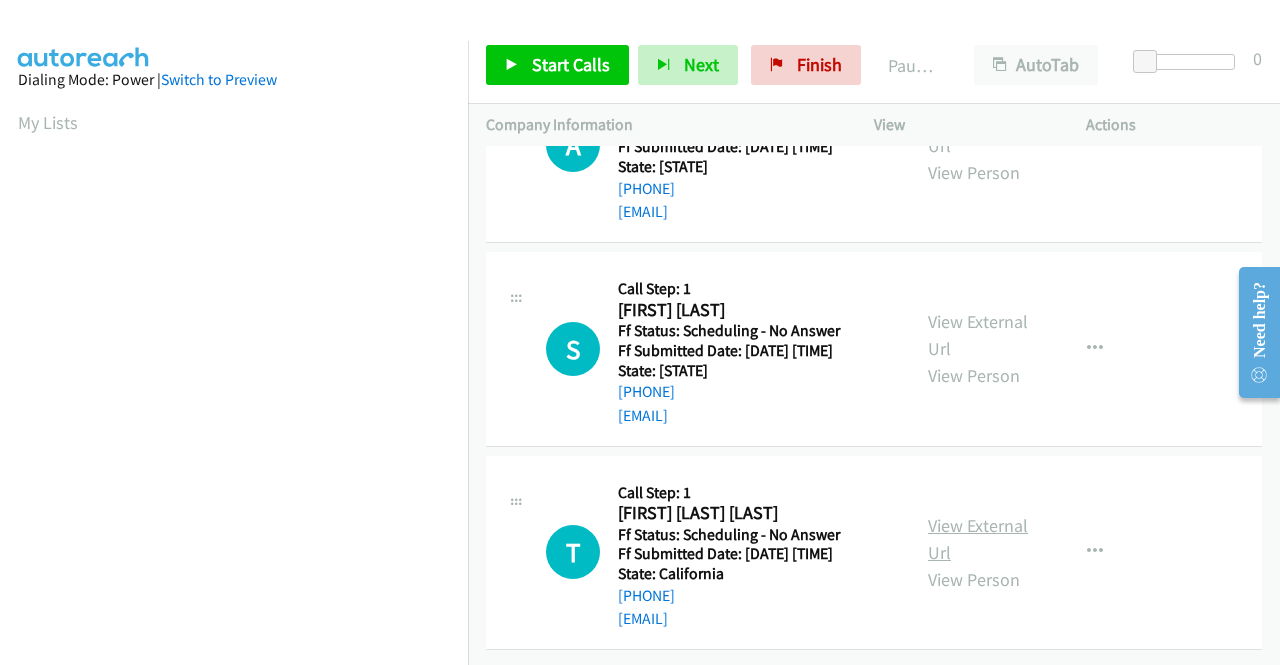 click on "View External Url" at bounding box center (978, 539) 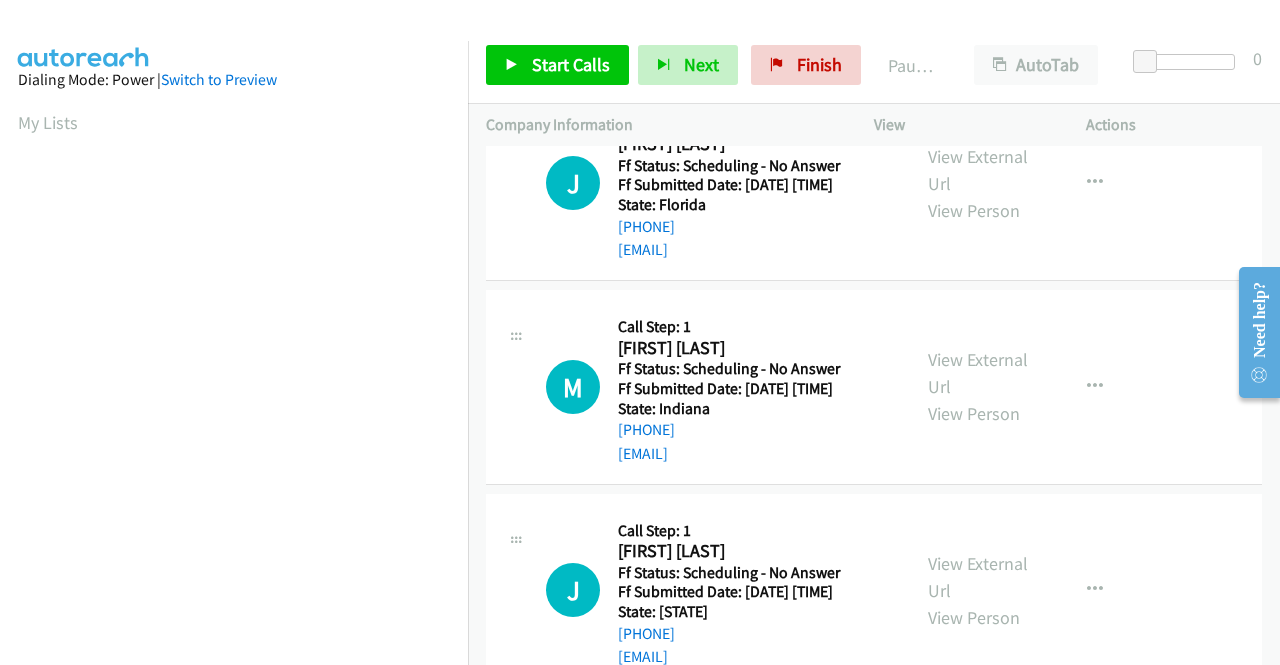 scroll, scrollTop: 0, scrollLeft: 0, axis: both 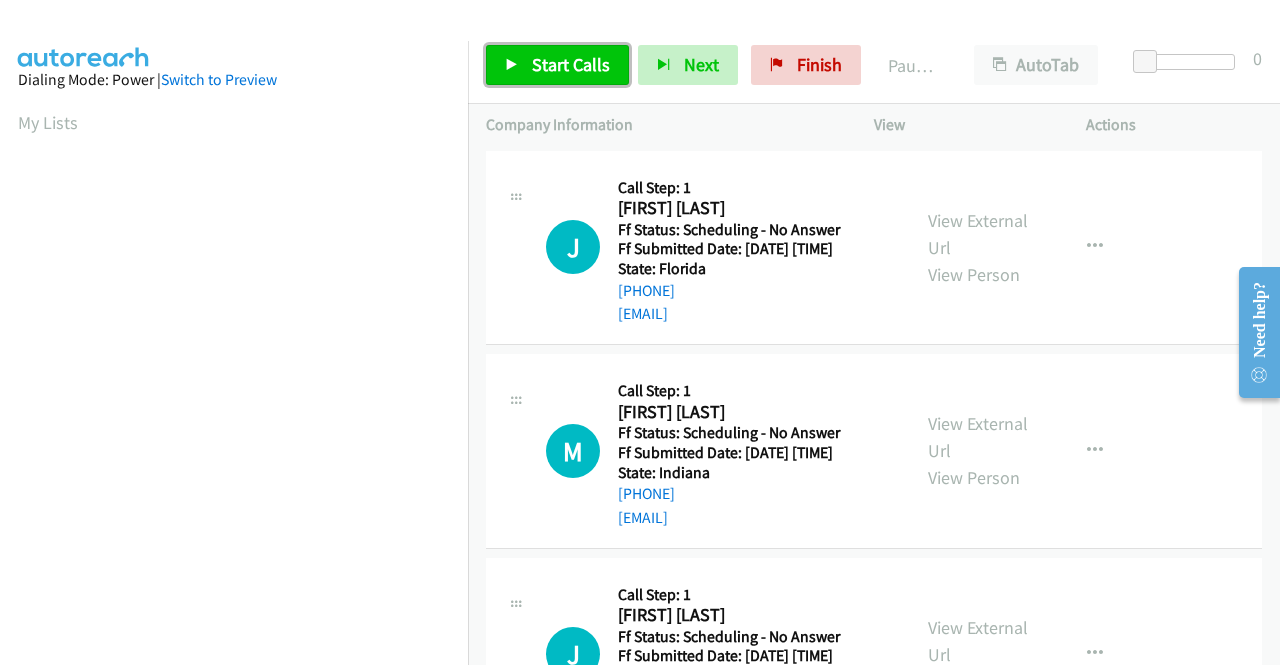 click on "Start Calls" at bounding box center [571, 64] 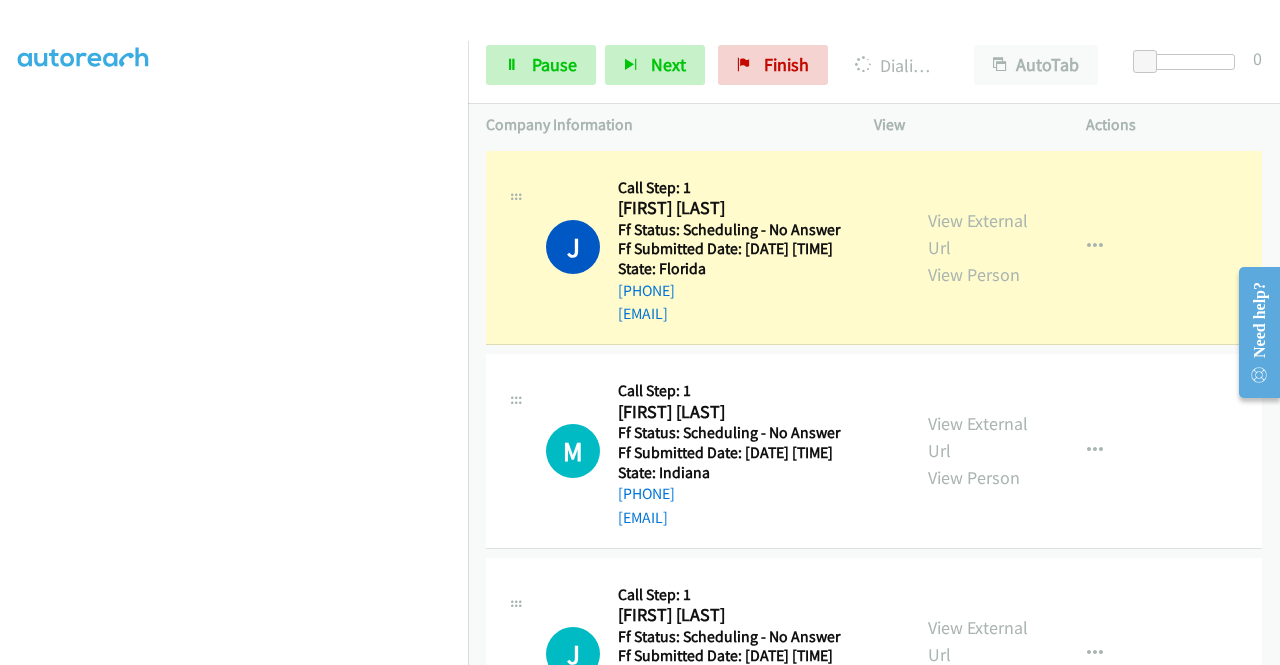 scroll, scrollTop: 456, scrollLeft: 0, axis: vertical 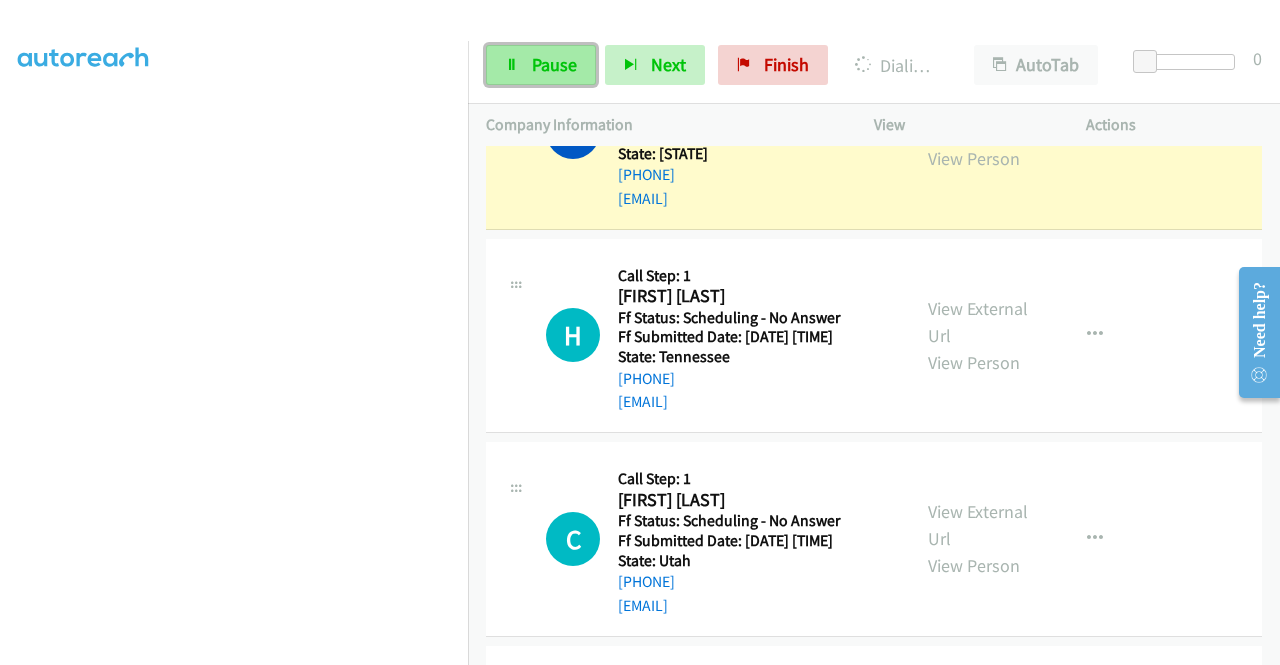 click at bounding box center [512, 66] 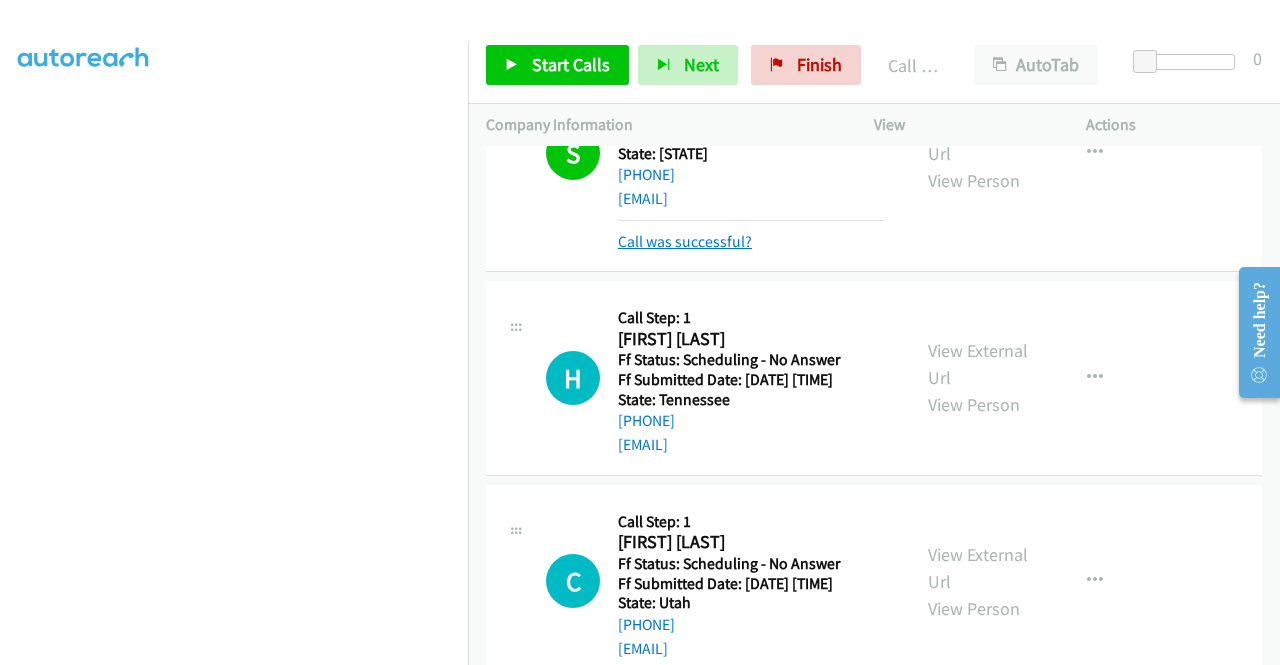 click on "Call was successful?" at bounding box center [685, 241] 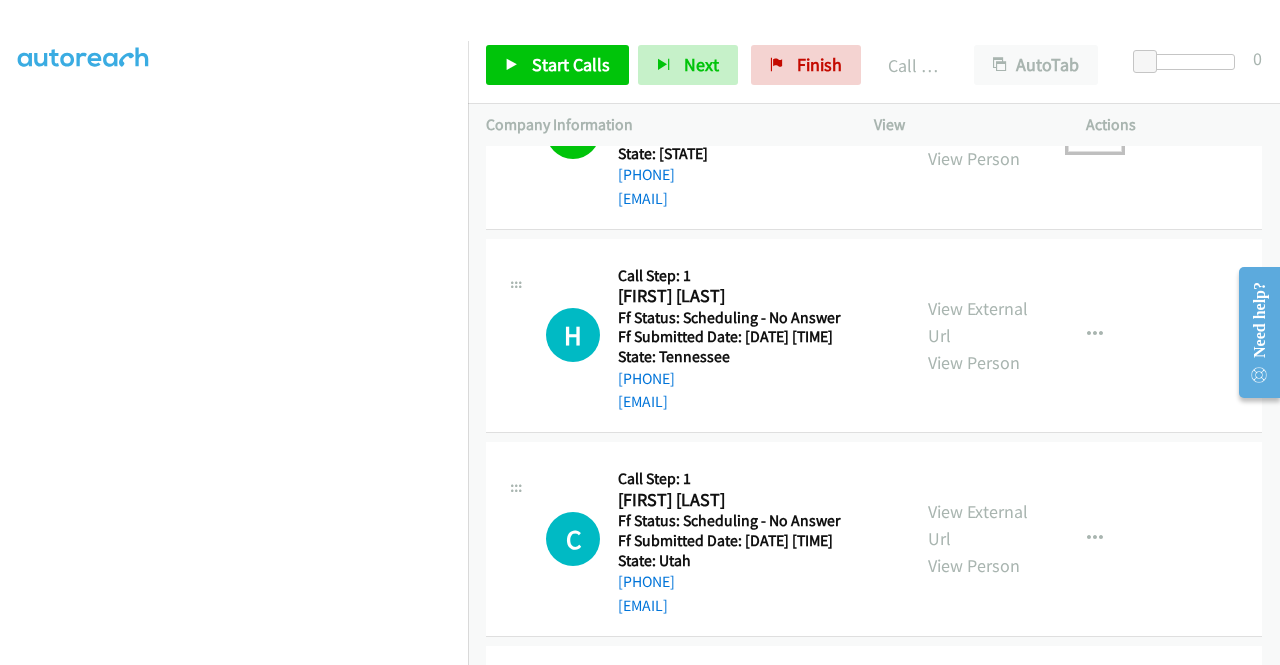 click at bounding box center (1095, 132) 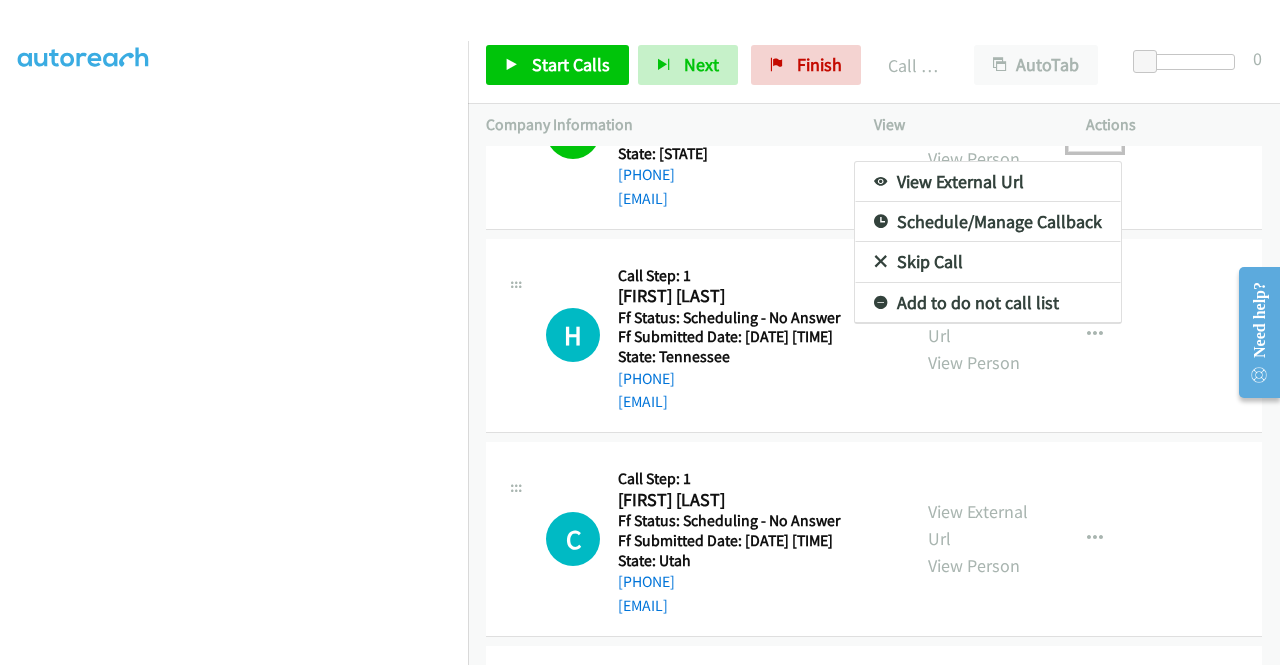 click on "Add to do not call list" at bounding box center [988, 303] 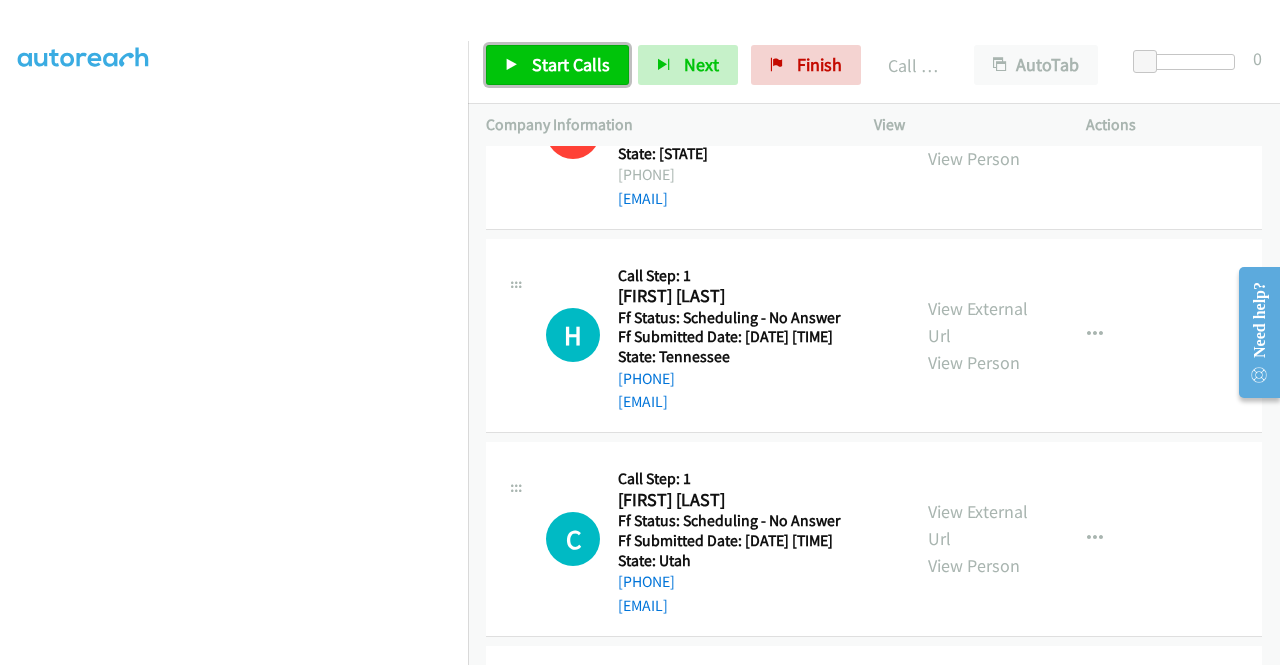 click on "Start Calls" at bounding box center [571, 64] 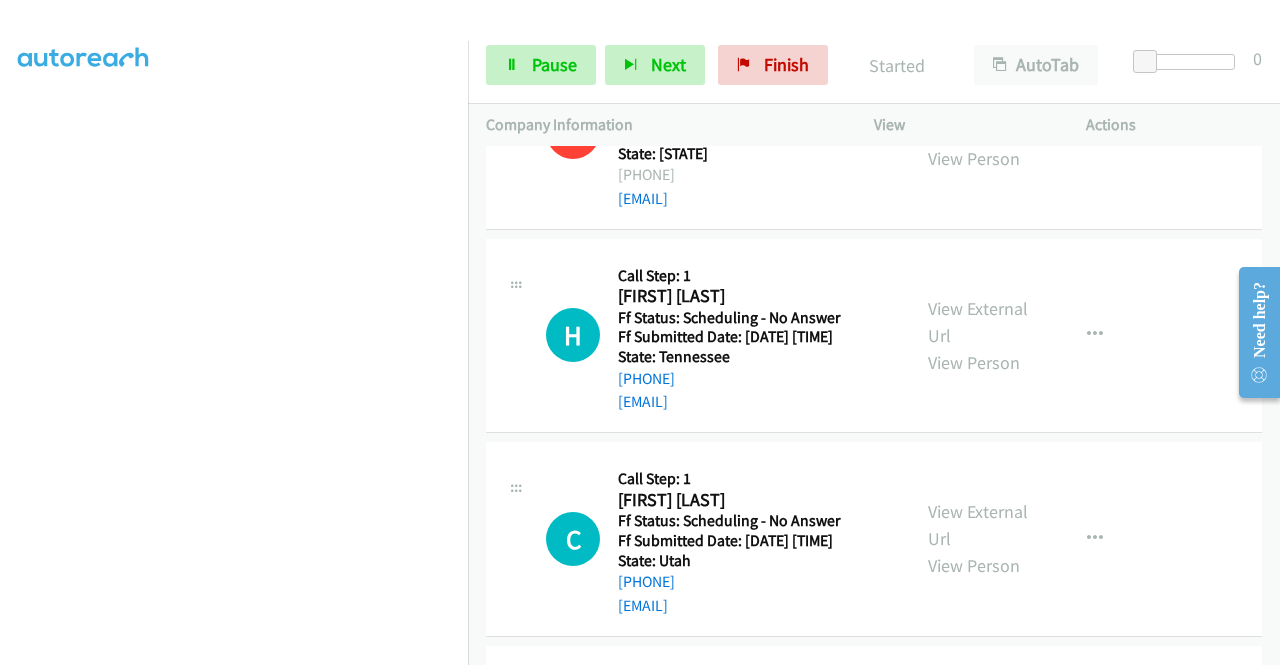 scroll, scrollTop: 1200, scrollLeft: 0, axis: vertical 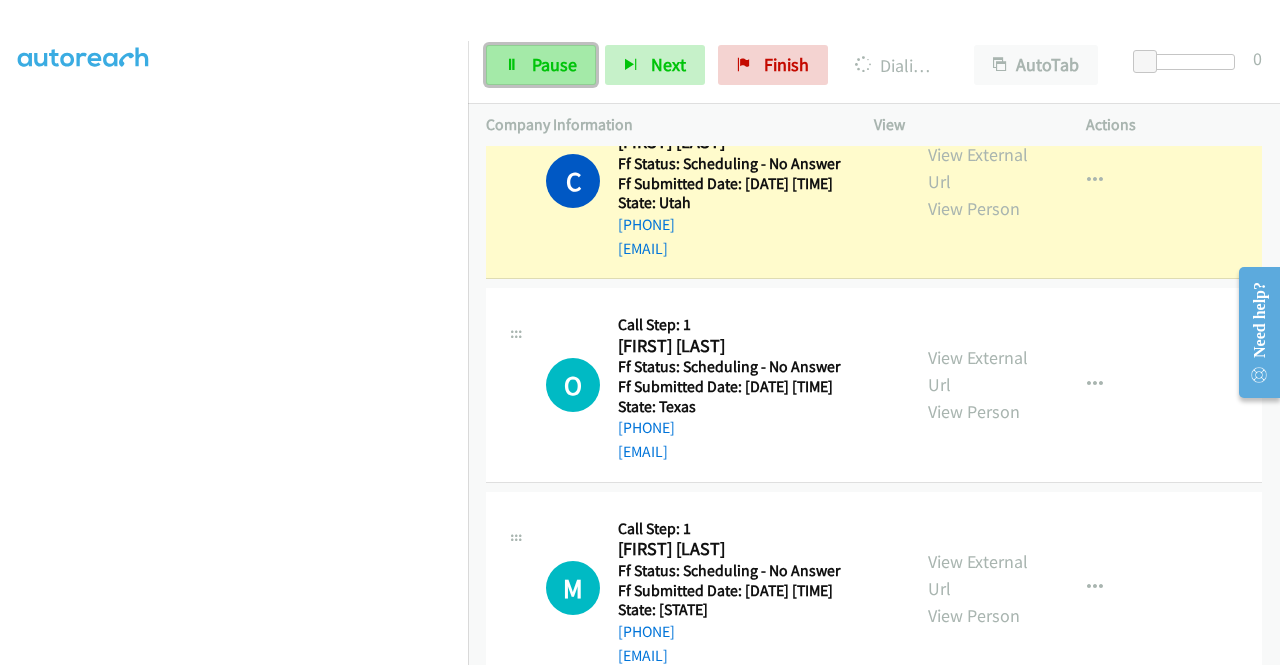 click on "Pause" at bounding box center (541, 65) 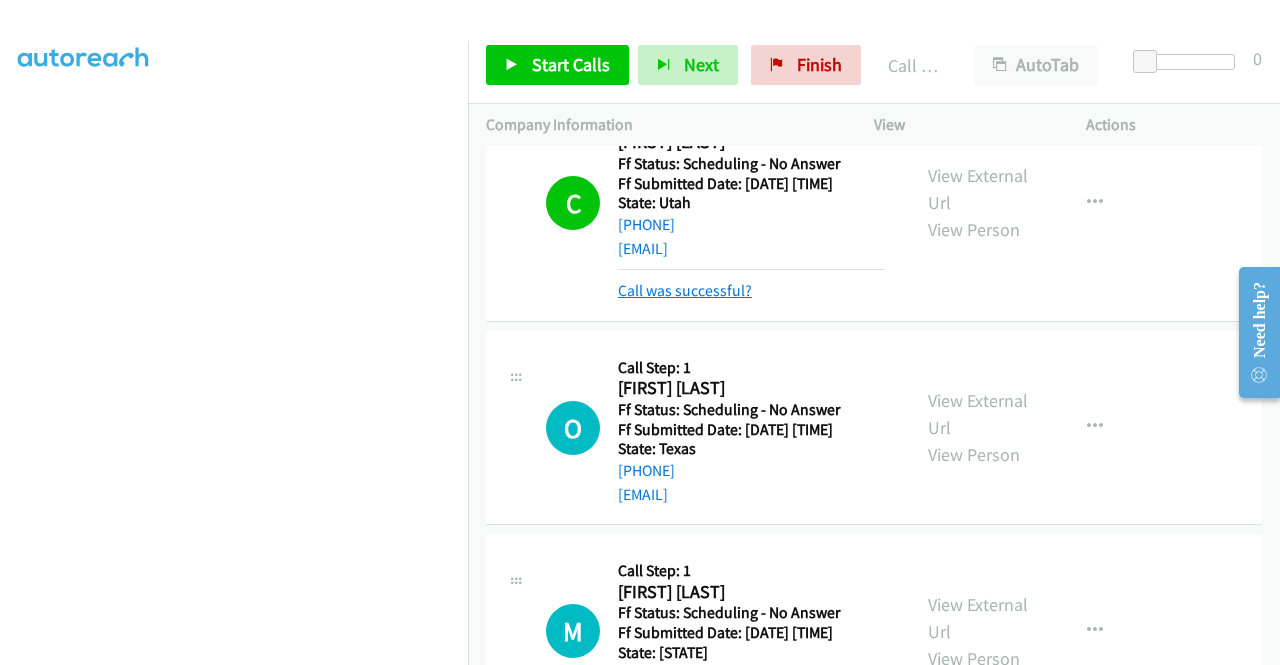 click on "Call was successful?" at bounding box center [685, 290] 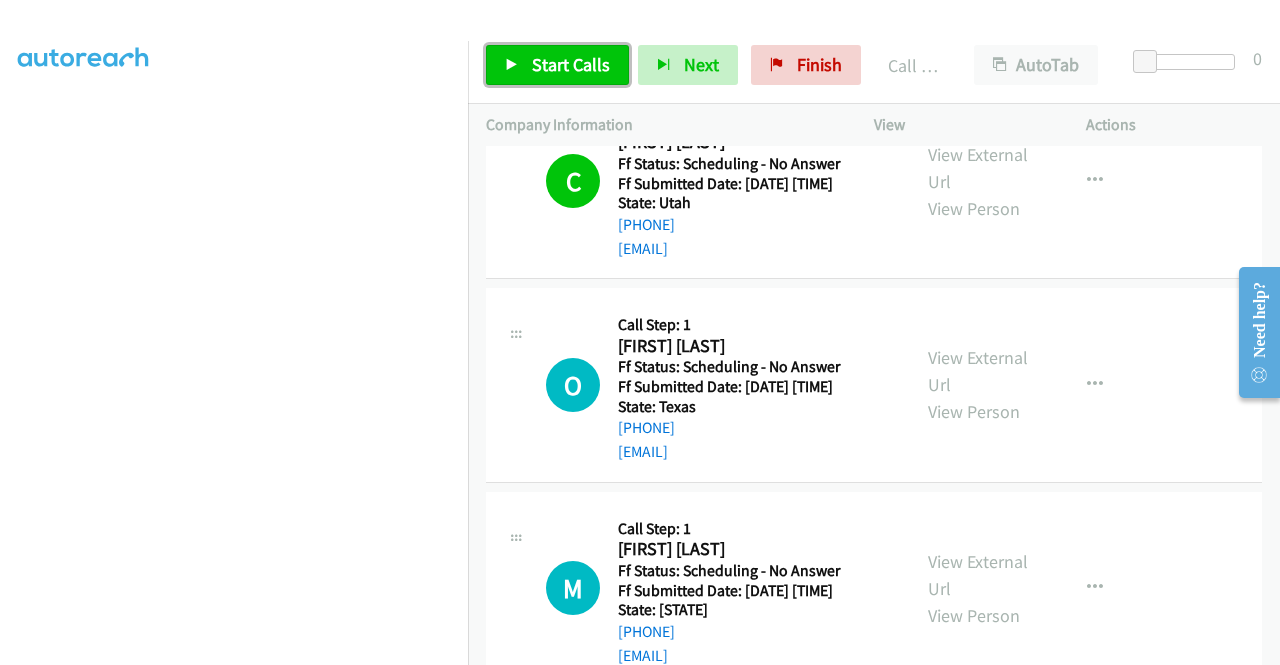 click on "Start Calls" at bounding box center (557, 65) 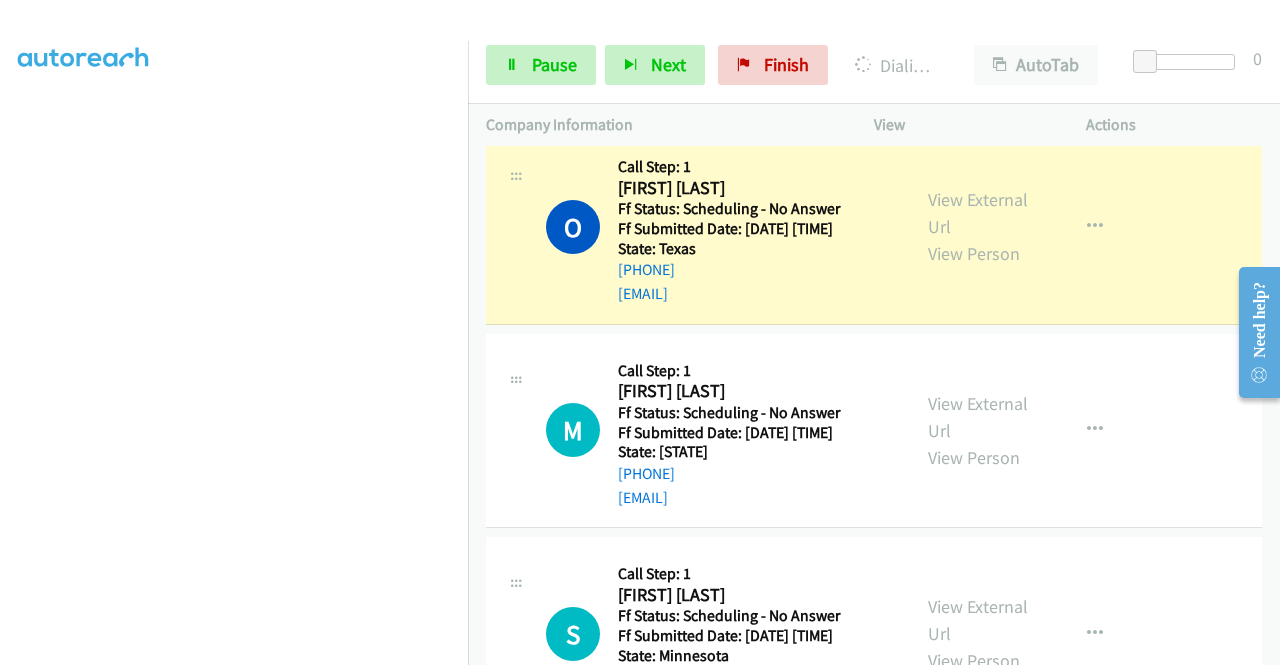 scroll, scrollTop: 1700, scrollLeft: 0, axis: vertical 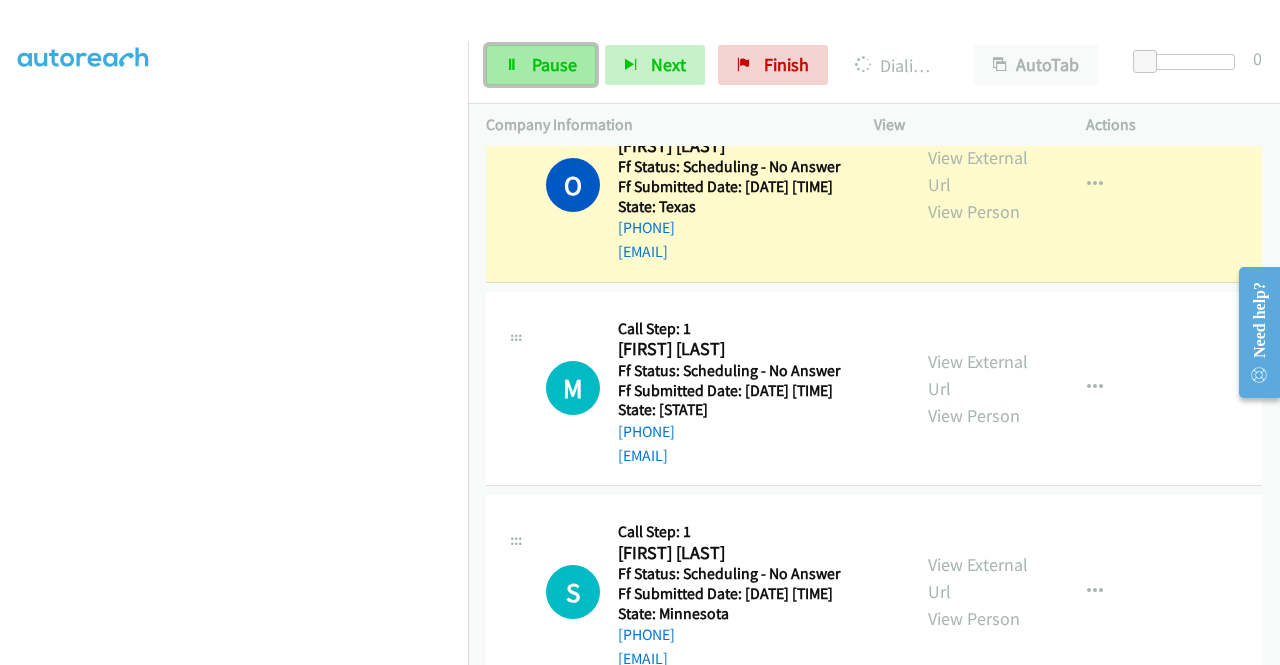 click on "Pause" at bounding box center [541, 65] 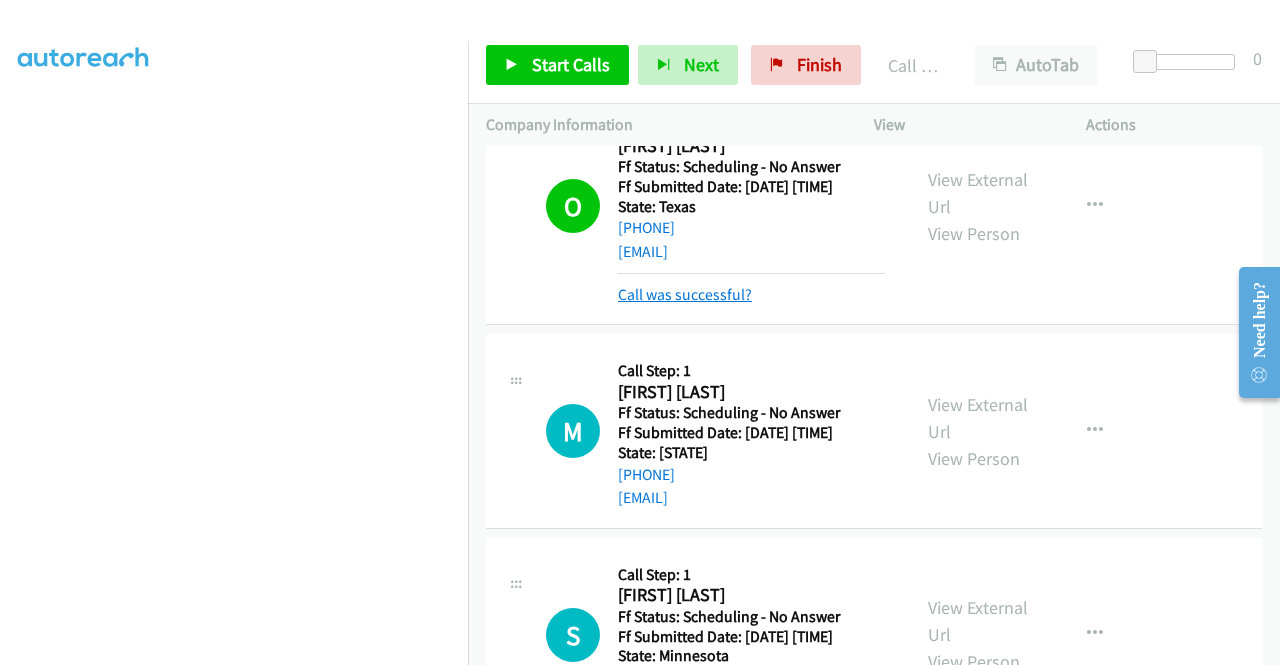 click on "Call was successful?" at bounding box center (685, 294) 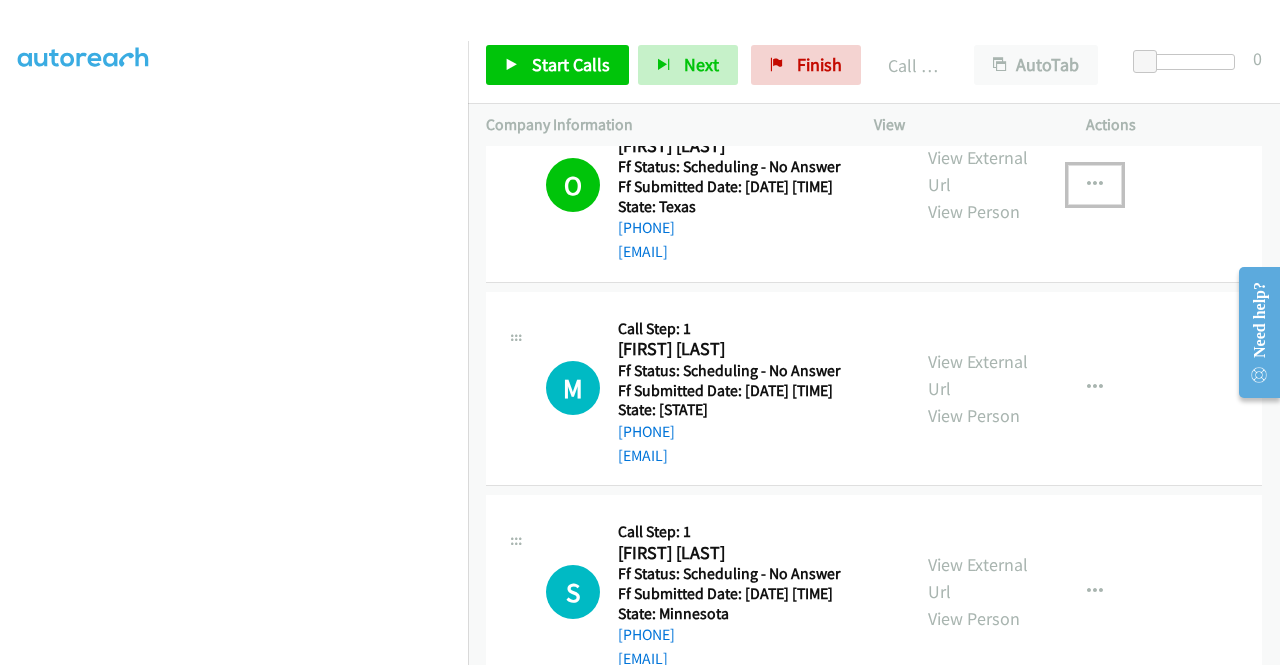 click at bounding box center [1095, 185] 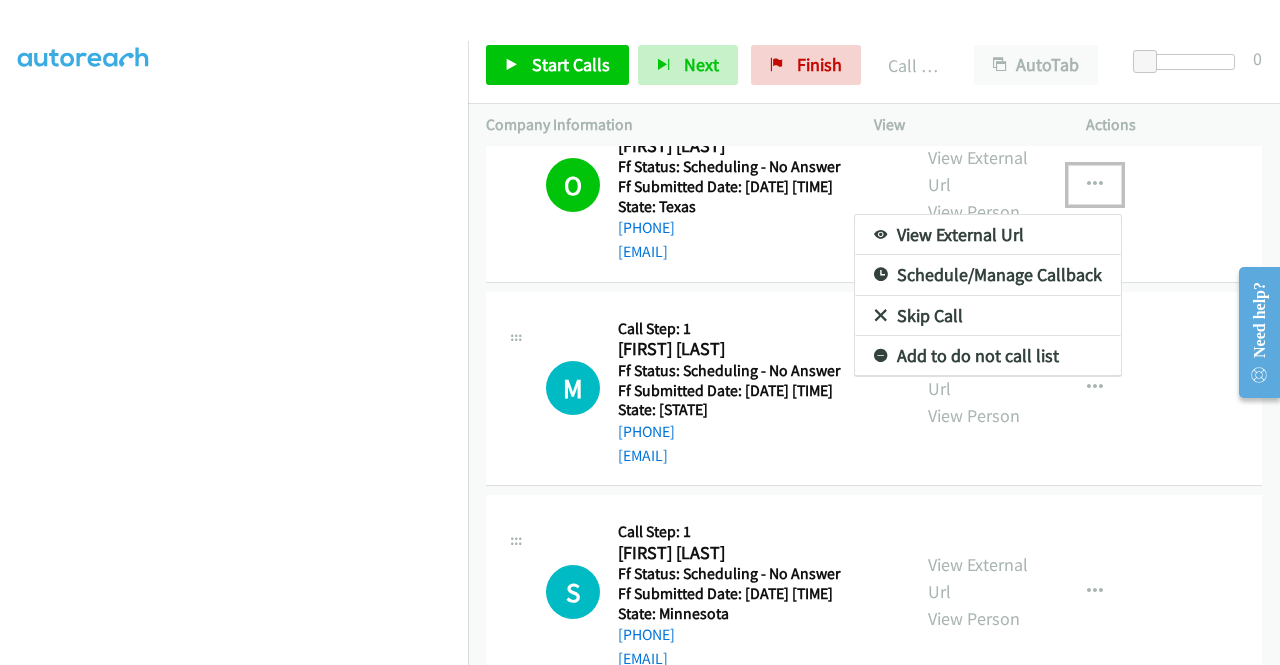 click on "Add to do not call list" at bounding box center [988, 356] 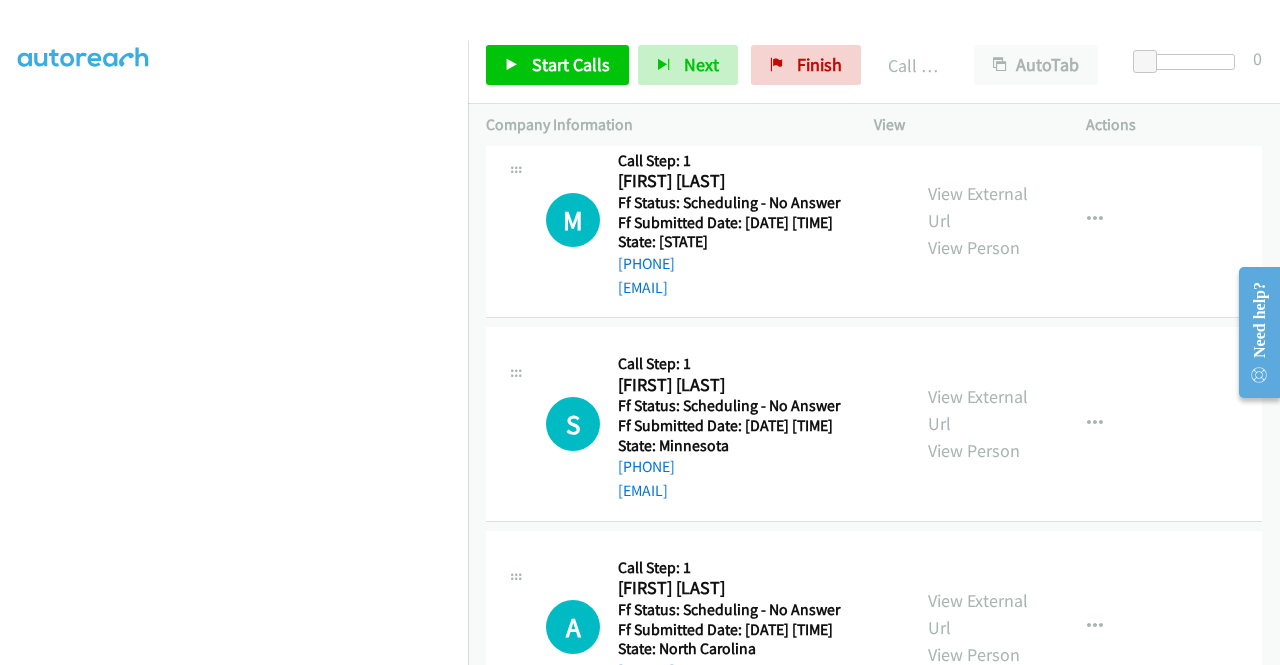 scroll, scrollTop: 1900, scrollLeft: 0, axis: vertical 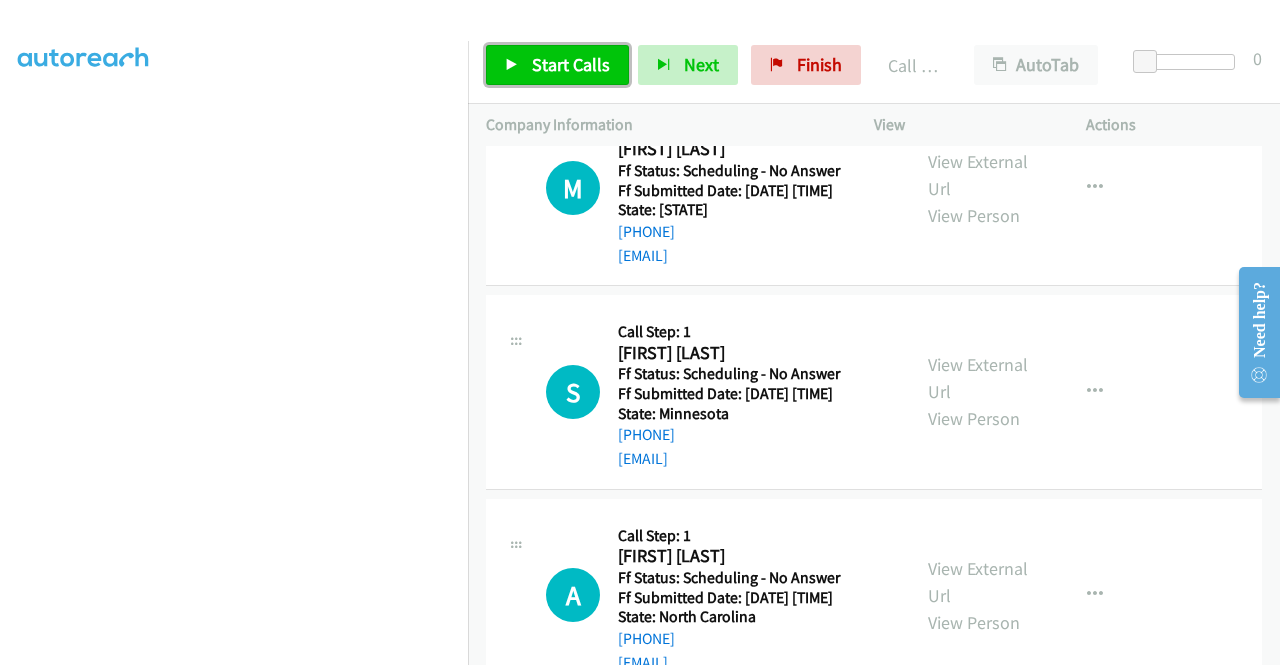 click on "Start Calls" at bounding box center (557, 65) 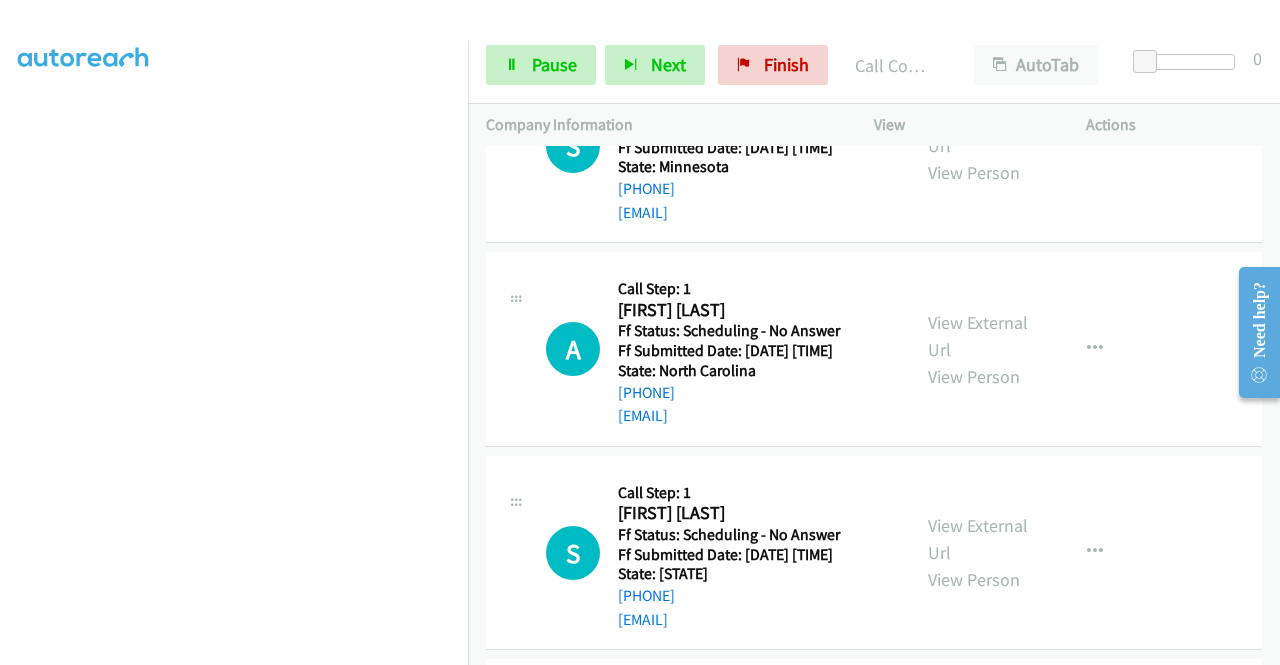 scroll, scrollTop: 2220, scrollLeft: 0, axis: vertical 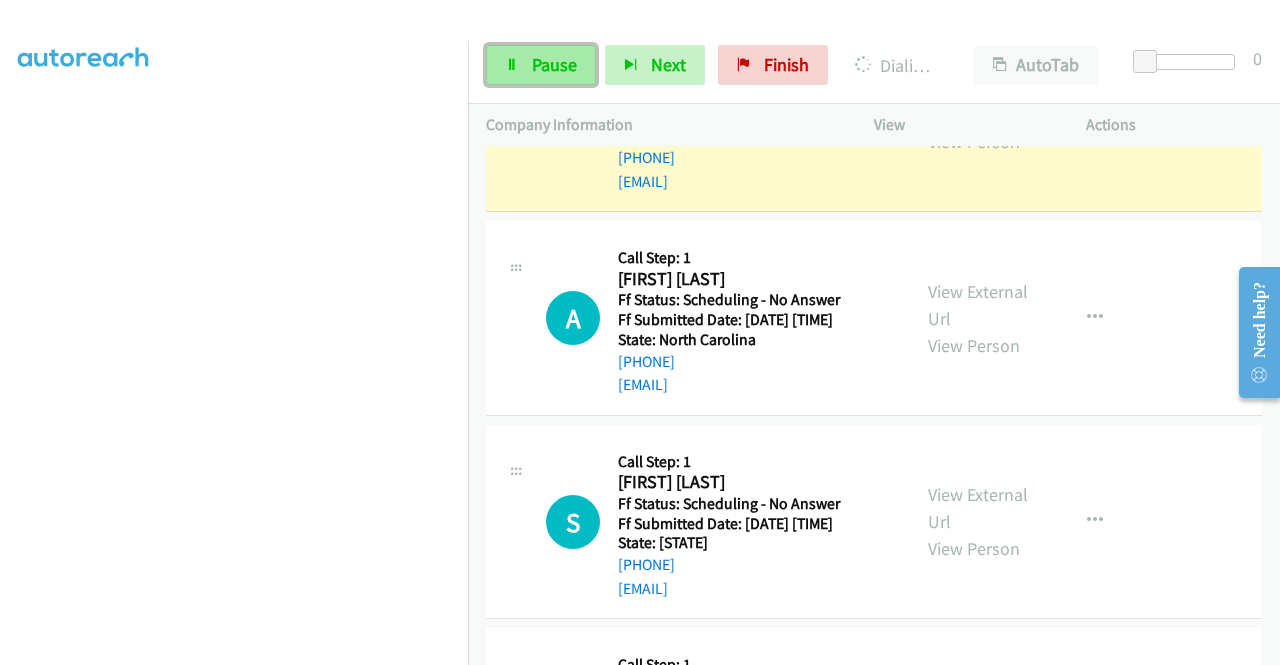 click on "Pause" at bounding box center (541, 65) 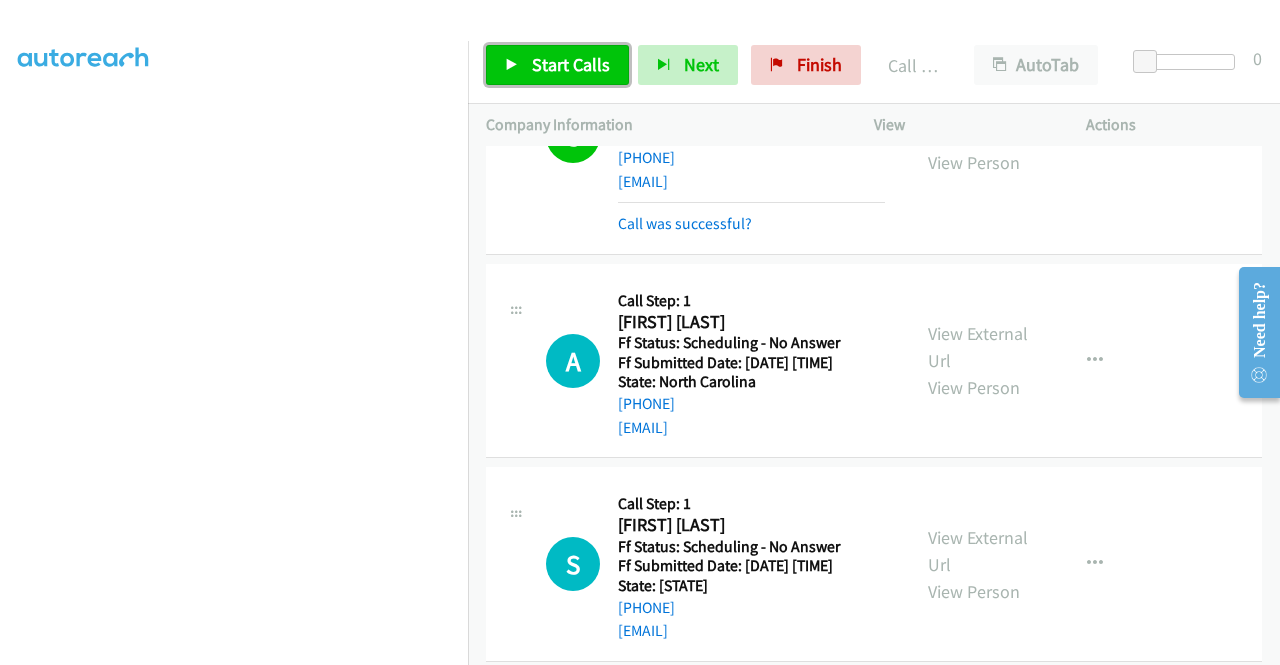 click on "Start Calls" at bounding box center (571, 64) 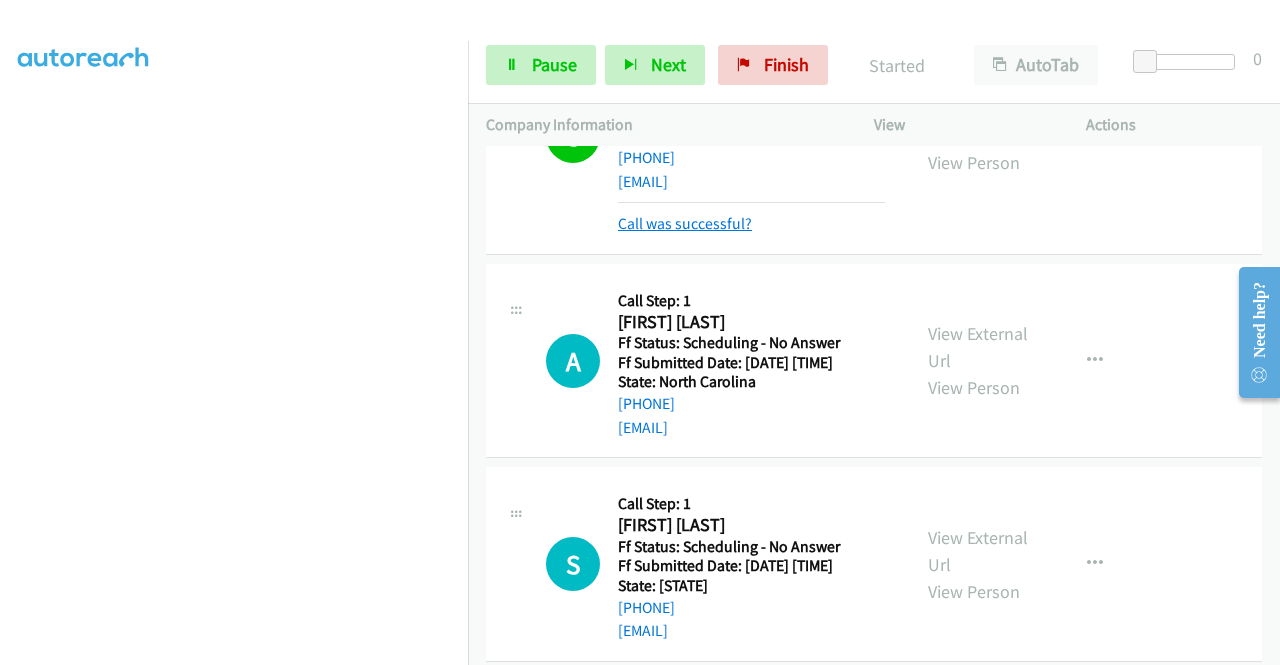 click on "Call was successful?" at bounding box center (685, 223) 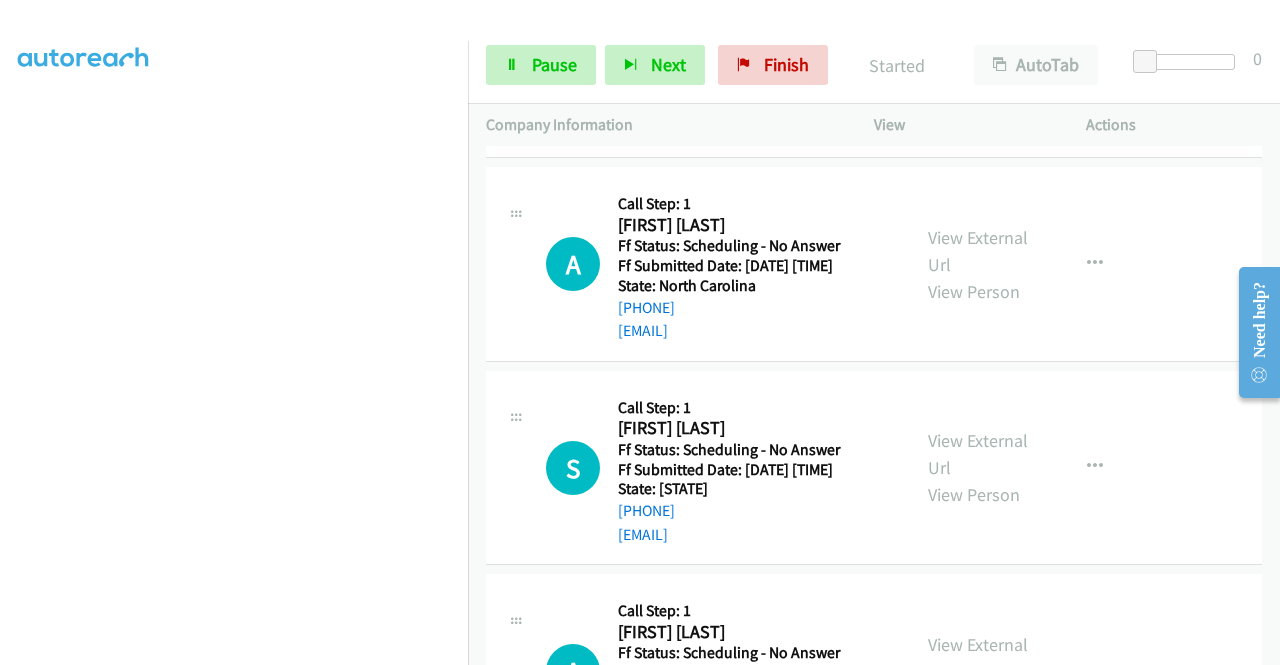 scroll, scrollTop: 2420, scrollLeft: 0, axis: vertical 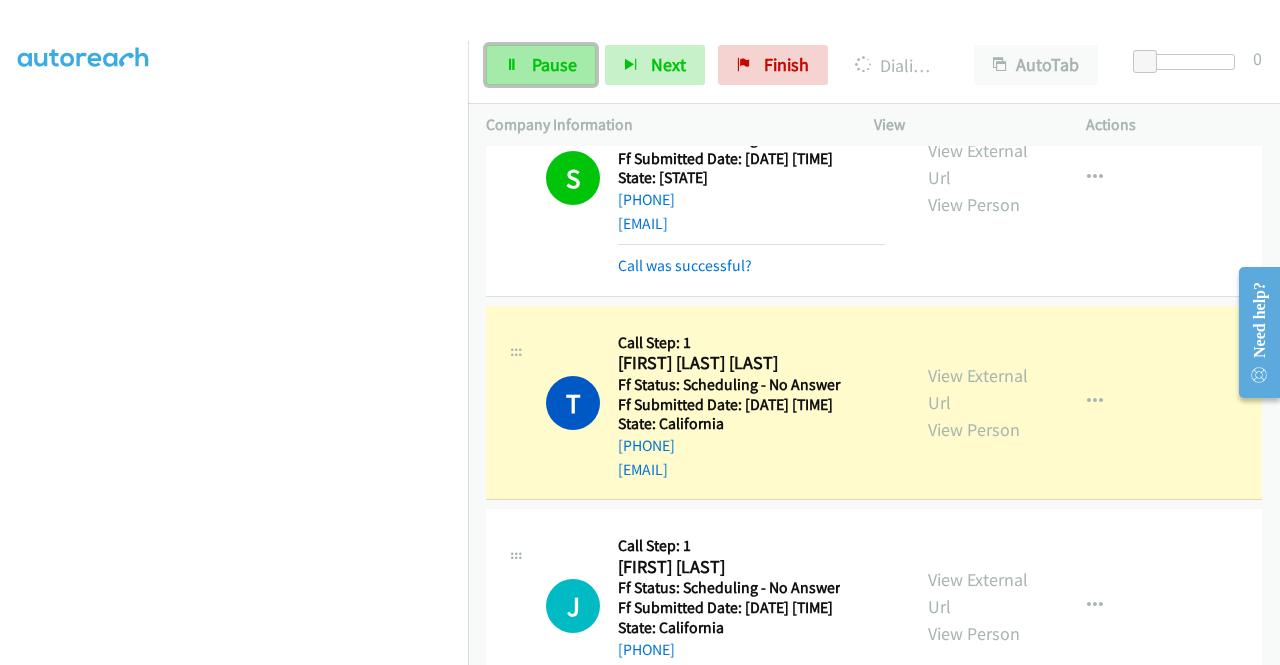 click on "Pause" at bounding box center [554, 64] 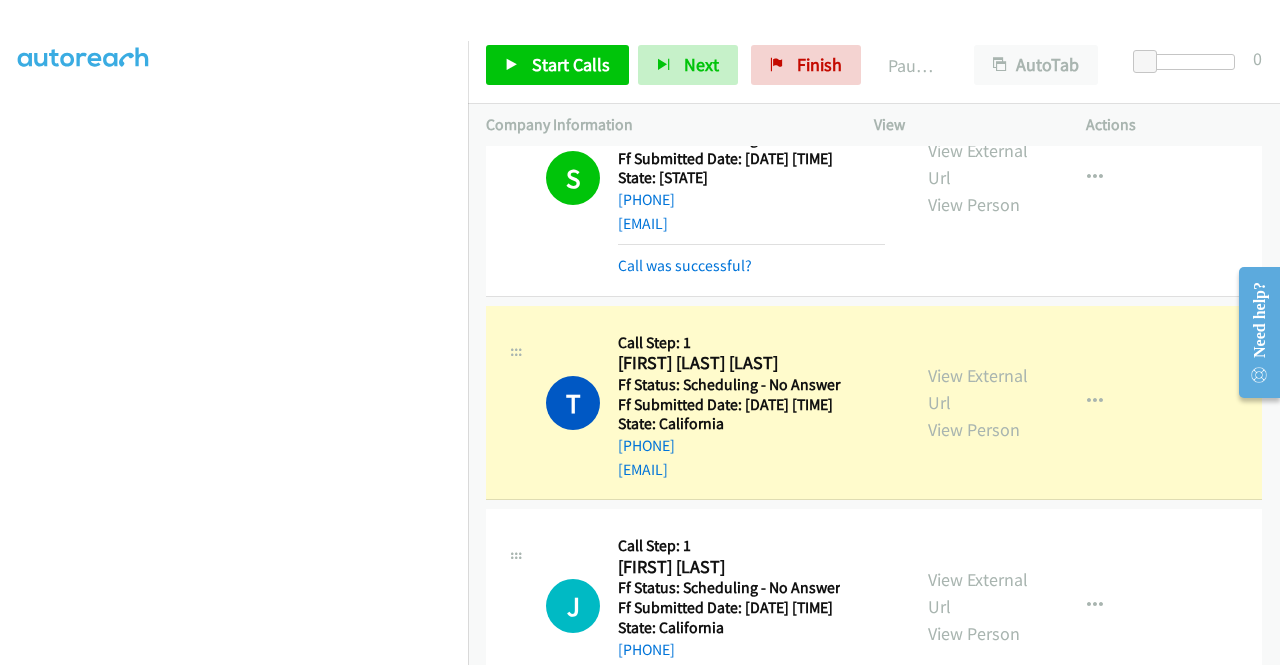 scroll, scrollTop: 3220, scrollLeft: 0, axis: vertical 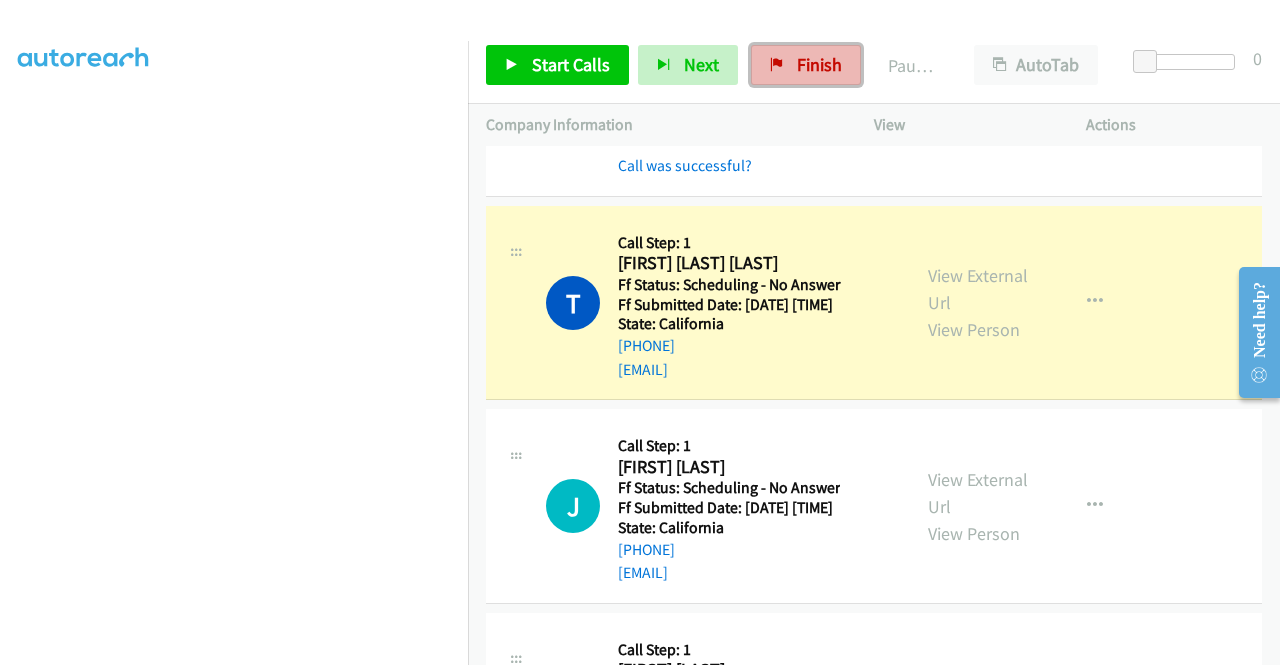 click on "Finish" at bounding box center [819, 64] 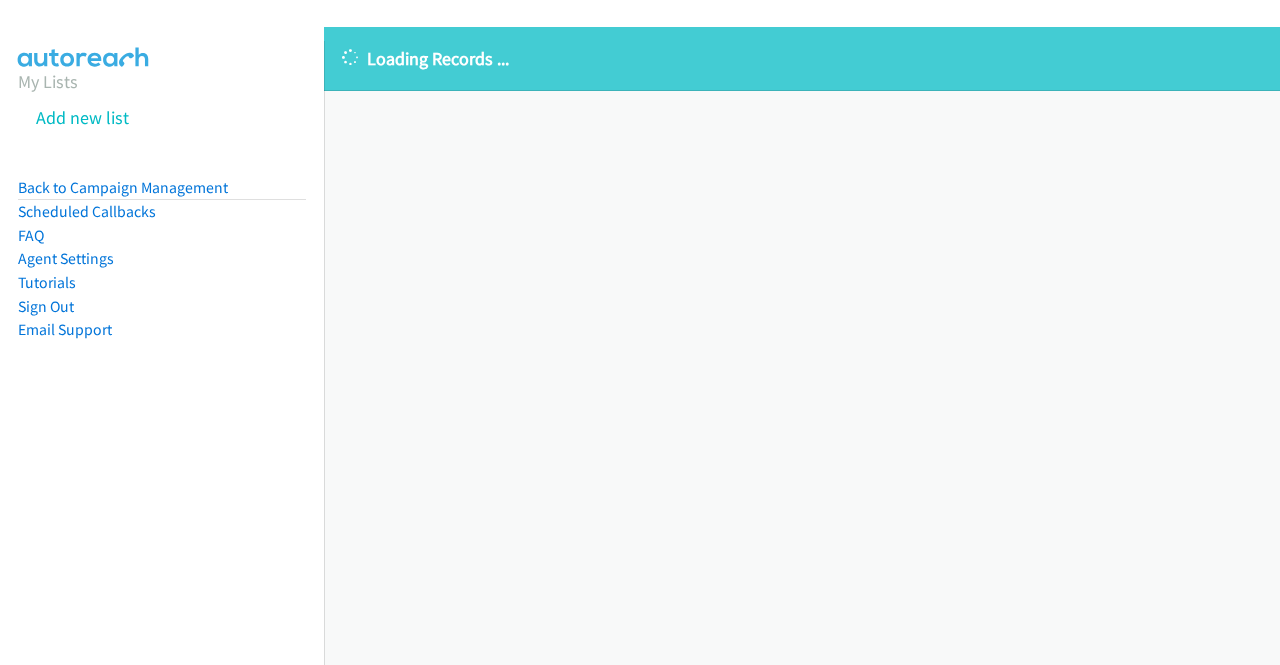 scroll, scrollTop: 0, scrollLeft: 0, axis: both 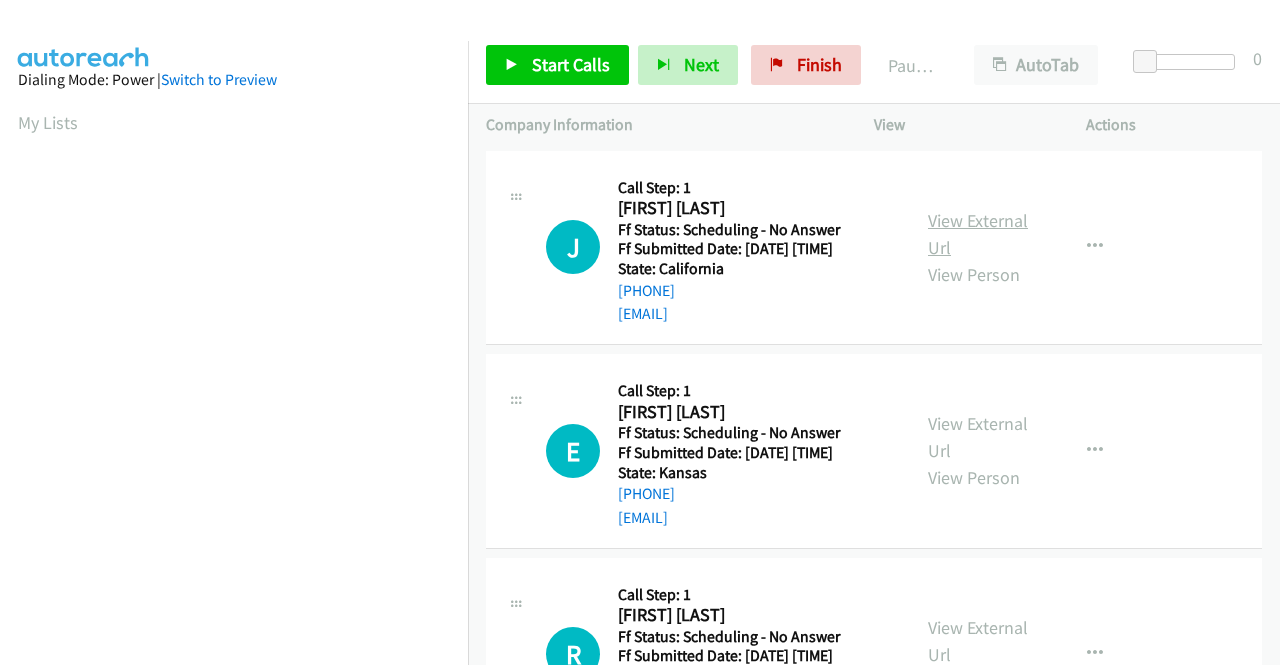click on "View External Url" at bounding box center (978, 234) 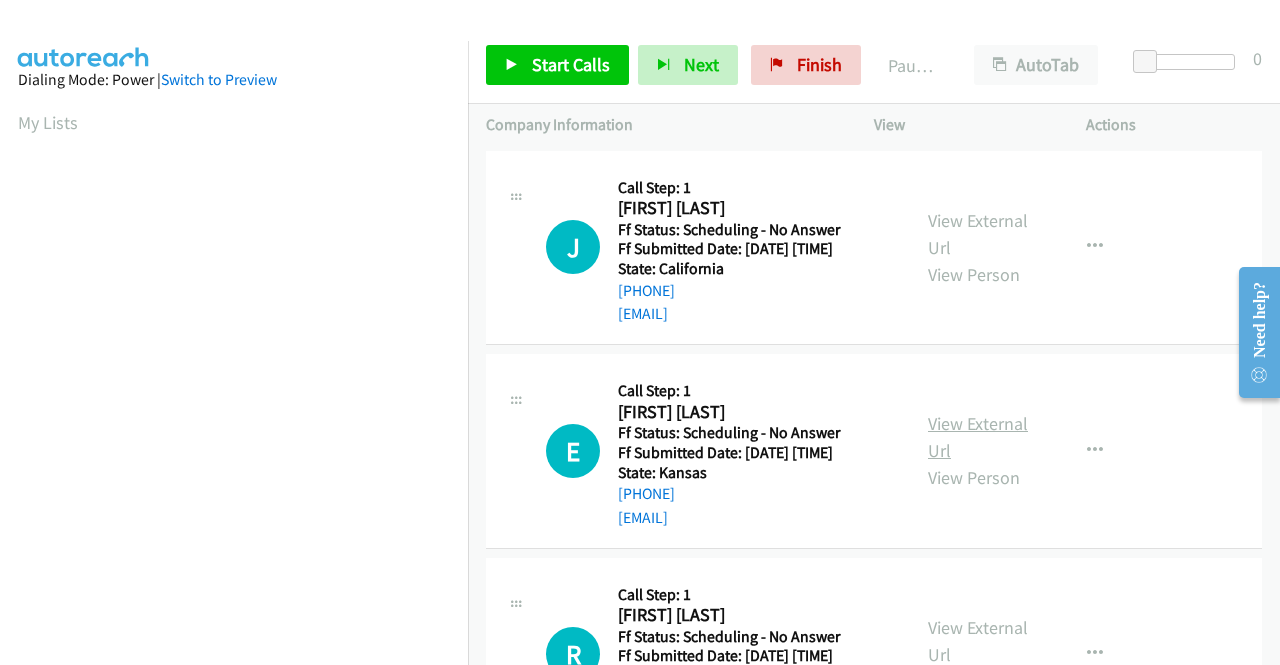 click on "View External Url" at bounding box center (978, 437) 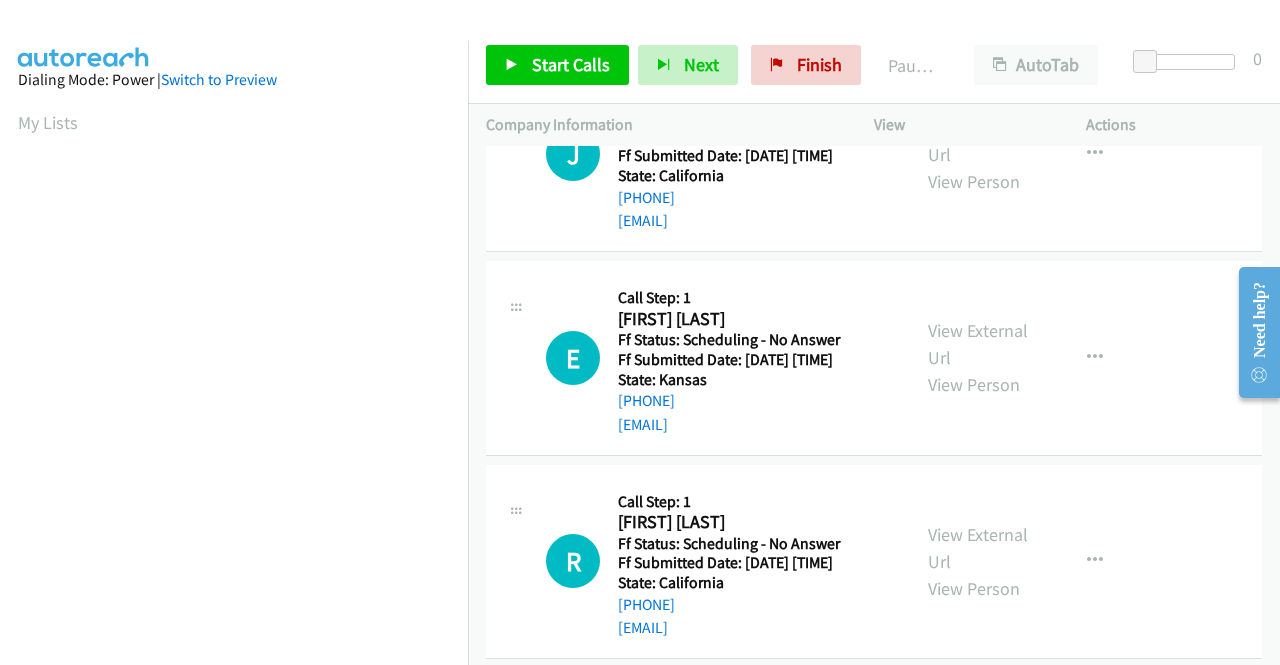 scroll, scrollTop: 200, scrollLeft: 0, axis: vertical 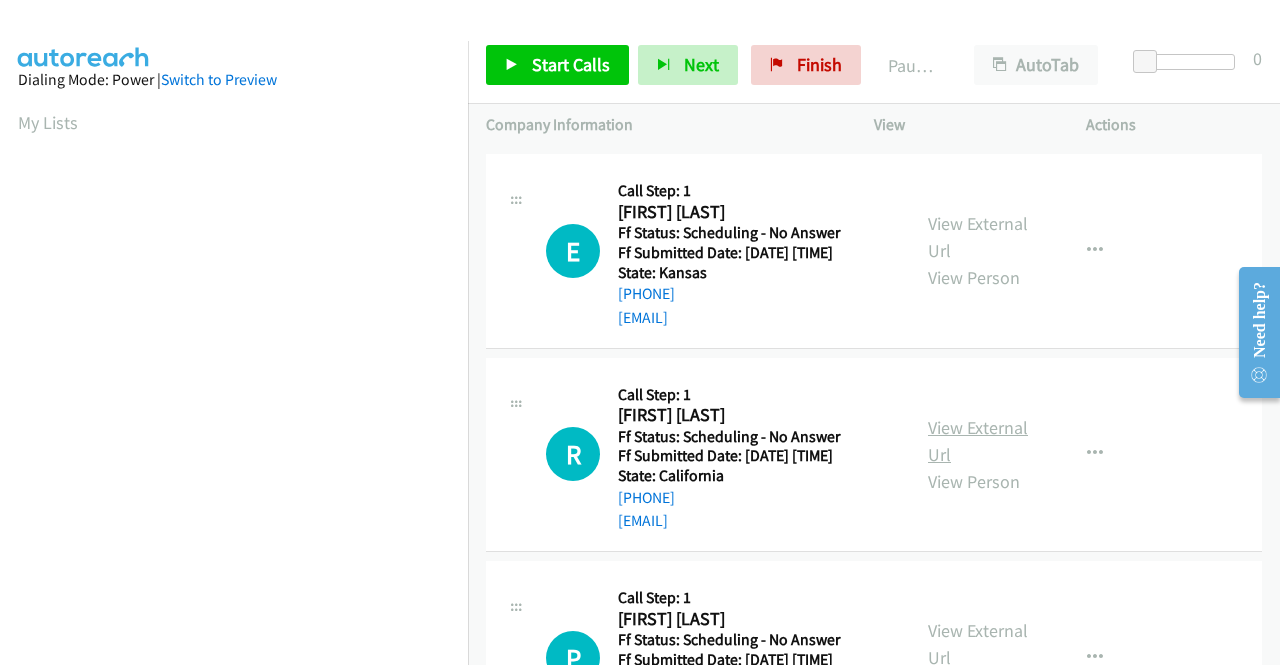 click on "View External Url" at bounding box center (978, 441) 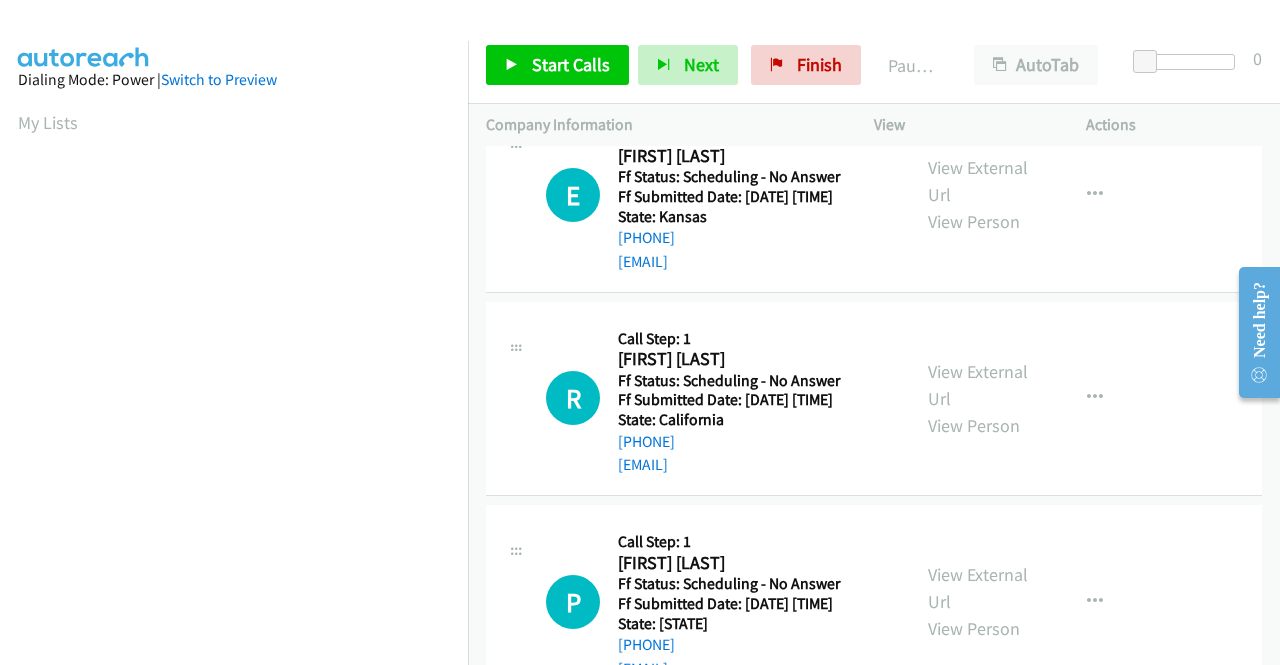 scroll, scrollTop: 400, scrollLeft: 0, axis: vertical 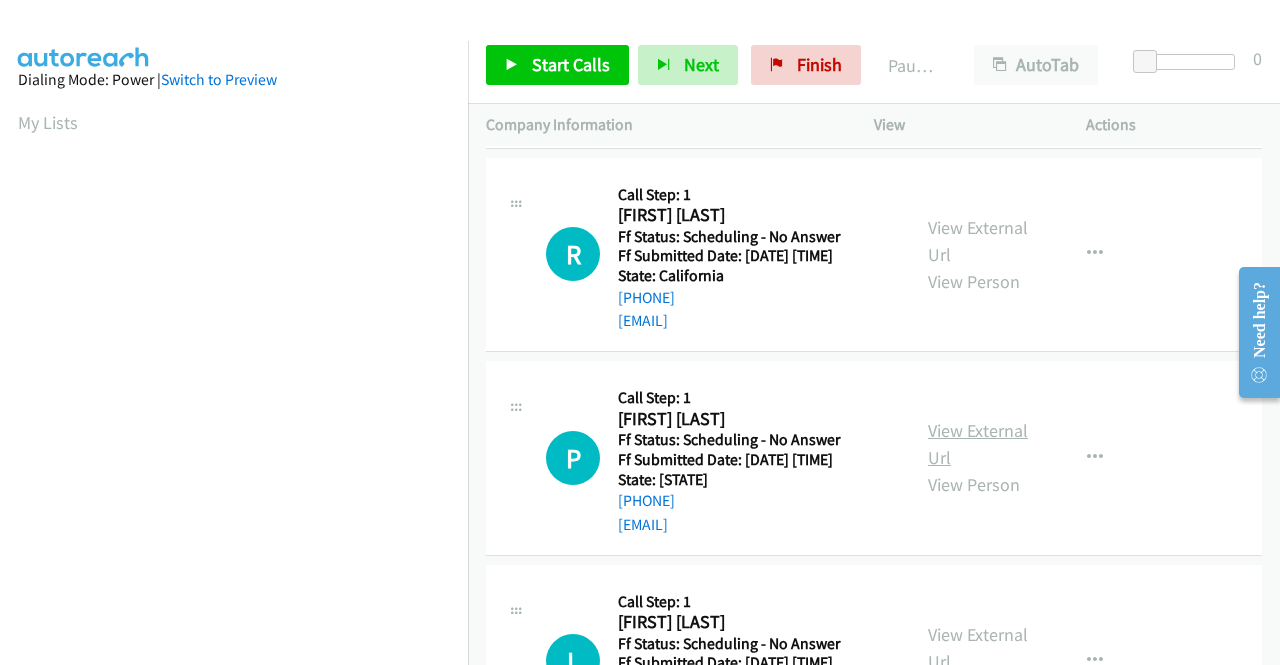 click on "View External Url" at bounding box center (978, 444) 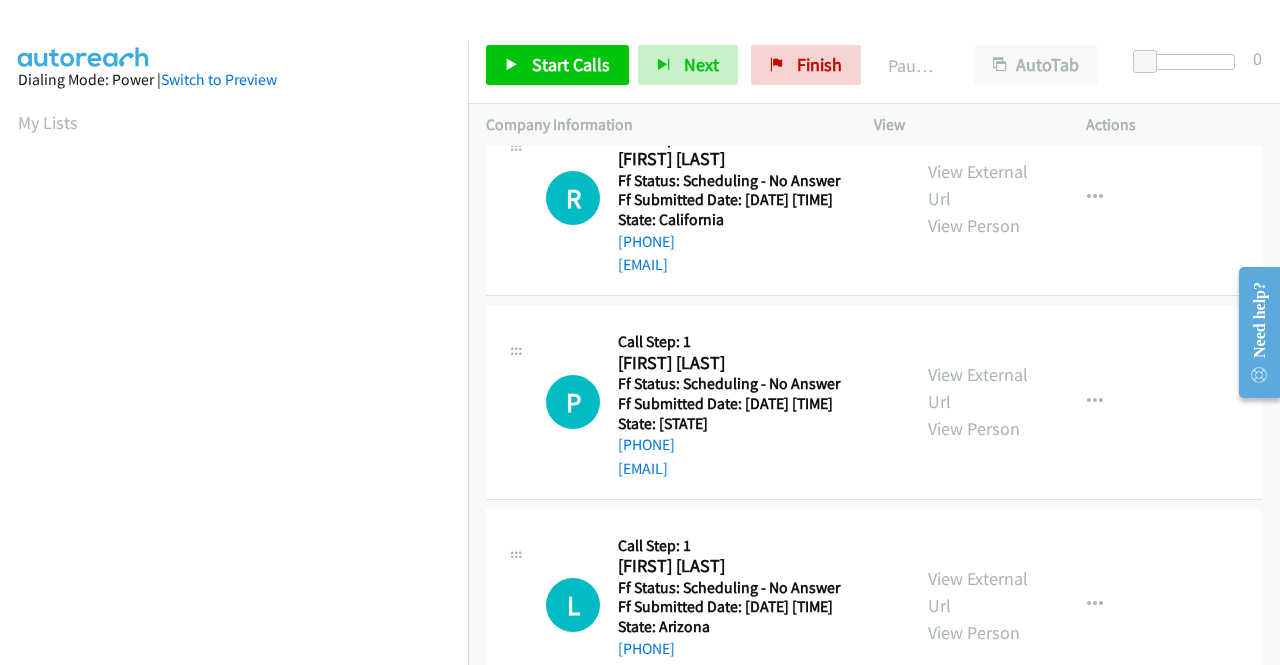 scroll, scrollTop: 600, scrollLeft: 0, axis: vertical 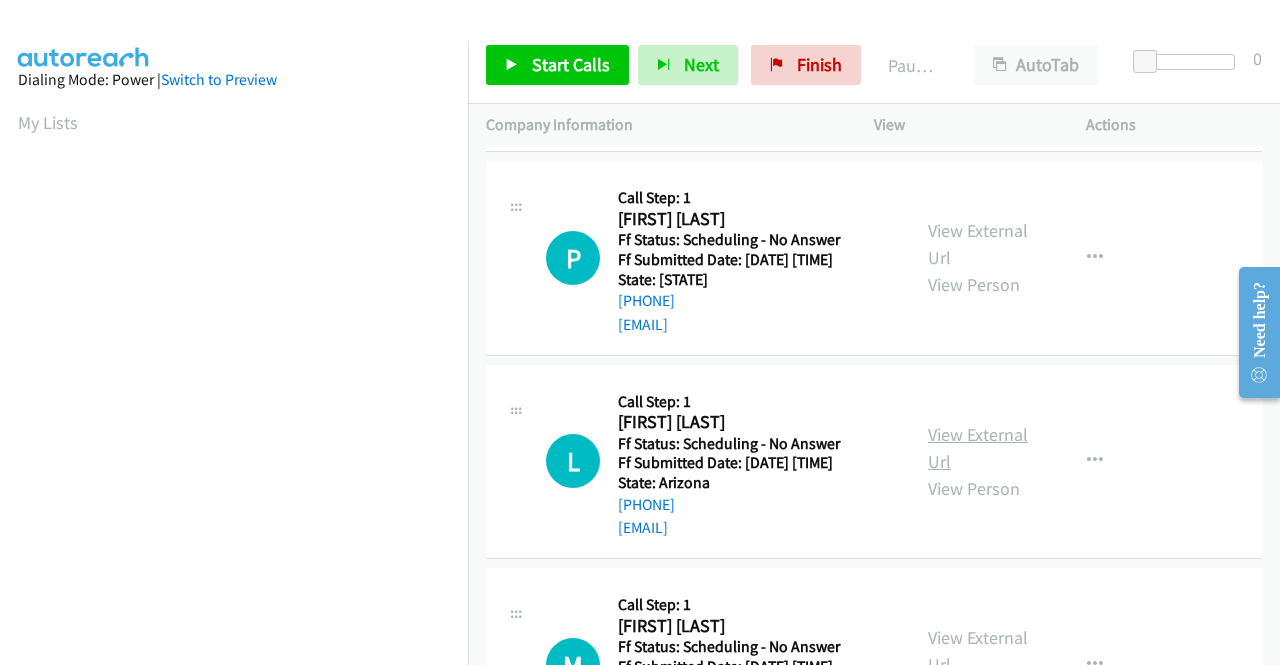 click on "View External Url" at bounding box center (978, 448) 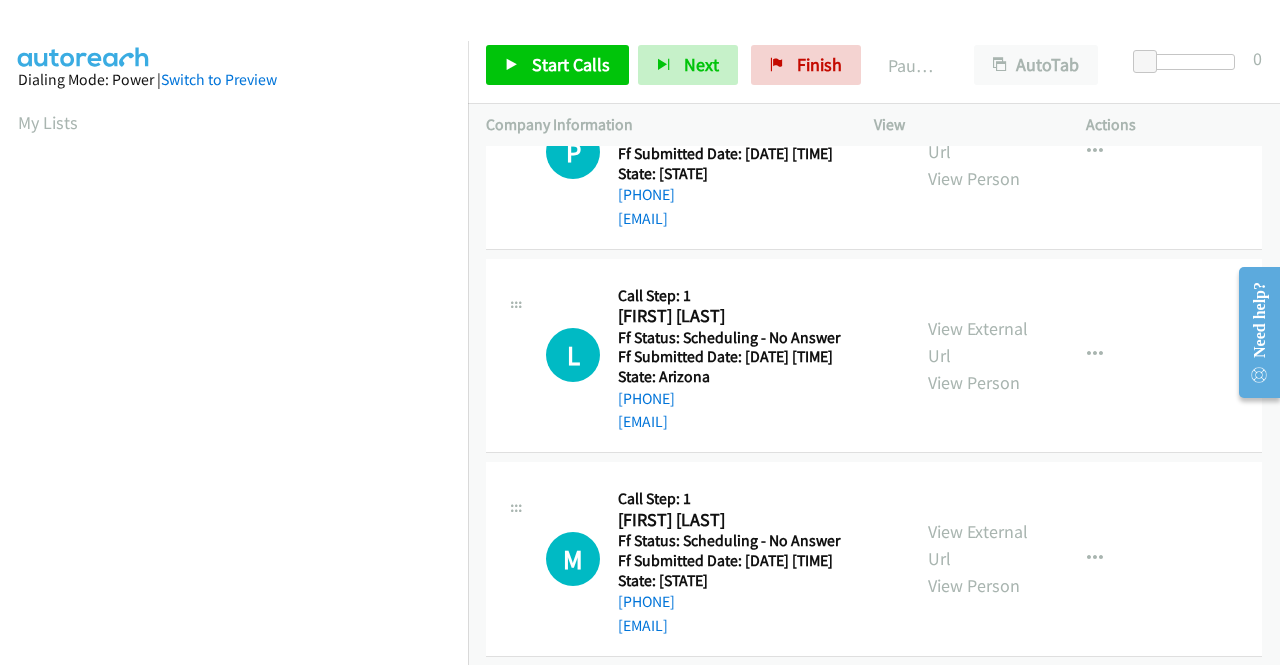 scroll, scrollTop: 800, scrollLeft: 0, axis: vertical 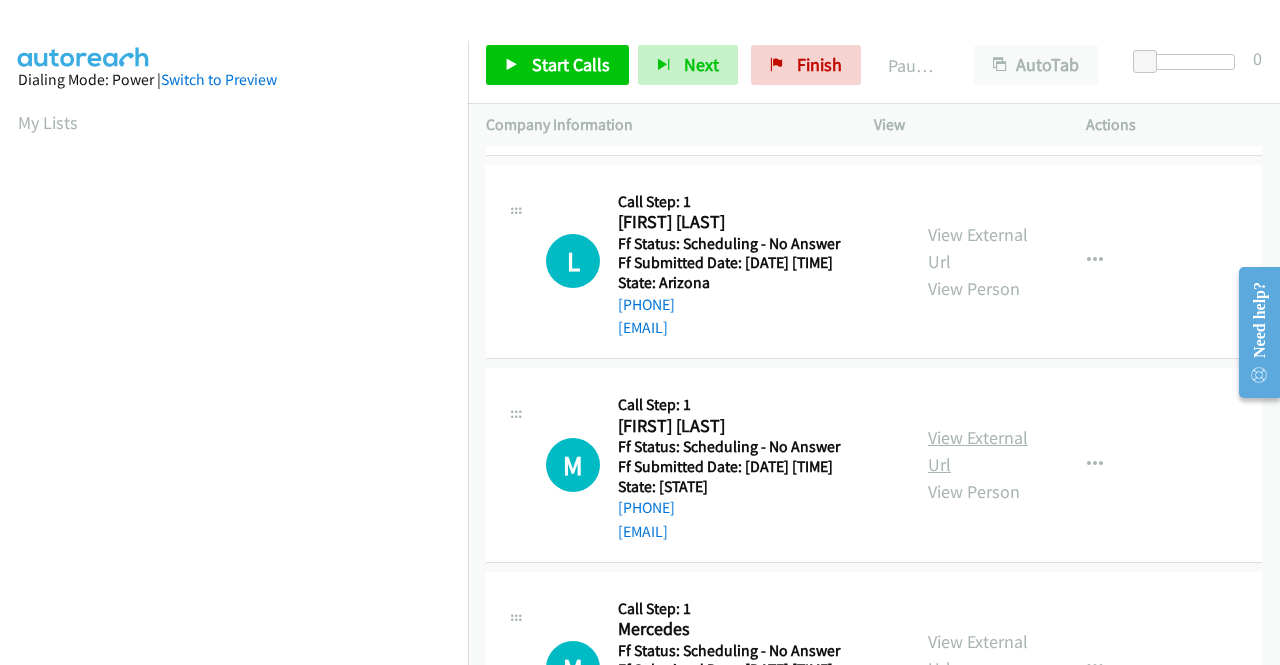 click on "View External Url" at bounding box center [978, 451] 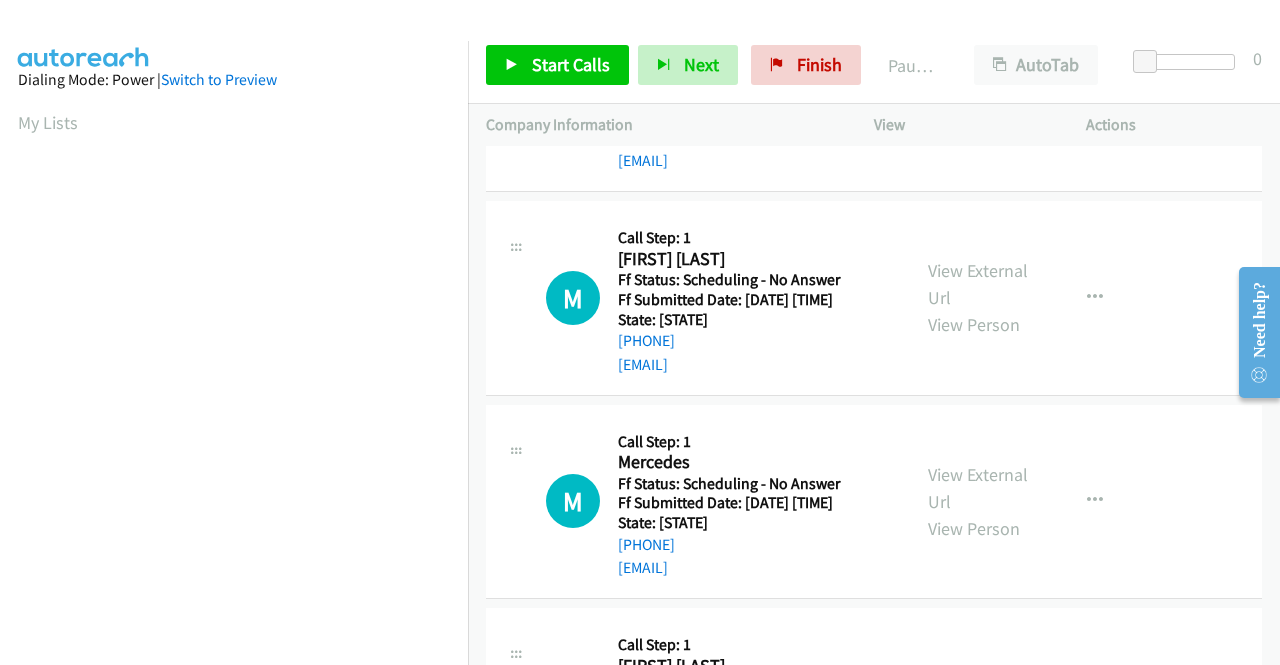 scroll, scrollTop: 1000, scrollLeft: 0, axis: vertical 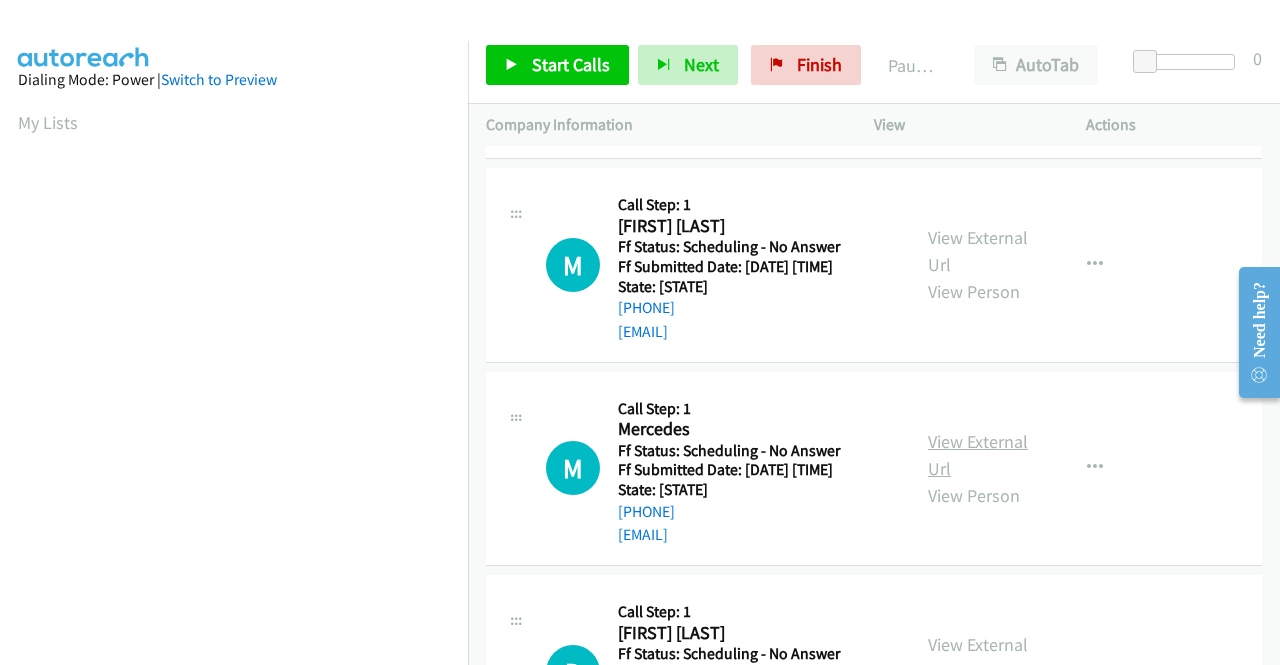click on "View External Url" at bounding box center [978, 455] 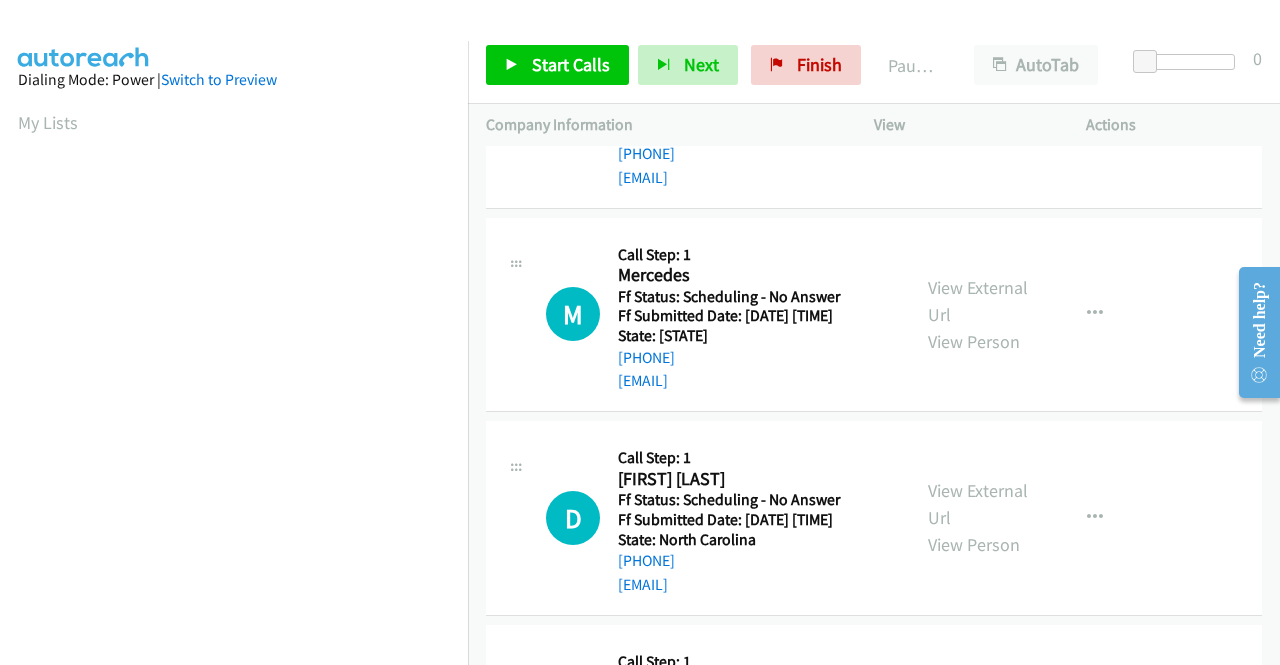 scroll, scrollTop: 1200, scrollLeft: 0, axis: vertical 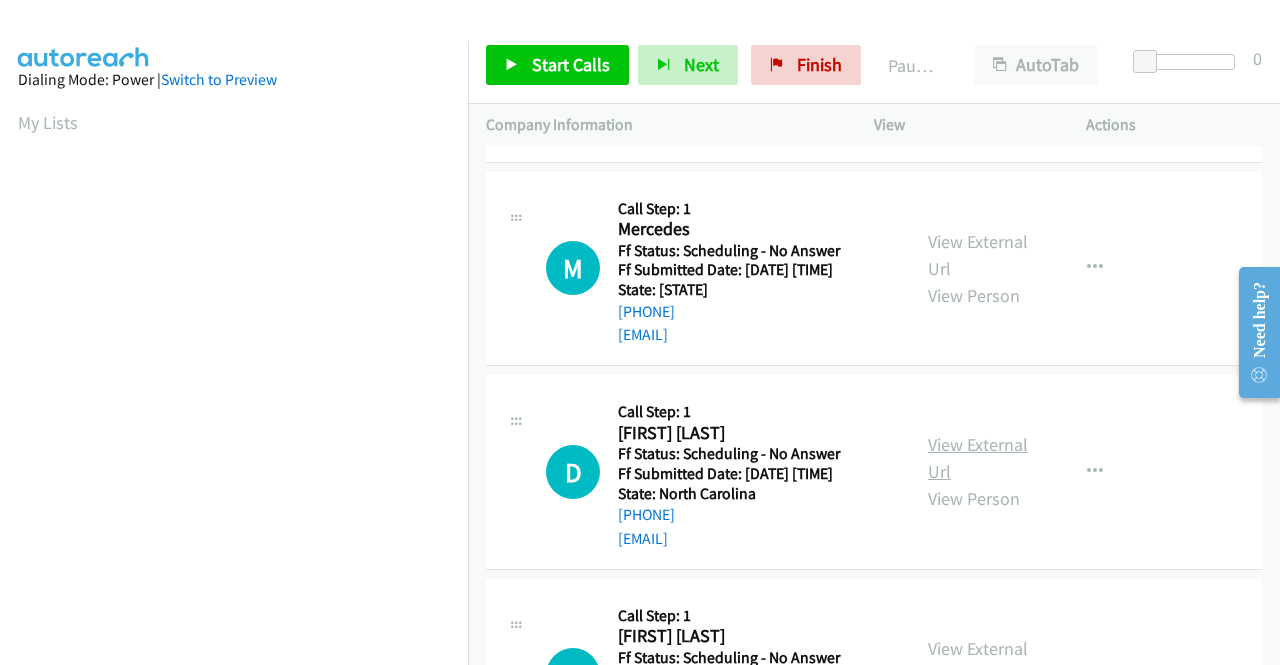 click on "View External Url" at bounding box center [978, 458] 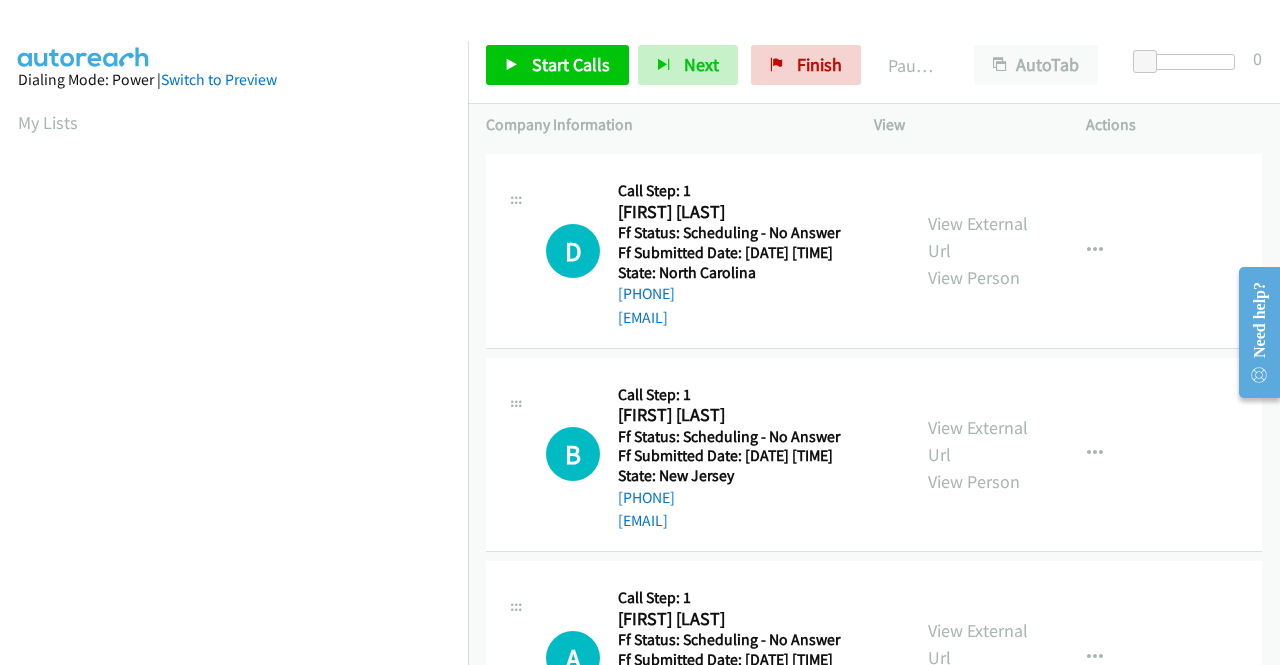 scroll, scrollTop: 1500, scrollLeft: 0, axis: vertical 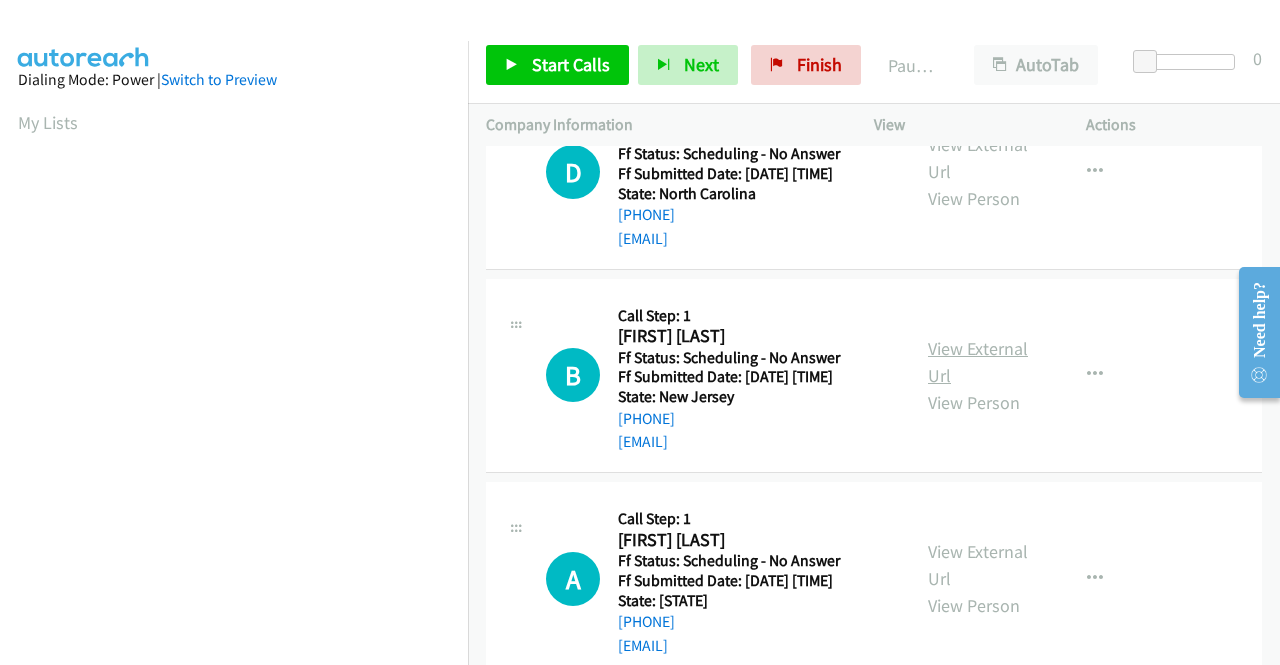 click on "View External Url" at bounding box center [978, 362] 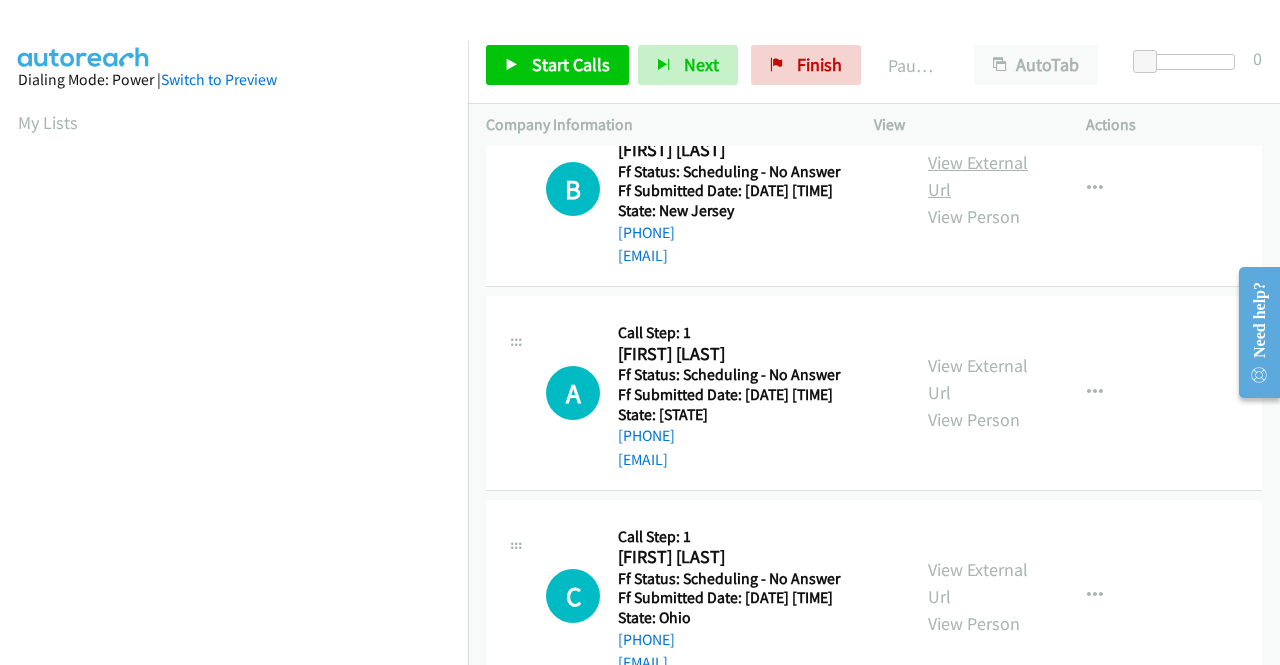 scroll, scrollTop: 1700, scrollLeft: 0, axis: vertical 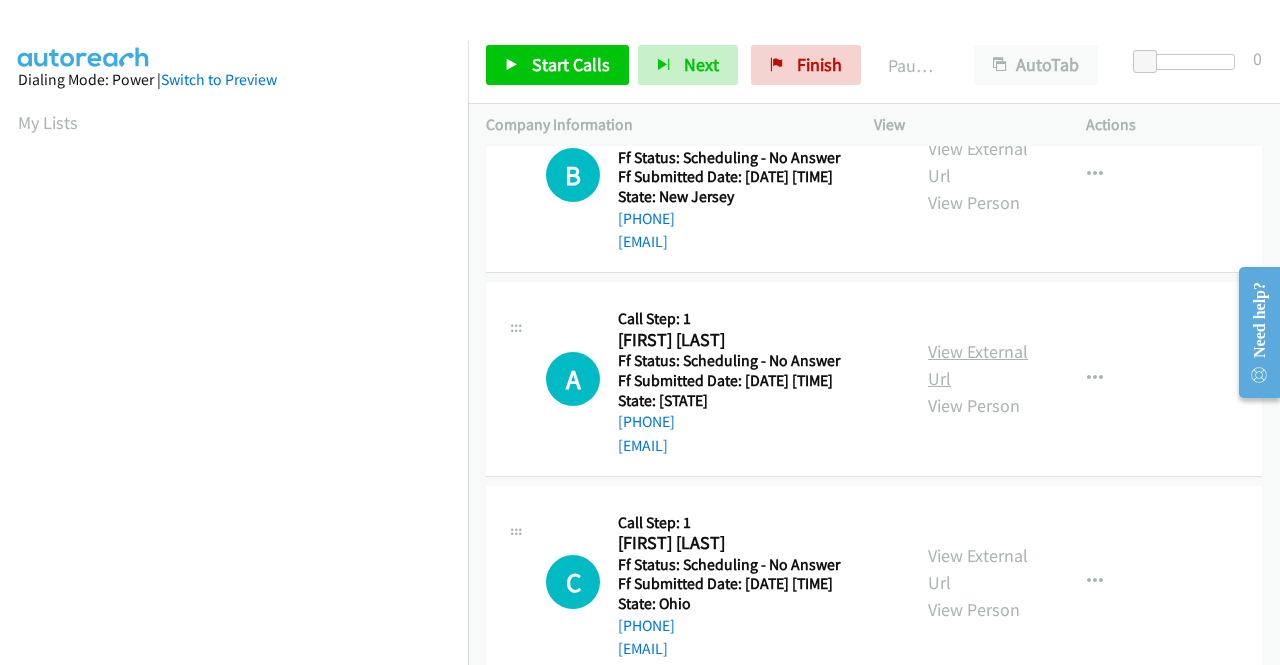 click on "View External Url" at bounding box center (978, 365) 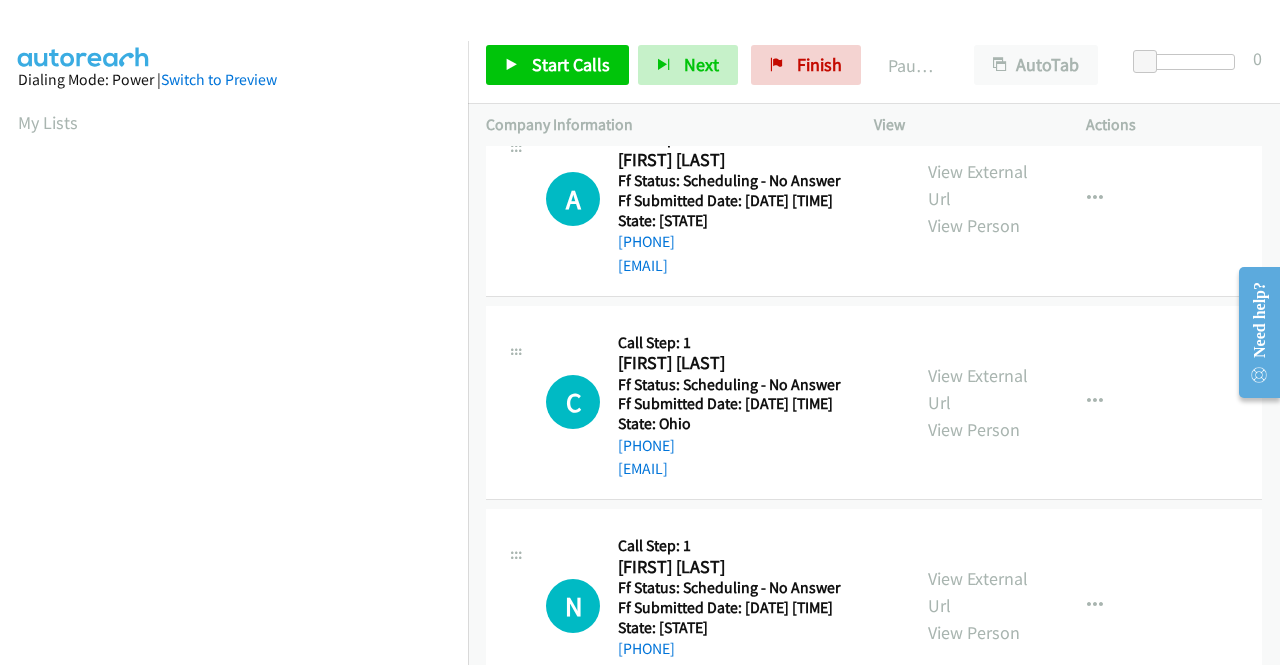 scroll, scrollTop: 1900, scrollLeft: 0, axis: vertical 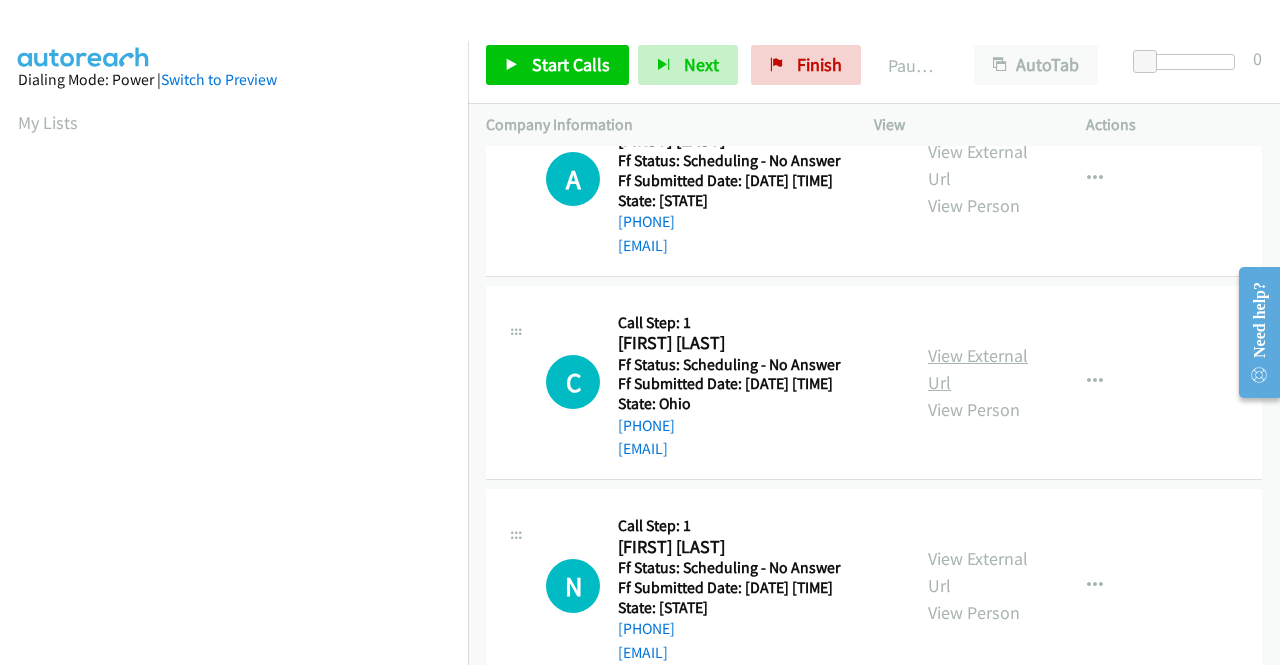click on "View External Url" at bounding box center (978, 369) 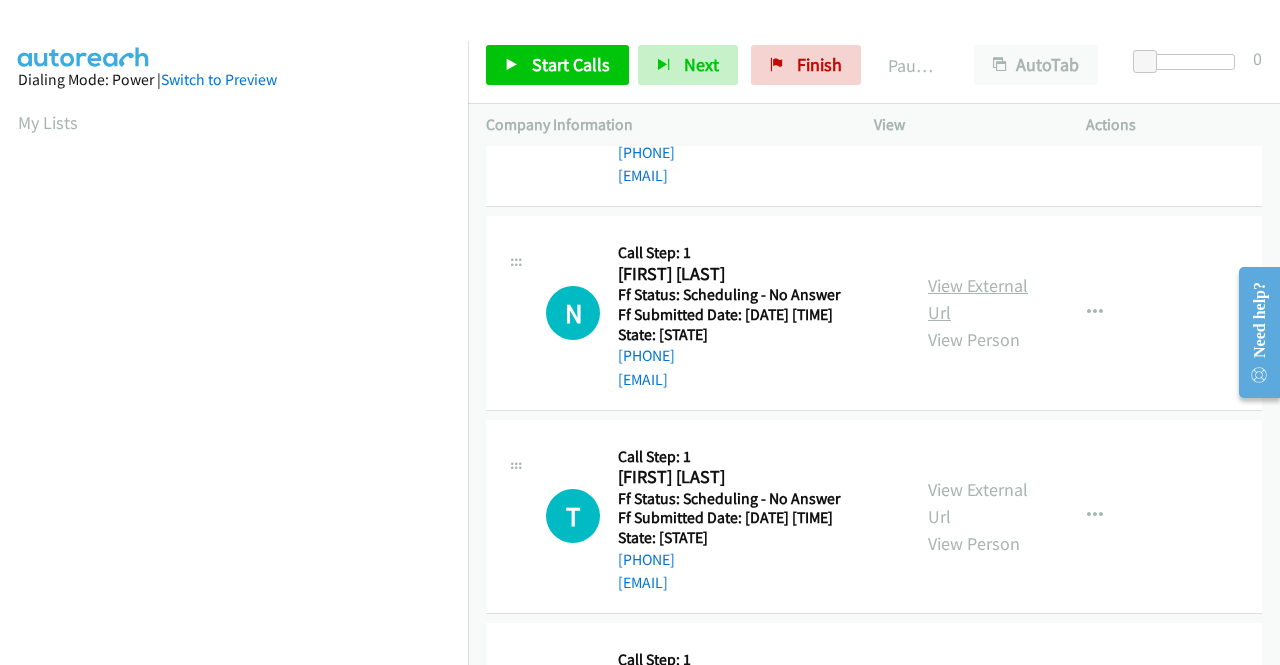 scroll, scrollTop: 2200, scrollLeft: 0, axis: vertical 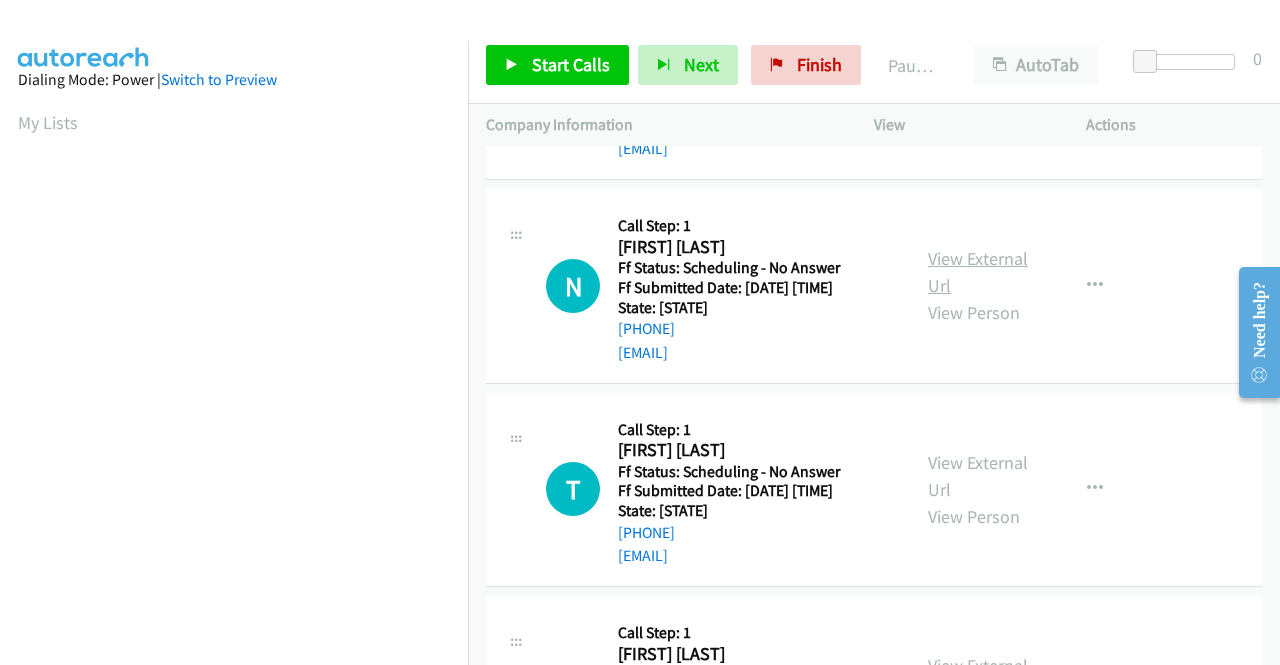 click on "View External Url" at bounding box center [978, 272] 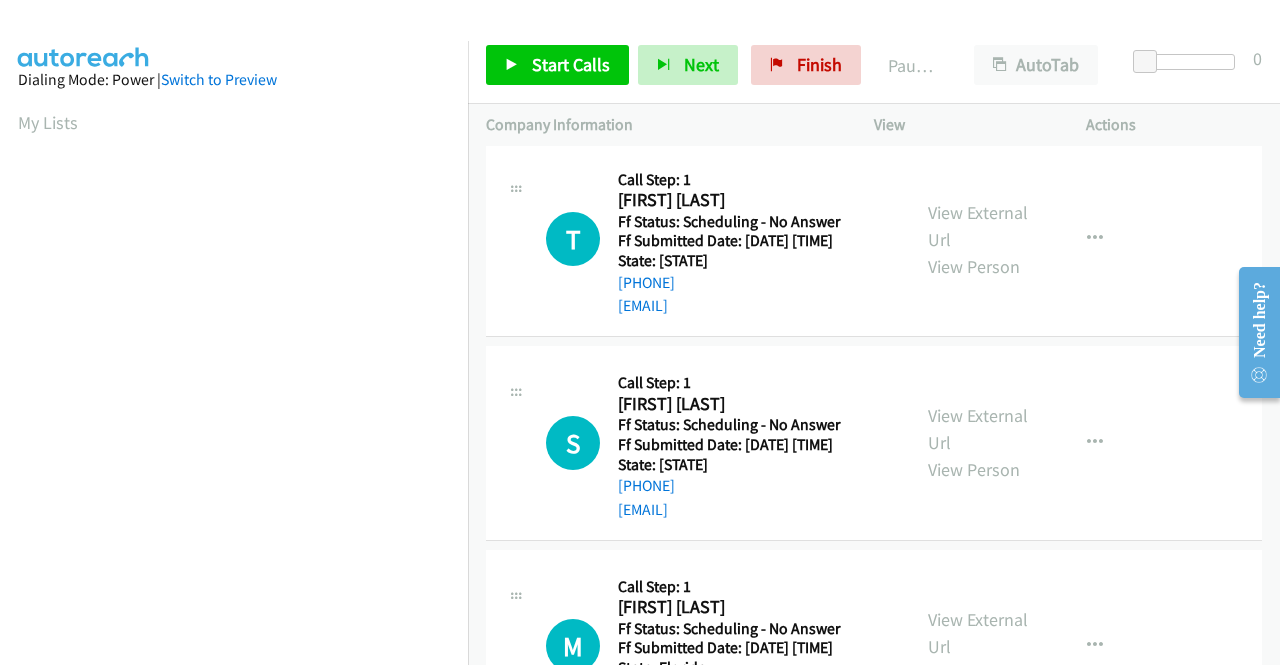 scroll, scrollTop: 2500, scrollLeft: 0, axis: vertical 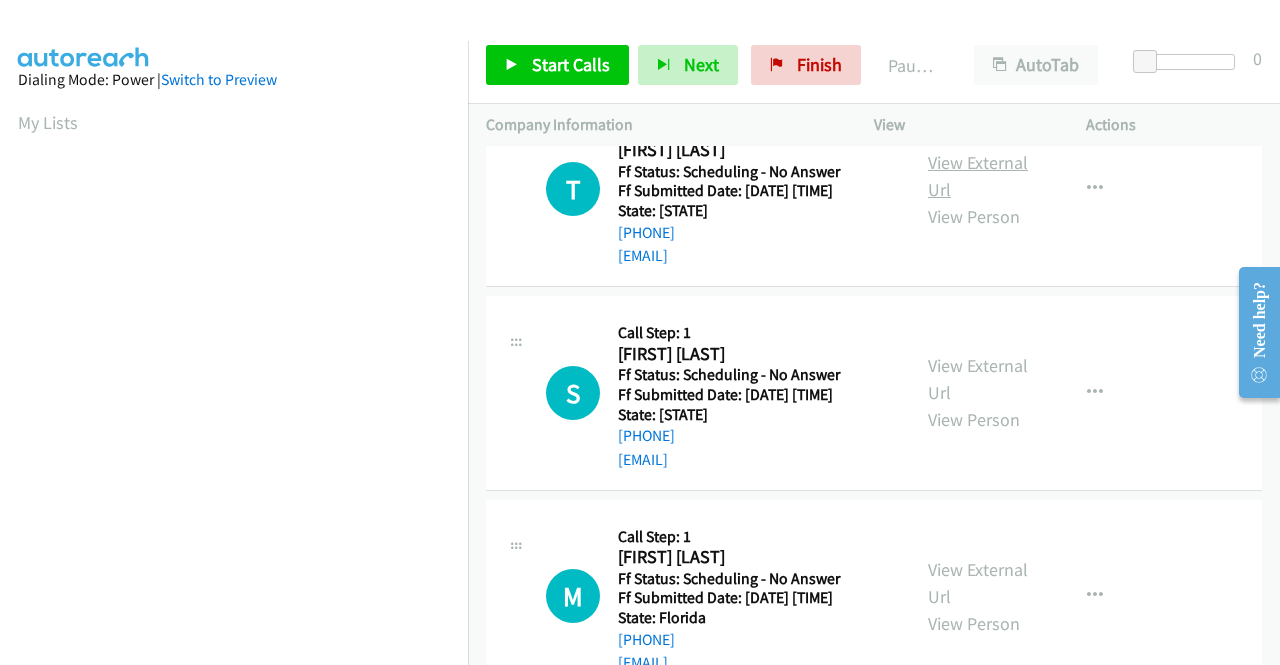 click on "View External Url" at bounding box center [978, 176] 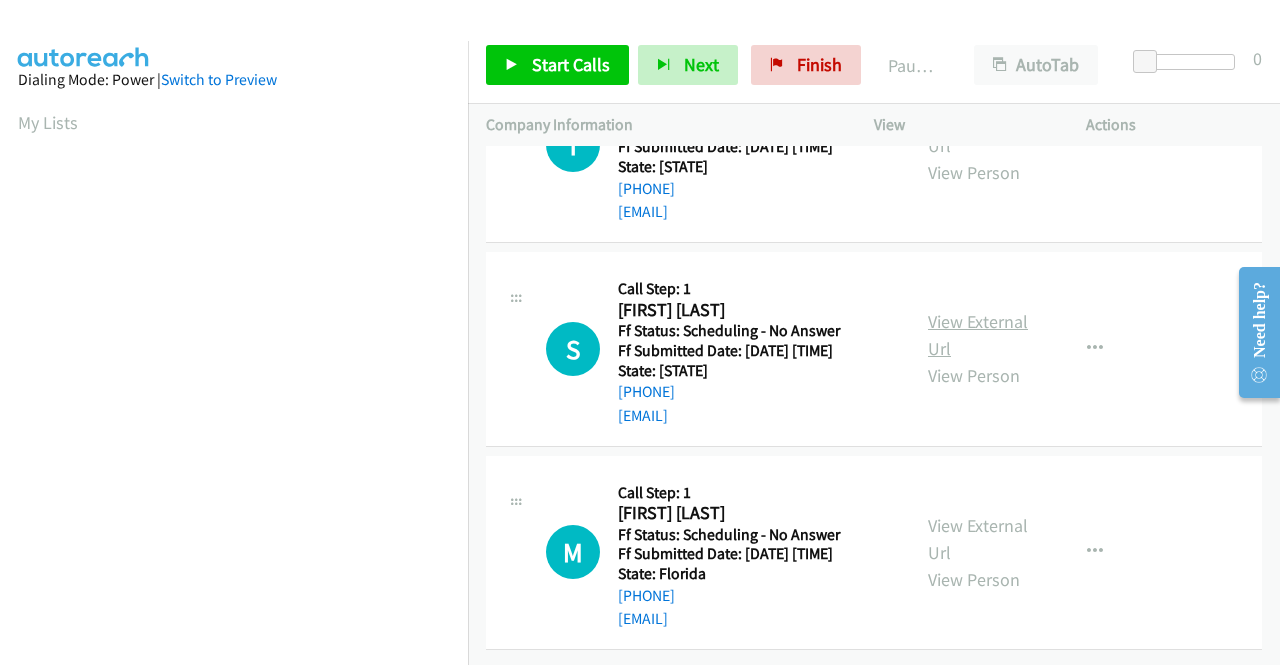 click on "View External Url" at bounding box center (978, 335) 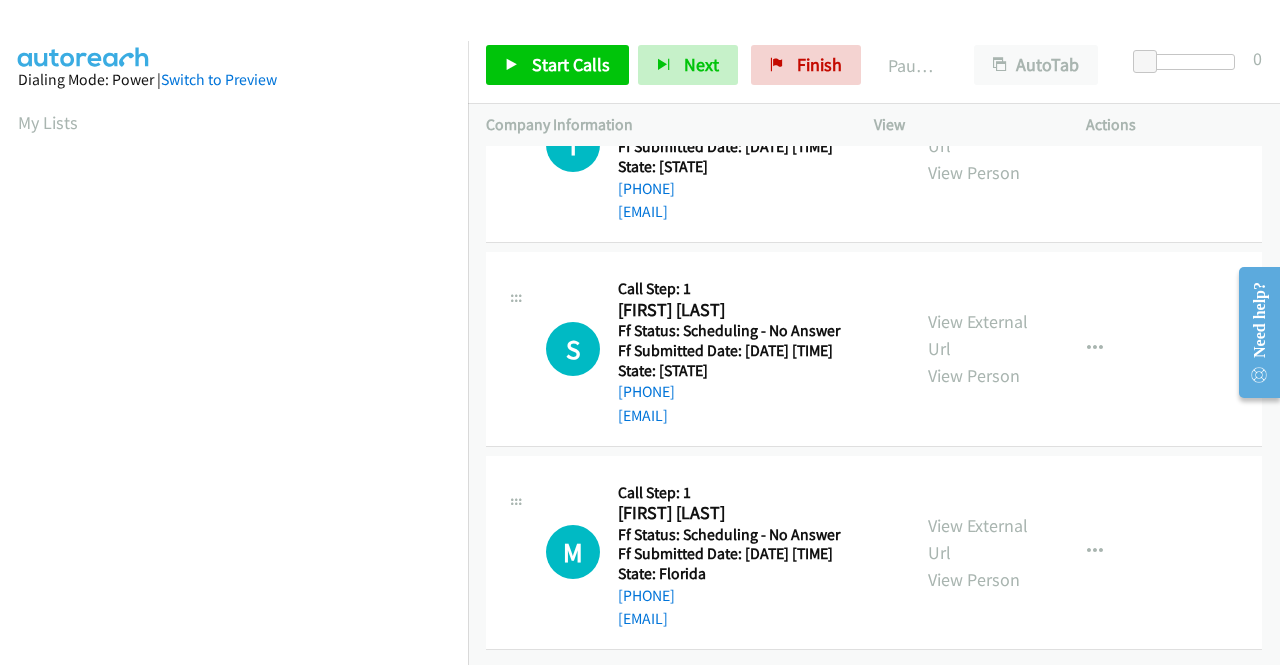 scroll, scrollTop: 2848, scrollLeft: 0, axis: vertical 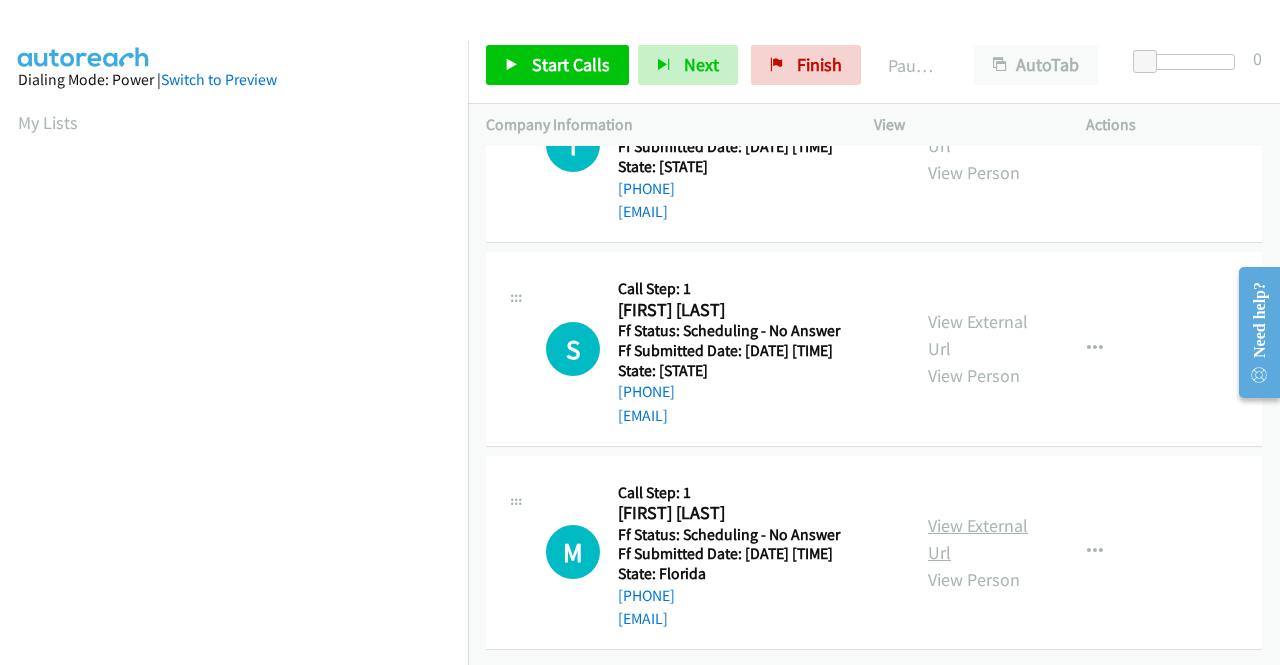 click on "View External Url" at bounding box center [978, 539] 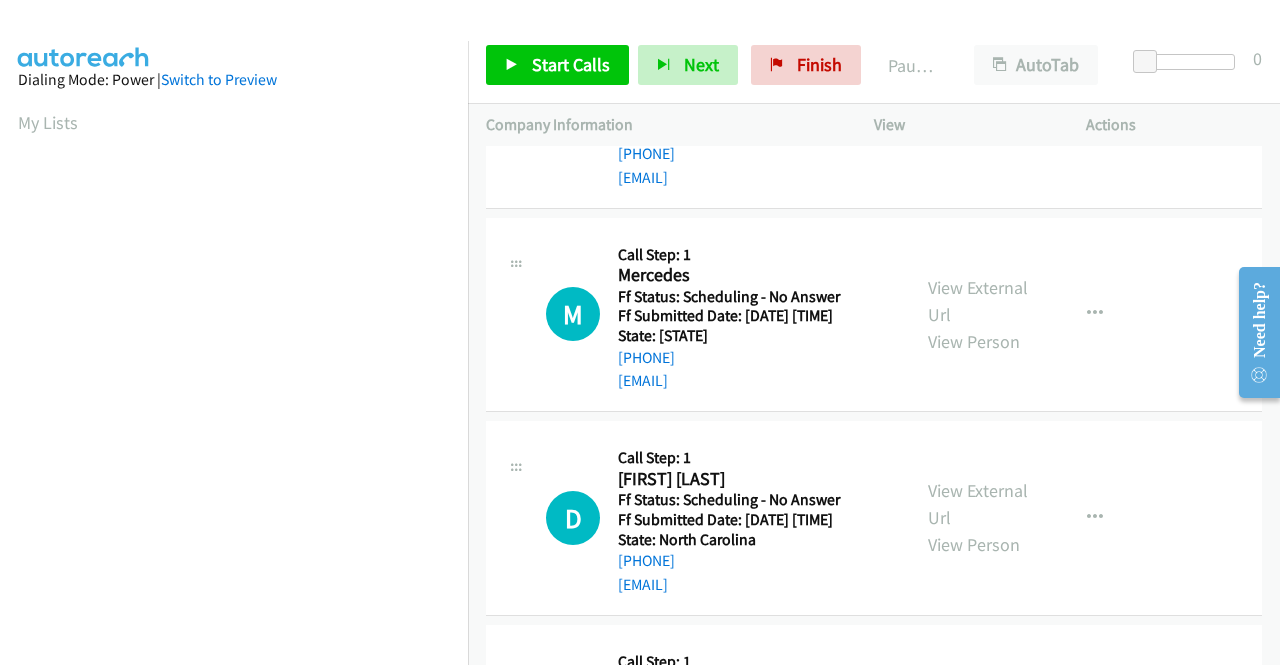 scroll, scrollTop: 0, scrollLeft: 0, axis: both 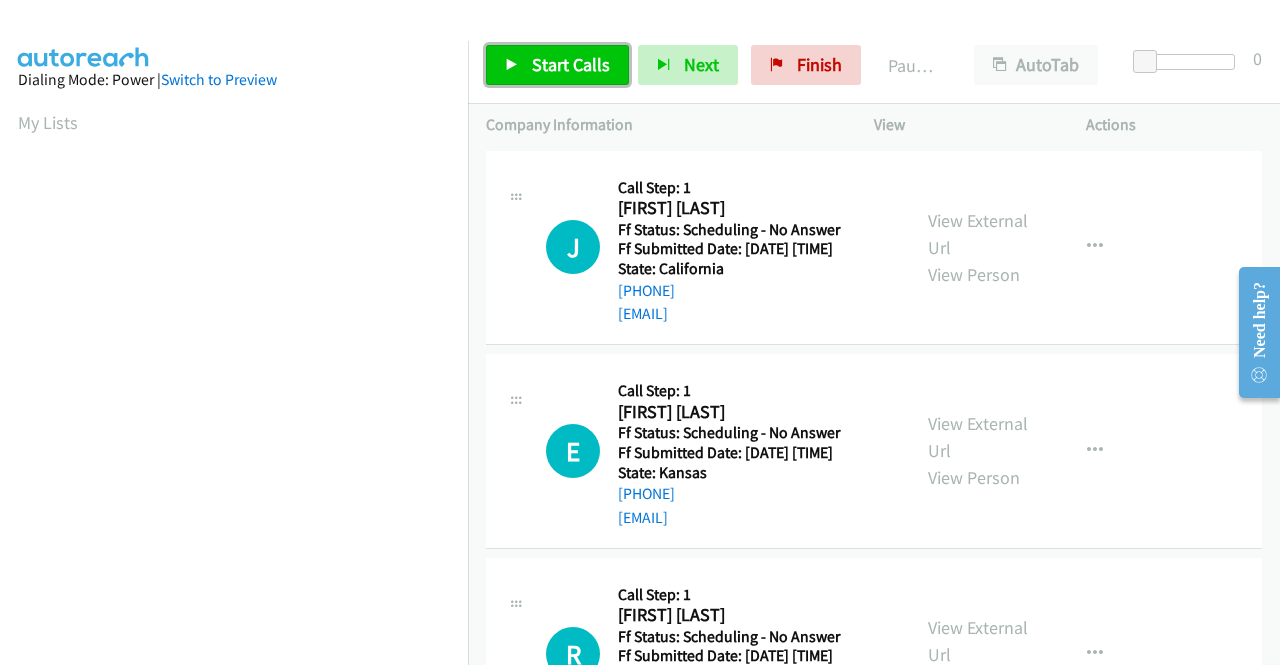 click at bounding box center [512, 66] 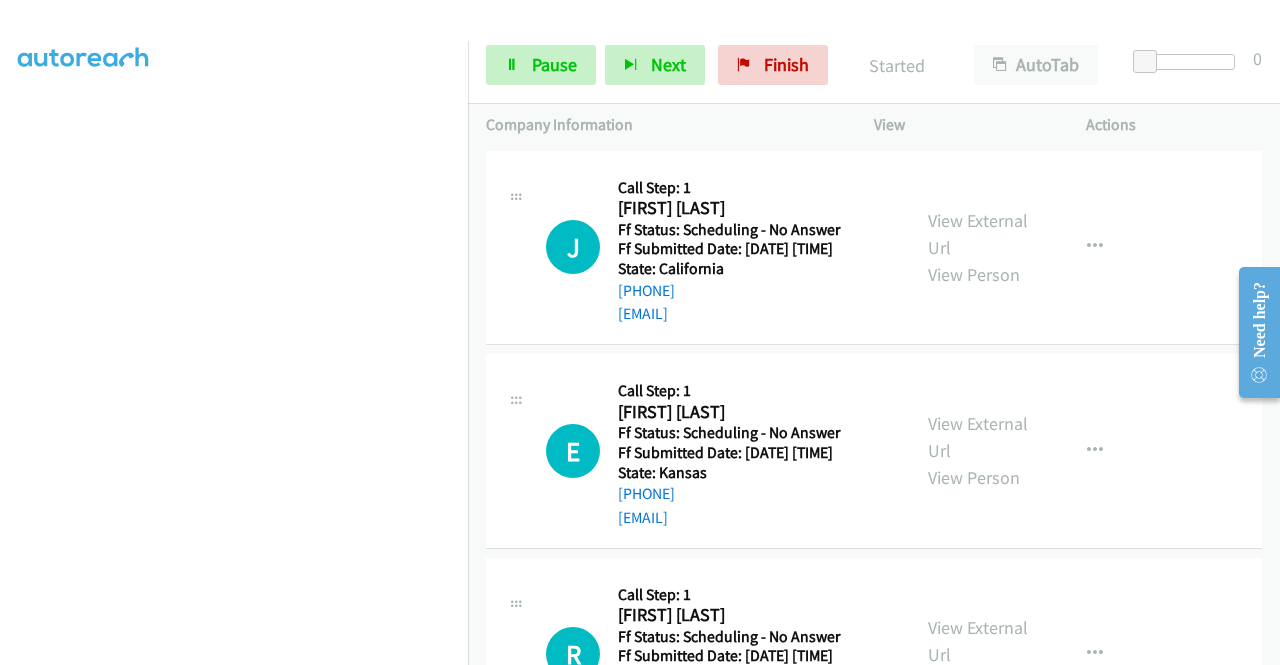 scroll, scrollTop: 456, scrollLeft: 0, axis: vertical 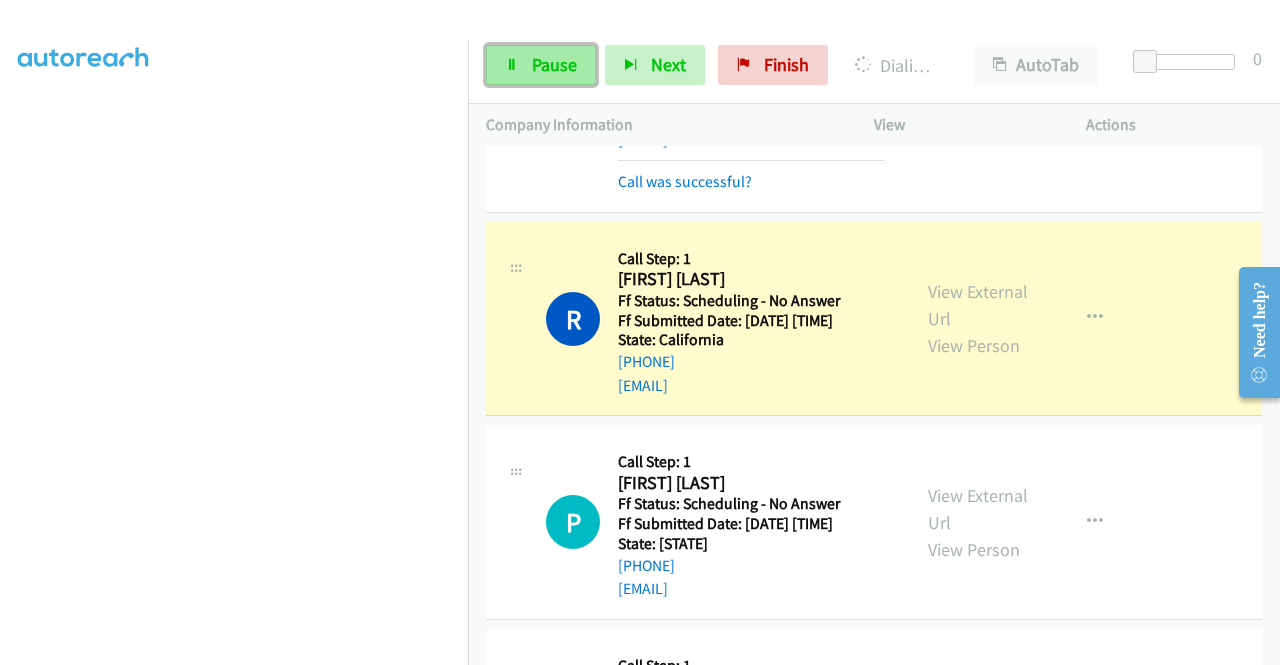 click at bounding box center [512, 66] 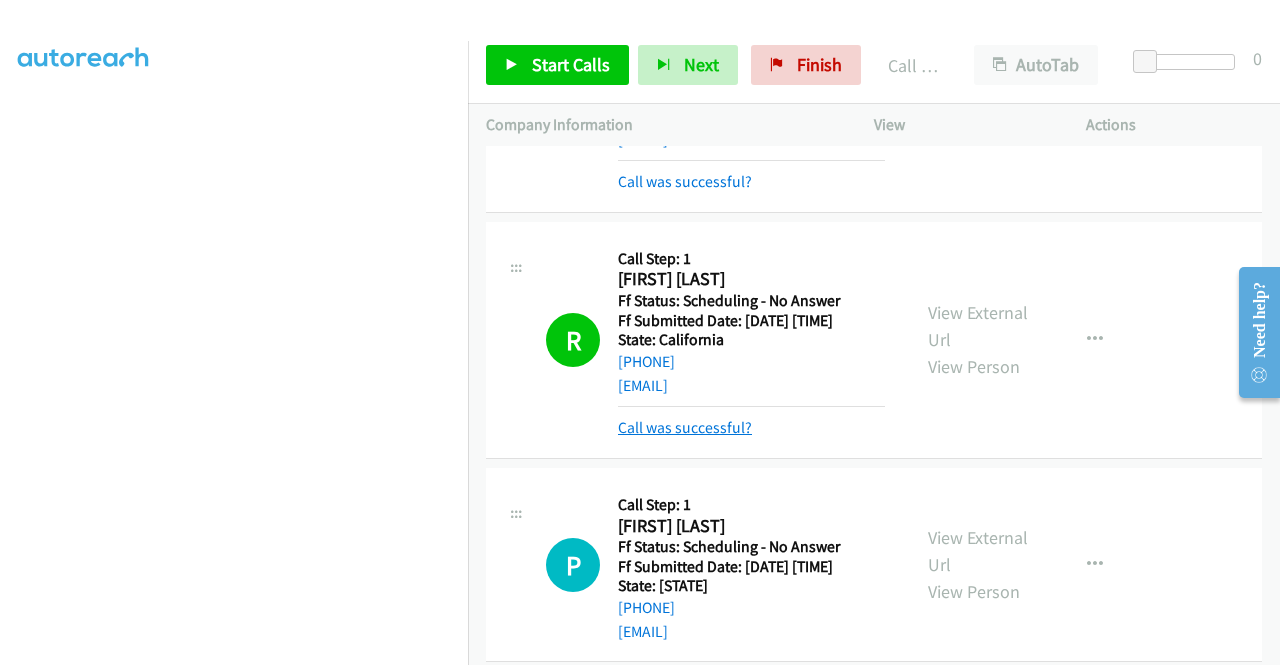 click on "Call was successful?" at bounding box center [685, 427] 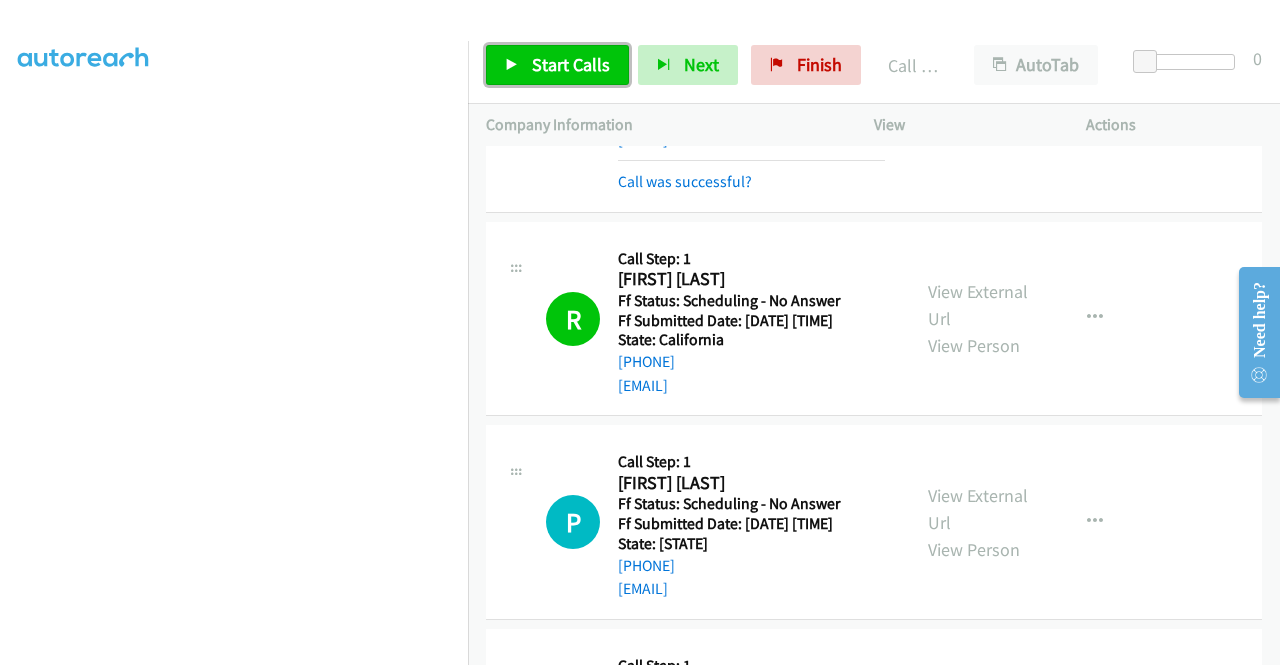 click on "Start Calls" at bounding box center [571, 64] 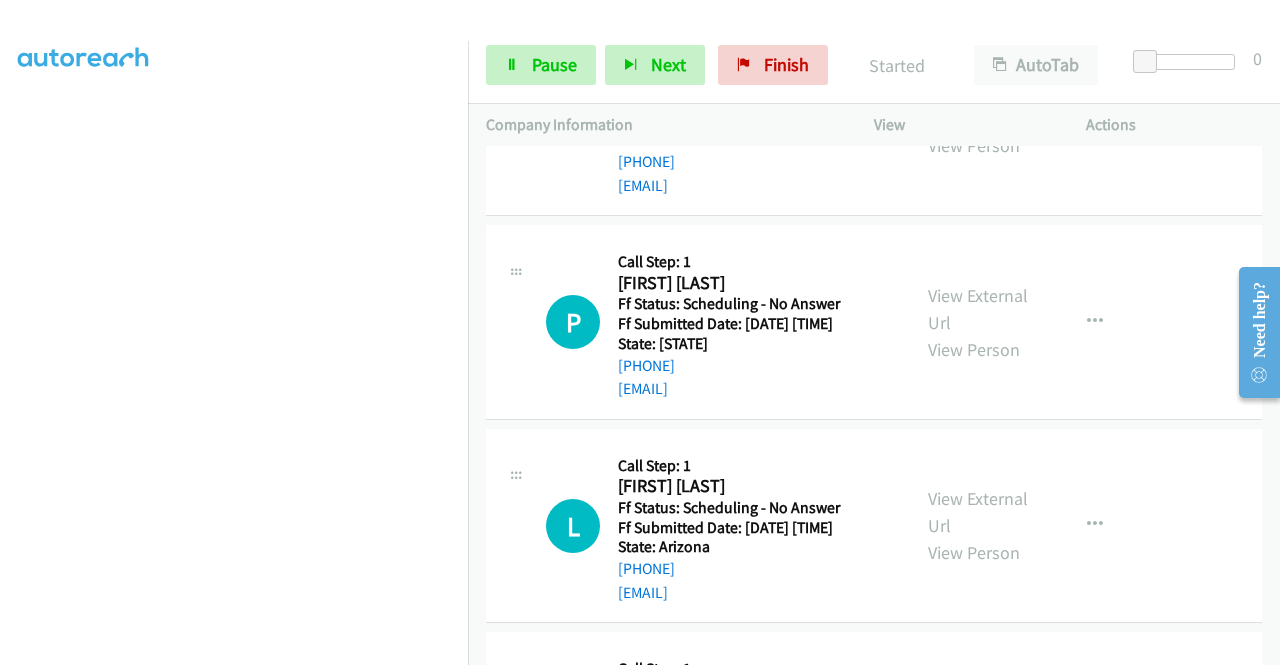 scroll, scrollTop: 721, scrollLeft: 0, axis: vertical 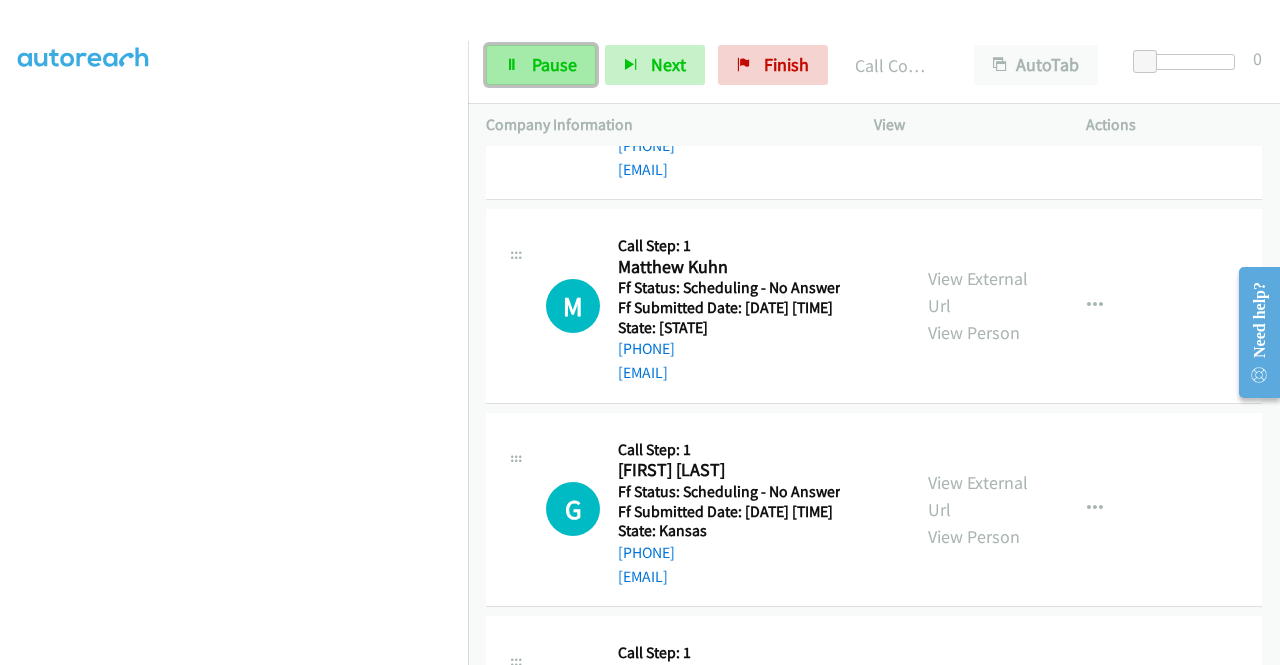 click on "Pause" at bounding box center [554, 64] 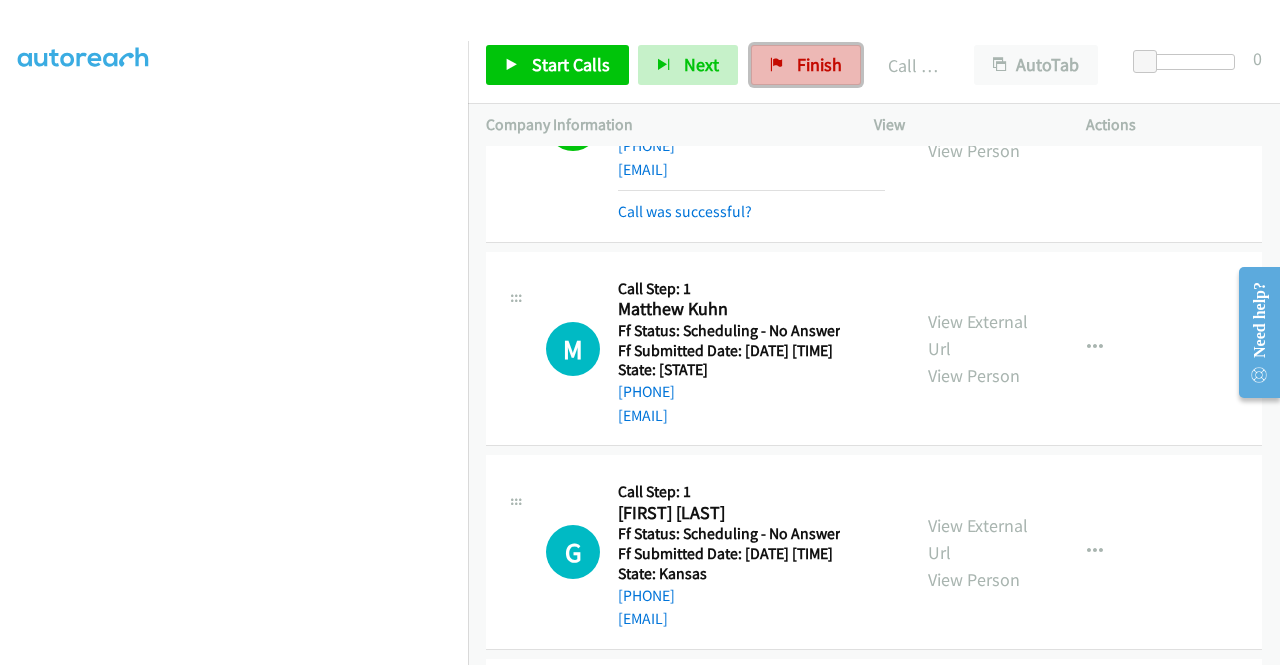 click on "Finish" at bounding box center (819, 64) 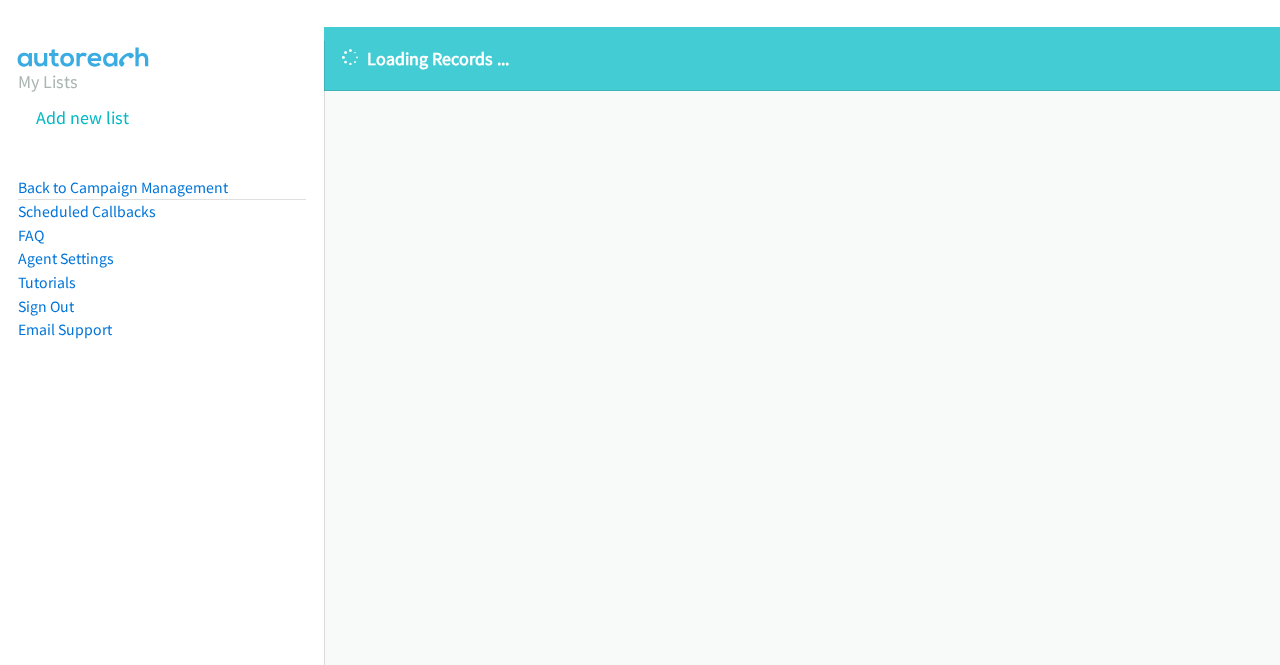 scroll, scrollTop: 0, scrollLeft: 0, axis: both 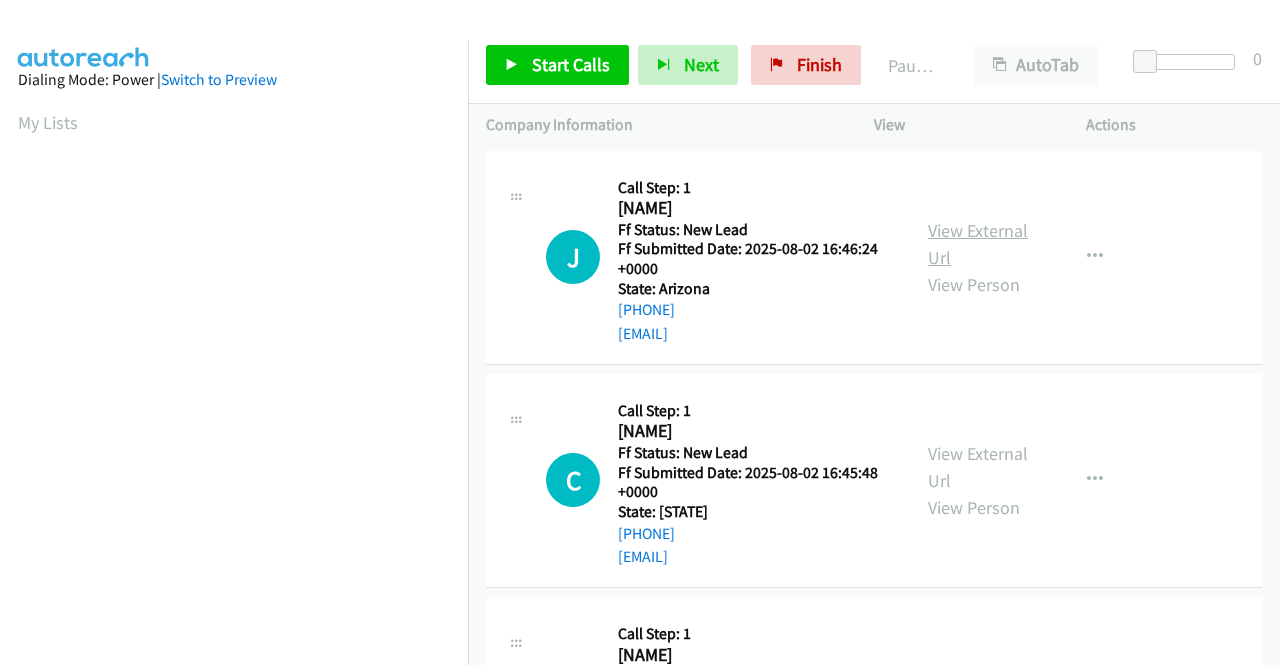 click on "View External Url" at bounding box center [978, 244] 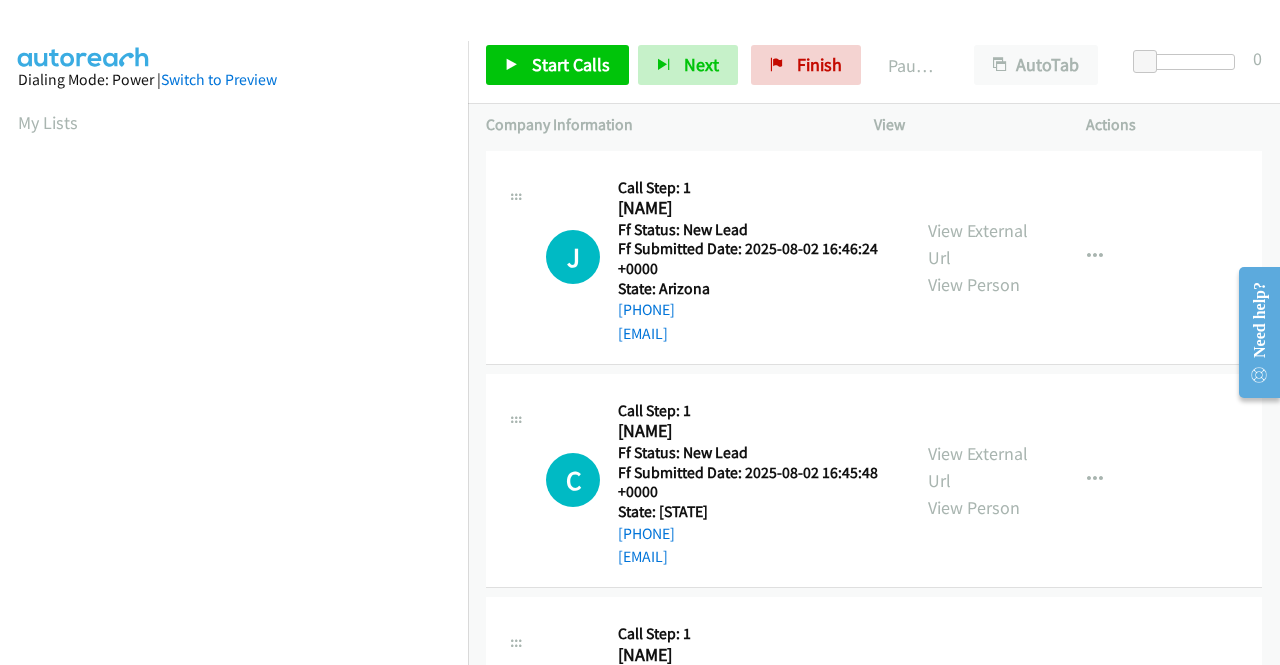 click on "View External Url
View Person" at bounding box center [980, 480] 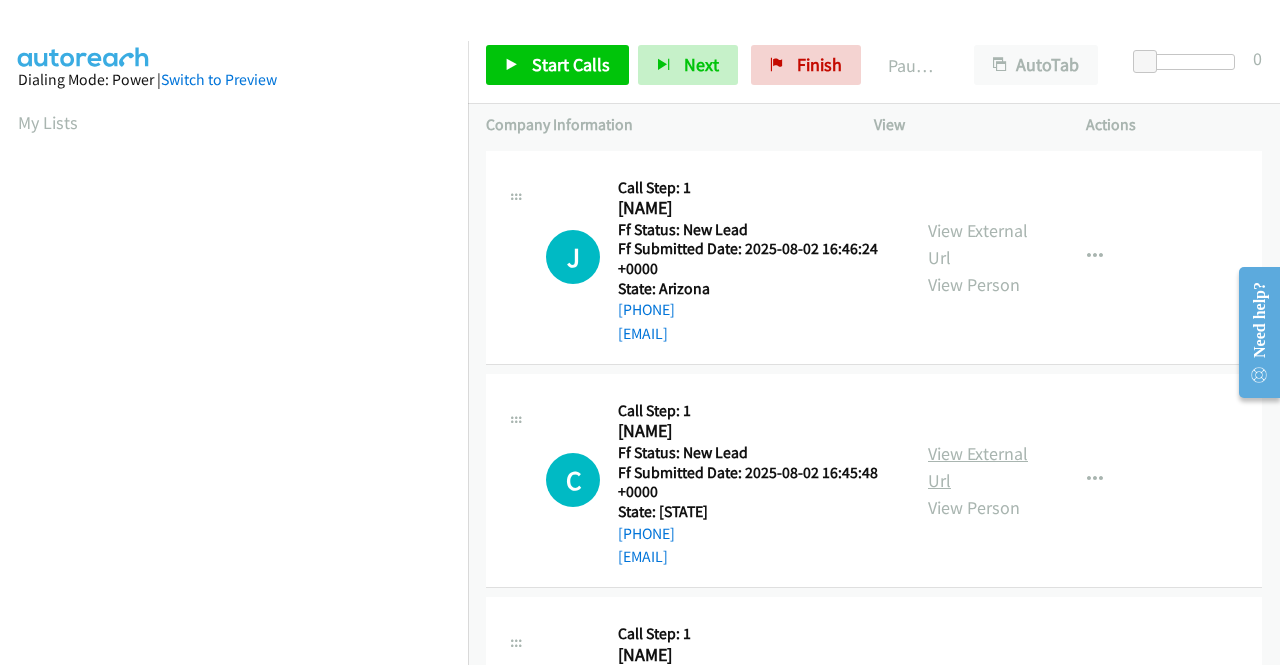 click on "View External Url" at bounding box center (978, 467) 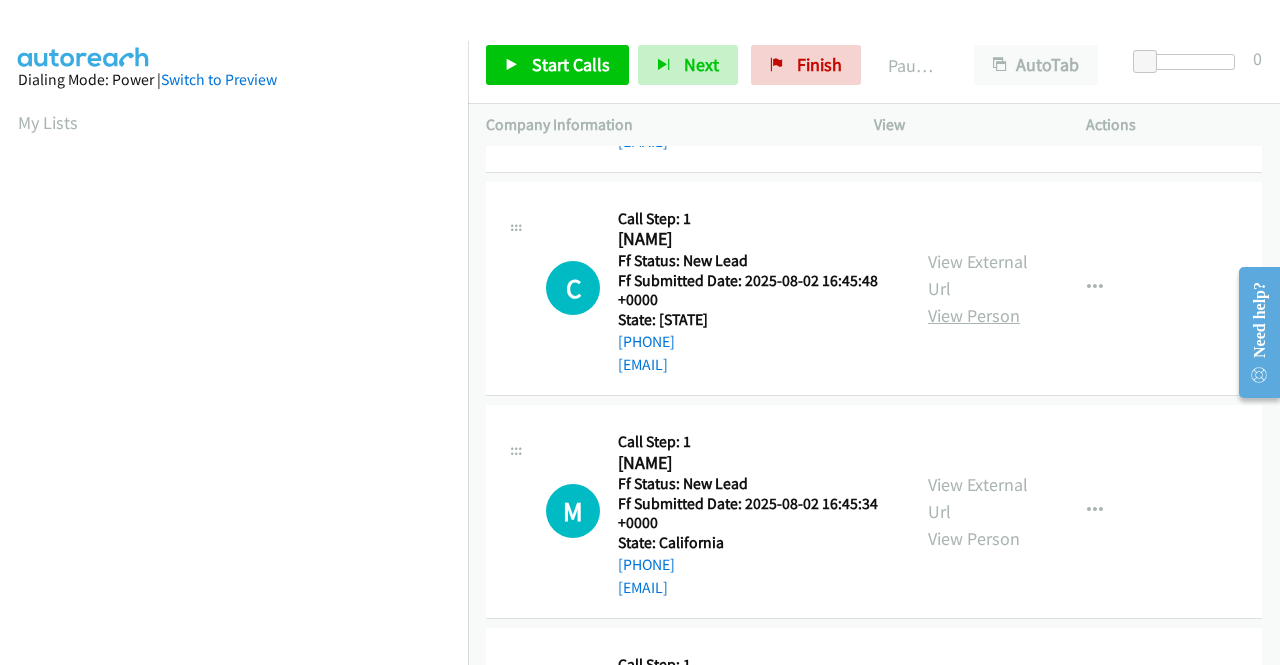 scroll, scrollTop: 200, scrollLeft: 0, axis: vertical 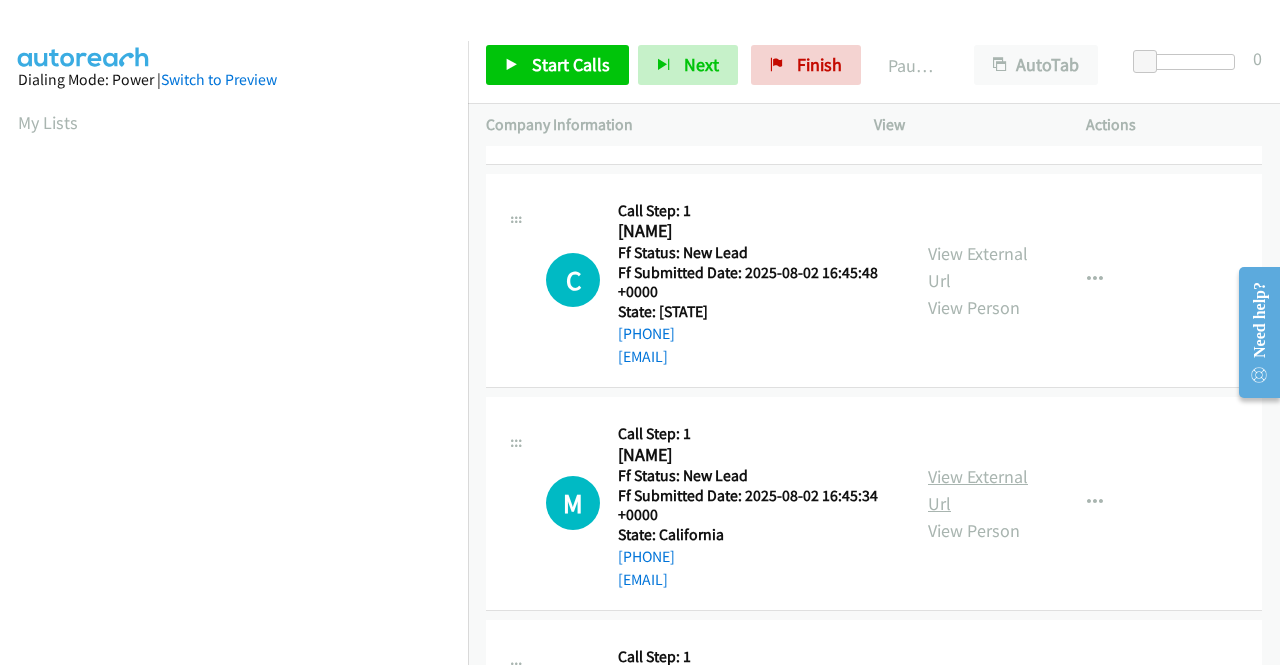 click on "View External Url" at bounding box center [978, 490] 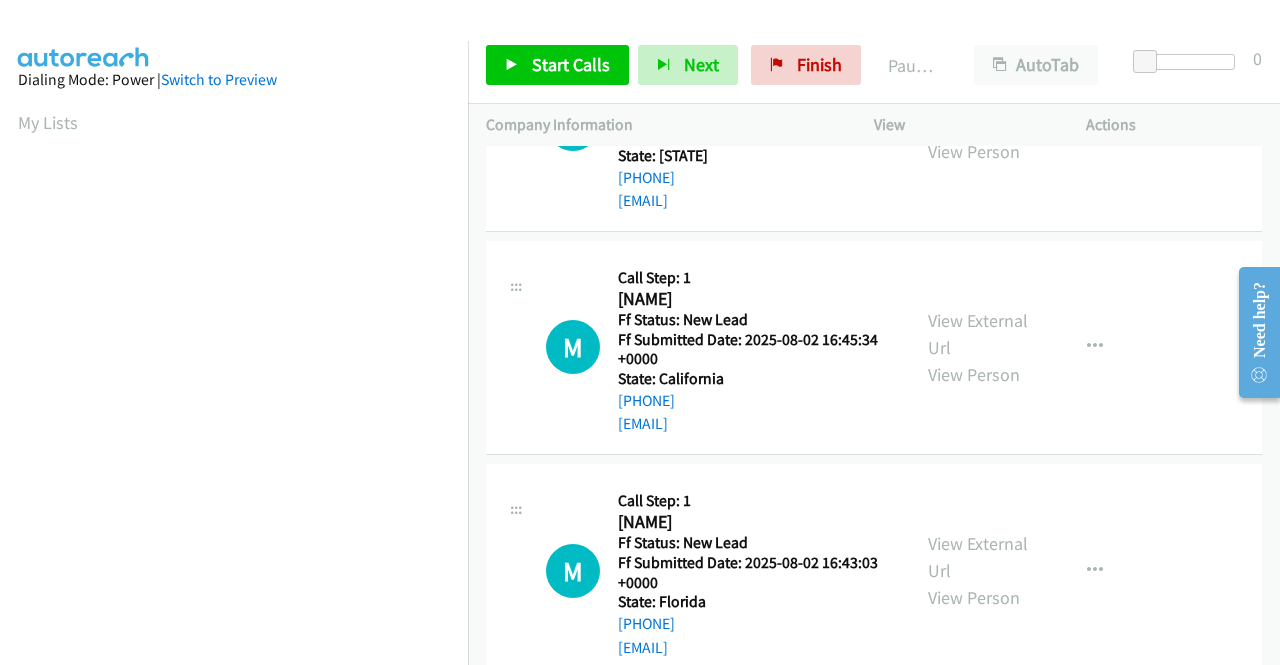 scroll, scrollTop: 400, scrollLeft: 0, axis: vertical 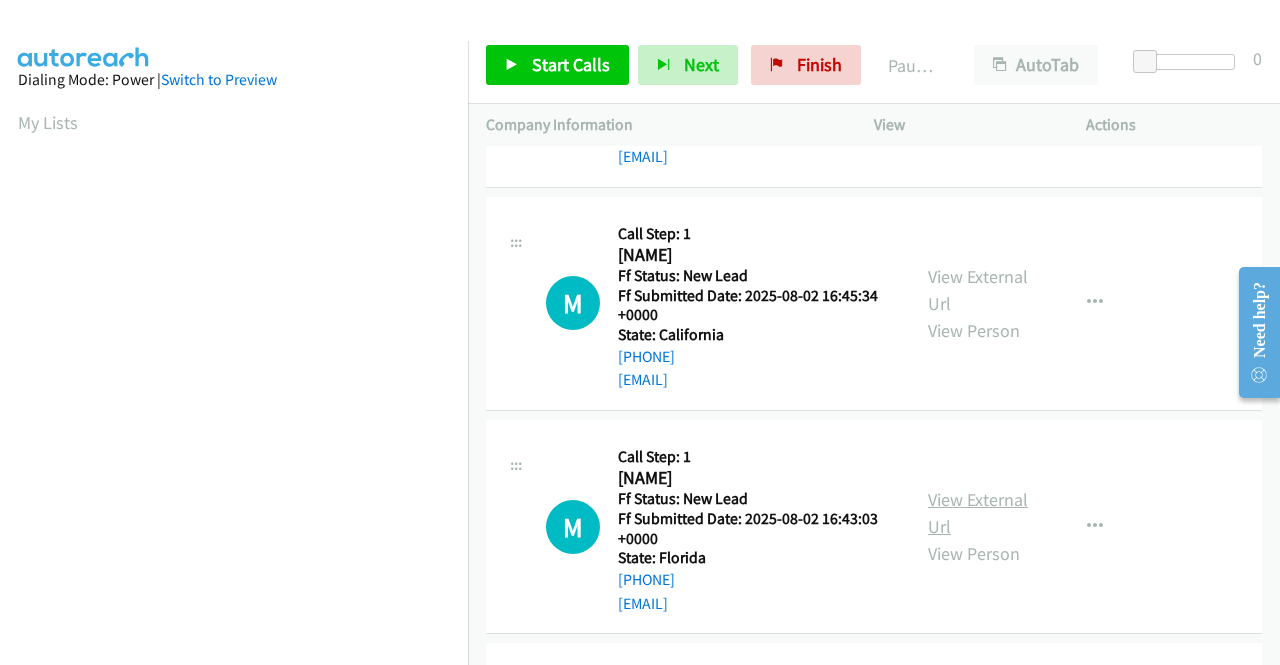 click on "View External Url" at bounding box center (978, 513) 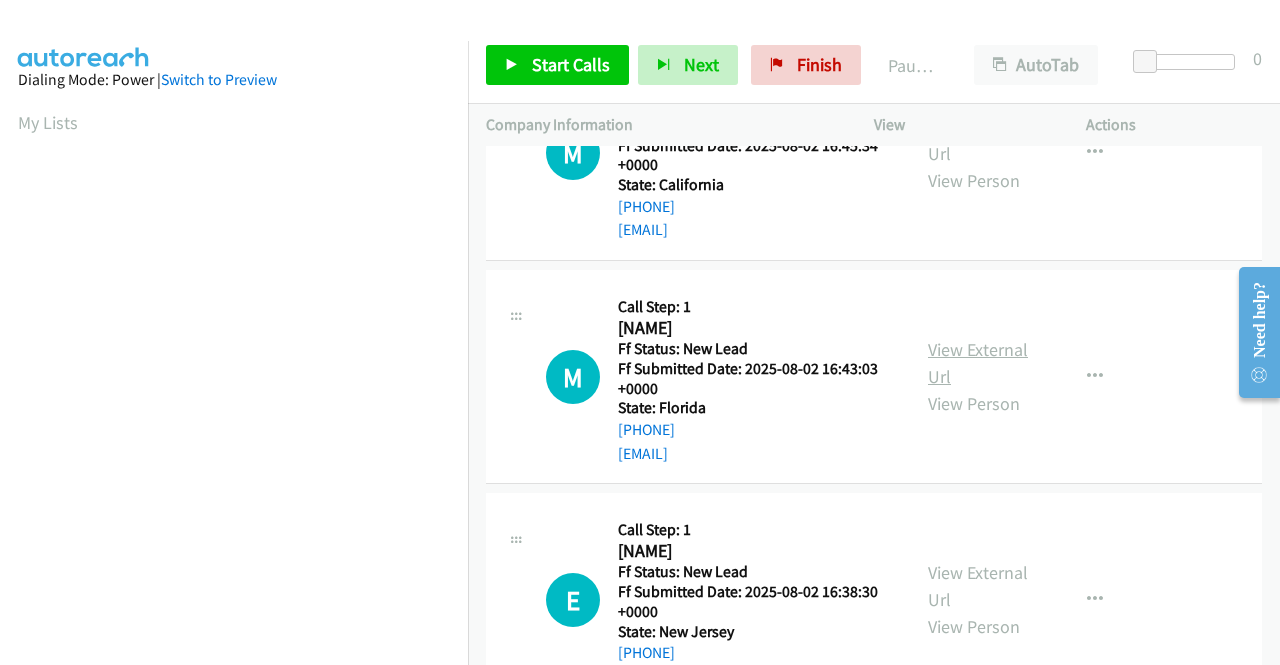 scroll, scrollTop: 620, scrollLeft: 0, axis: vertical 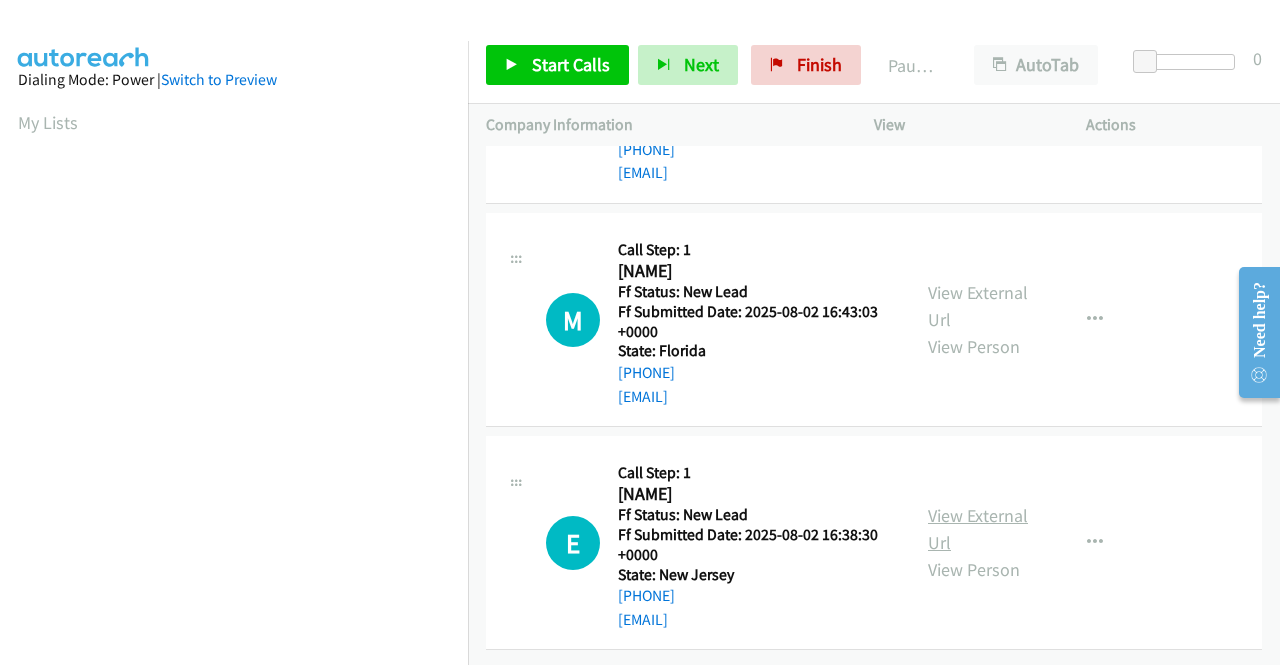 click on "View External Url" at bounding box center (978, 529) 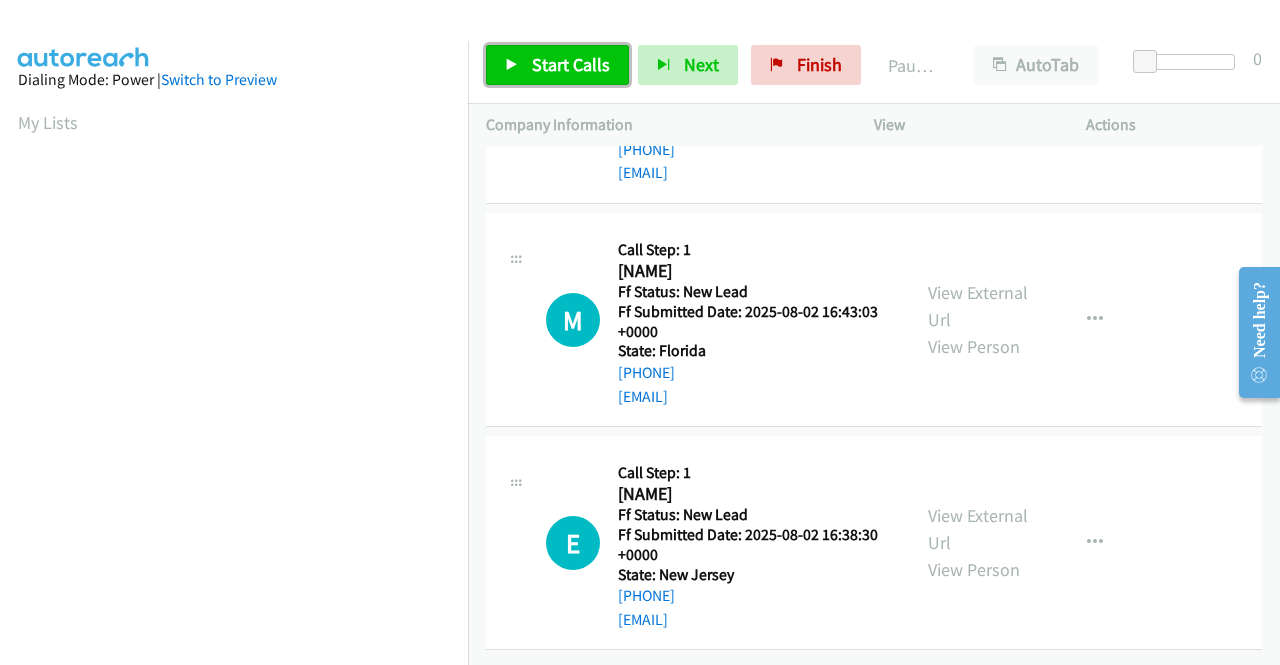 click on "Start Calls" at bounding box center (557, 65) 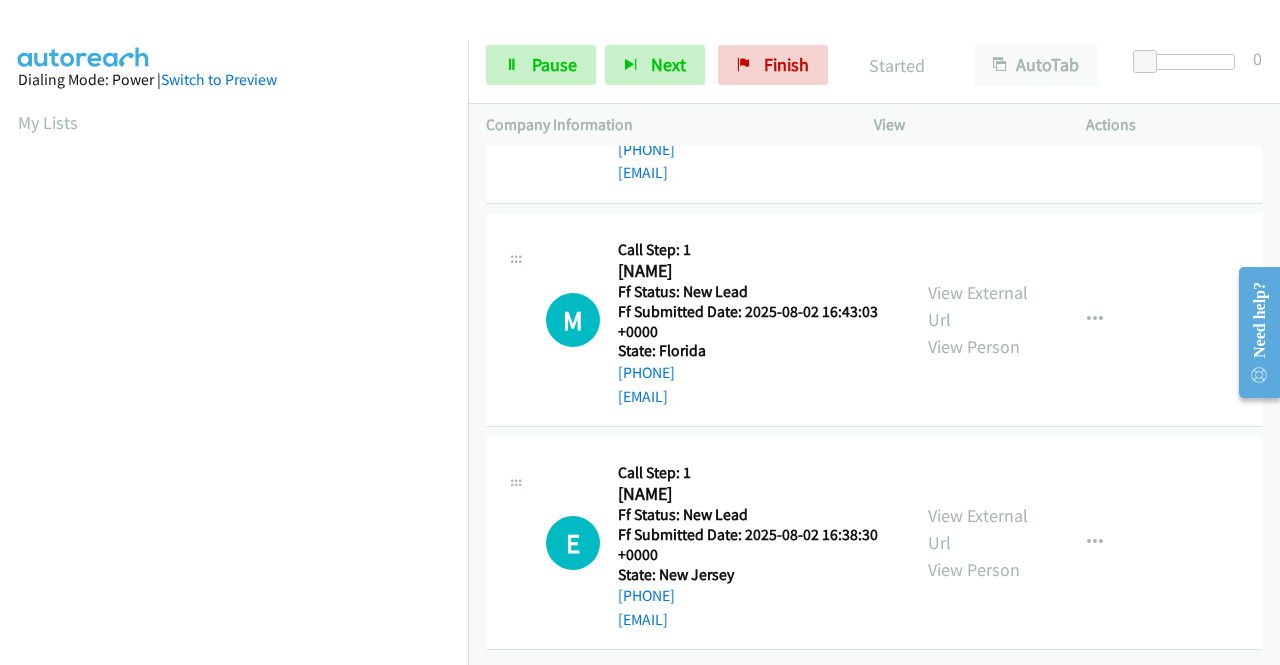 scroll, scrollTop: 0, scrollLeft: 0, axis: both 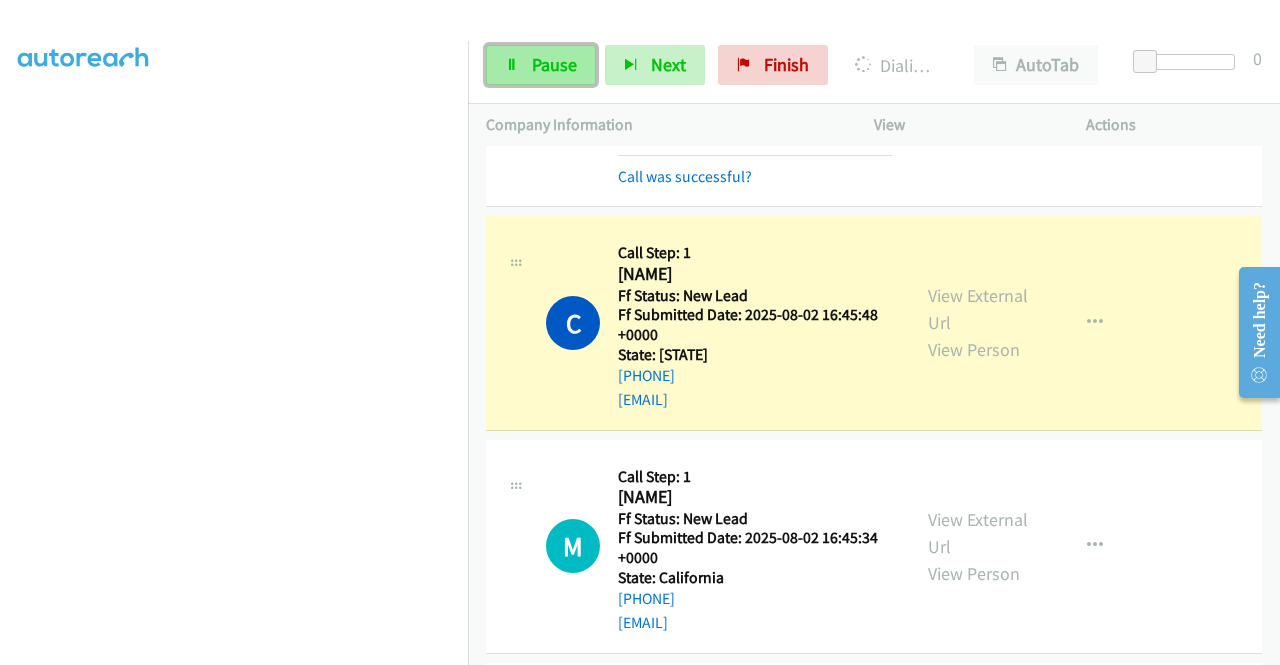 click on "Pause" at bounding box center (554, 64) 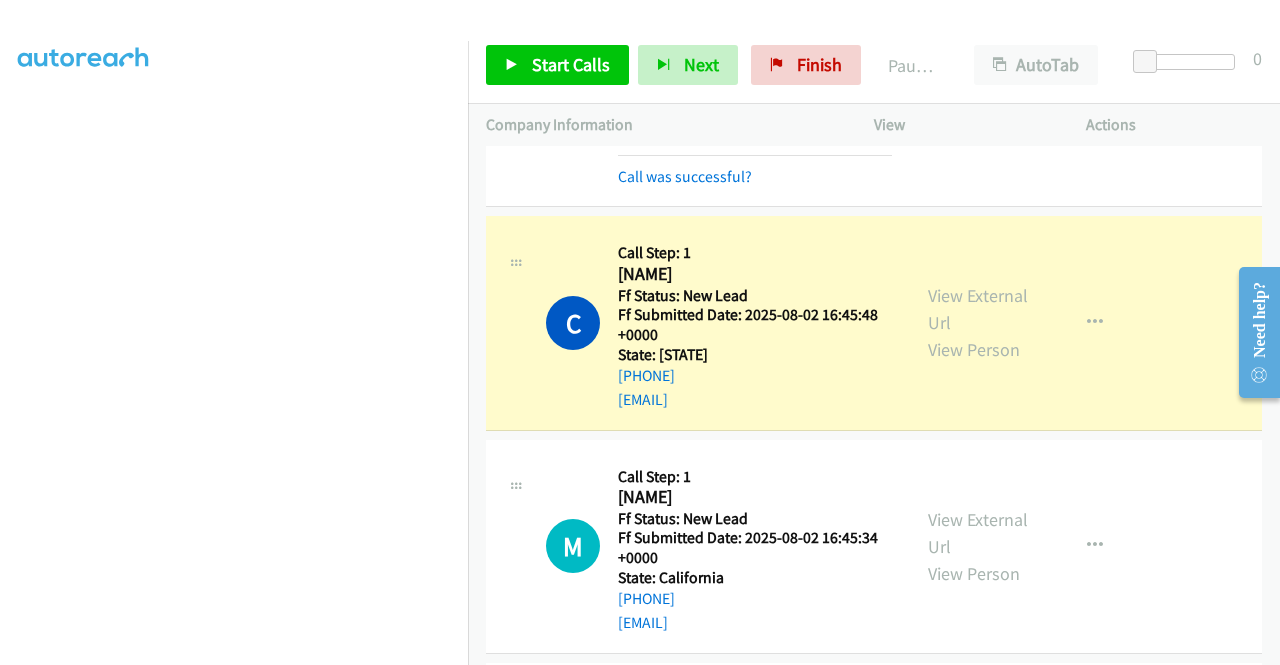 scroll, scrollTop: 40, scrollLeft: 0, axis: vertical 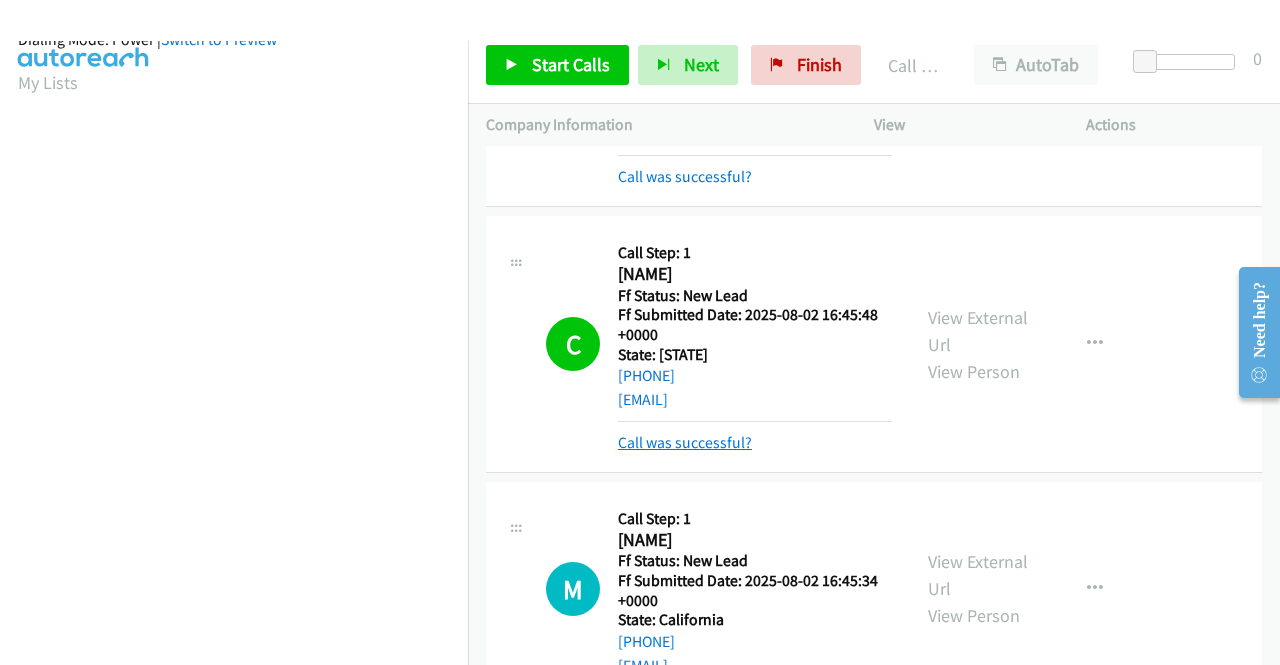 click on "Call was successful?" at bounding box center [685, 442] 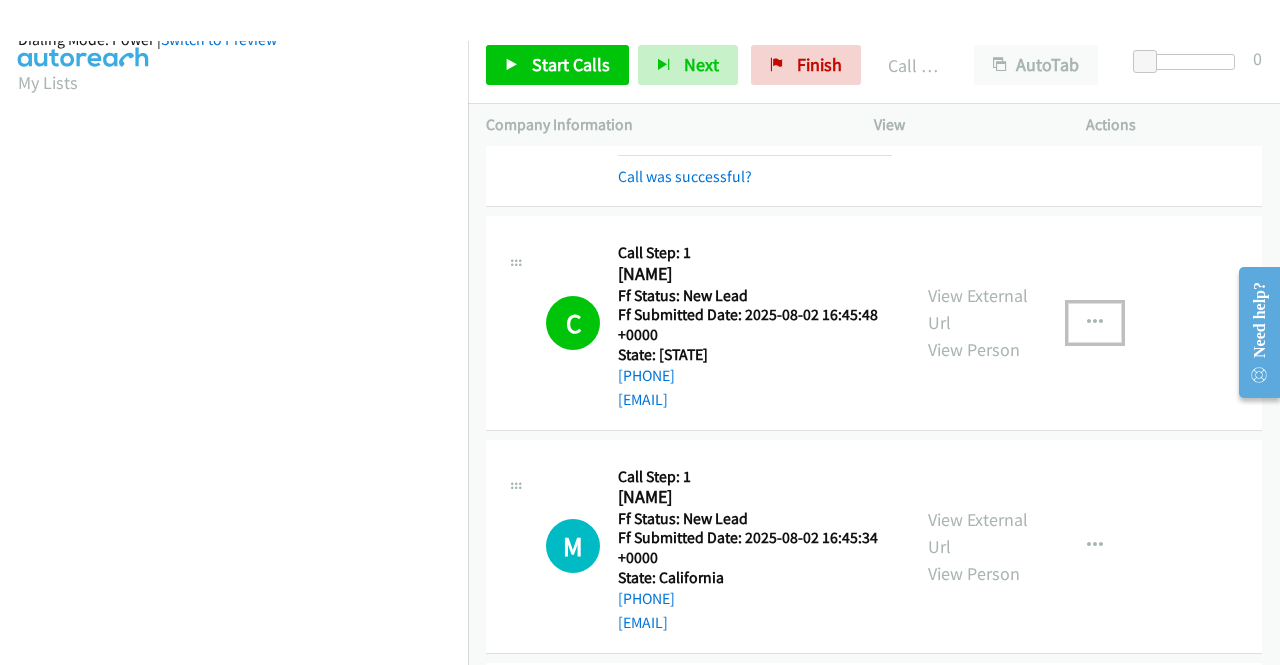 click at bounding box center [1095, 323] 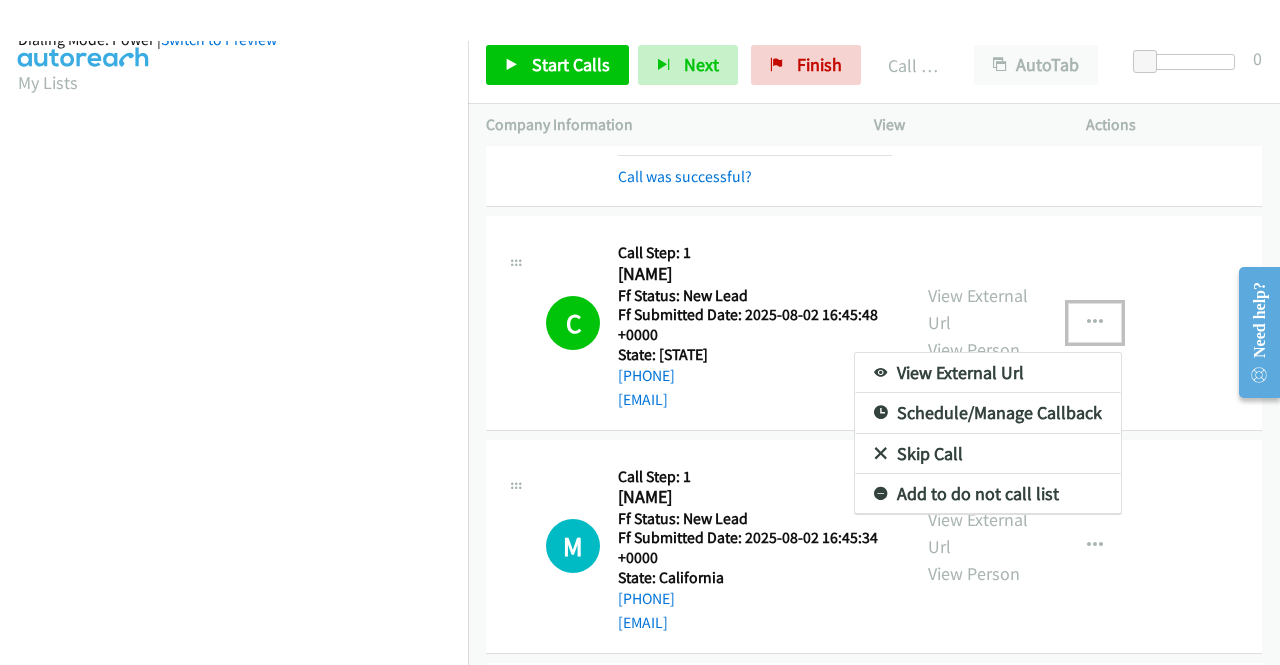 click on "Add to do not call list" at bounding box center [988, 494] 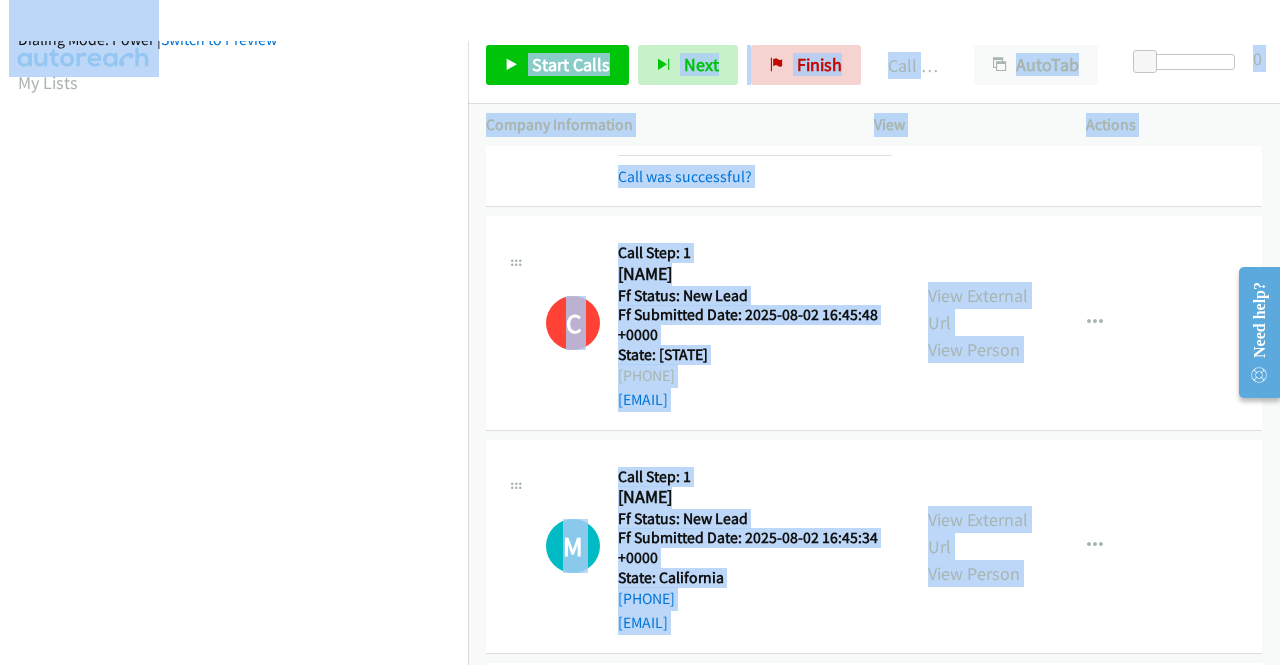 drag, startPoint x: 554, startPoint y: 28, endPoint x: 564, endPoint y: 45, distance: 19.723083 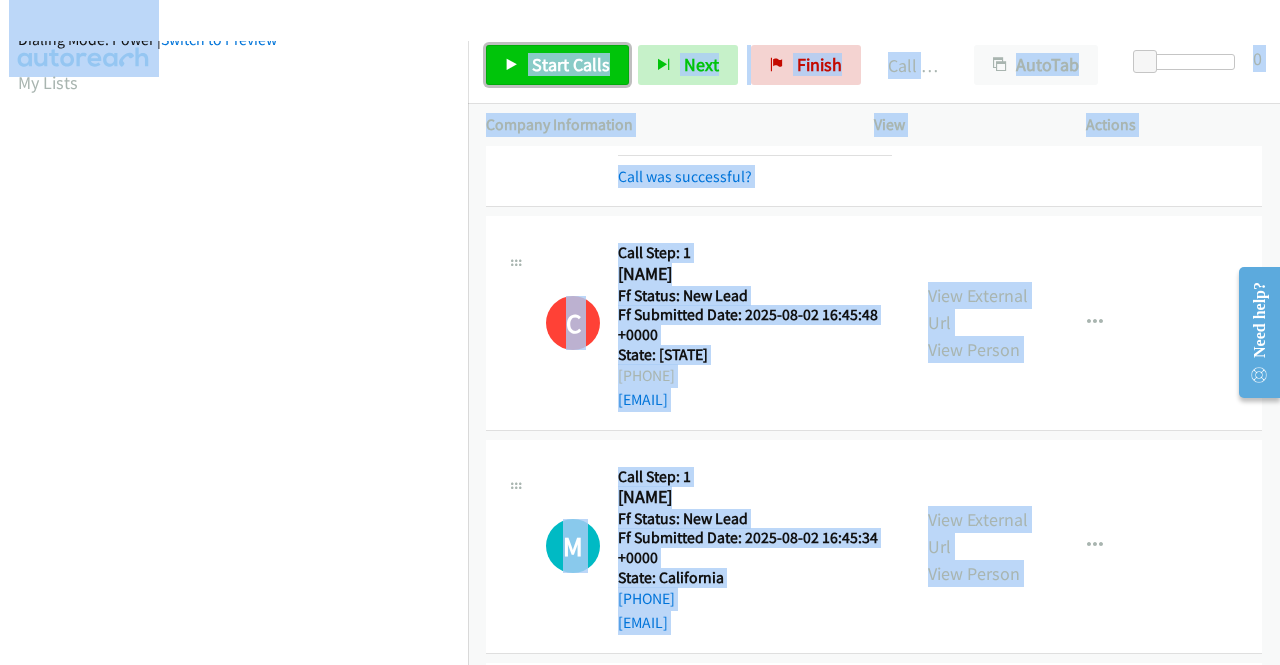 click on "Start Calls" at bounding box center [571, 64] 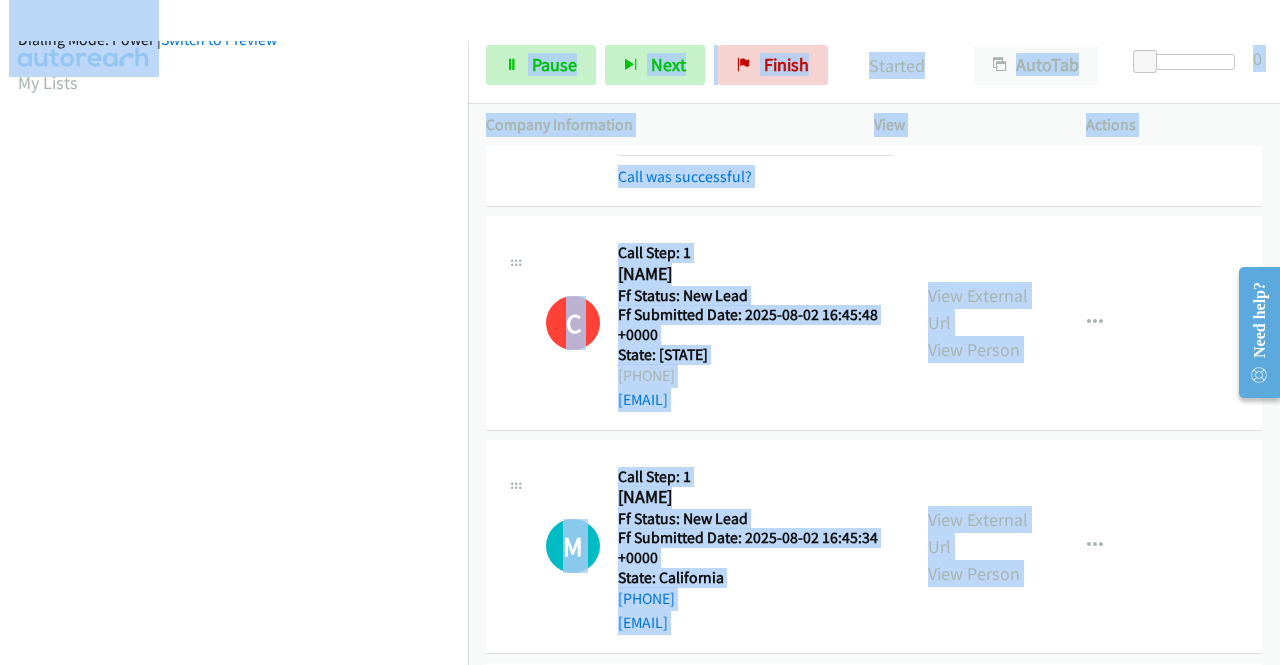 click at bounding box center [631, 38] 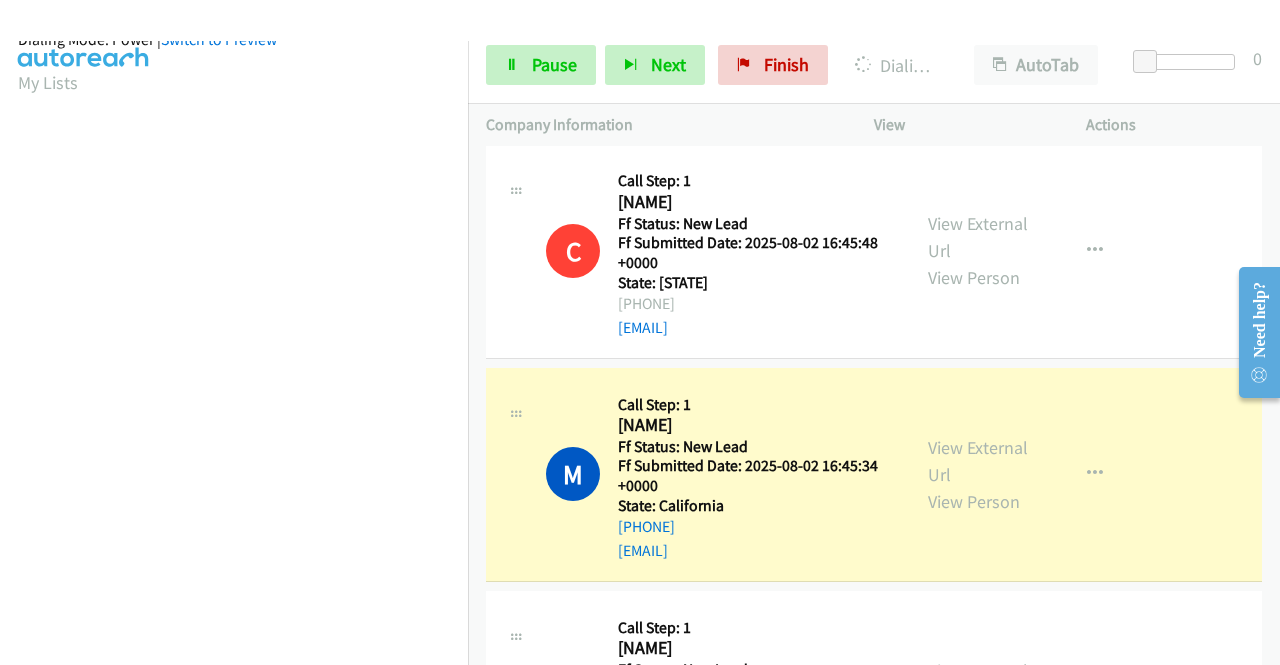 scroll, scrollTop: 300, scrollLeft: 0, axis: vertical 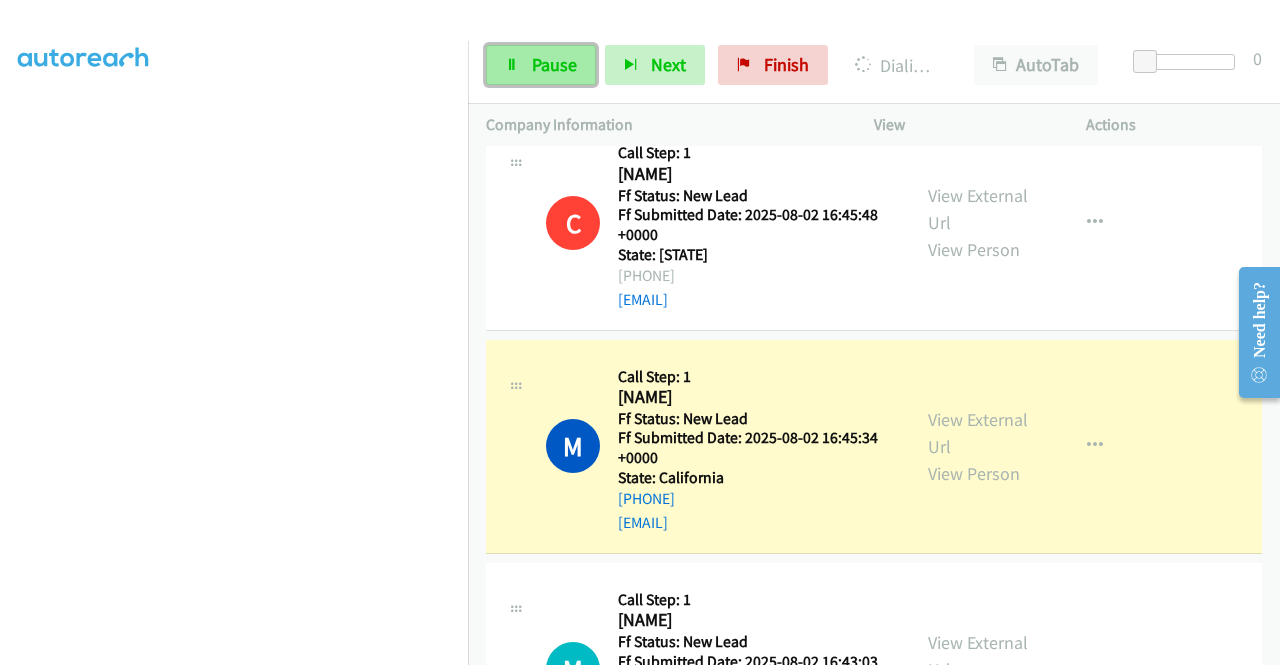 click on "Pause" at bounding box center (541, 65) 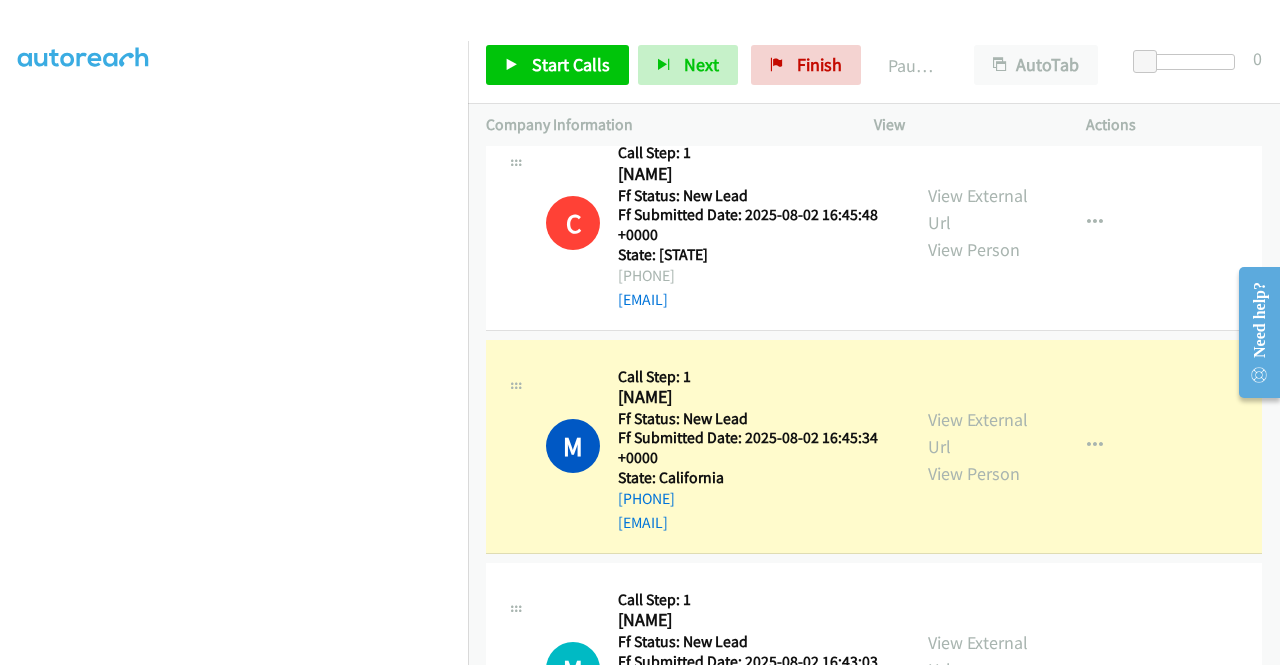 scroll, scrollTop: 56, scrollLeft: 0, axis: vertical 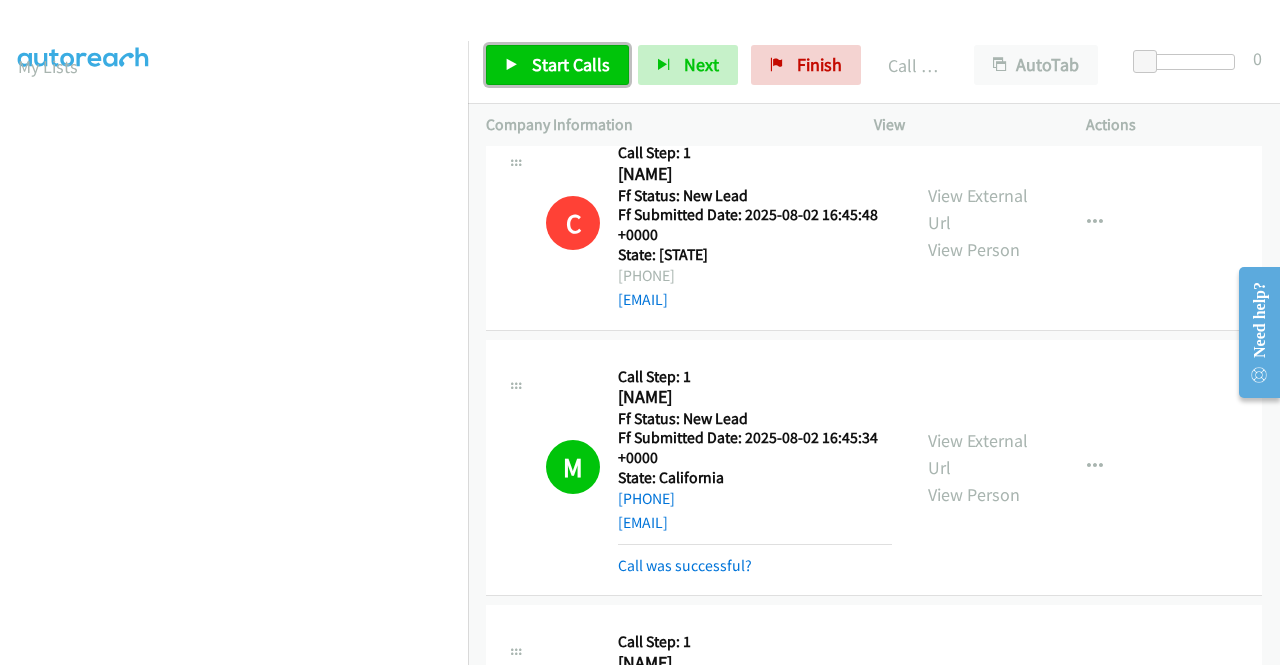 click on "Start Calls" at bounding box center (571, 64) 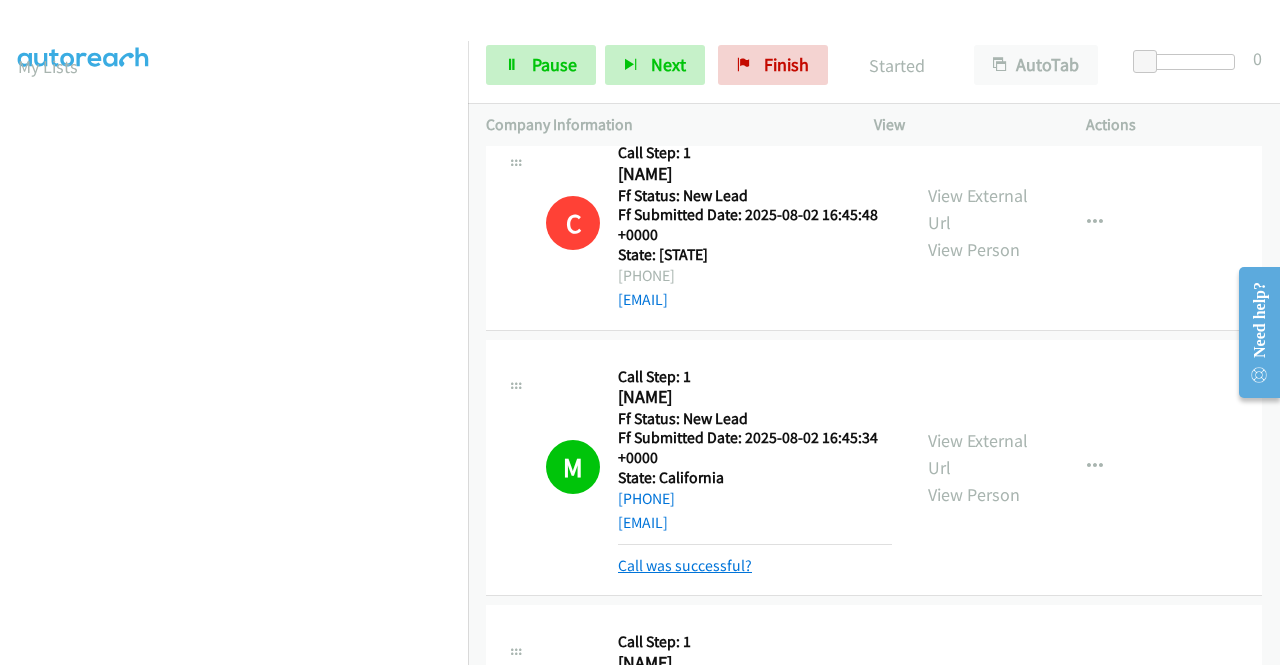 click on "Call was successful?" at bounding box center (685, 565) 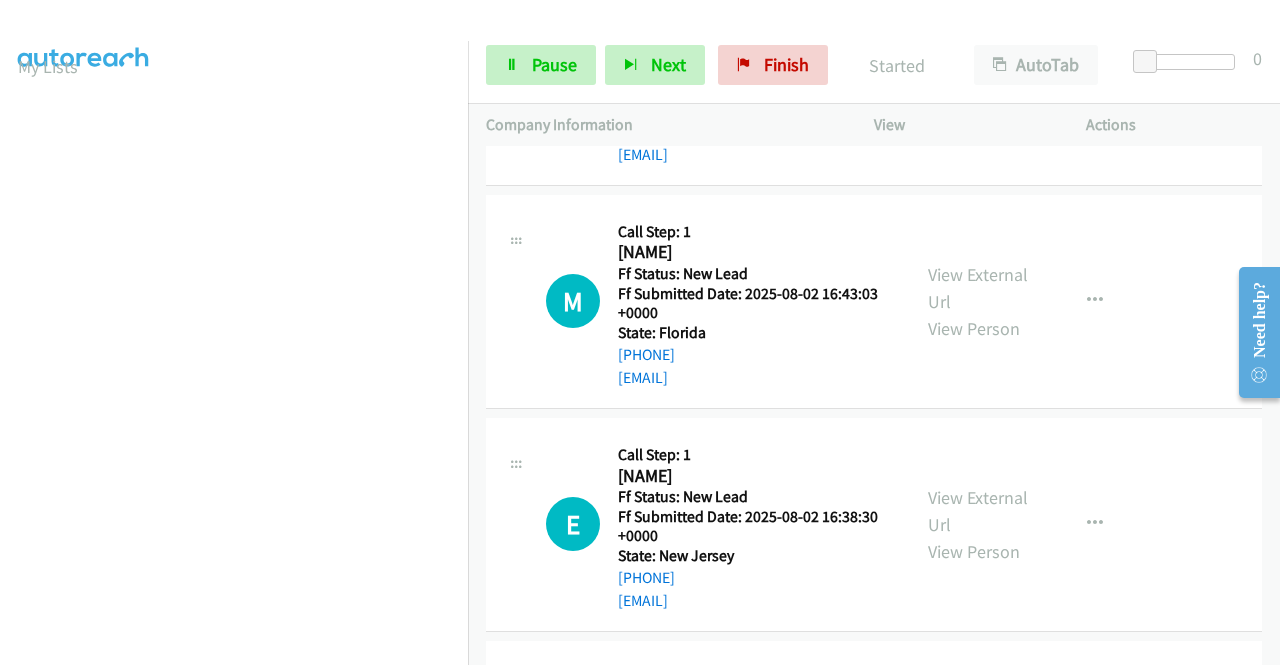 scroll, scrollTop: 700, scrollLeft: 0, axis: vertical 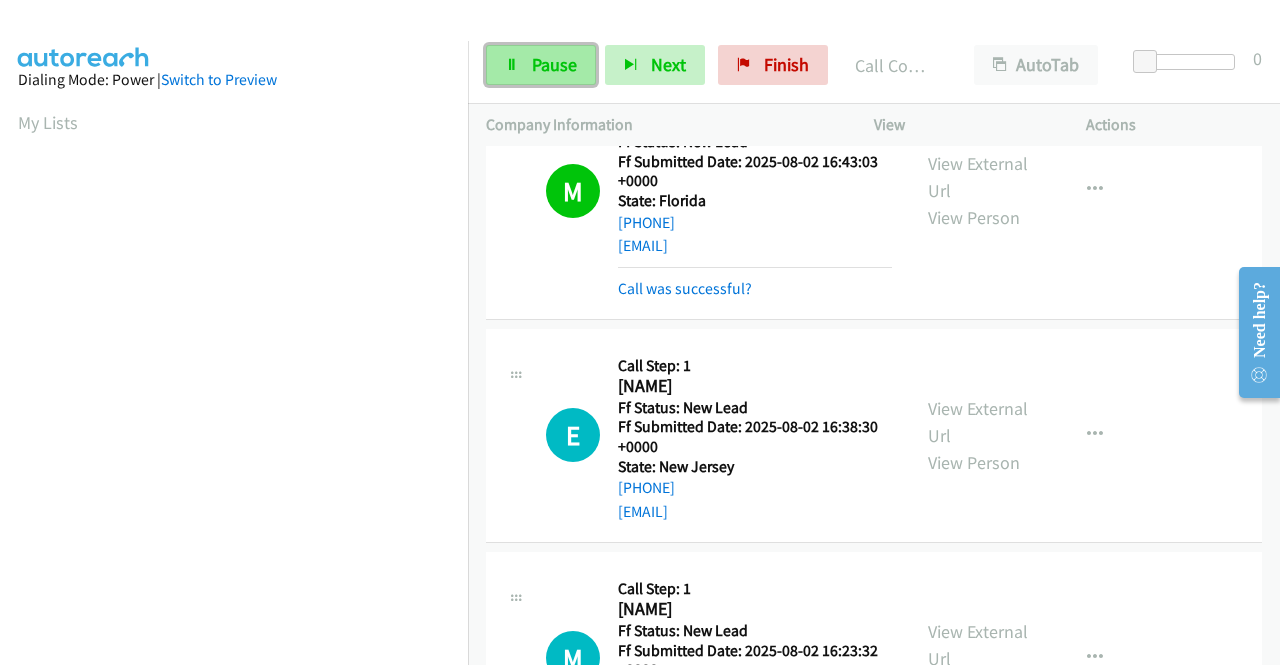 click on "Pause" at bounding box center [554, 64] 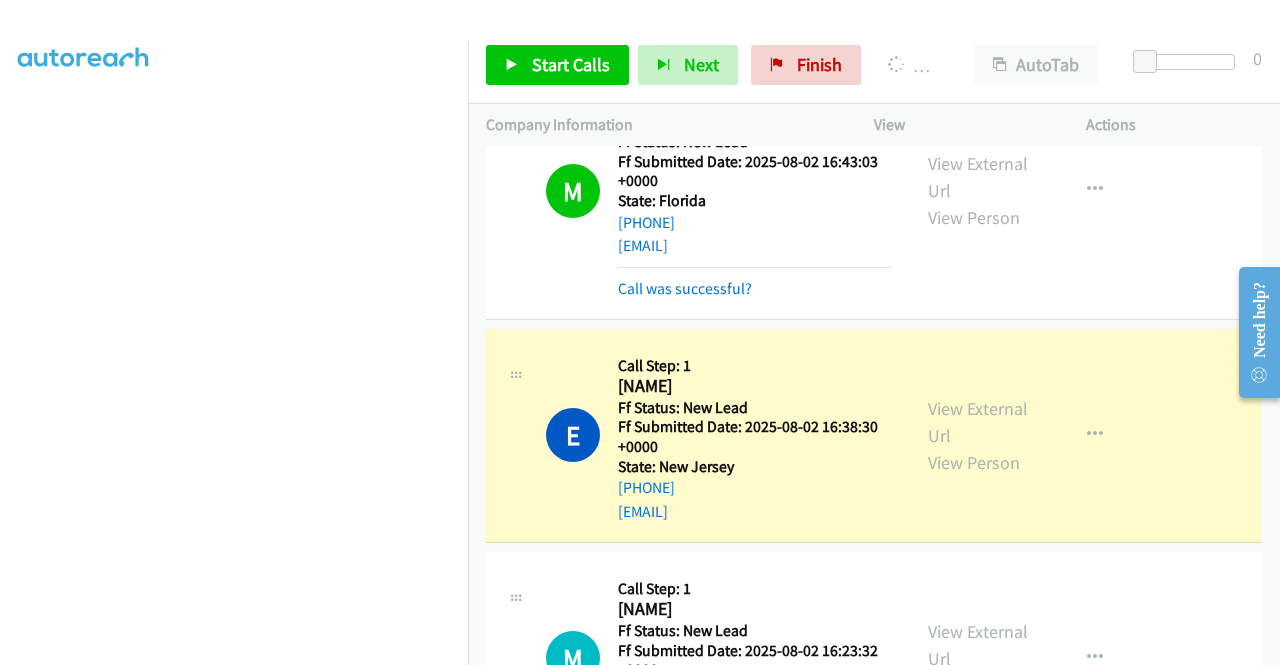 scroll, scrollTop: 0, scrollLeft: 0, axis: both 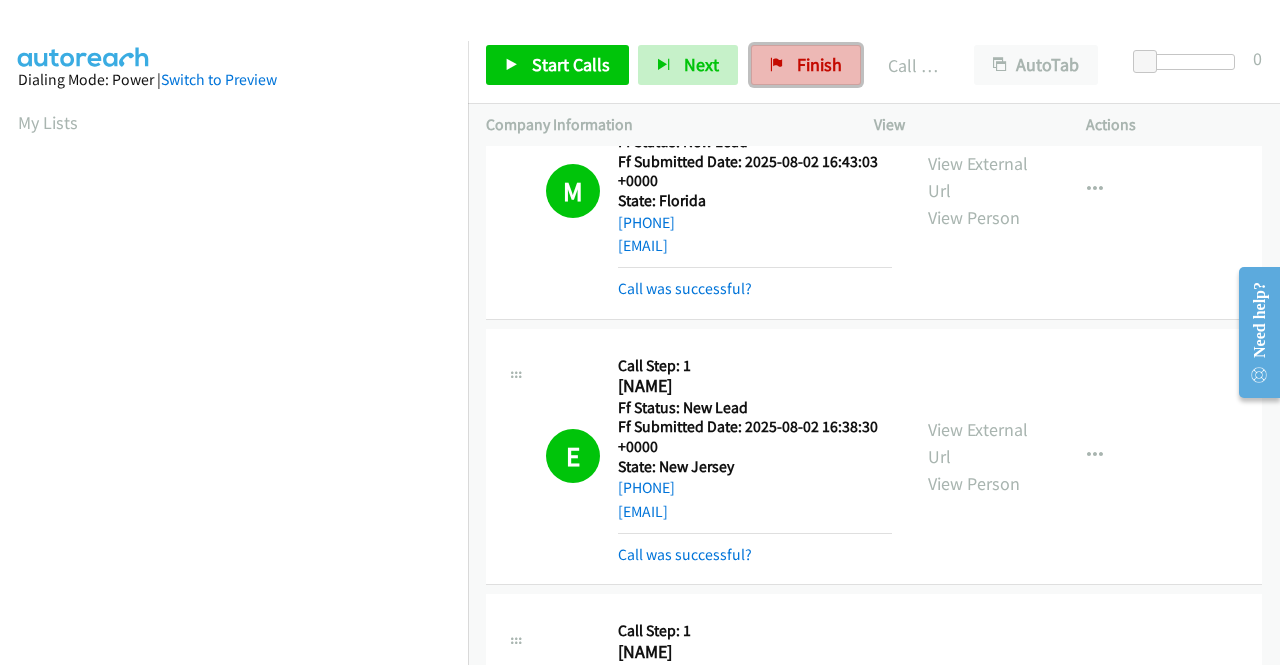 click on "Finish" at bounding box center [819, 64] 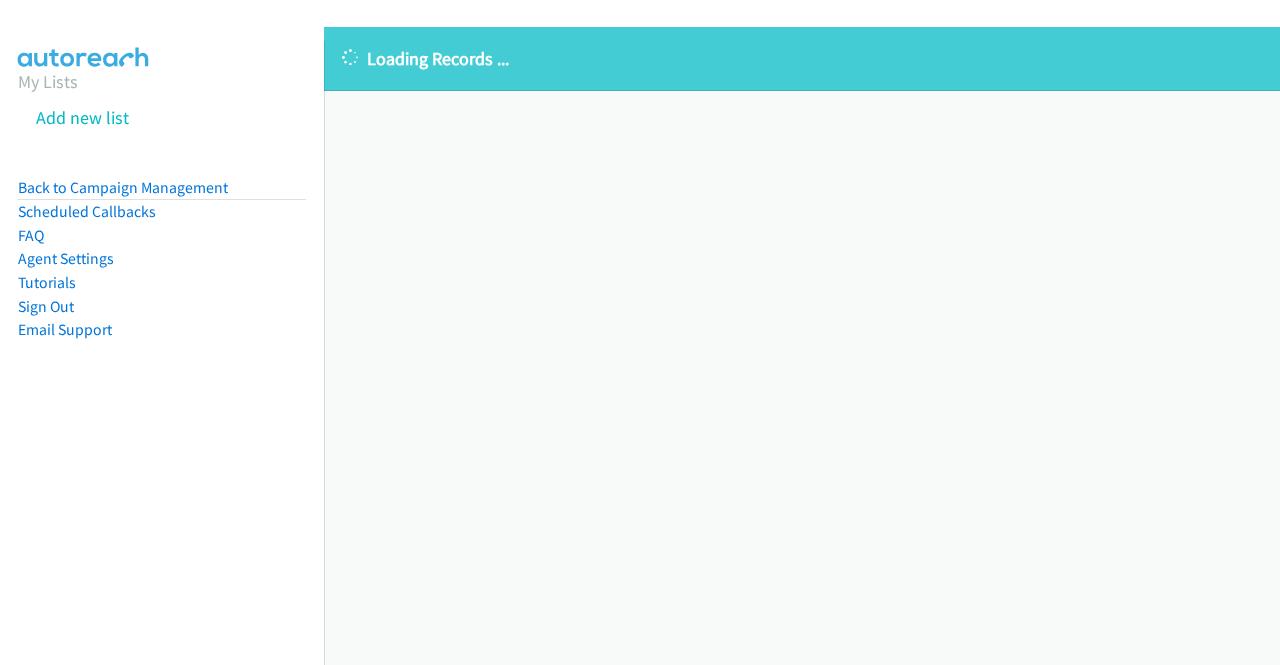 scroll, scrollTop: 0, scrollLeft: 0, axis: both 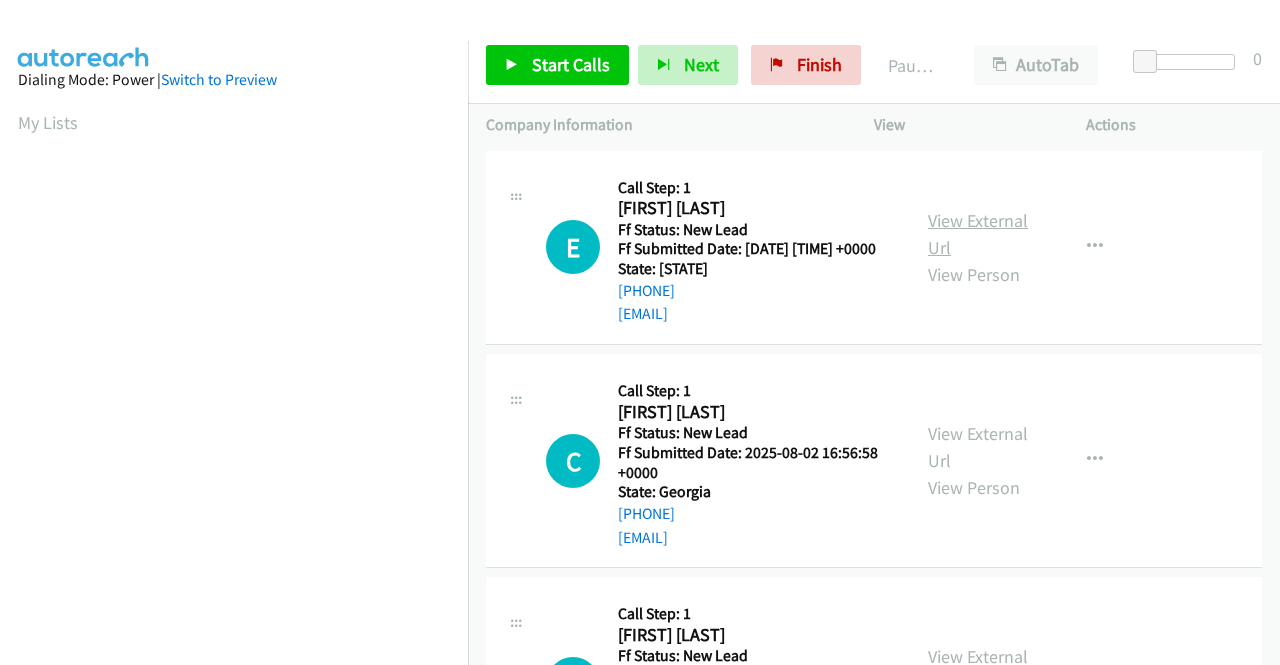 click on "View External Url" at bounding box center [978, 234] 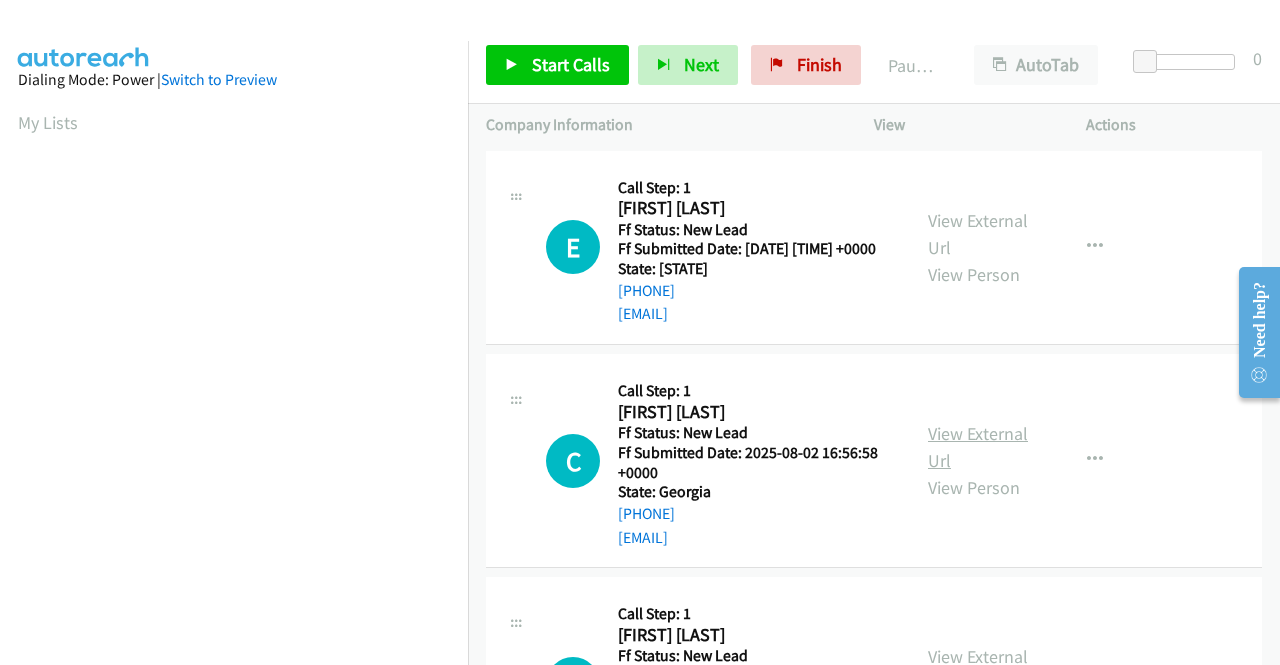 click on "View External Url" at bounding box center (978, 447) 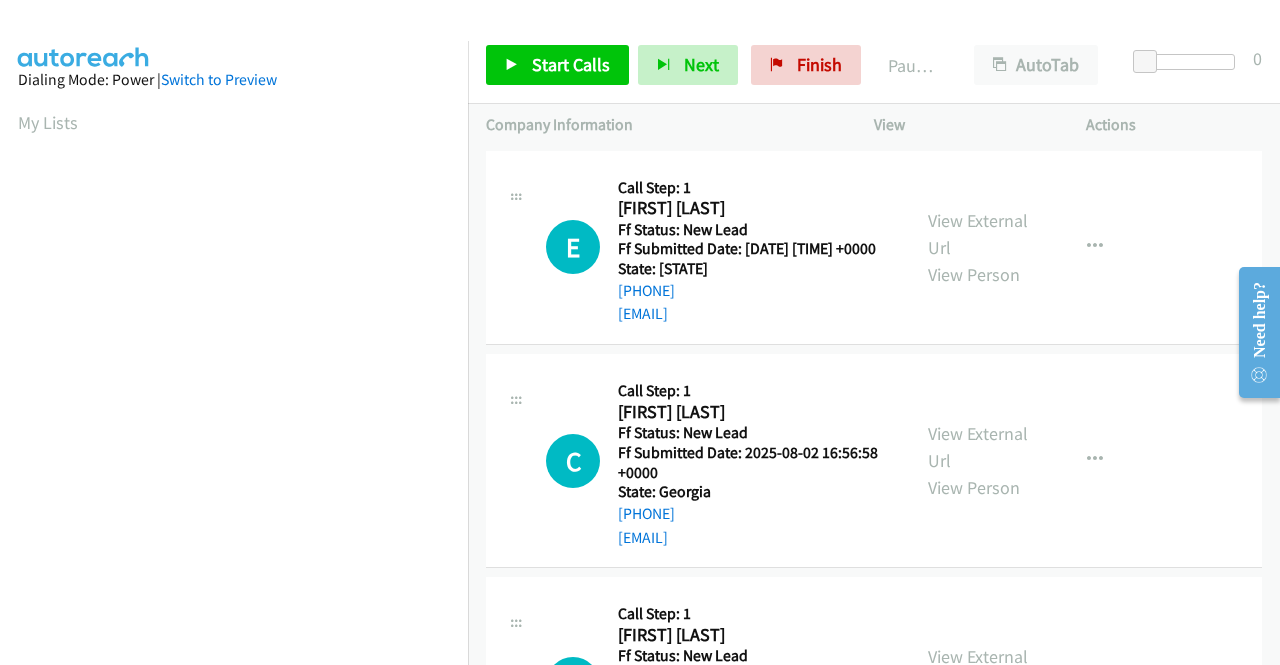 scroll, scrollTop: 200, scrollLeft: 0, axis: vertical 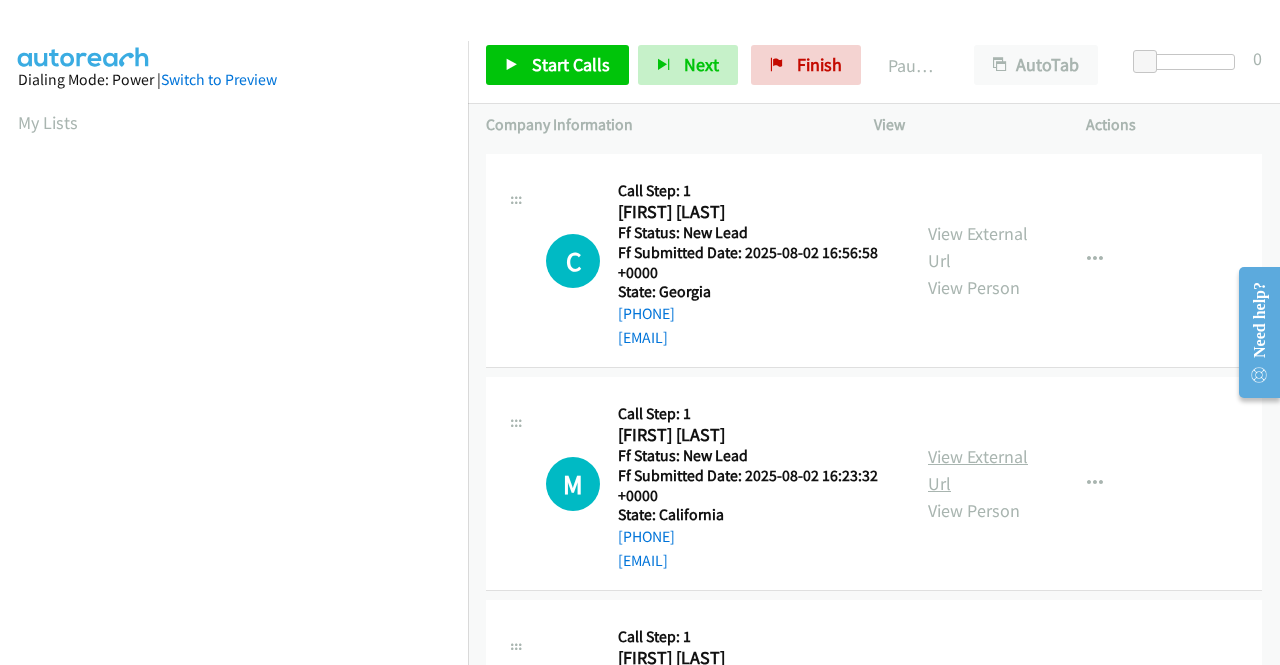 click on "View External Url" at bounding box center (978, 470) 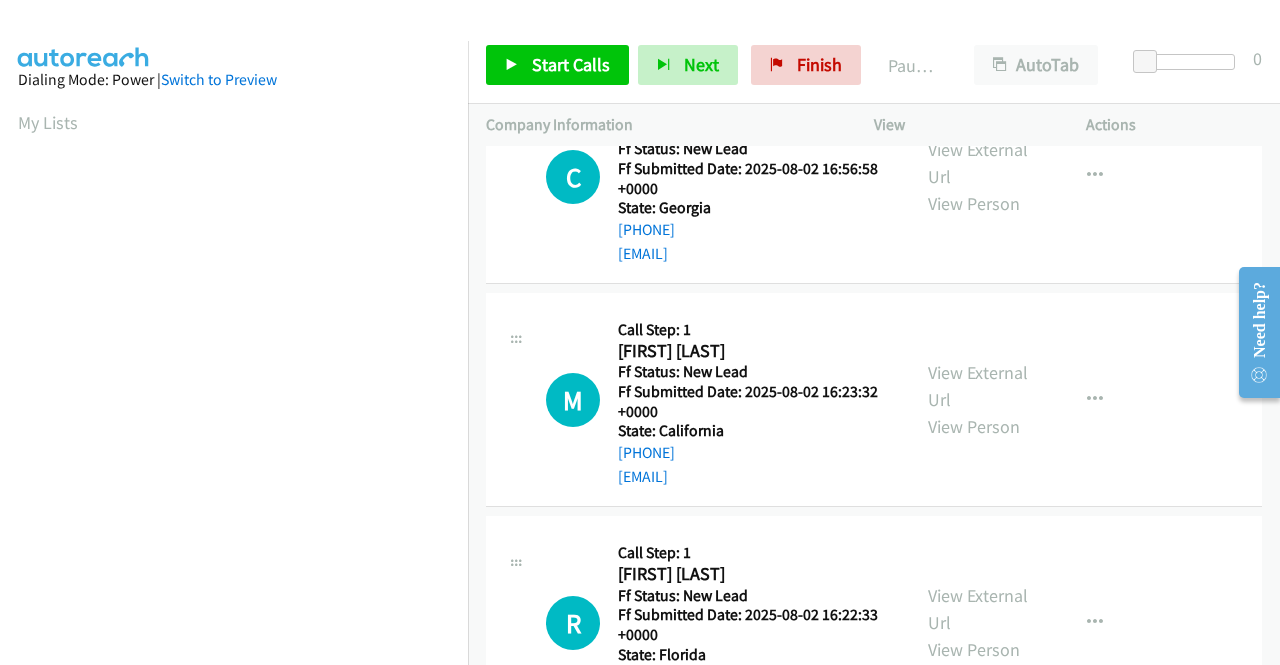 scroll, scrollTop: 400, scrollLeft: 0, axis: vertical 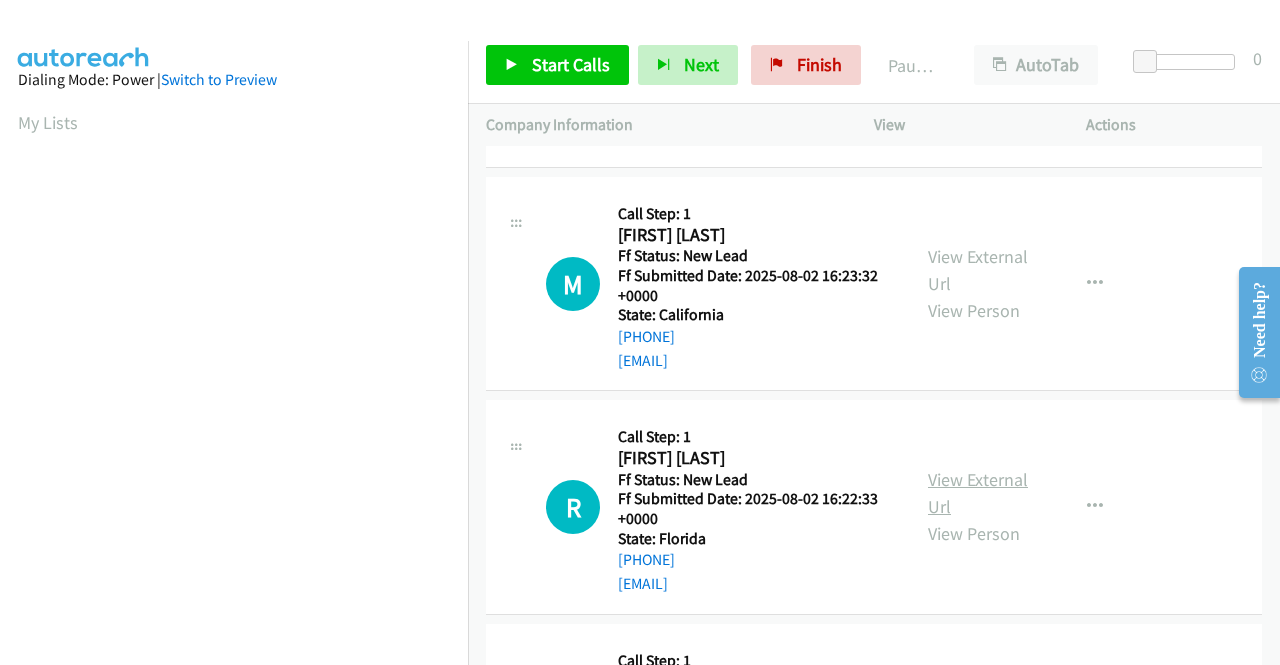 click on "View External Url" at bounding box center [978, 493] 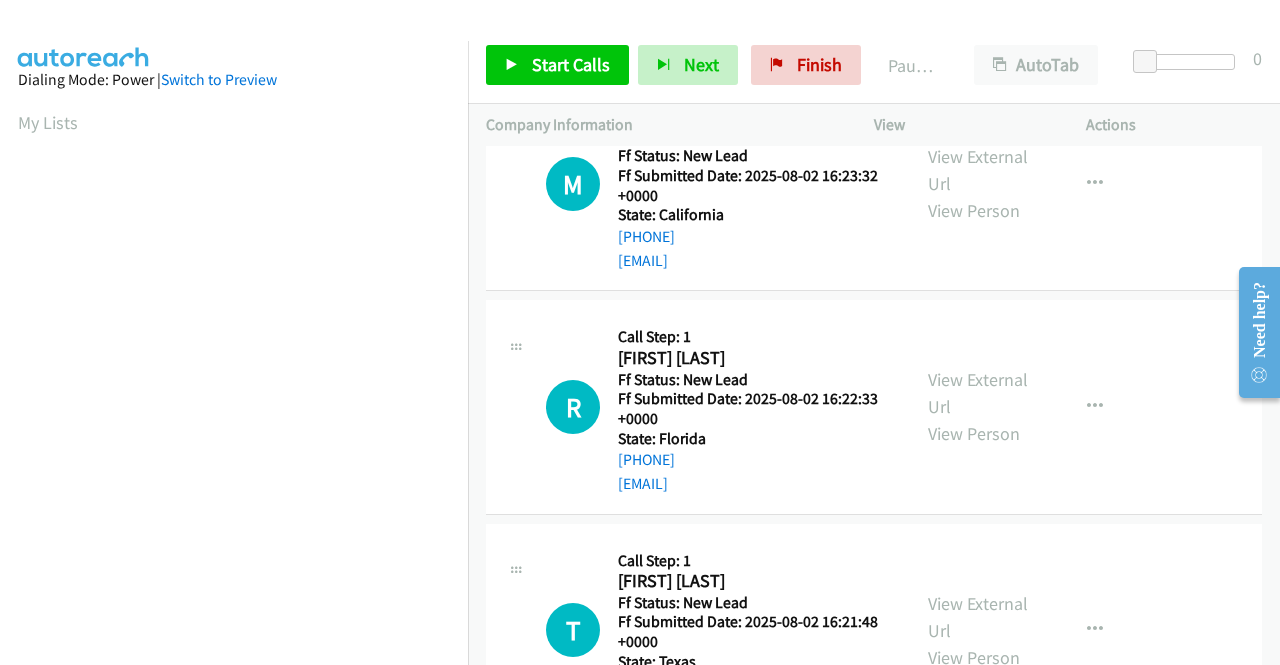 scroll, scrollTop: 620, scrollLeft: 0, axis: vertical 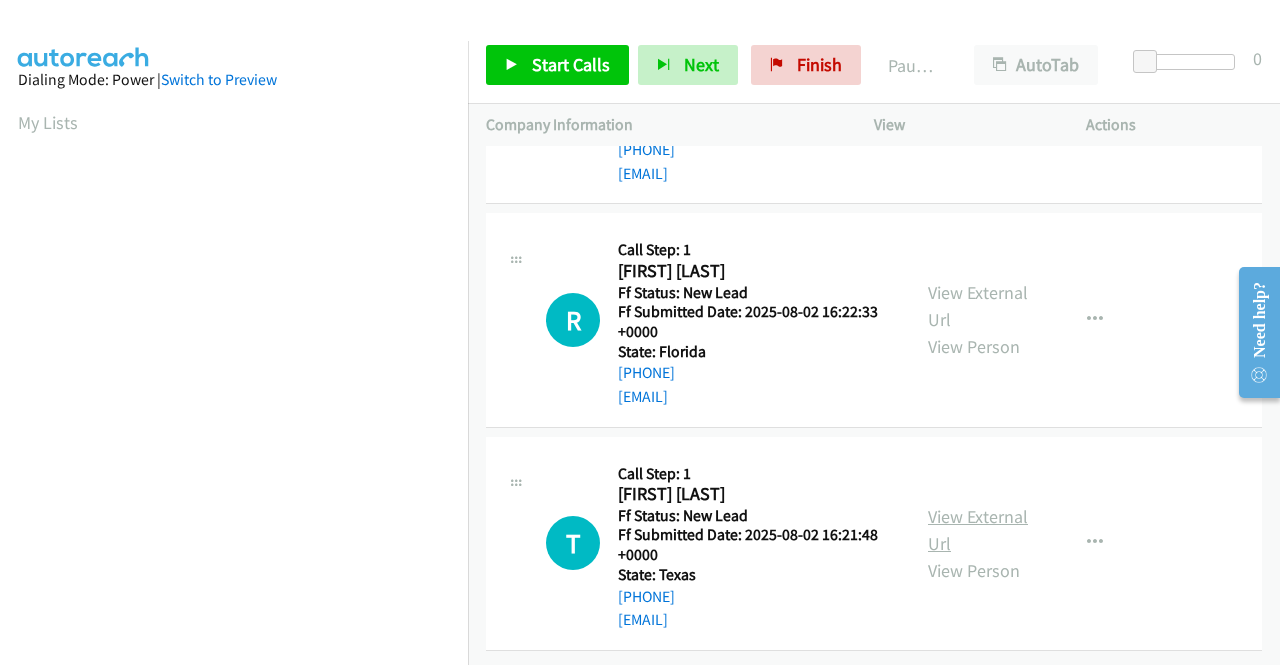 click on "View External Url" at bounding box center (978, 530) 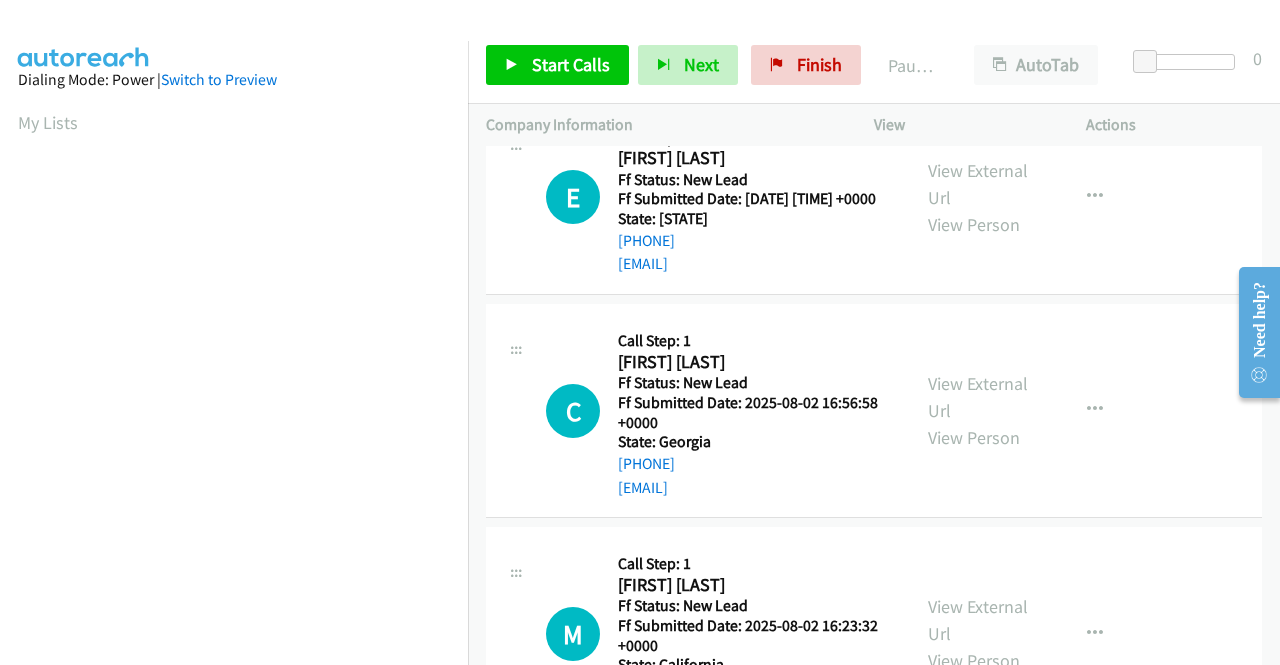 scroll, scrollTop: 0, scrollLeft: 0, axis: both 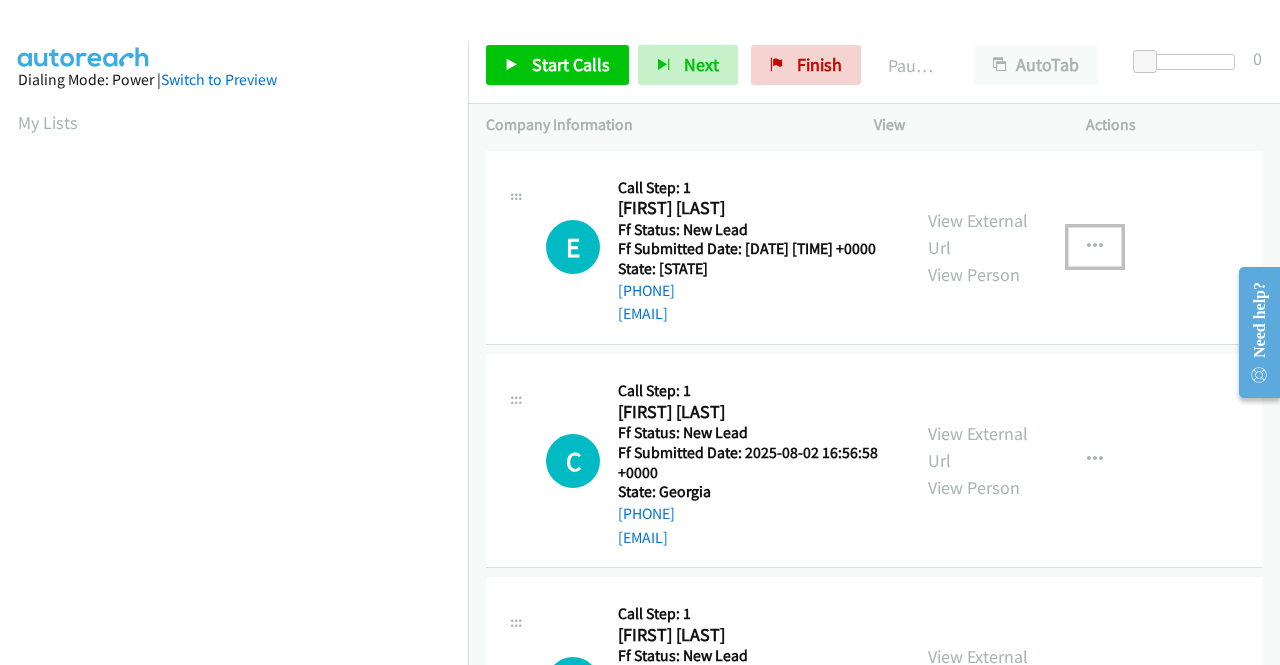 click at bounding box center (1095, 247) 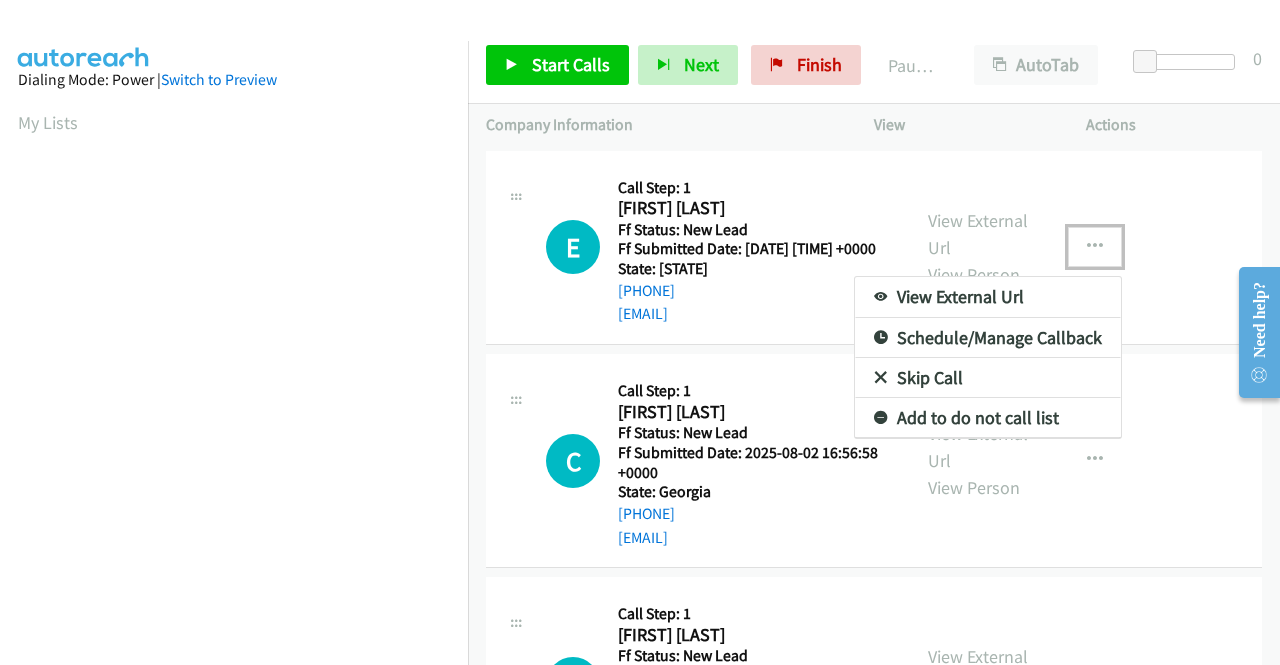 click on "Skip Call" at bounding box center [988, 378] 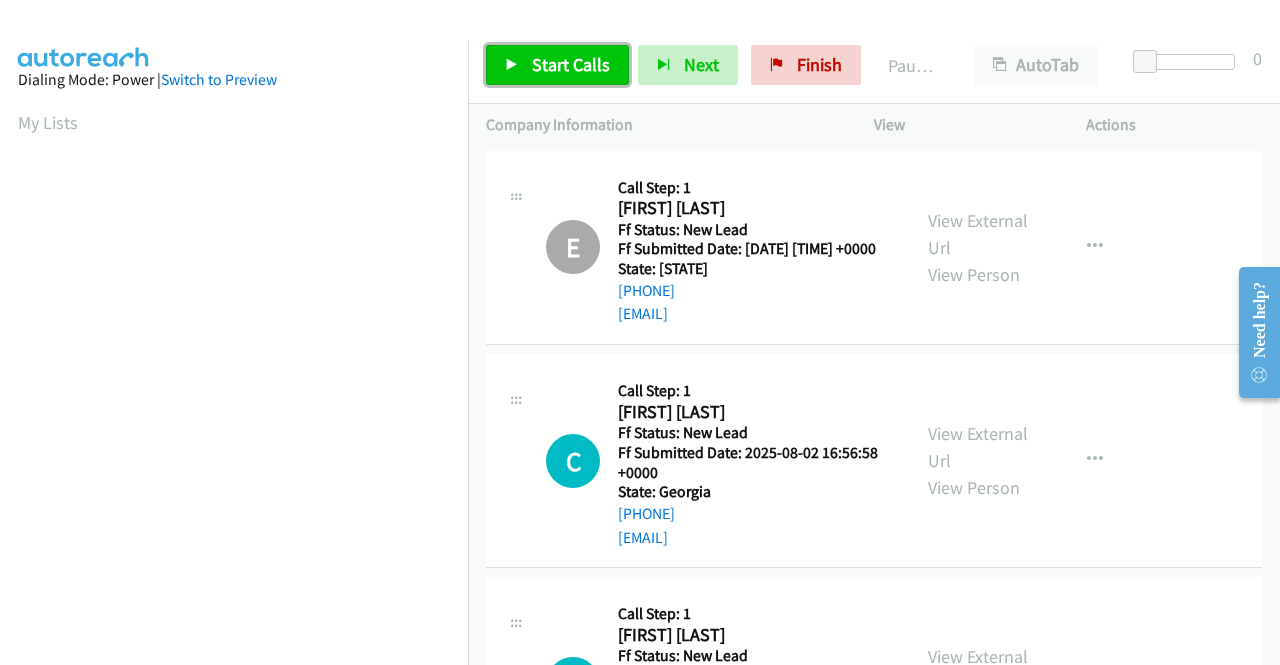 click on "Start Calls" at bounding box center [557, 65] 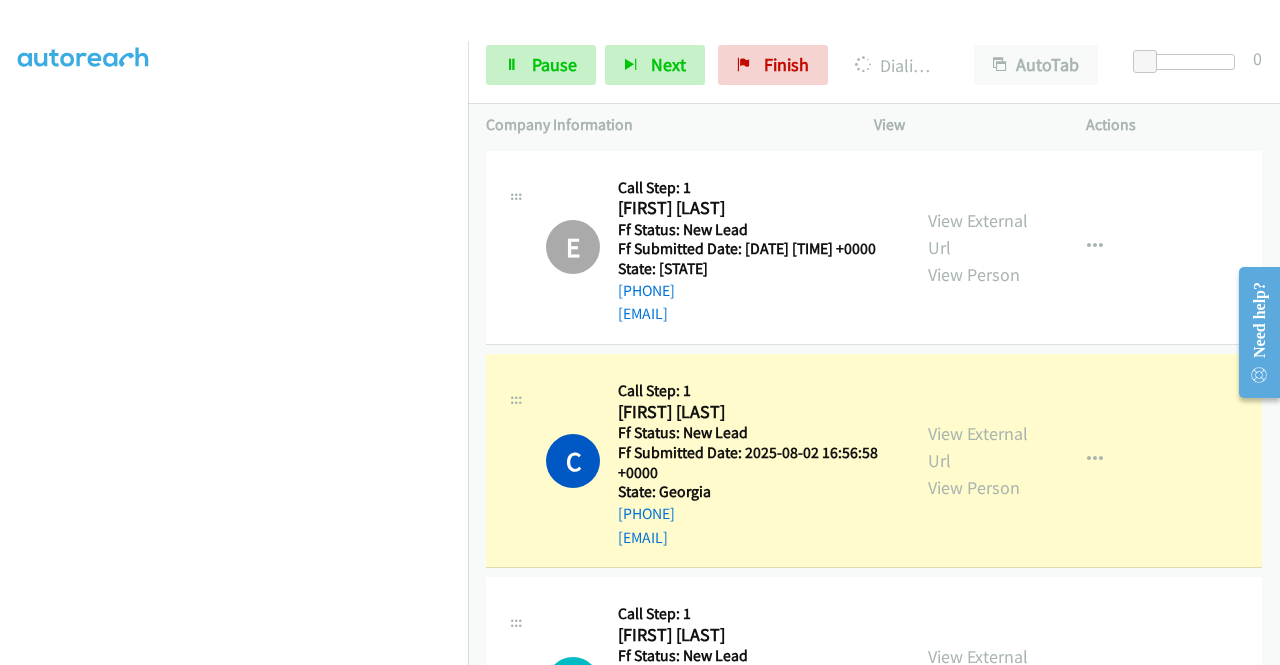 scroll, scrollTop: 456, scrollLeft: 0, axis: vertical 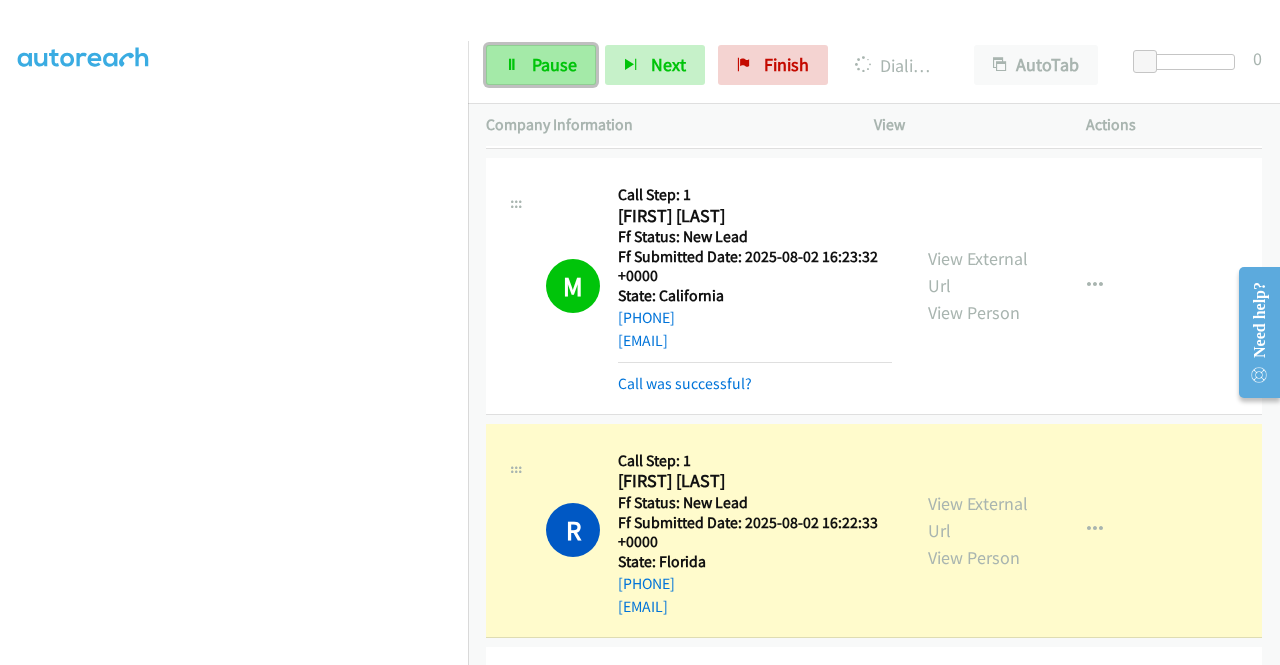 click on "Pause" at bounding box center (554, 64) 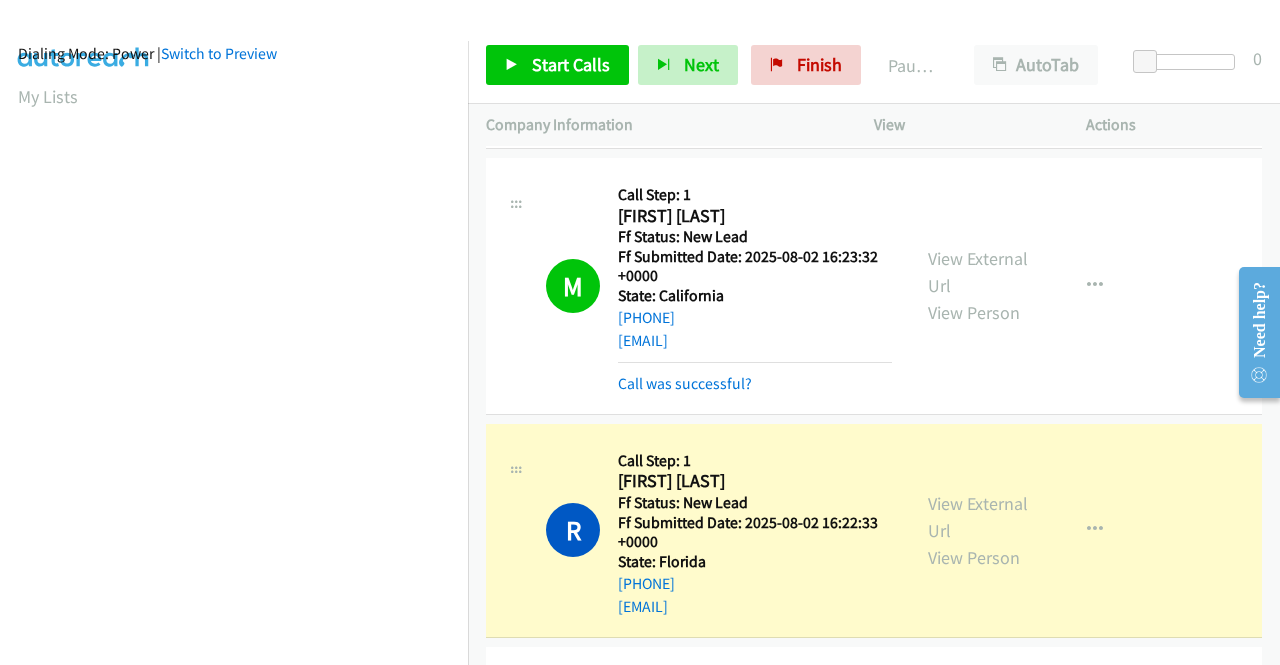 scroll, scrollTop: 0, scrollLeft: 0, axis: both 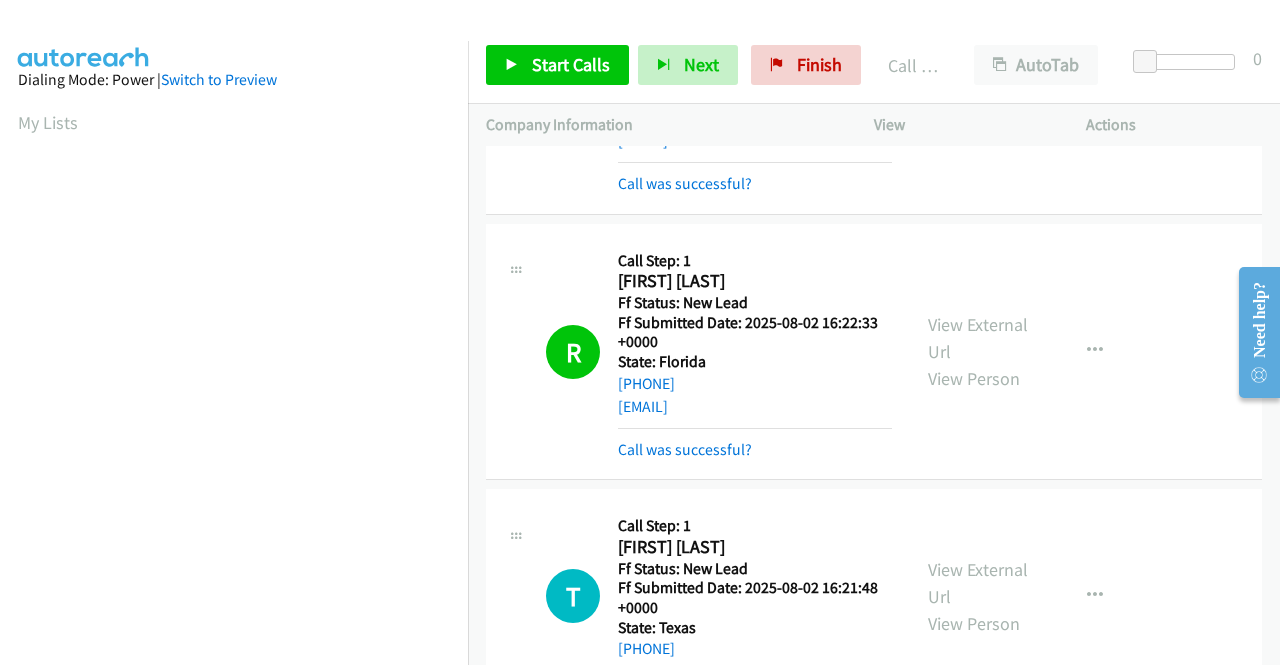 click on "Callback Scheduled
Call Step: 1
[FIRST] [LAST]
America/New_York
Ff Status: New Lead
Ff Submitted Date: [DATE] [TIME] +0000
State: [STATE]
[PHONE]
[EMAIL]
Call was successful?
View External Url
View Person
View External Url
Email
Schedule/Manage Callback
Skip Call
Add to do not call list" at bounding box center [874, 352] 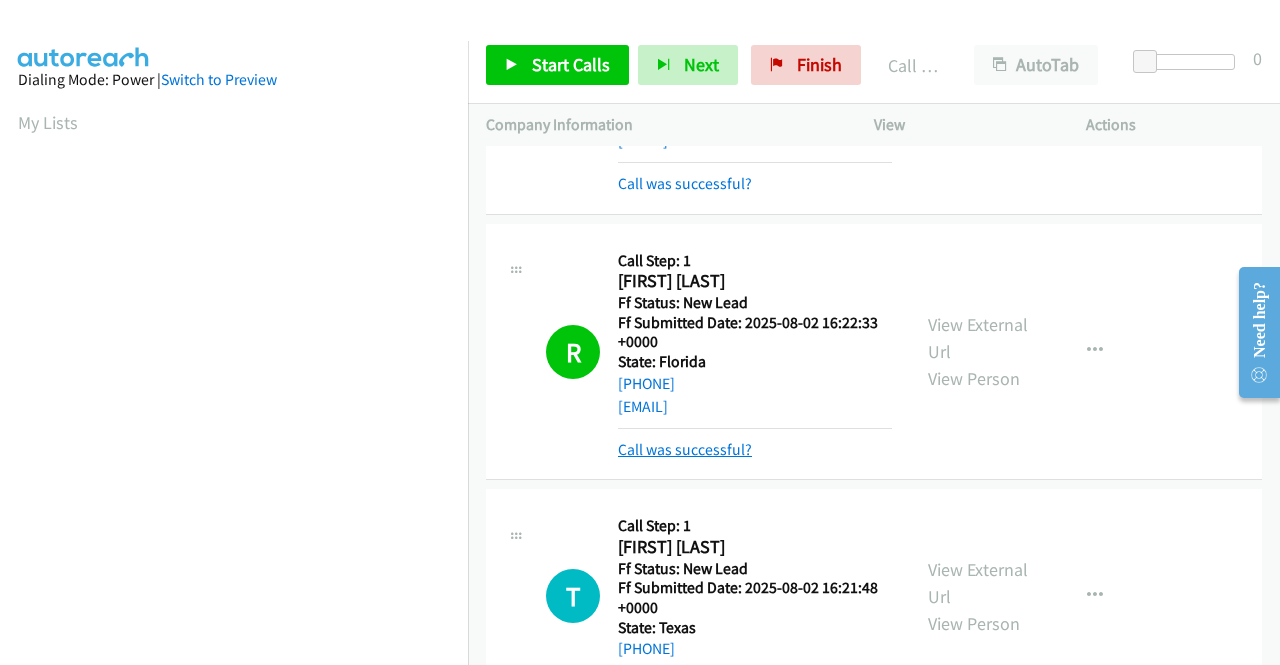 click on "Call was successful?" at bounding box center [685, 449] 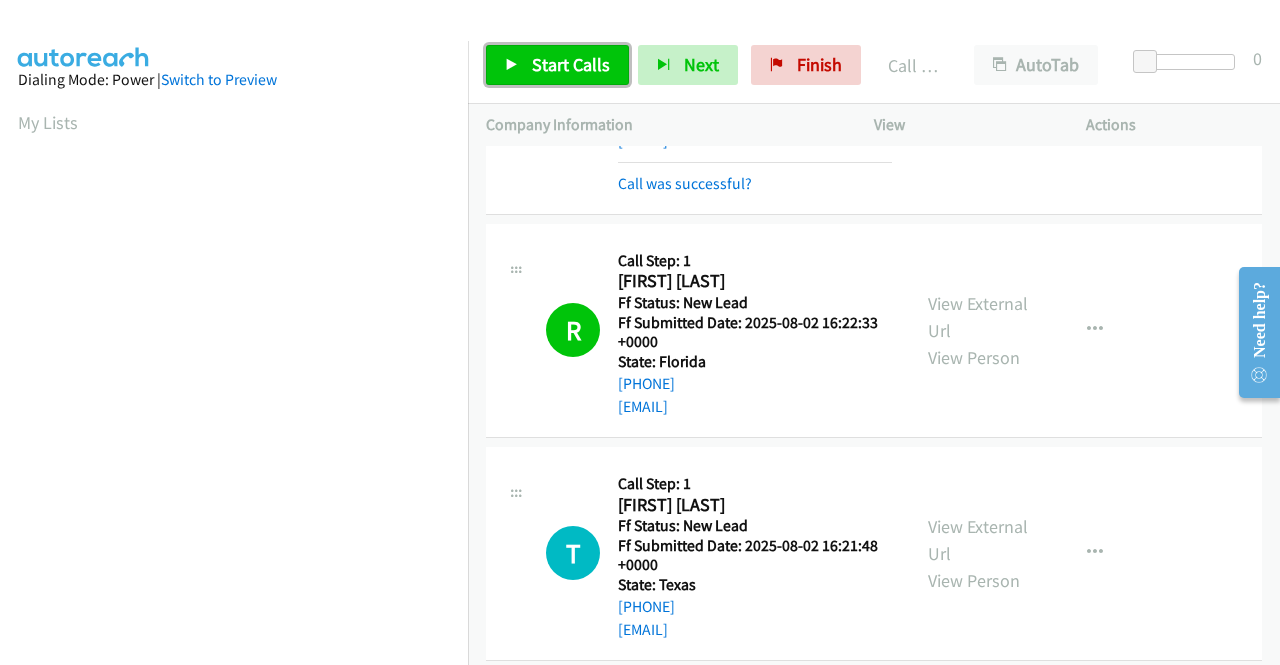 click on "Start Calls" at bounding box center (571, 64) 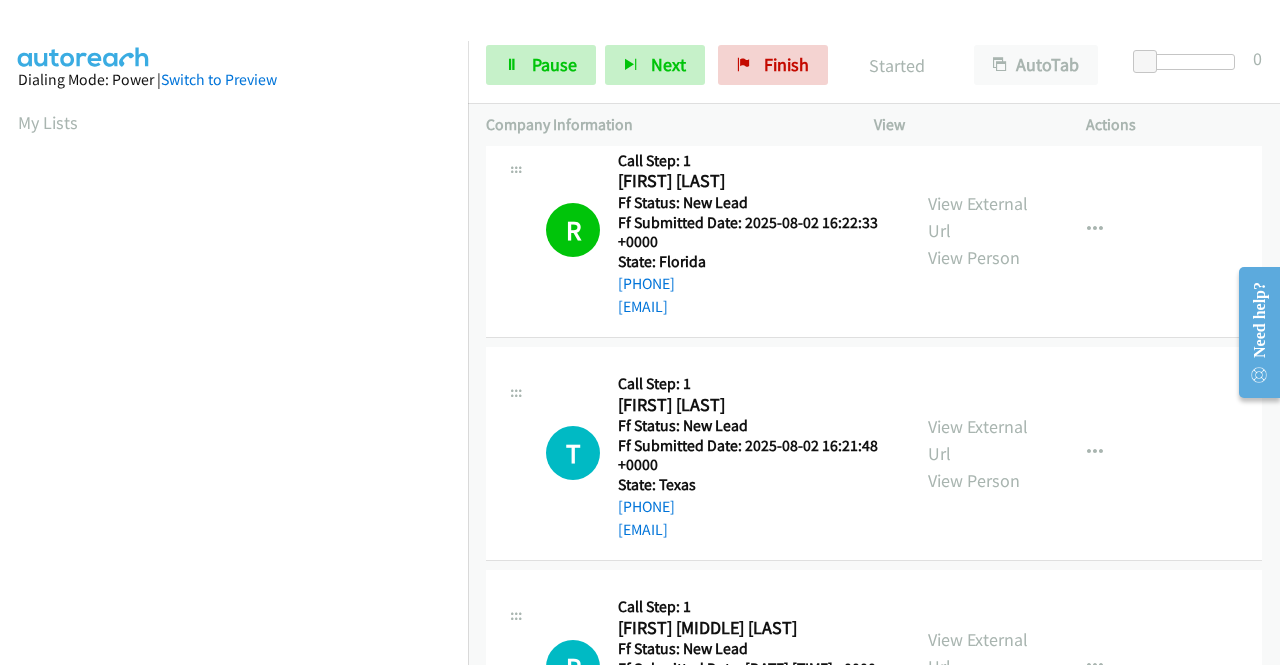 scroll, scrollTop: 1062, scrollLeft: 0, axis: vertical 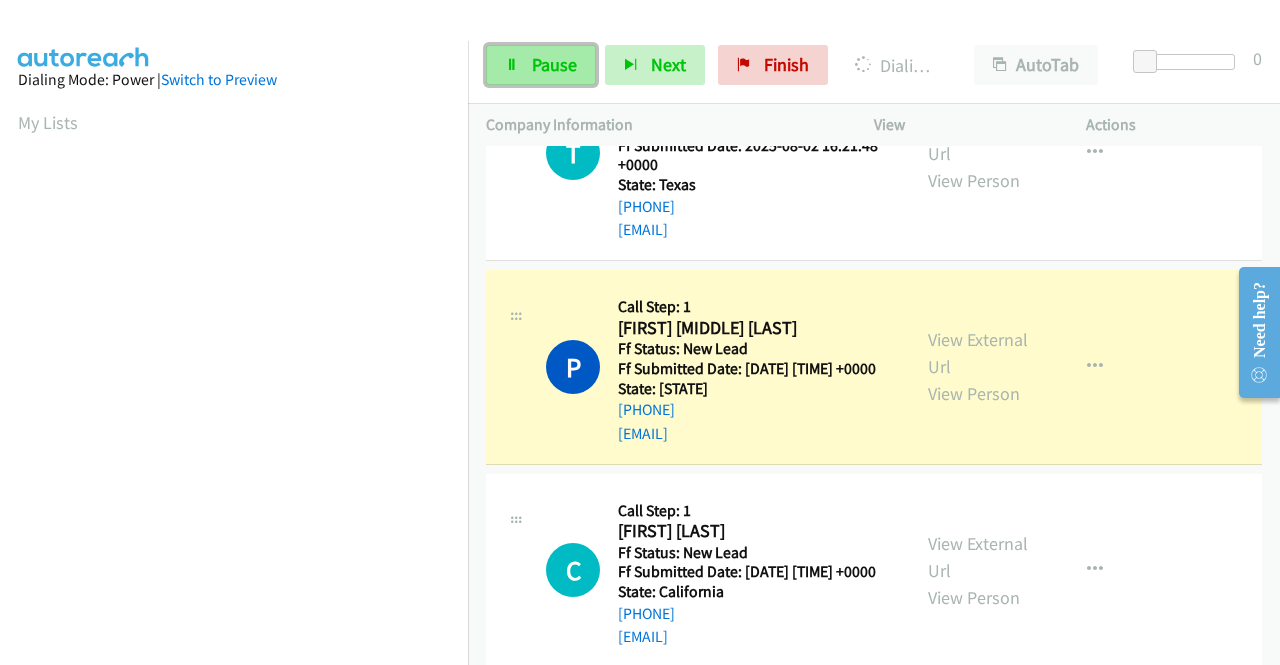 click on "Pause" at bounding box center [554, 64] 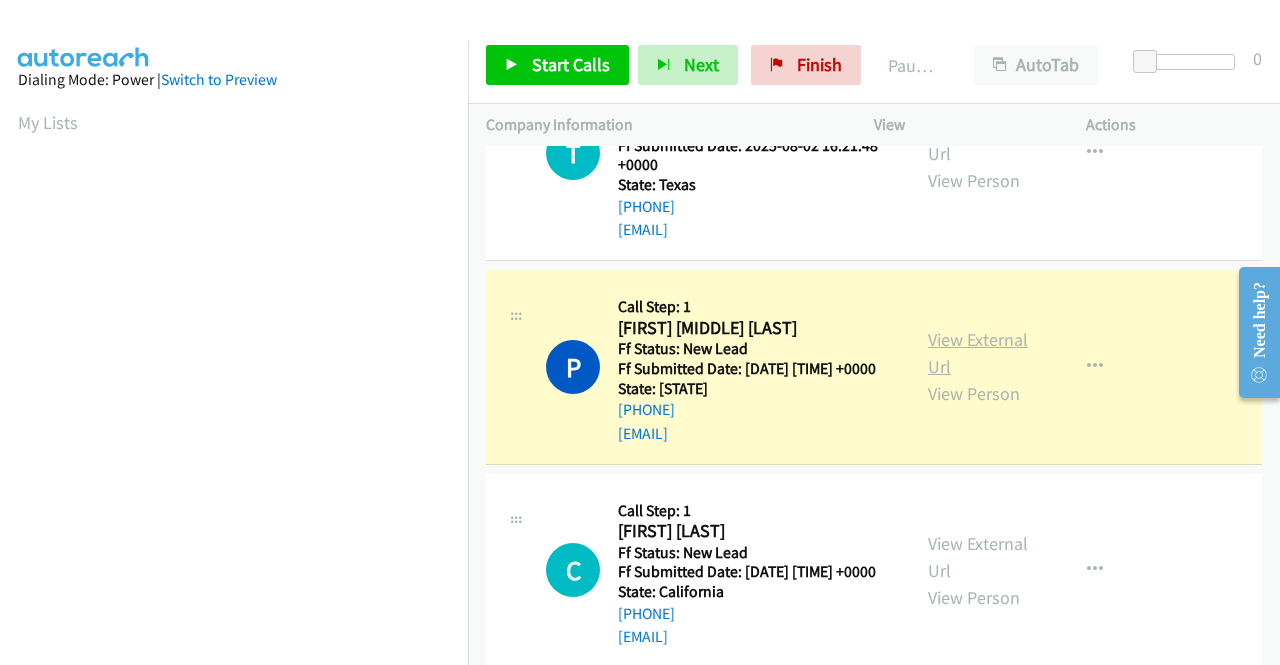 click on "View External Url" at bounding box center (978, 353) 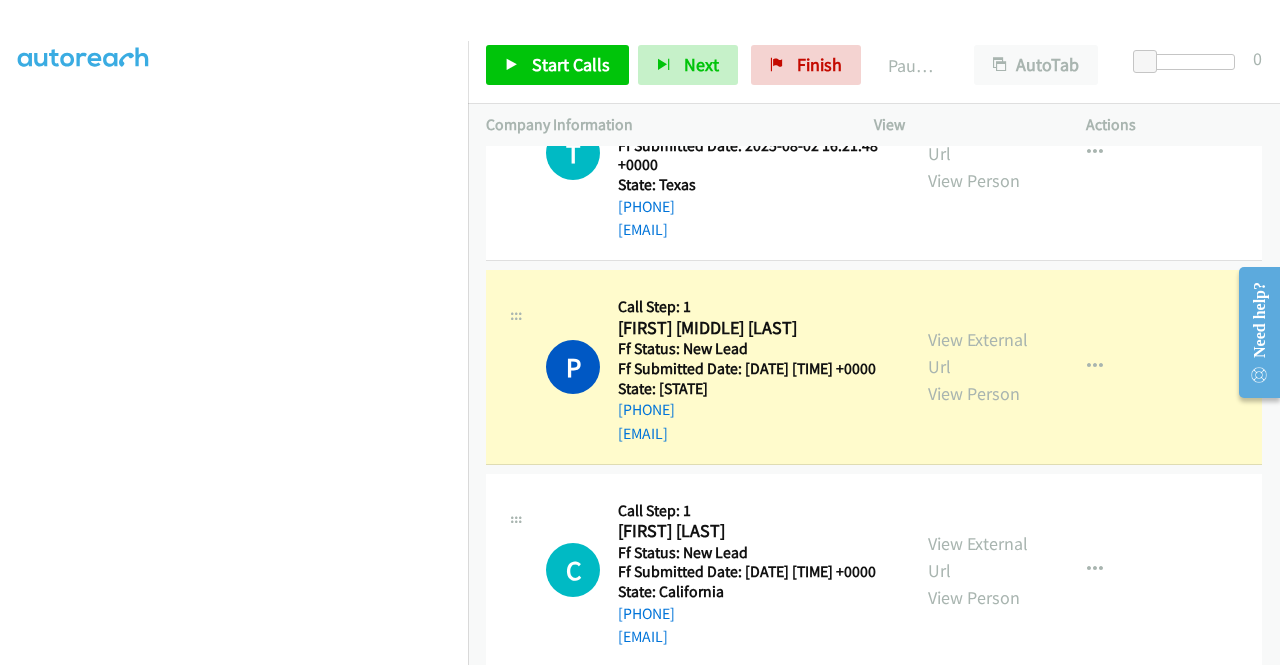 scroll, scrollTop: 0, scrollLeft: 0, axis: both 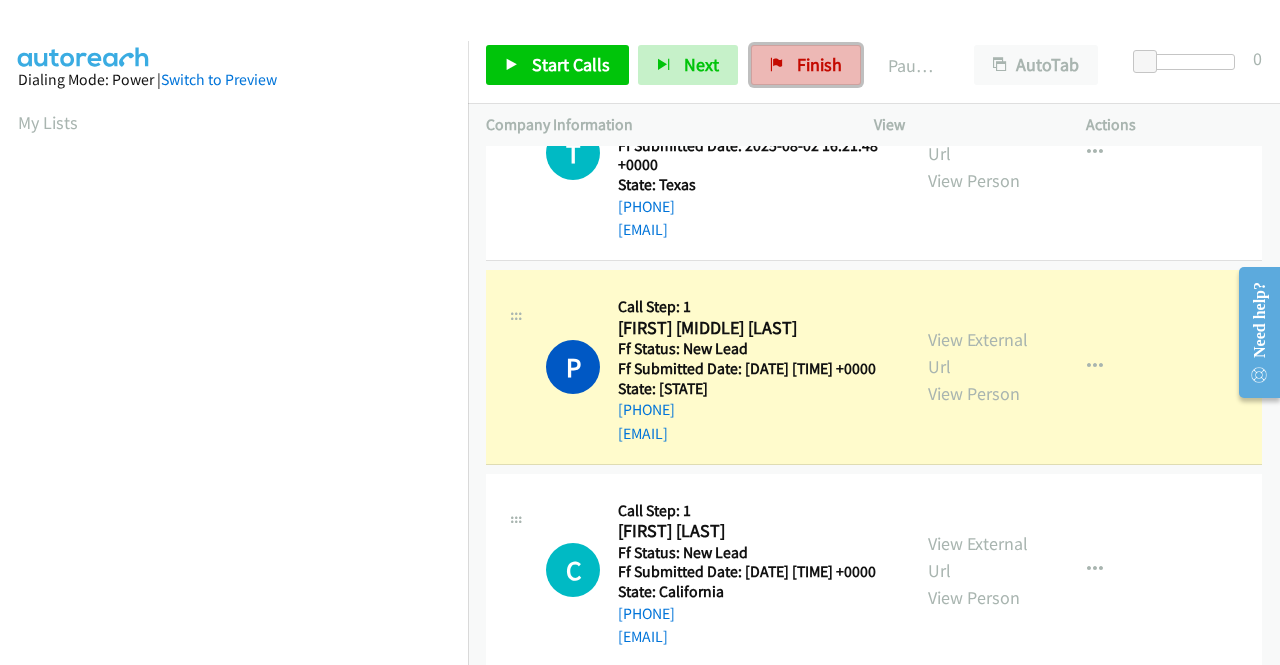 click on "Finish" at bounding box center [806, 65] 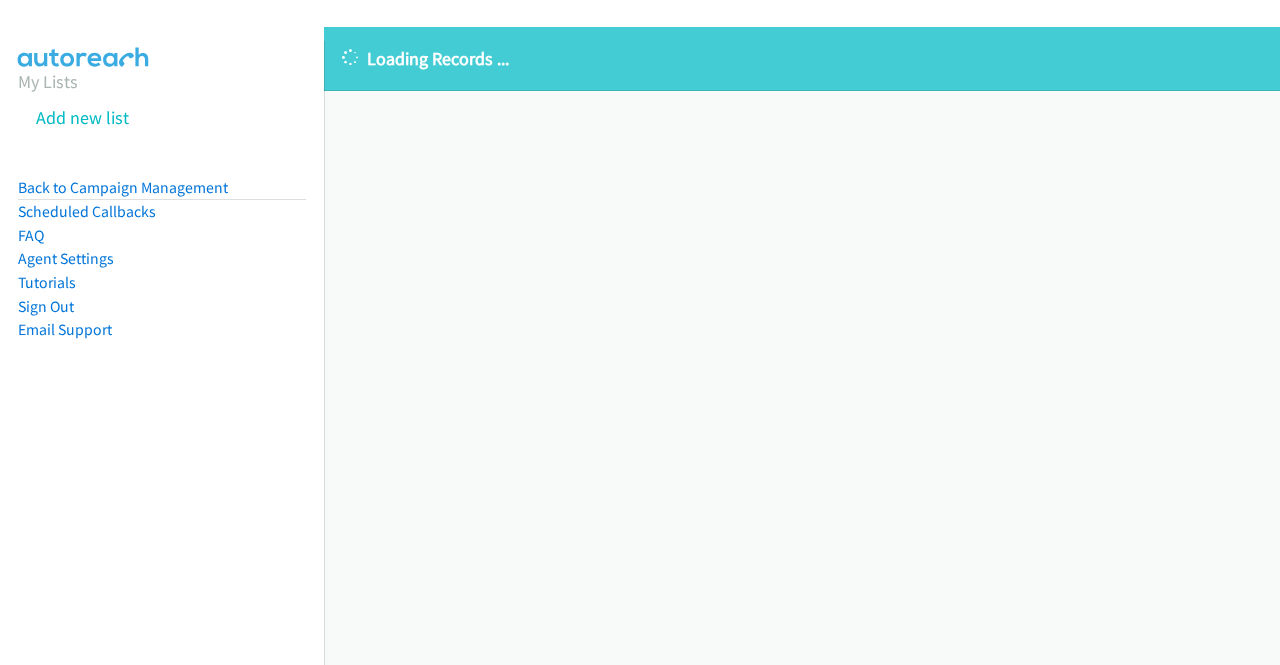 scroll, scrollTop: 0, scrollLeft: 0, axis: both 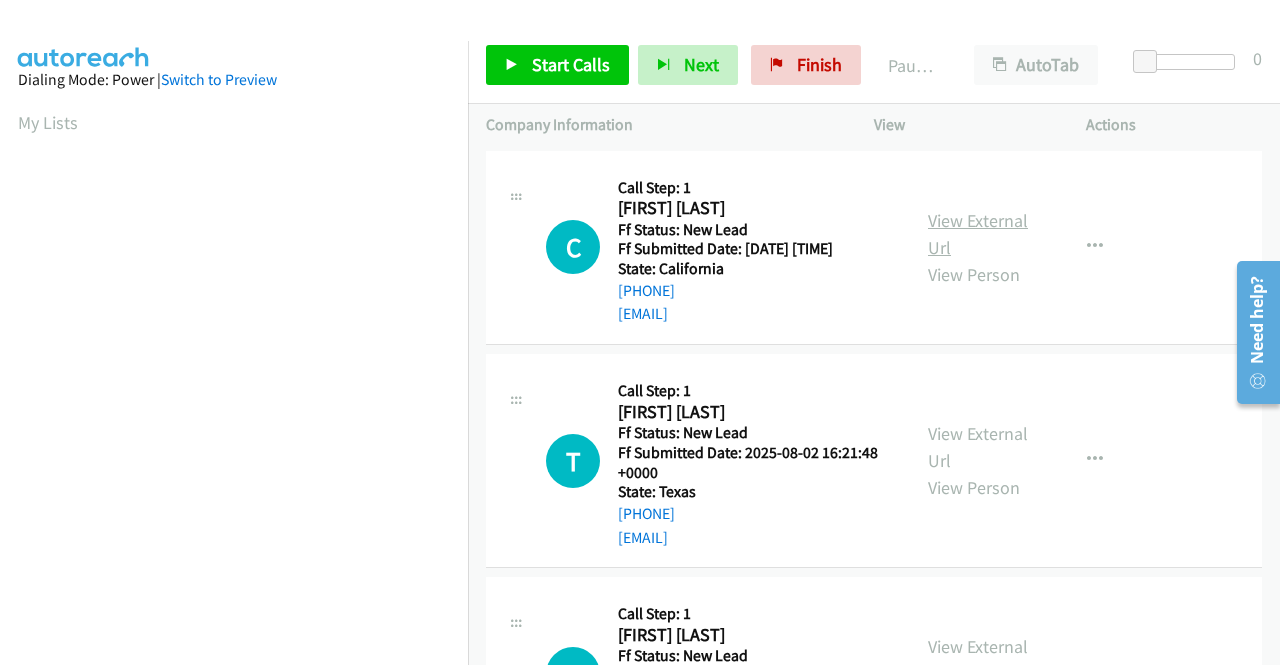 click on "View External Url" at bounding box center (978, 234) 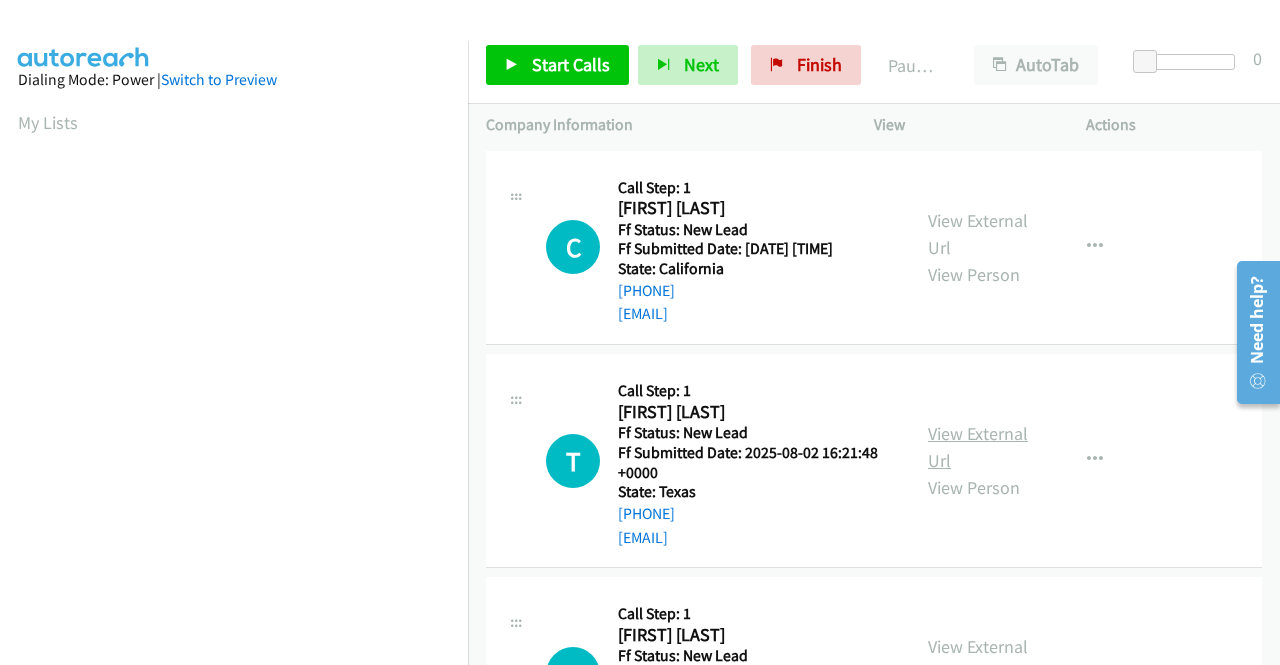 click on "View External Url" at bounding box center [978, 447] 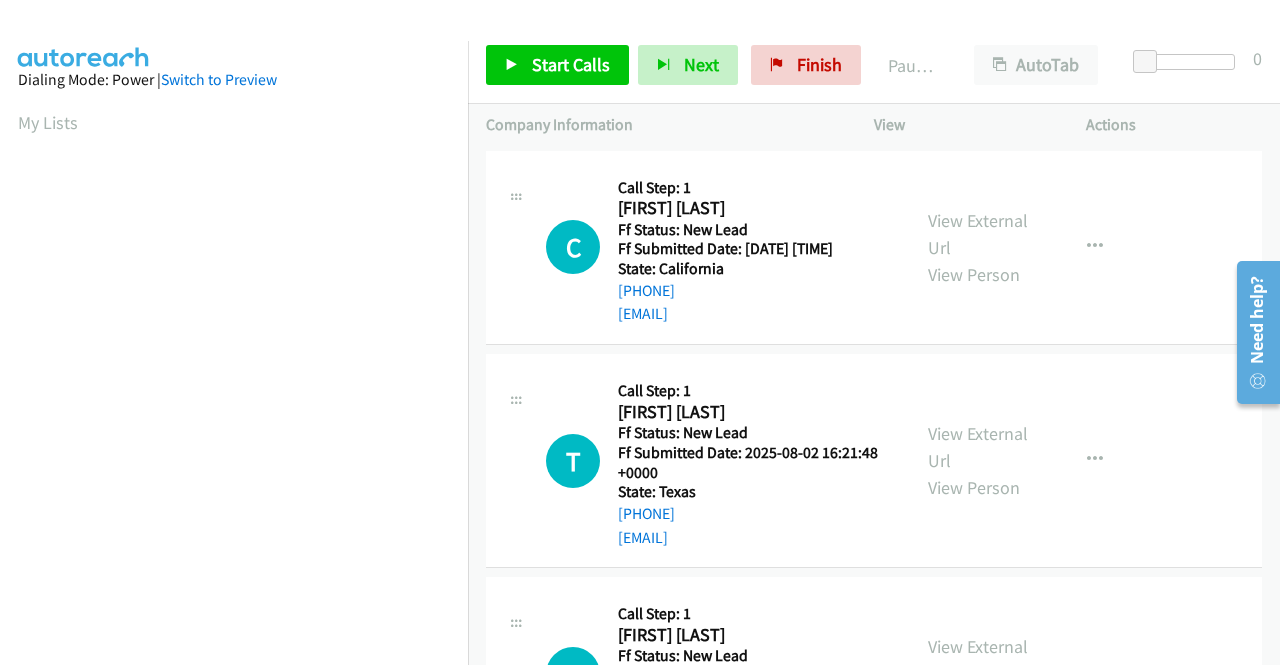 scroll, scrollTop: 100, scrollLeft: 0, axis: vertical 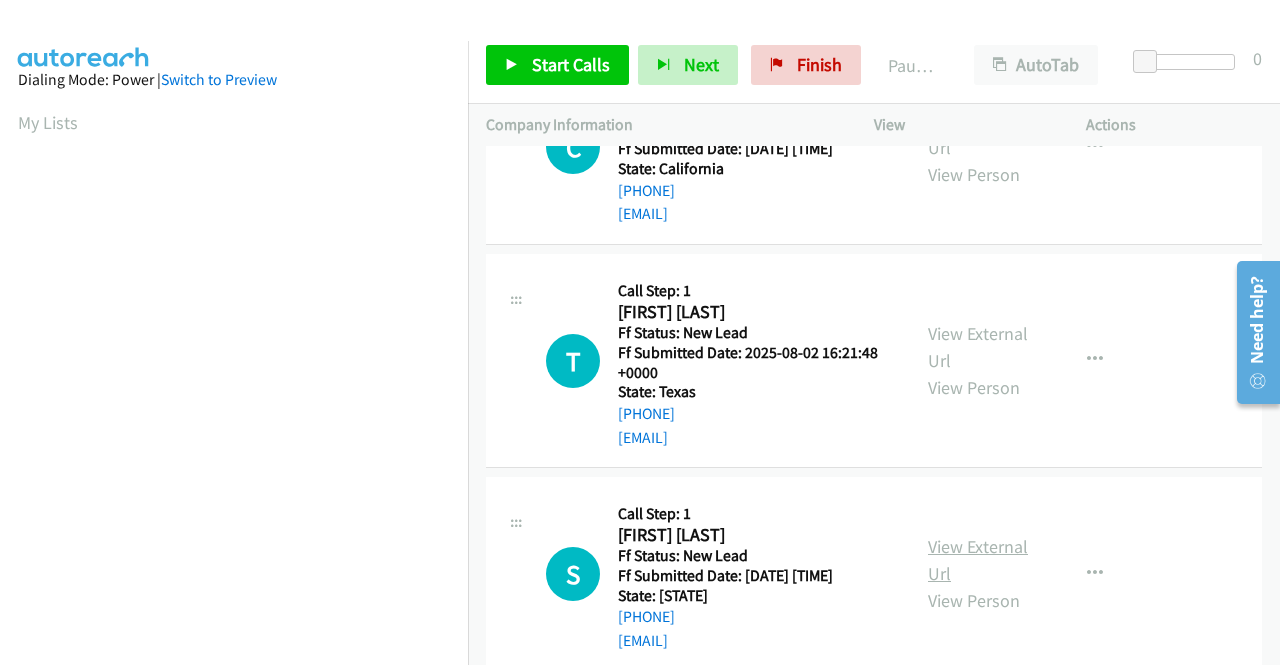 click on "View External Url" at bounding box center (978, 560) 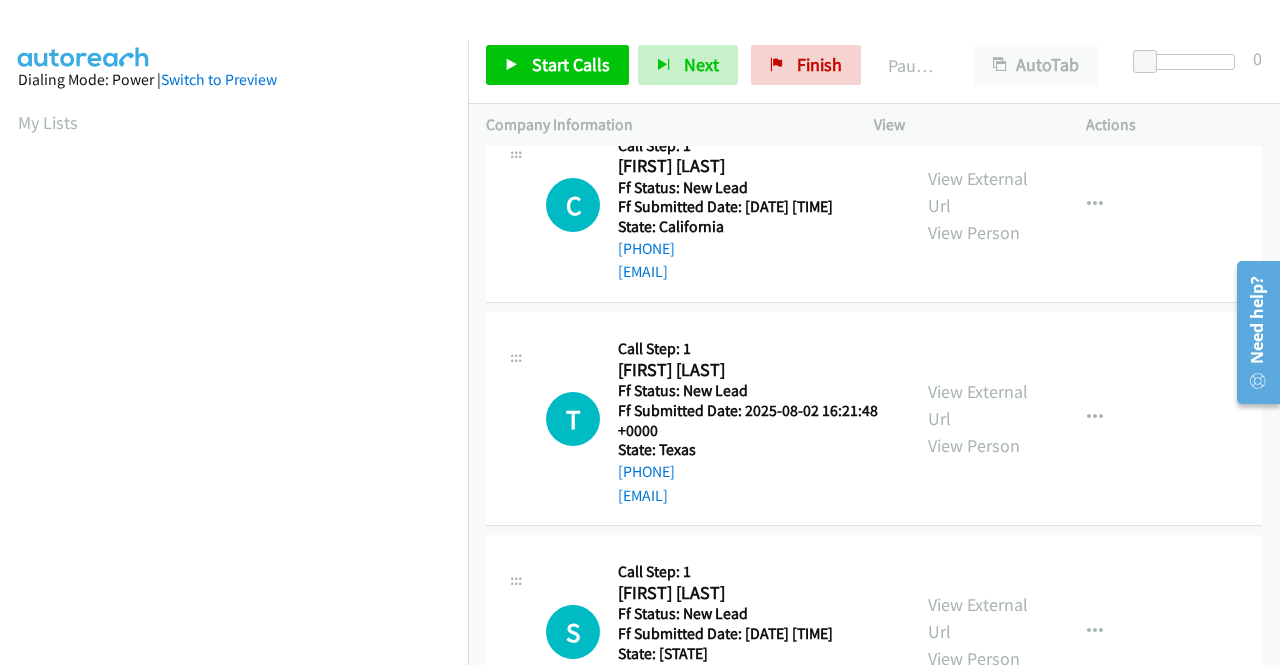 scroll, scrollTop: 0, scrollLeft: 0, axis: both 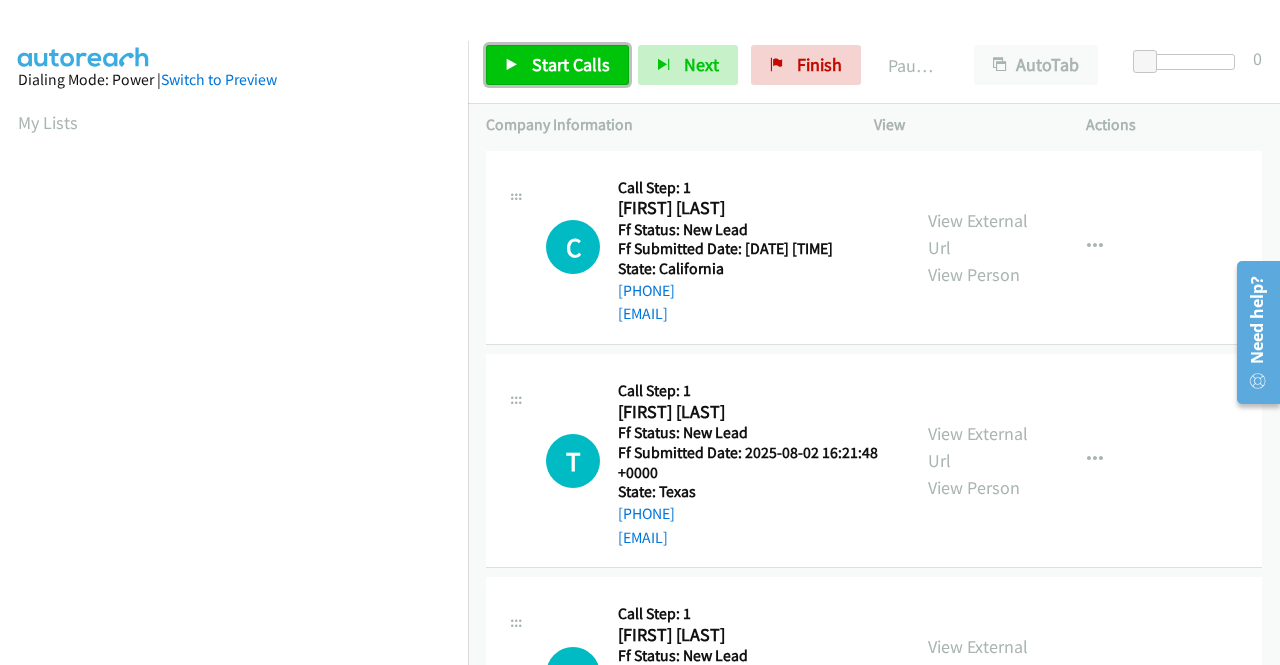 click on "Start Calls" at bounding box center (571, 64) 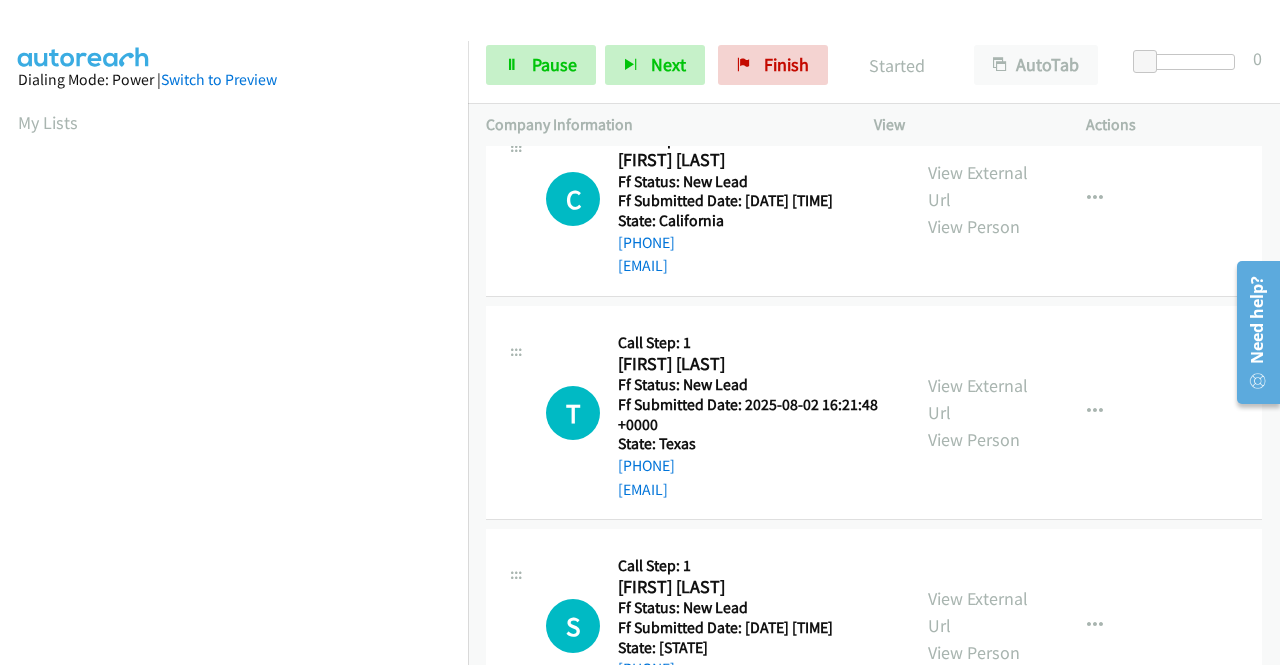 scroll, scrollTop: 0, scrollLeft: 0, axis: both 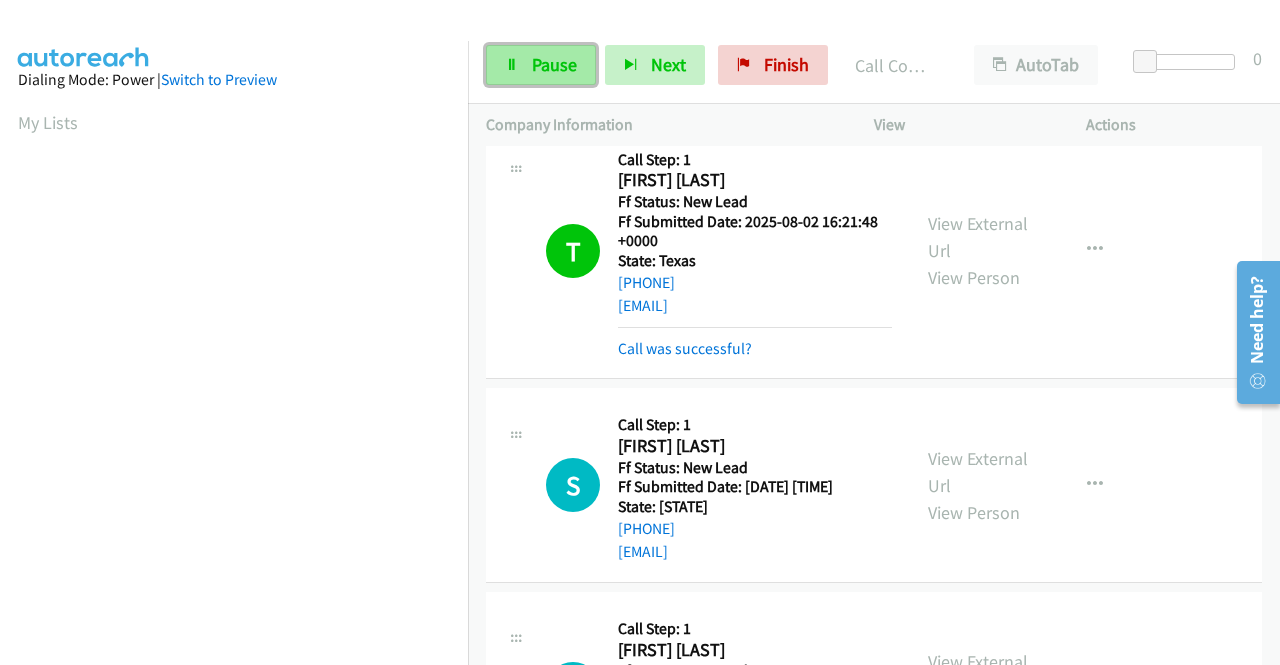 click on "Pause" at bounding box center (554, 64) 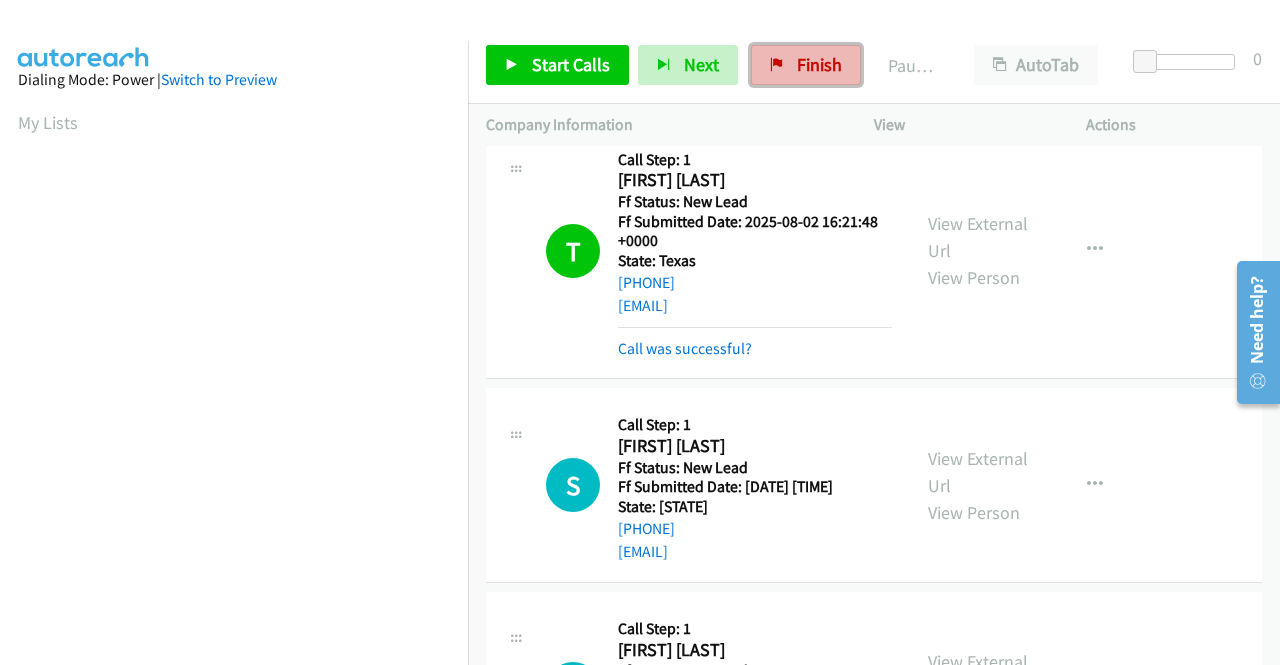 click on "Finish" at bounding box center (819, 64) 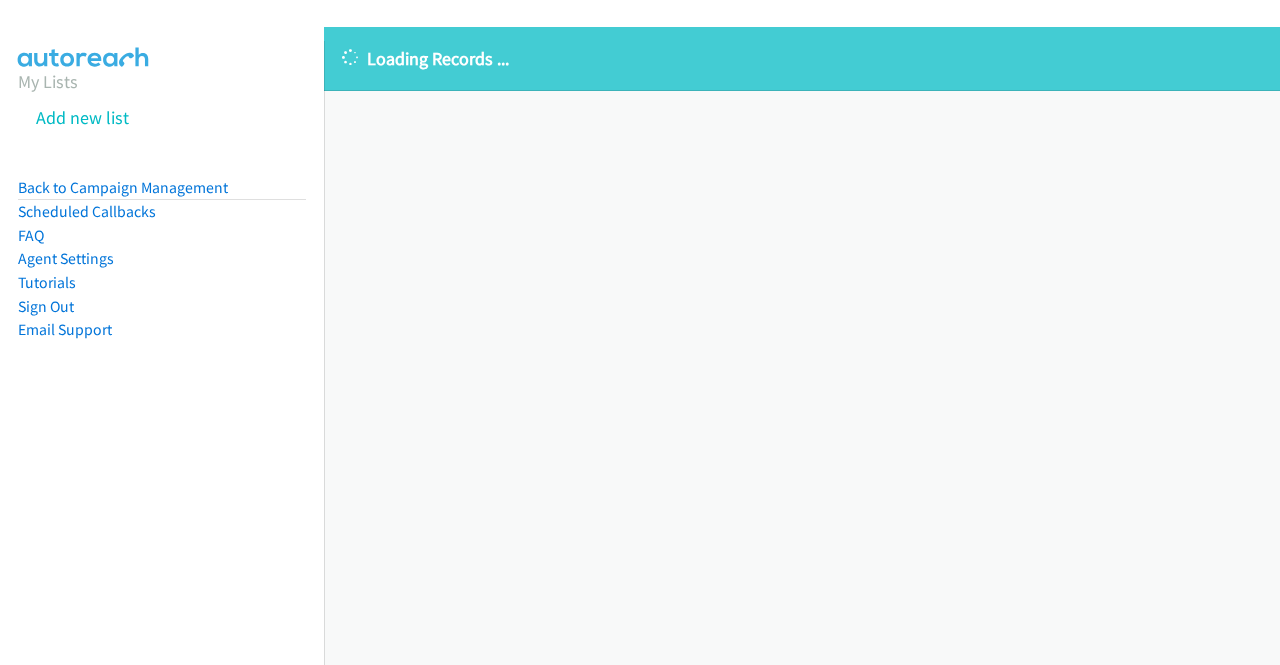 scroll, scrollTop: 0, scrollLeft: 0, axis: both 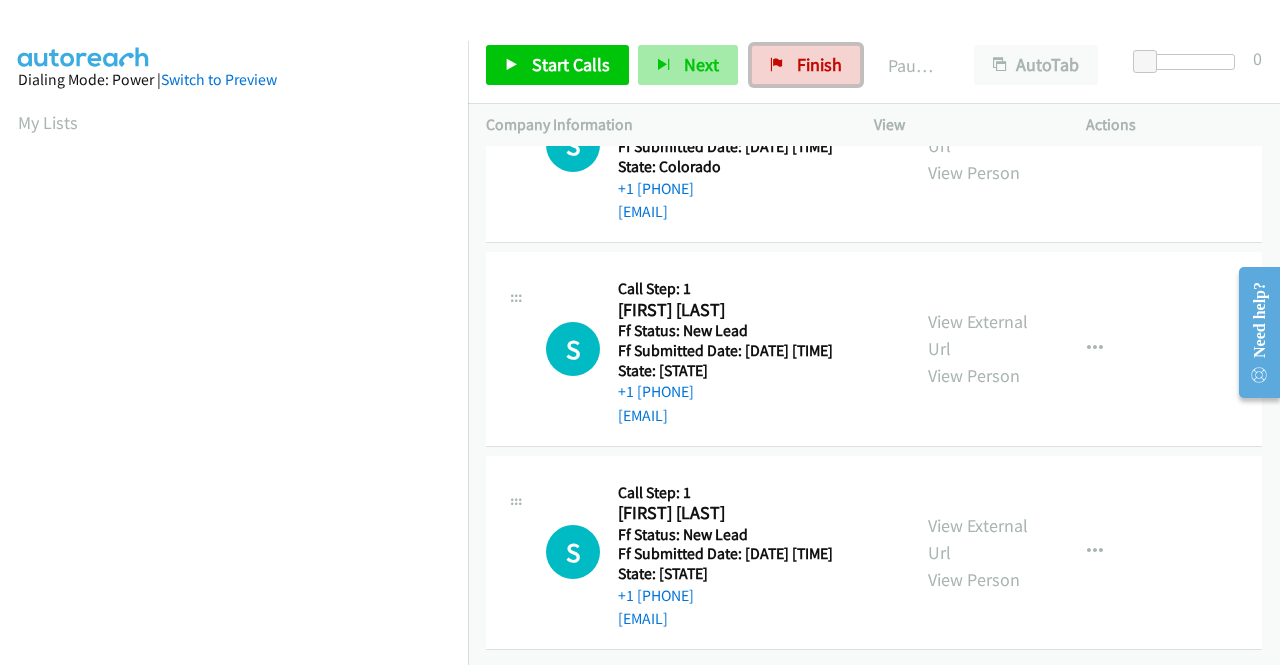 drag, startPoint x: 780, startPoint y: 68, endPoint x: 682, endPoint y: 81, distance: 98.85848 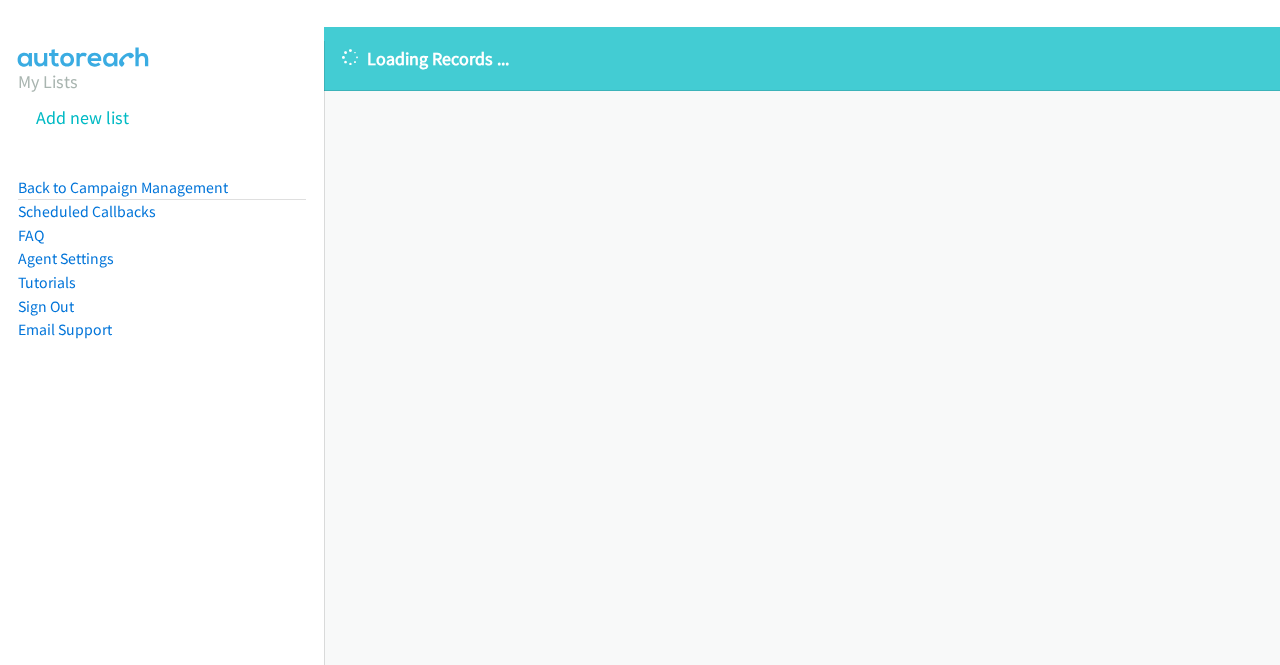 scroll, scrollTop: 0, scrollLeft: 0, axis: both 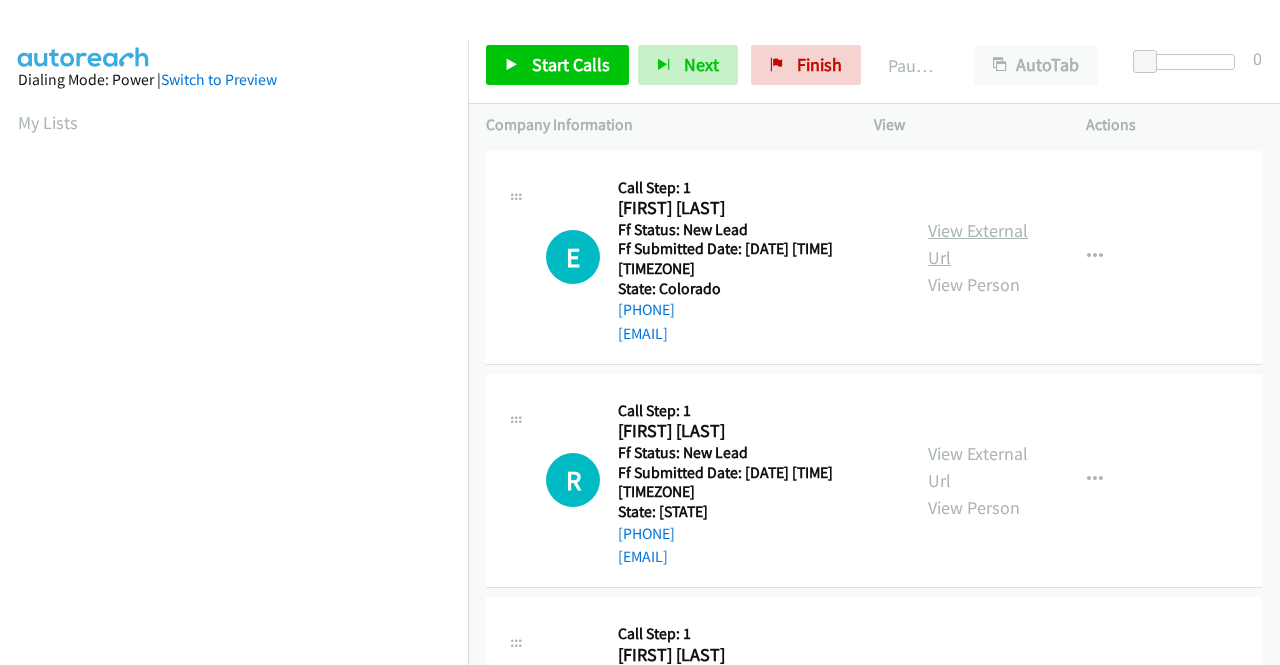 click on "View External Url" at bounding box center (978, 244) 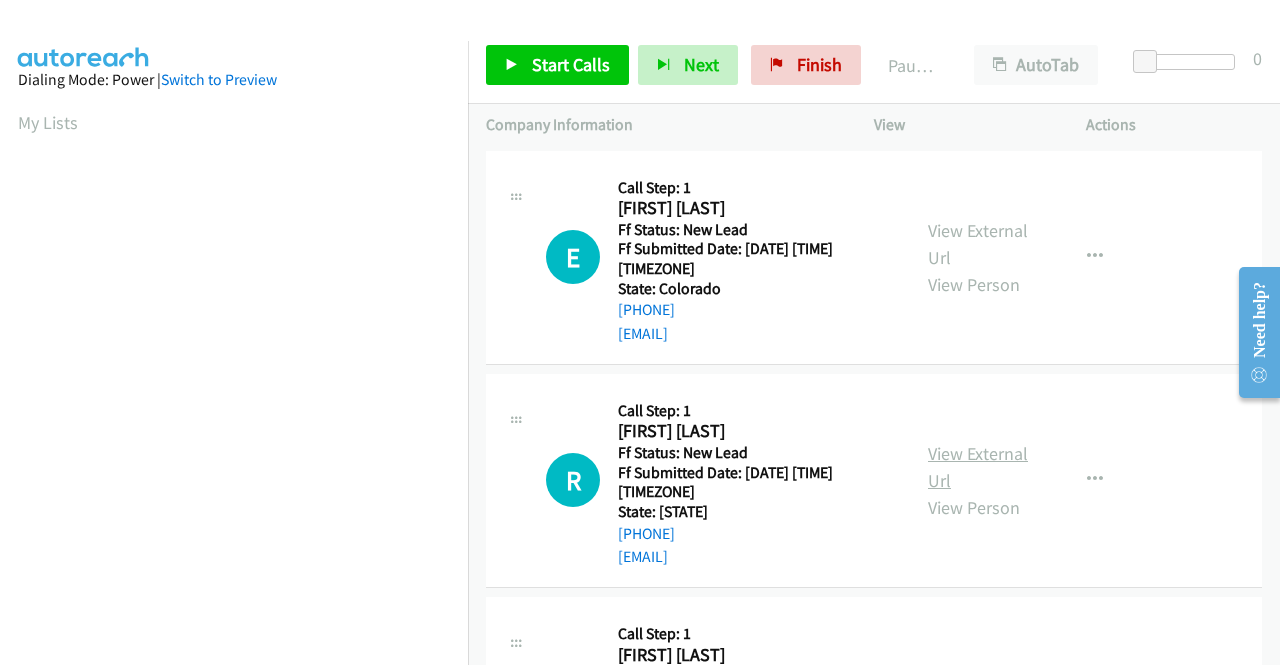 click on "View External Url" at bounding box center (978, 467) 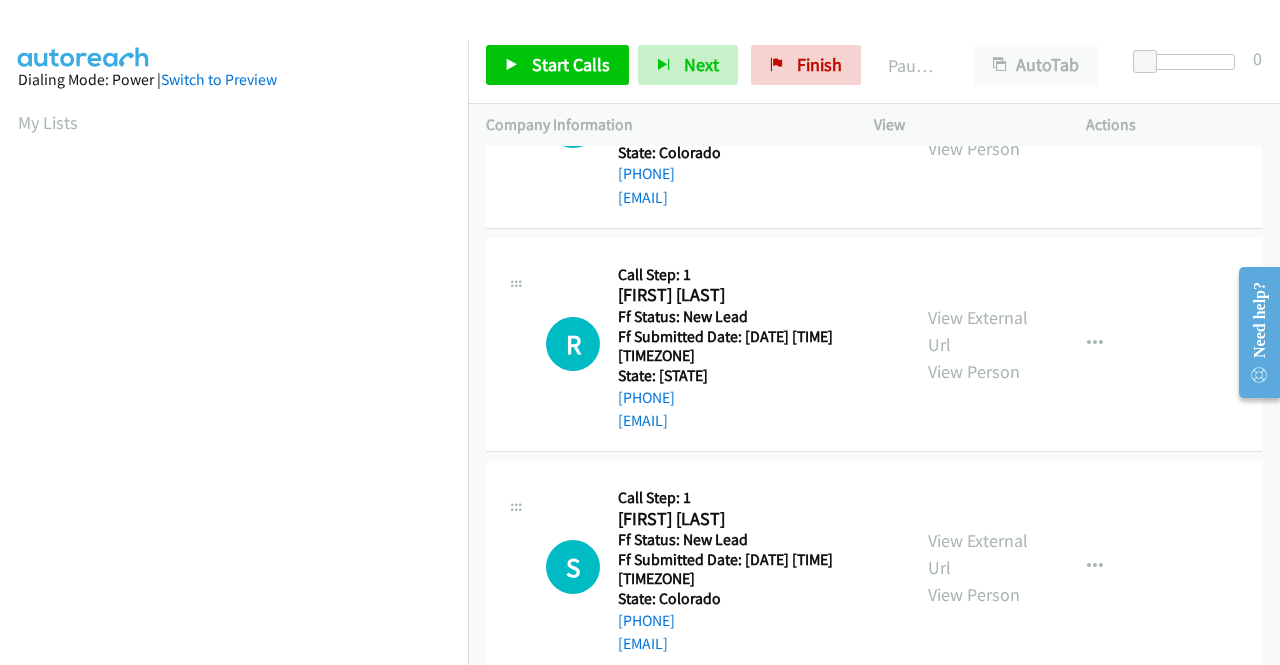 scroll, scrollTop: 200, scrollLeft: 0, axis: vertical 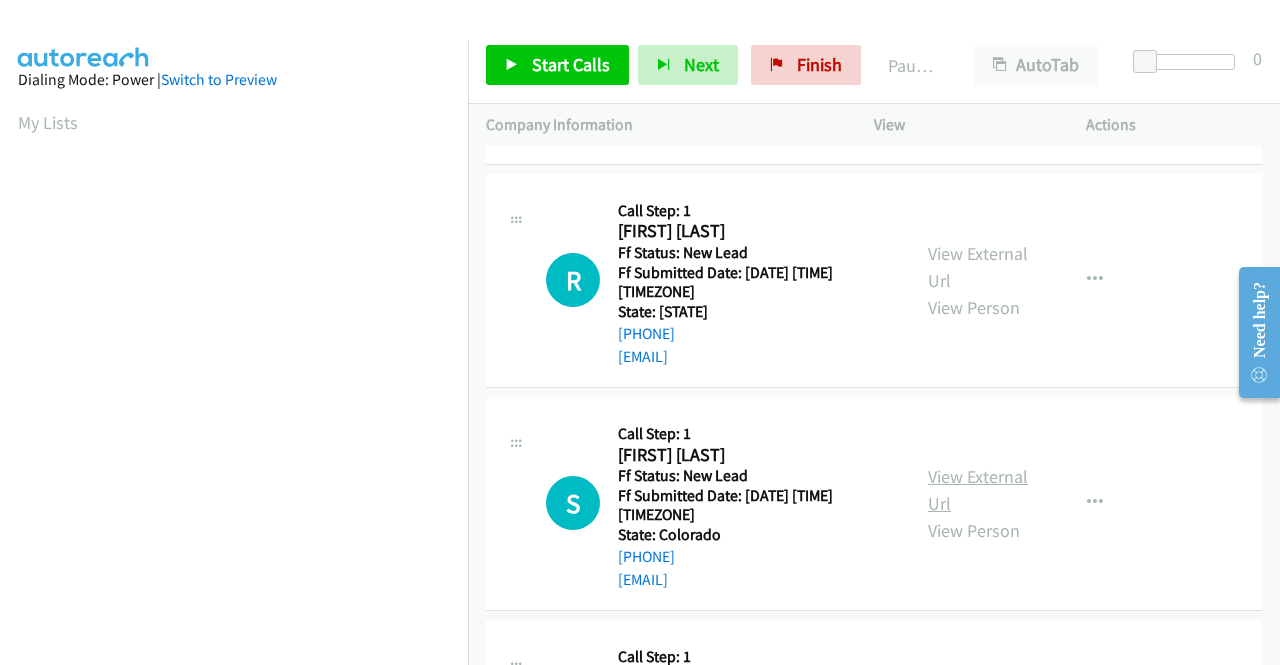 click on "View External Url" at bounding box center [978, 490] 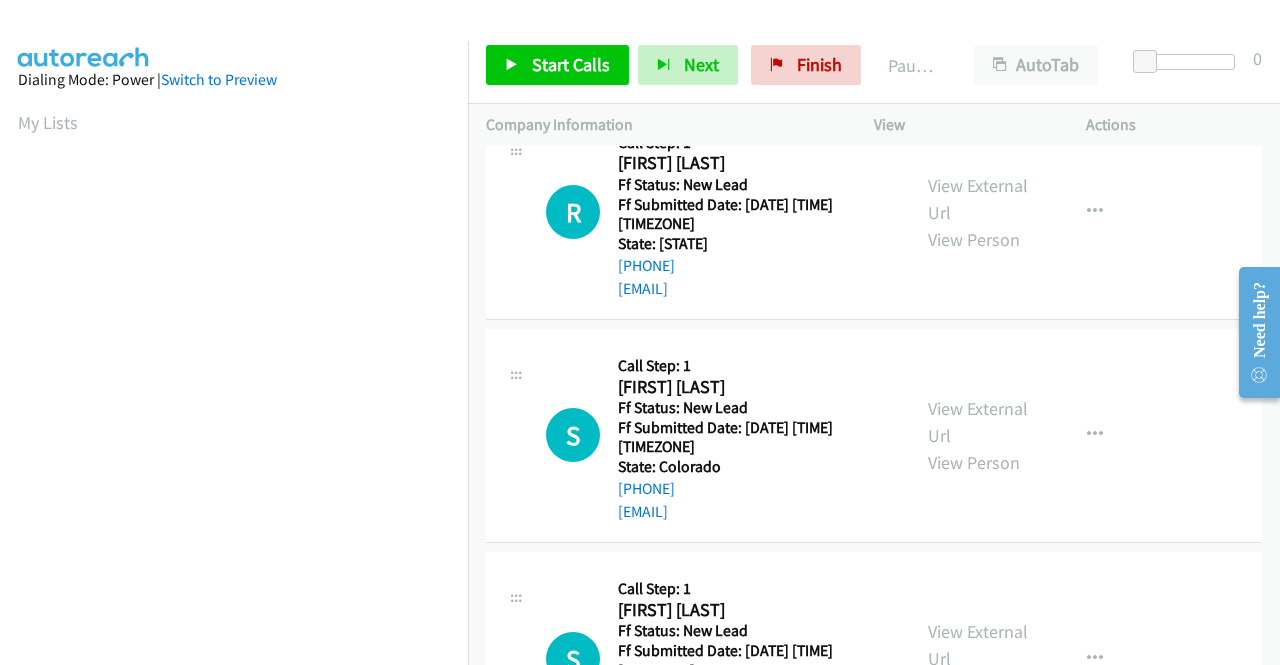 scroll, scrollTop: 400, scrollLeft: 0, axis: vertical 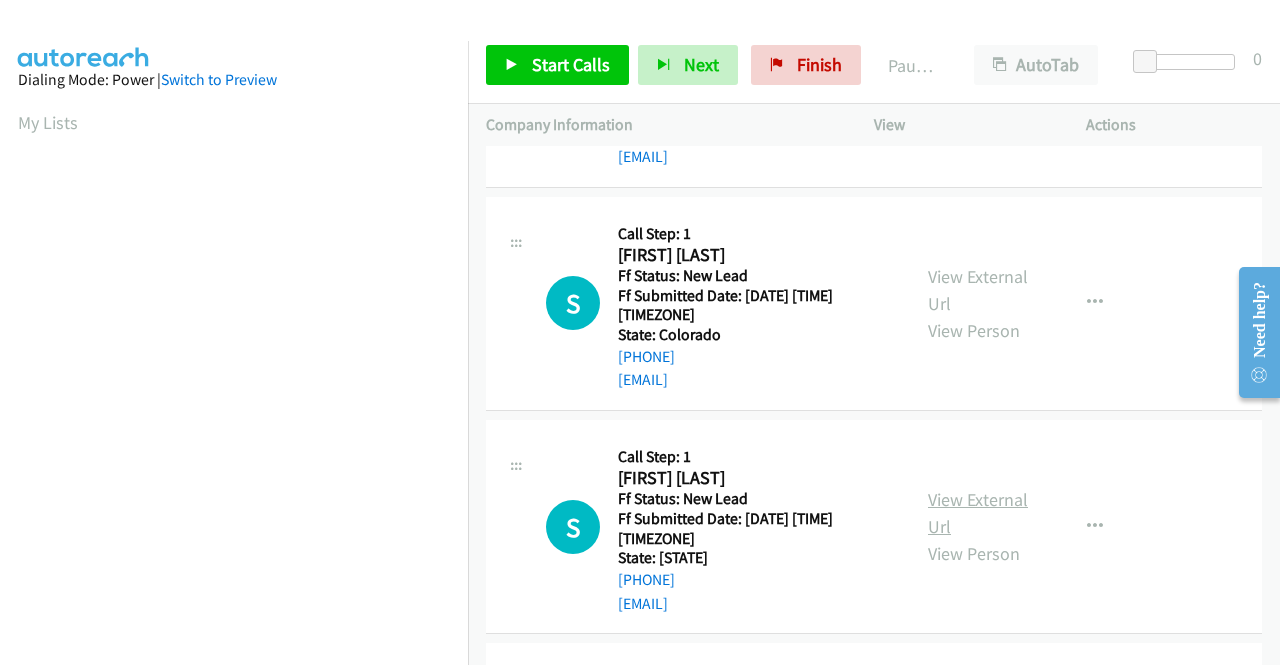 click on "View External Url" at bounding box center (978, 513) 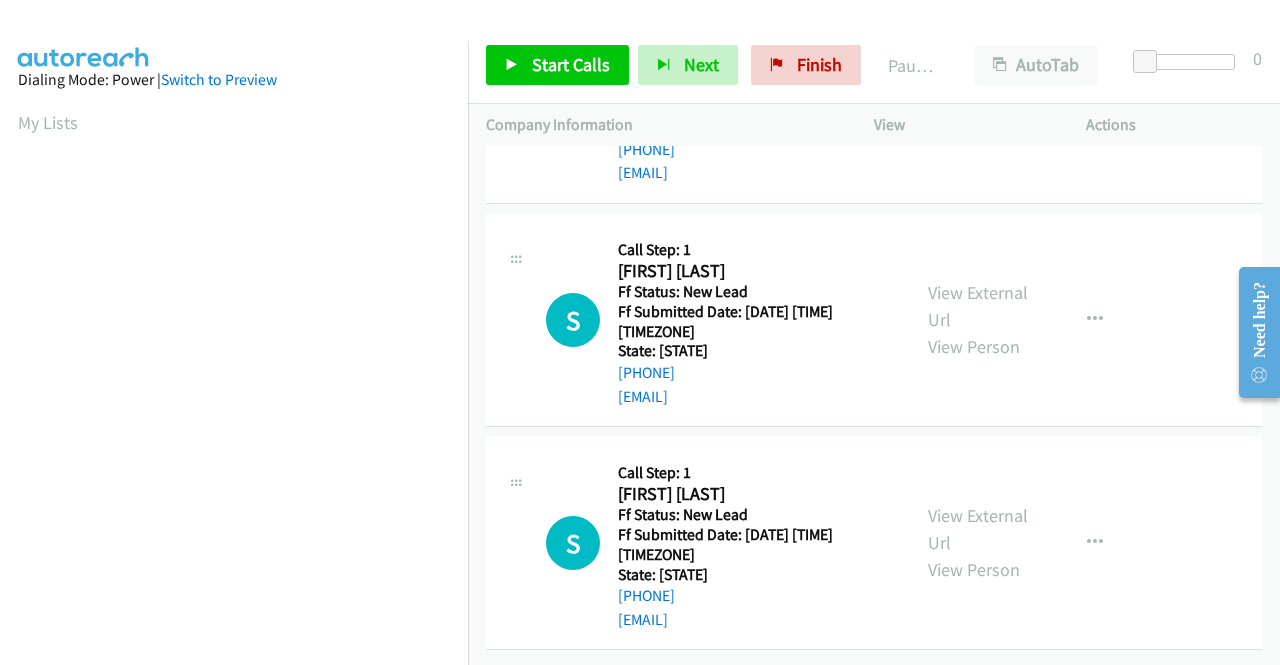 scroll, scrollTop: 620, scrollLeft: 0, axis: vertical 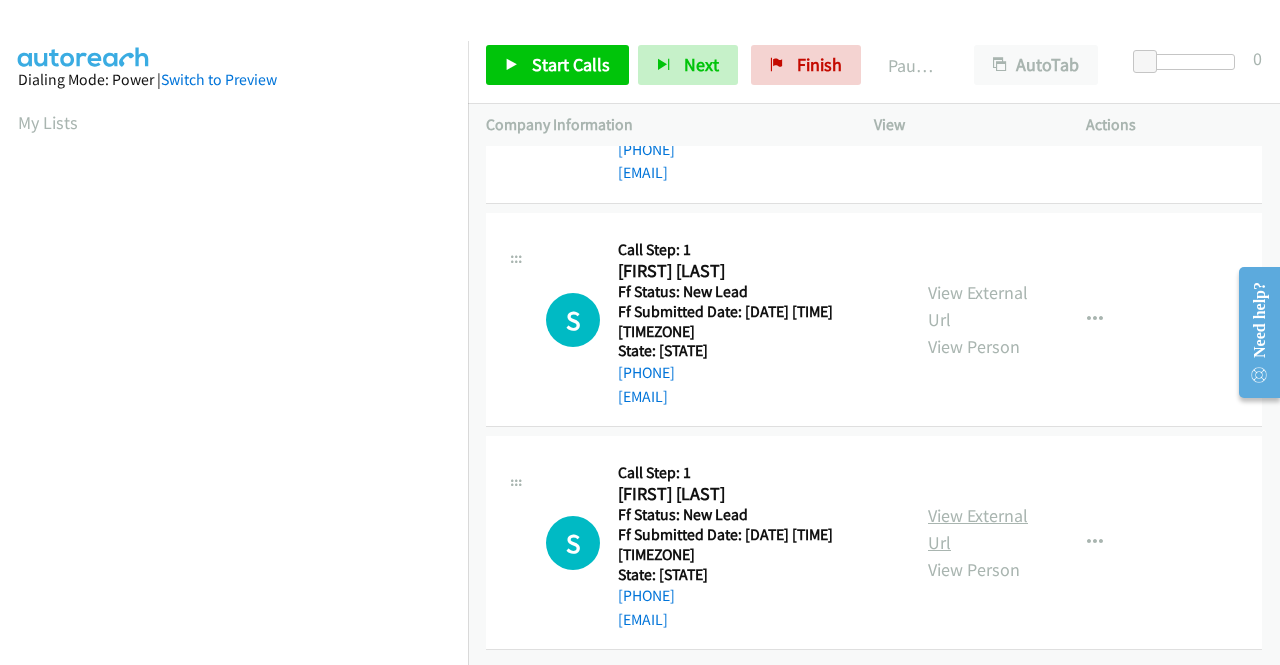 click on "View External Url" at bounding box center (978, 529) 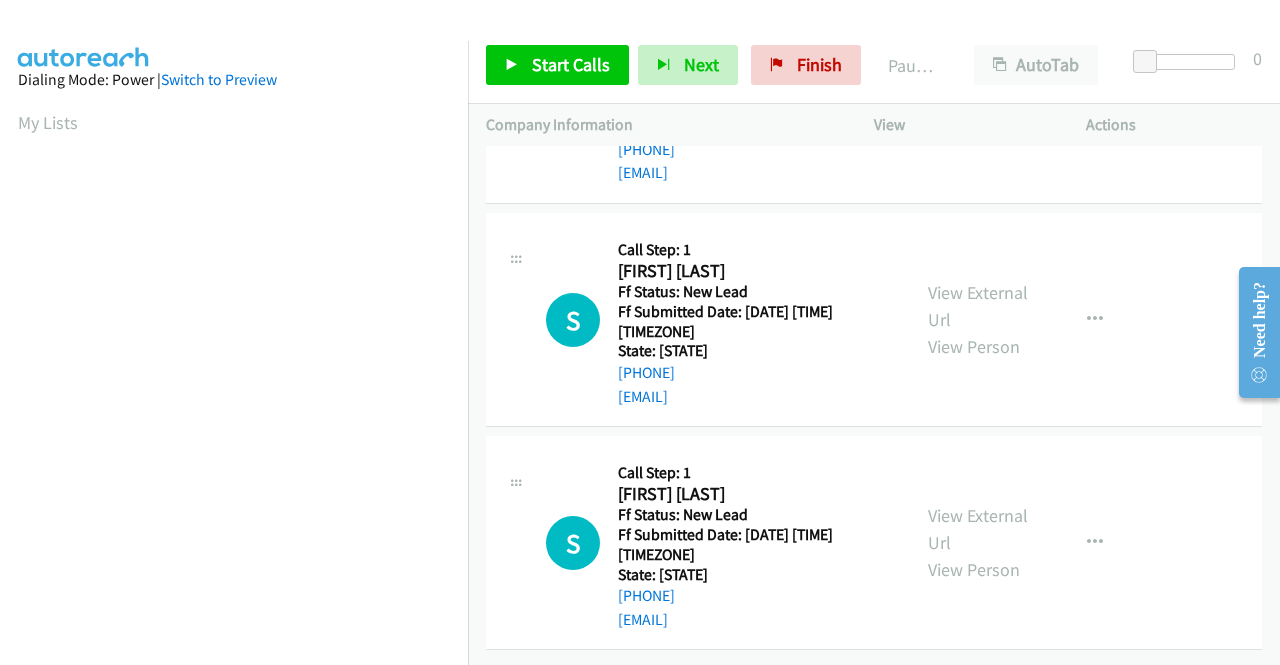 scroll, scrollTop: 0, scrollLeft: 0, axis: both 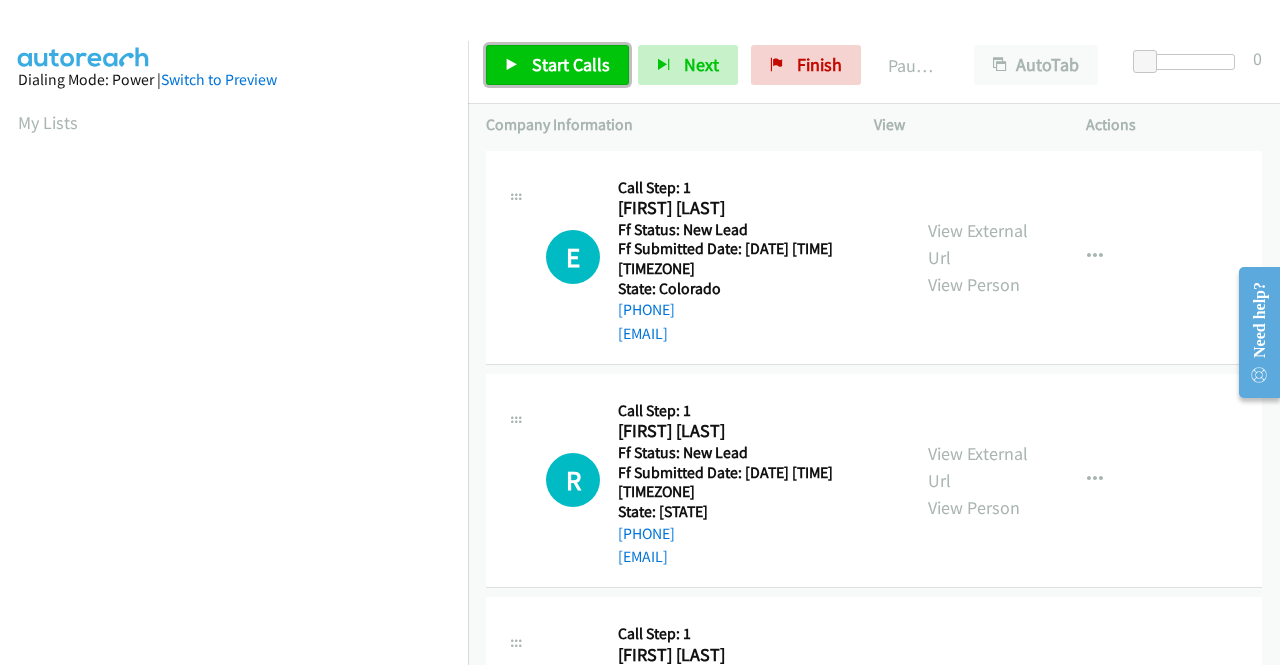 click on "Start Calls" at bounding box center [557, 65] 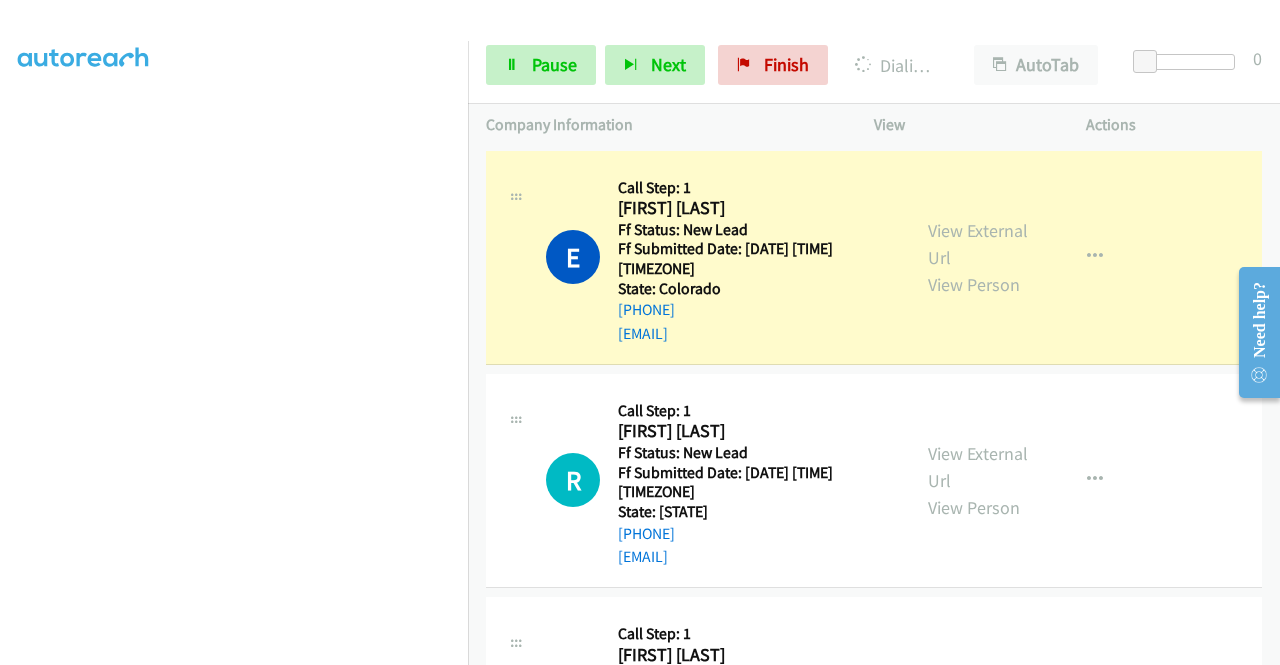 scroll, scrollTop: 0, scrollLeft: 0, axis: both 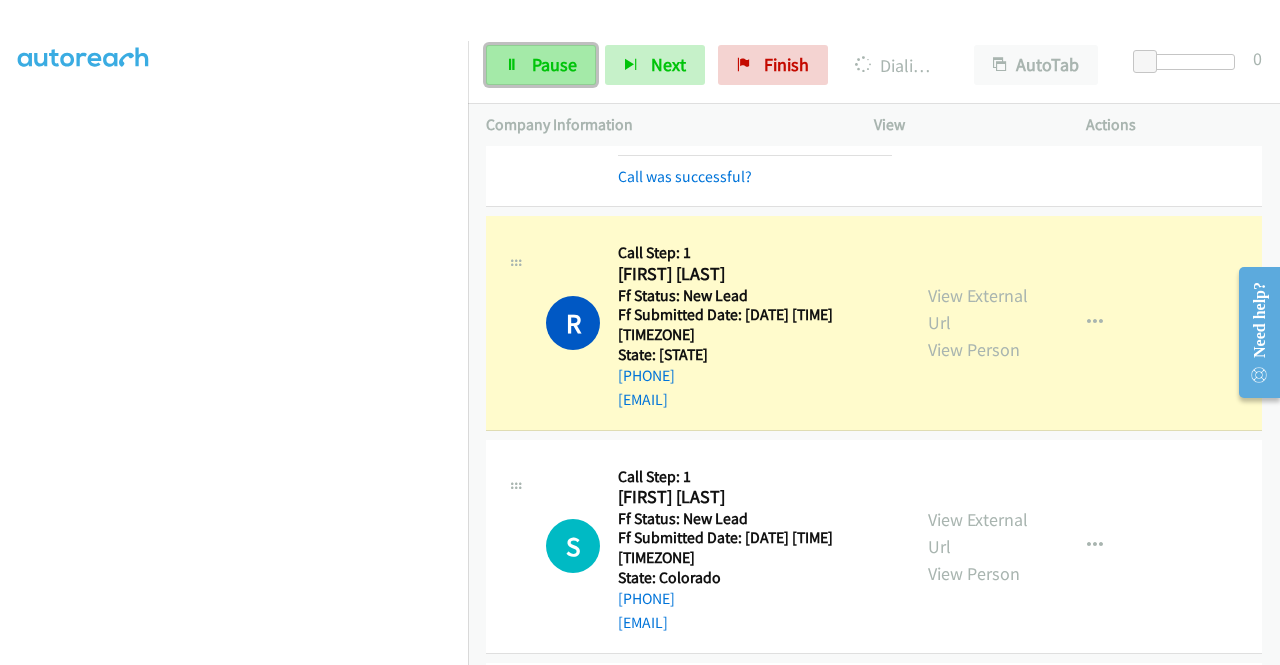 click on "Pause" at bounding box center (554, 64) 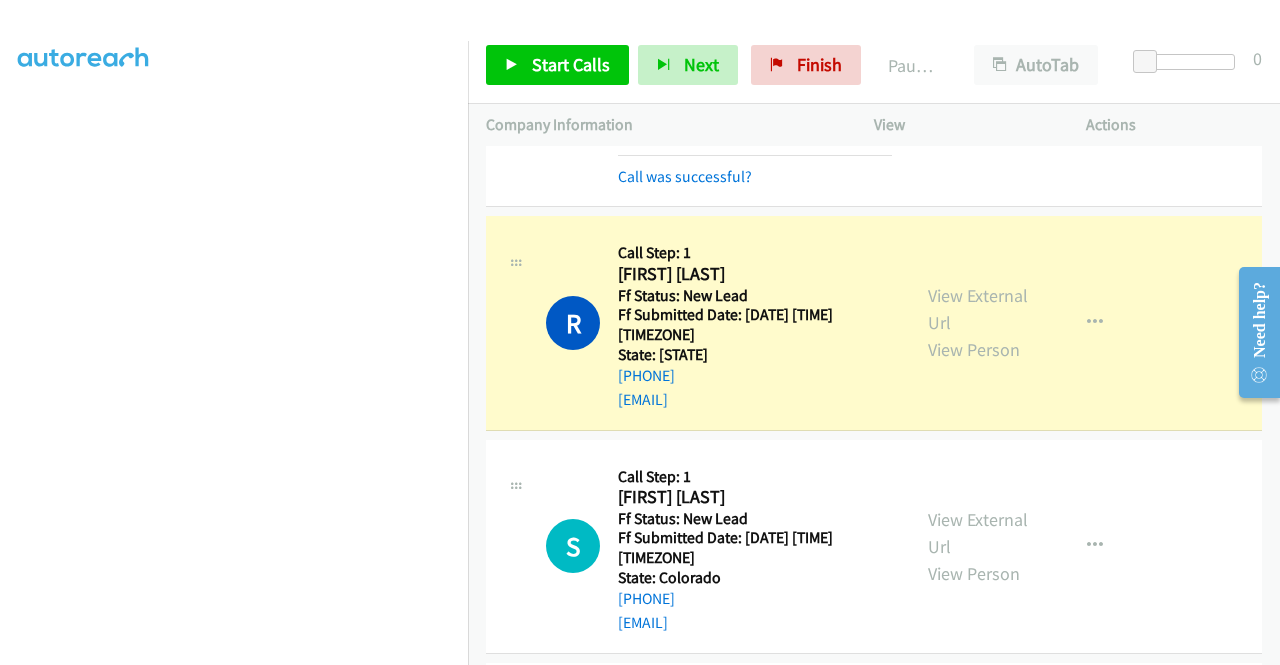 scroll, scrollTop: 0, scrollLeft: 0, axis: both 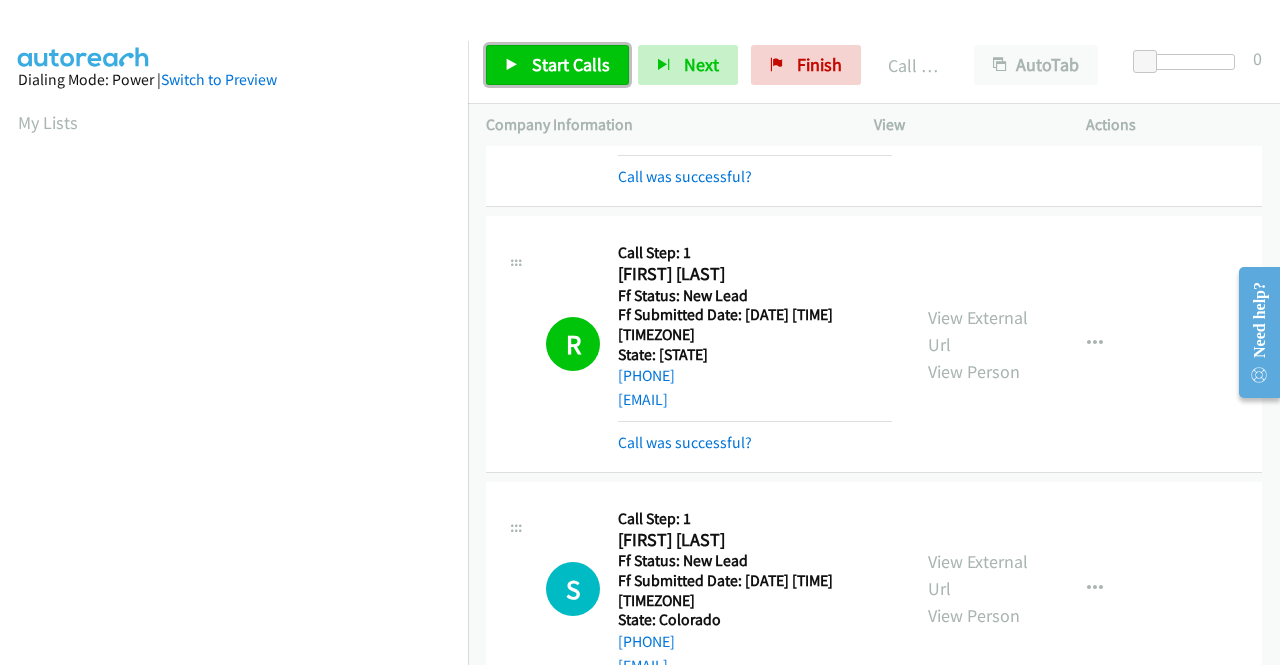 click on "Start Calls" at bounding box center [571, 64] 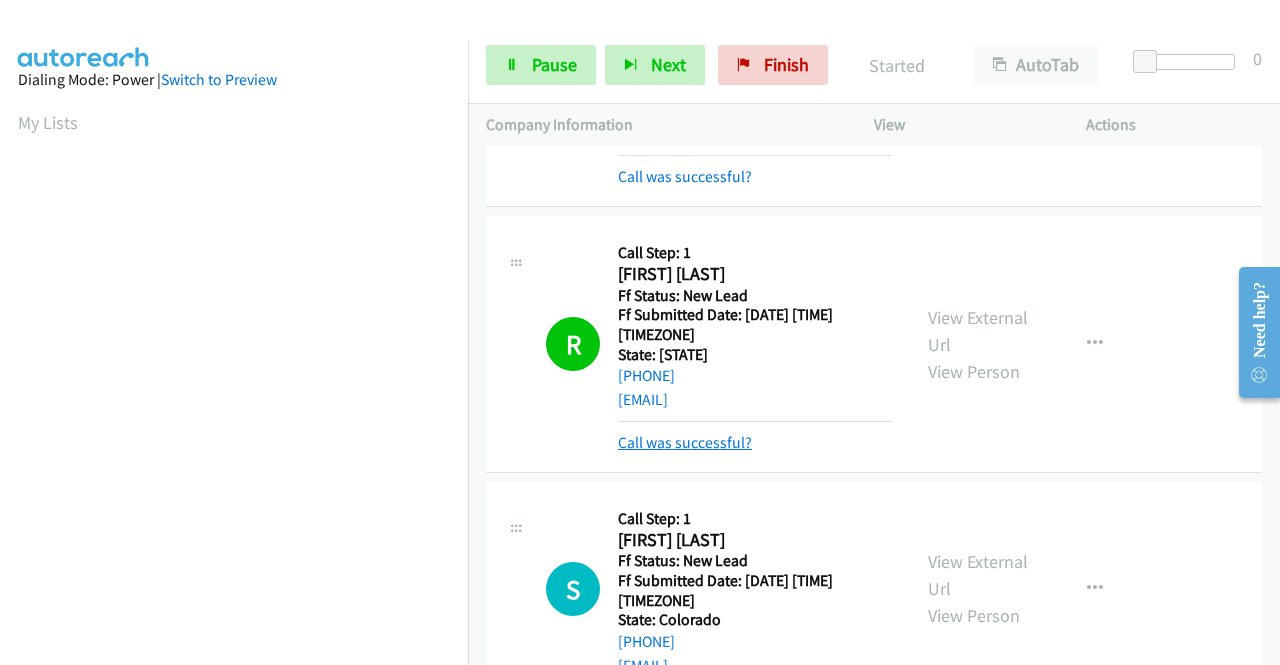 click on "Call was successful?" at bounding box center [685, 442] 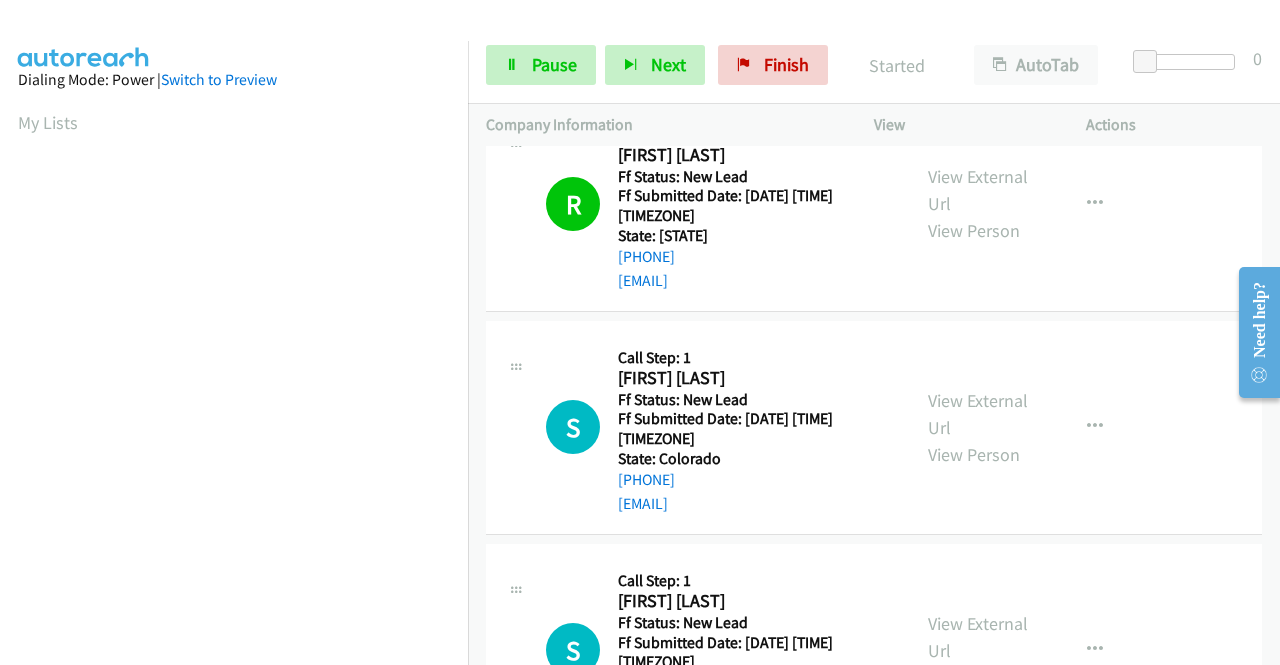 scroll, scrollTop: 400, scrollLeft: 0, axis: vertical 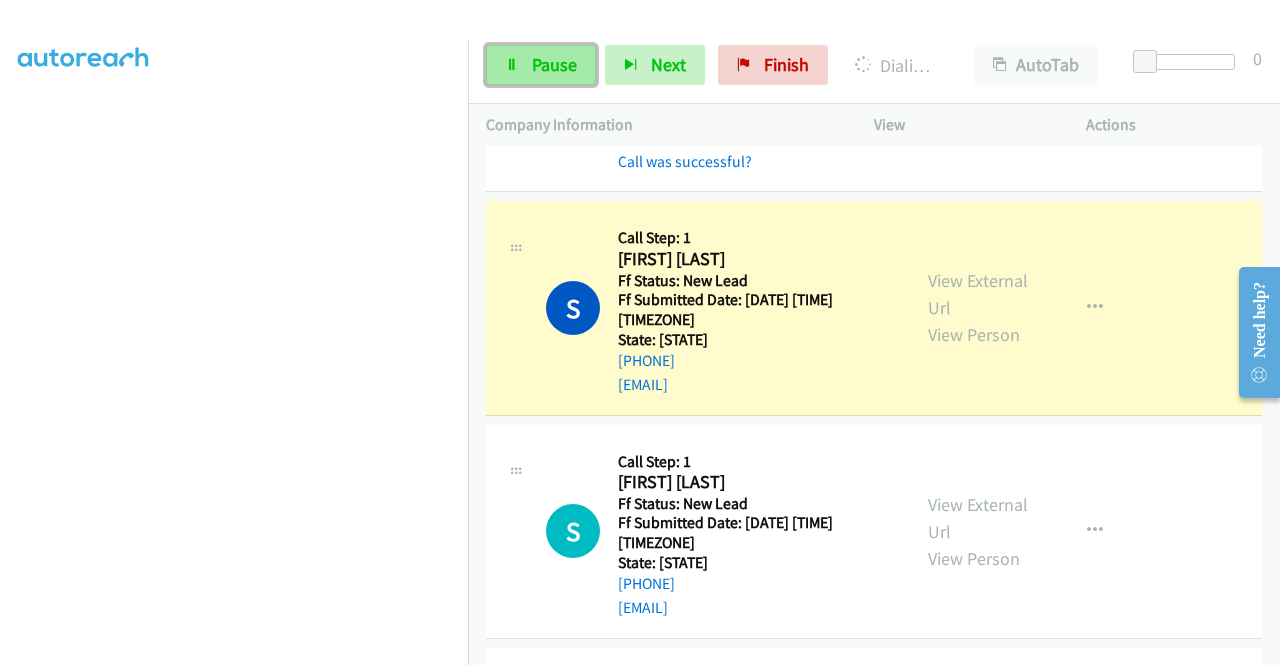 click on "Pause" at bounding box center [541, 65] 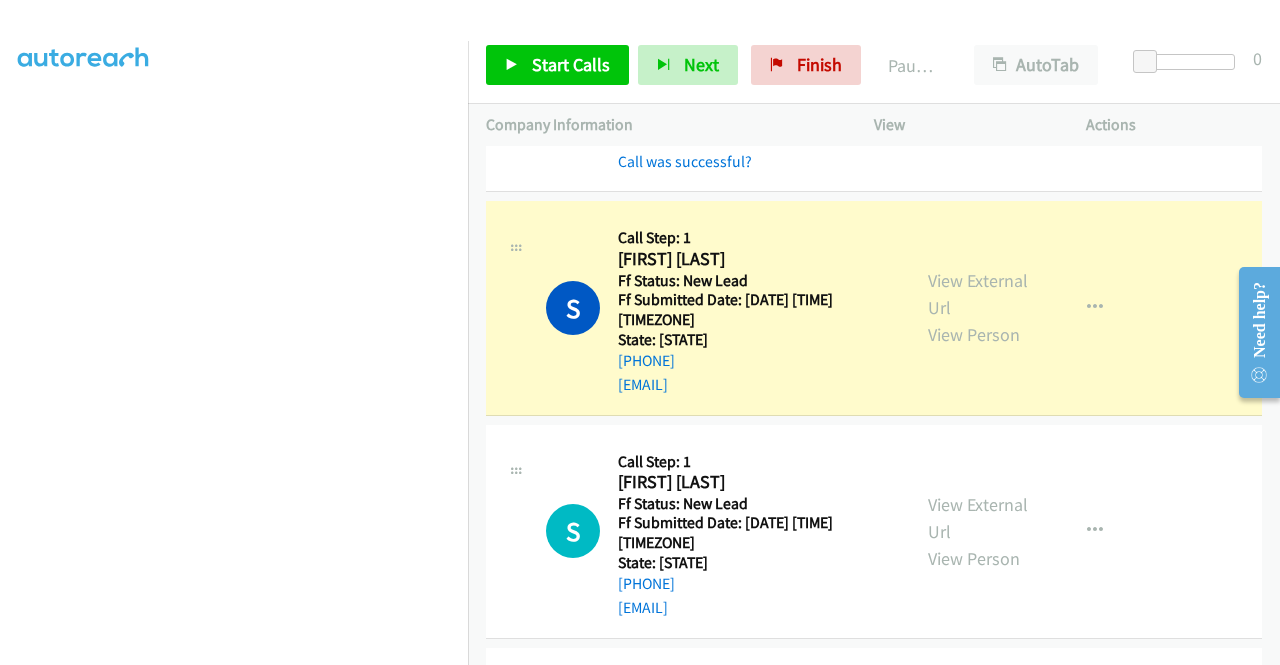 scroll, scrollTop: 156, scrollLeft: 0, axis: vertical 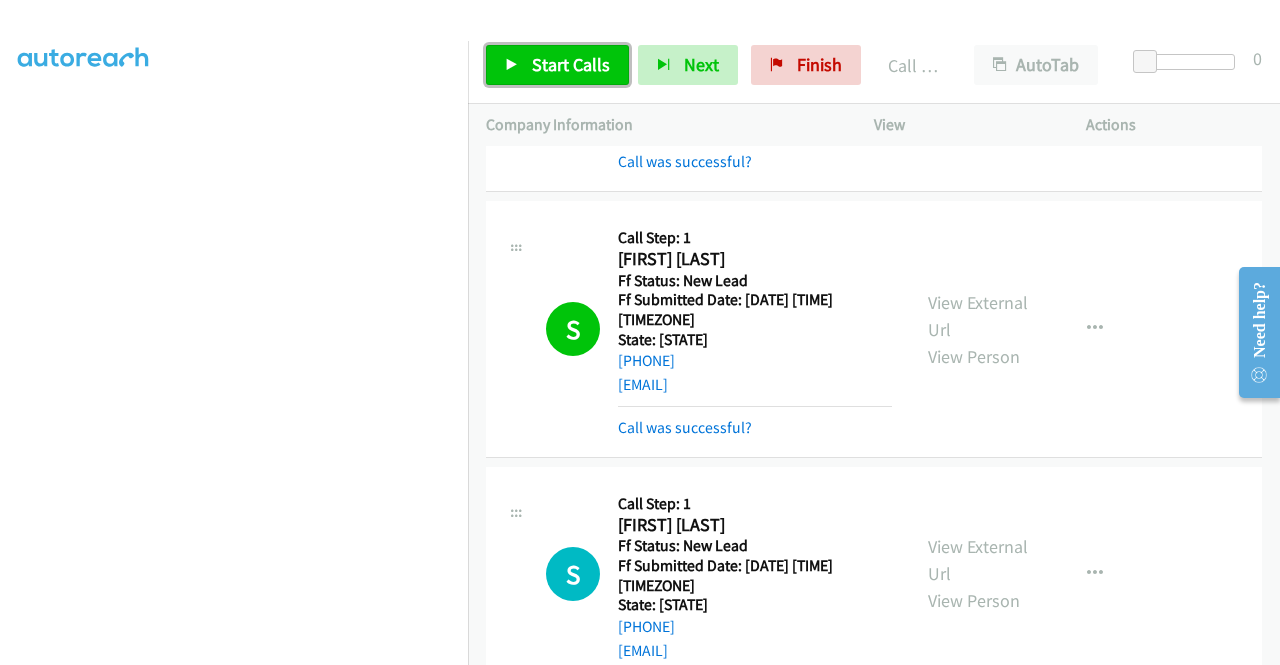 click on "Start Calls" at bounding box center [571, 64] 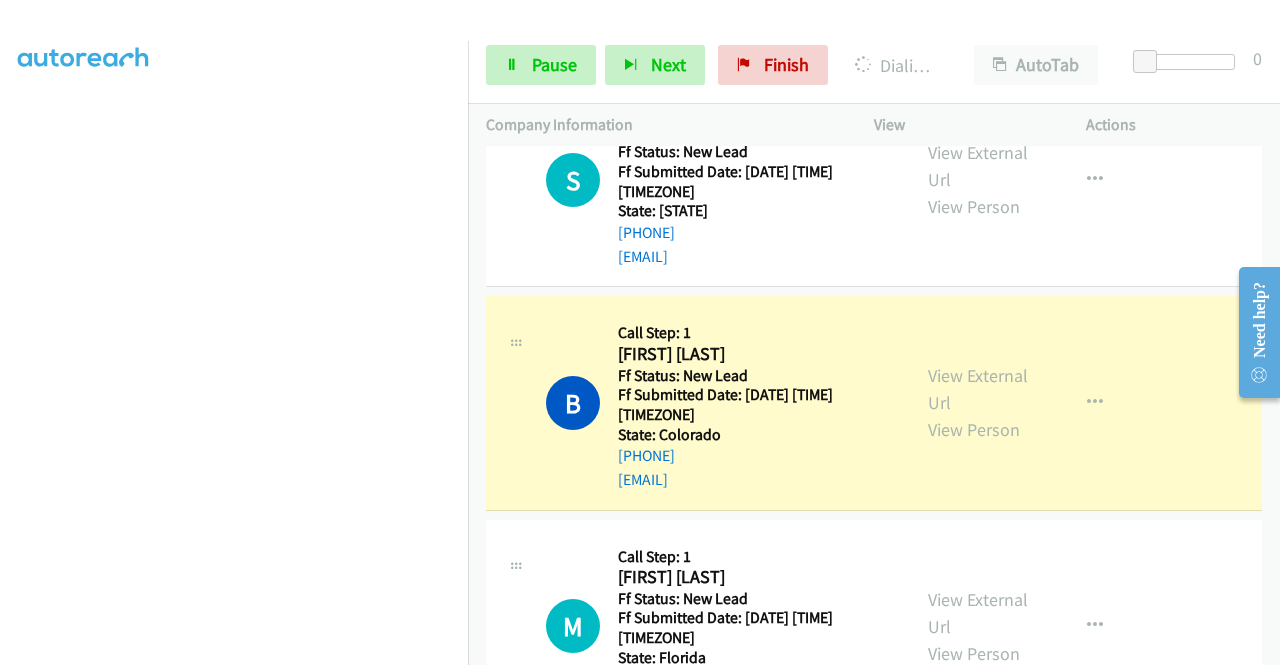 scroll, scrollTop: 1104, scrollLeft: 0, axis: vertical 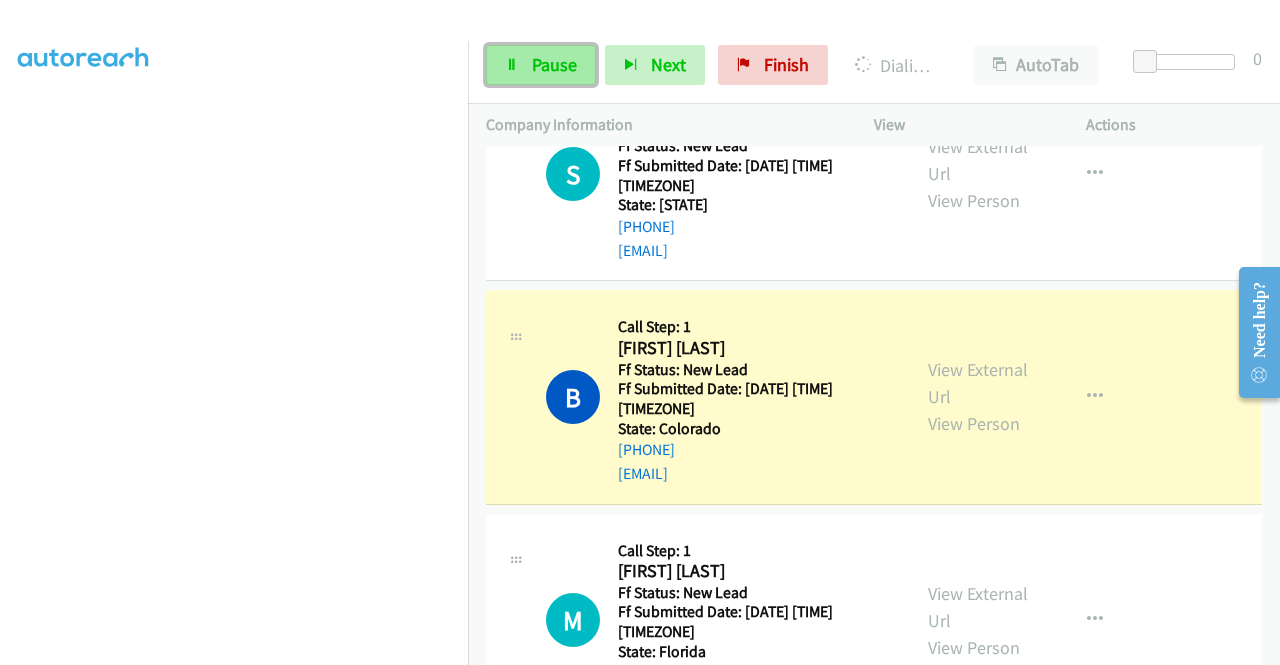 click on "Pause" at bounding box center [541, 65] 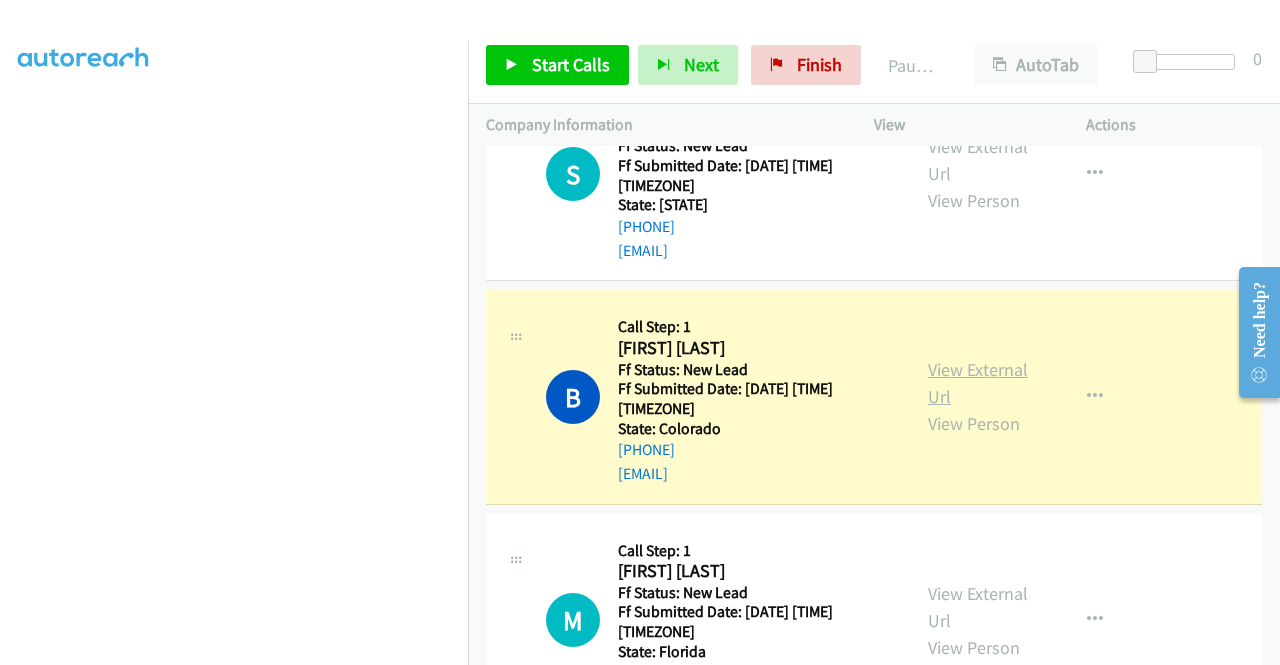 click on "View External Url" at bounding box center (978, 383) 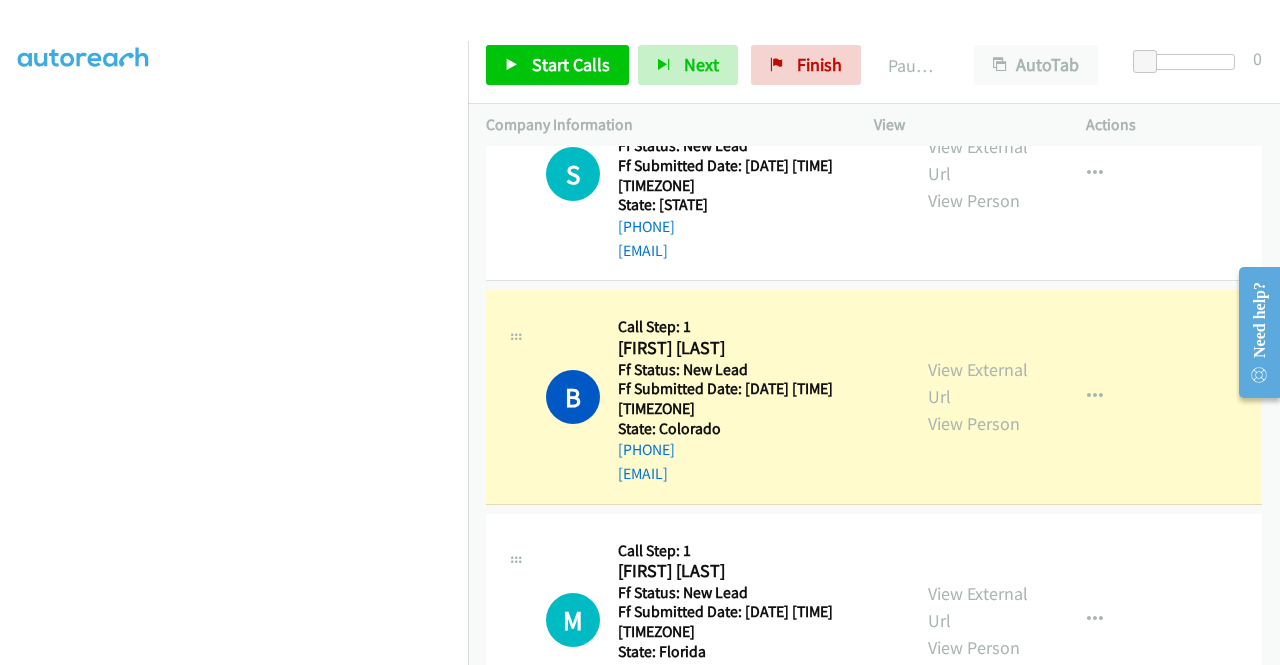 scroll, scrollTop: 0, scrollLeft: 0, axis: both 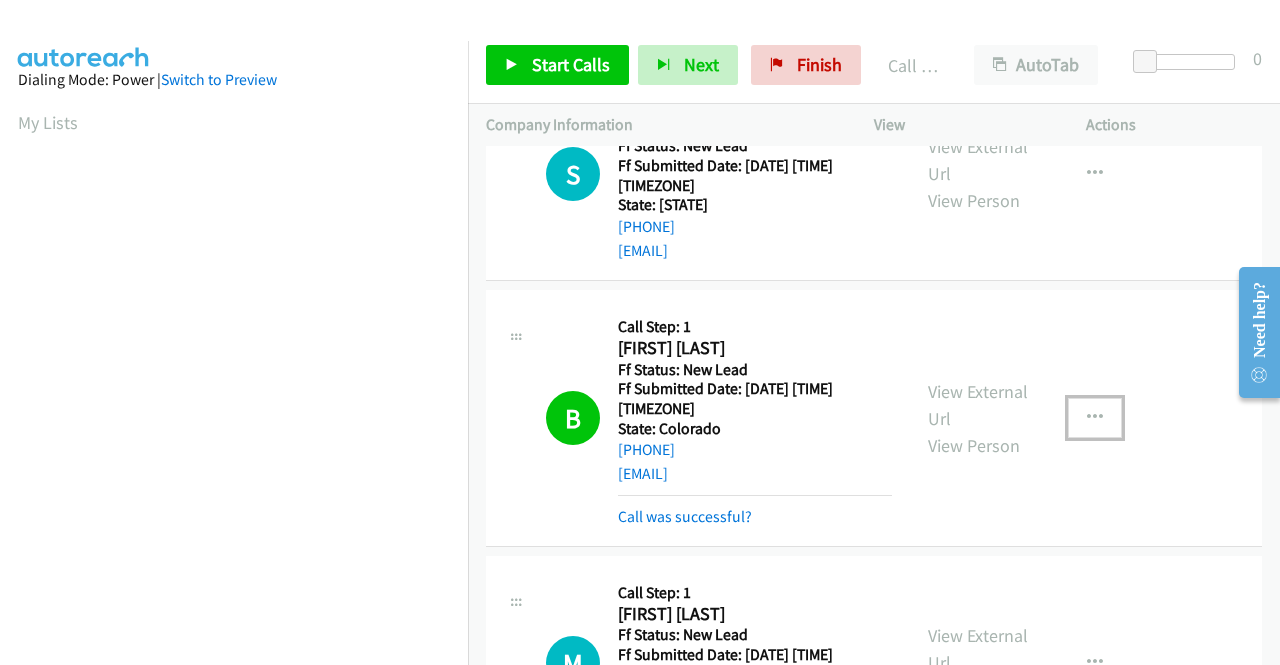 click at bounding box center (1095, 418) 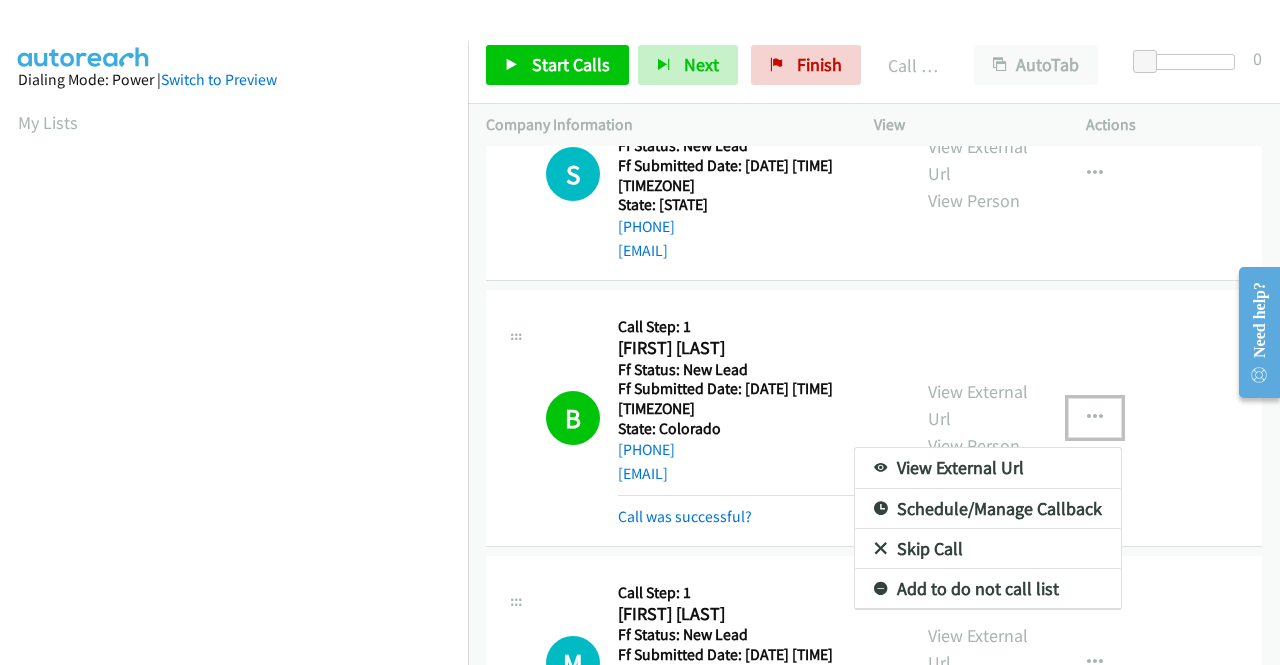 click on "Add to do not call list" at bounding box center (988, 589) 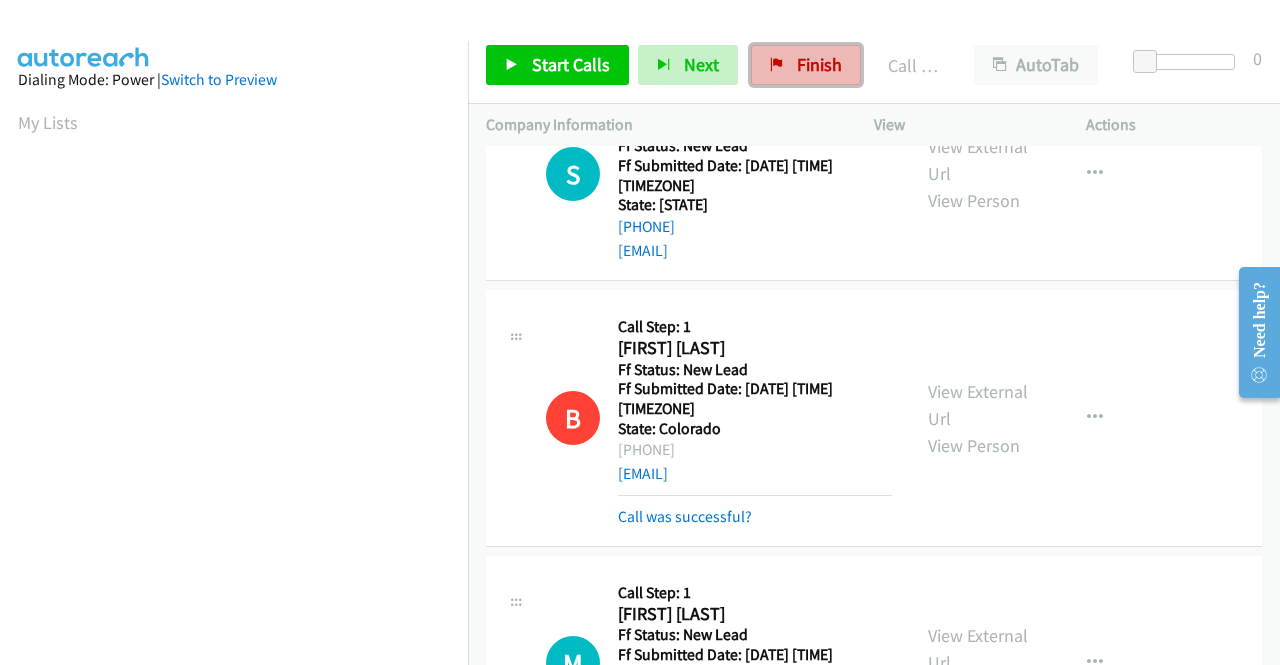 click on "Finish" at bounding box center [819, 64] 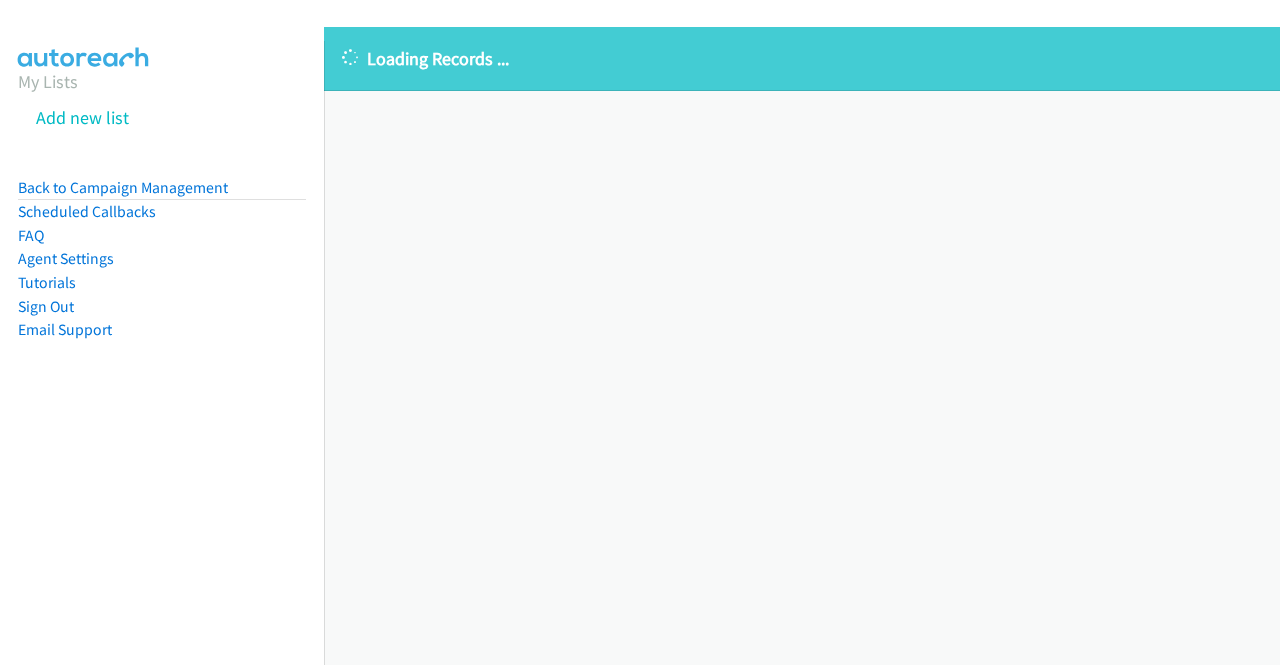 scroll, scrollTop: 0, scrollLeft: 0, axis: both 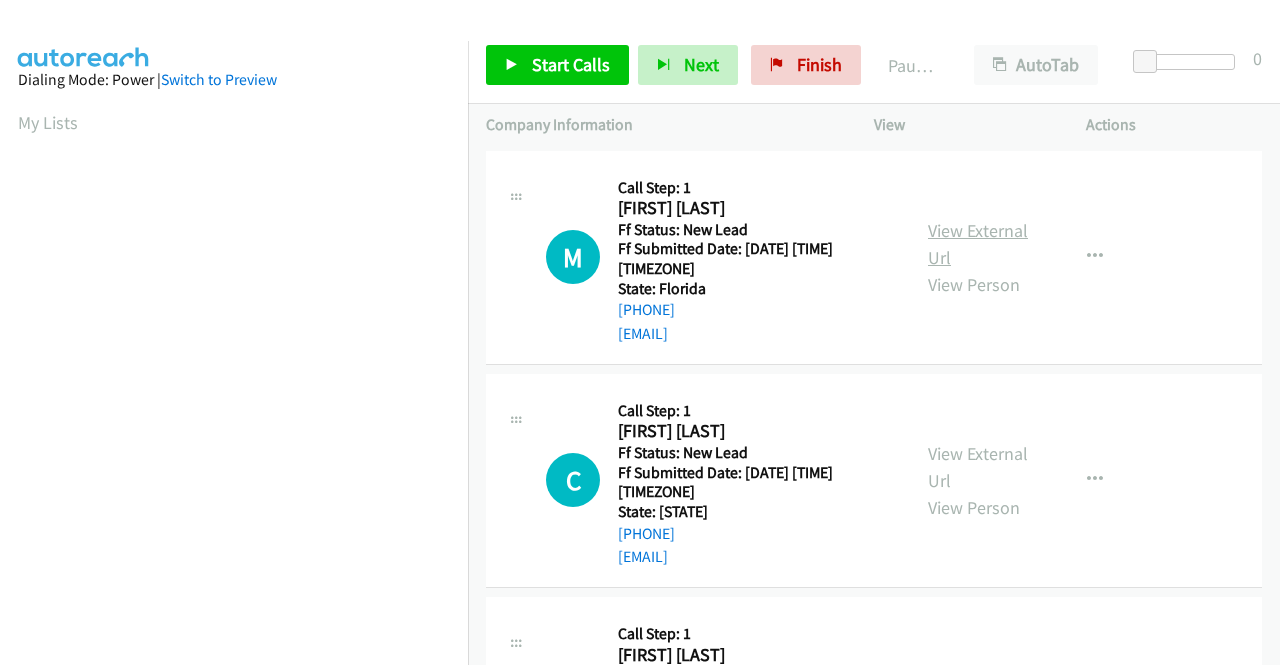click on "View External Url" at bounding box center [978, 244] 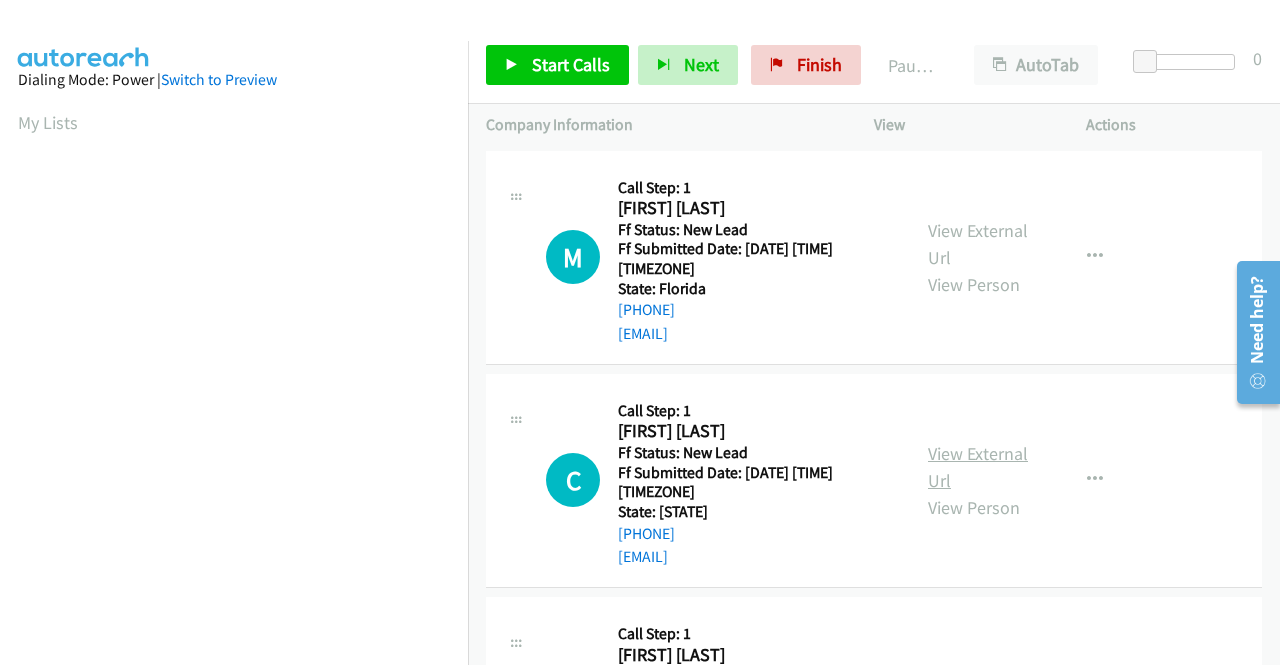 click on "View External Url" at bounding box center [978, 467] 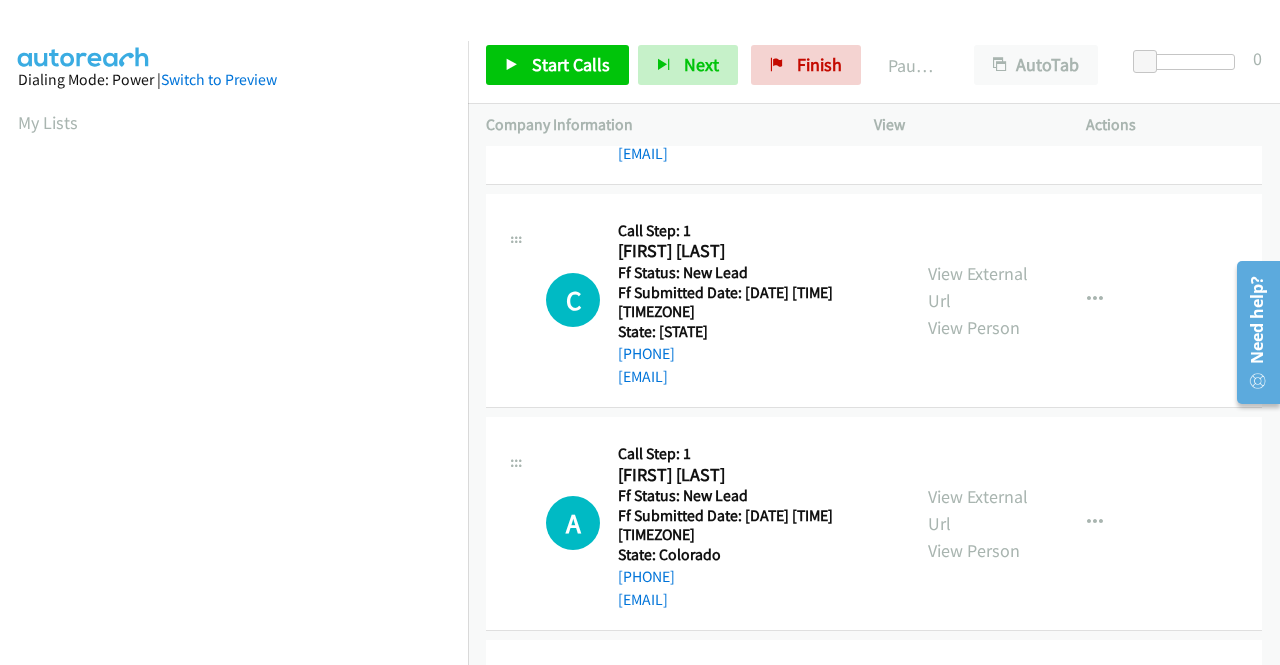 scroll, scrollTop: 200, scrollLeft: 0, axis: vertical 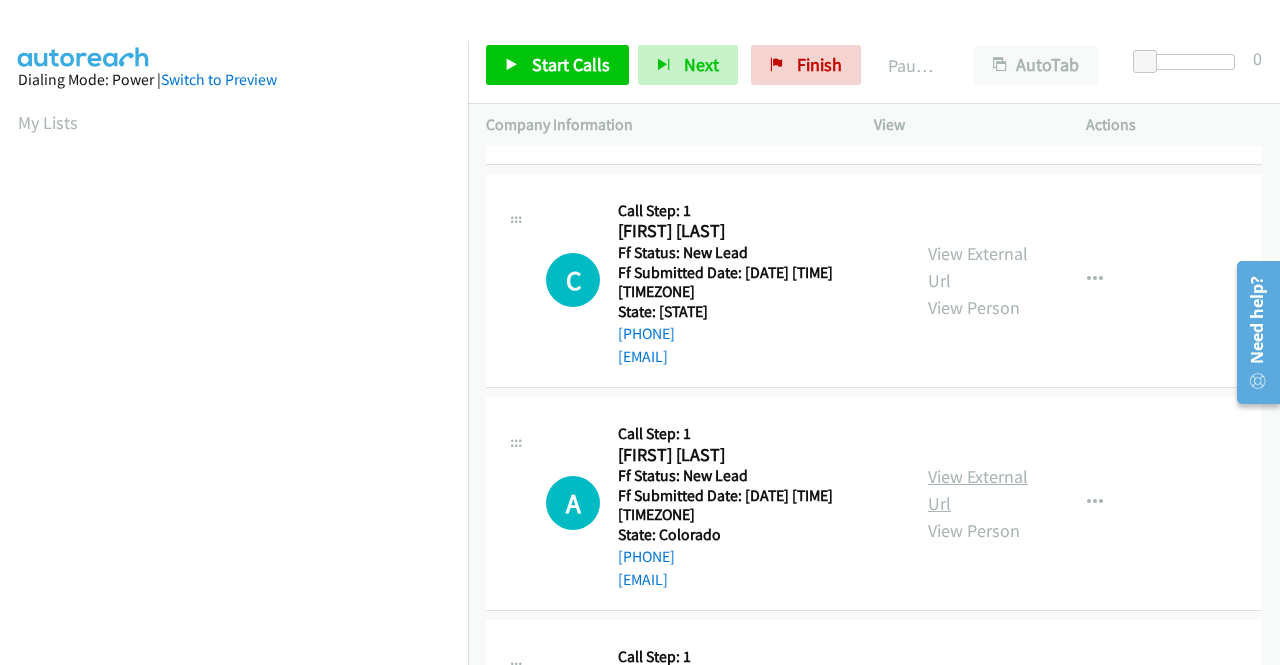click on "View External Url" at bounding box center [978, 490] 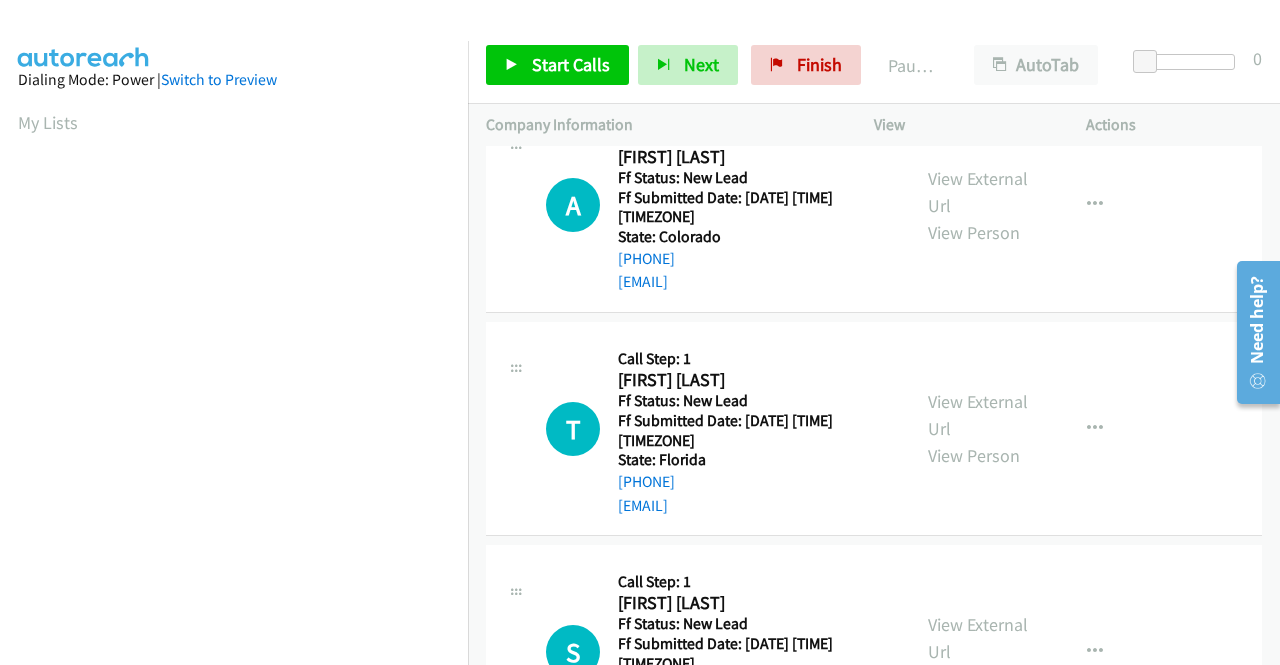 scroll, scrollTop: 500, scrollLeft: 0, axis: vertical 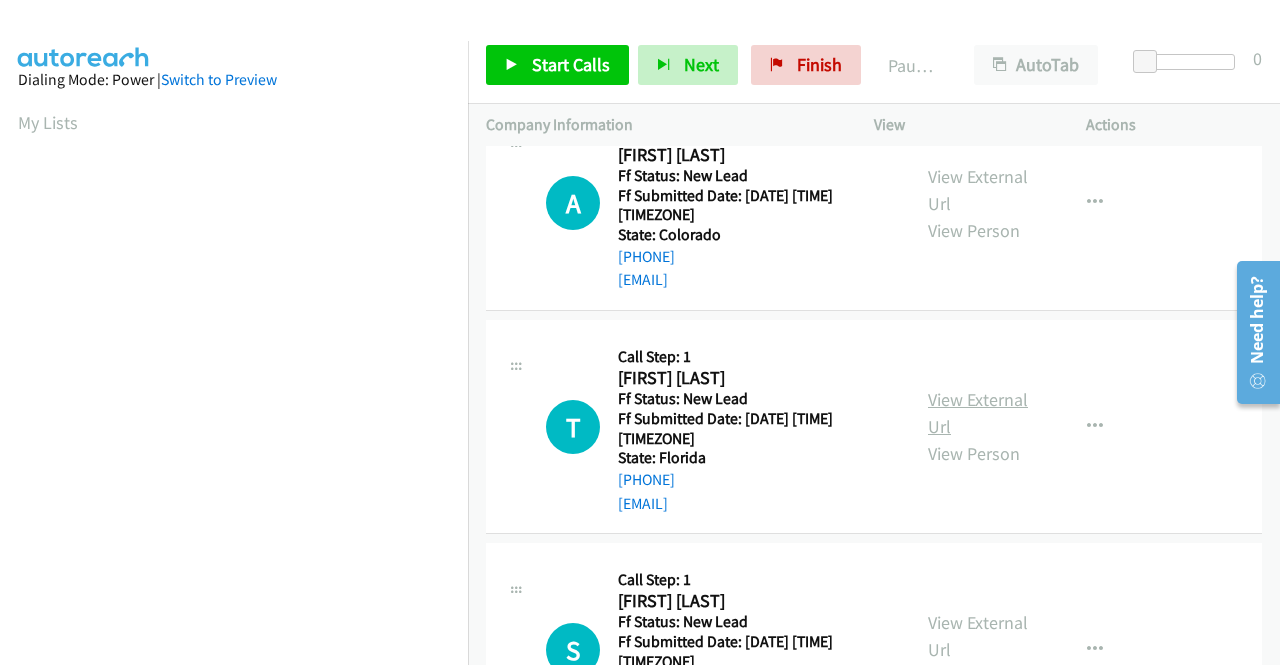 click on "View External Url" at bounding box center (978, 413) 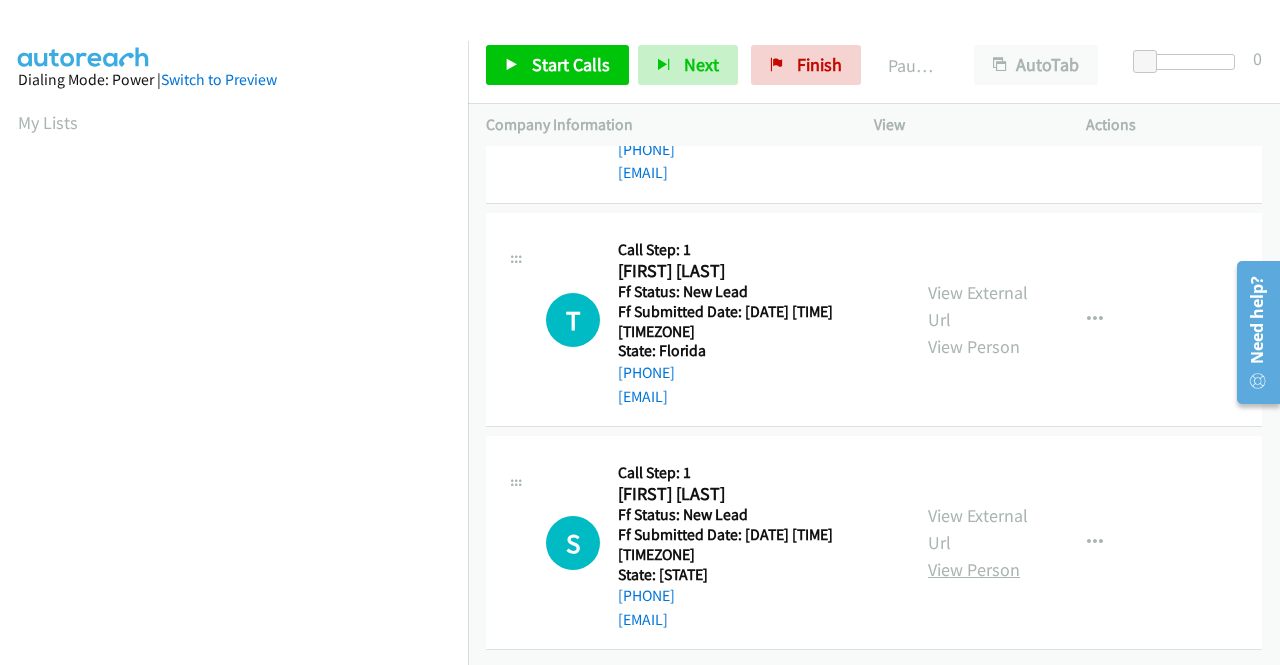 scroll, scrollTop: 620, scrollLeft: 0, axis: vertical 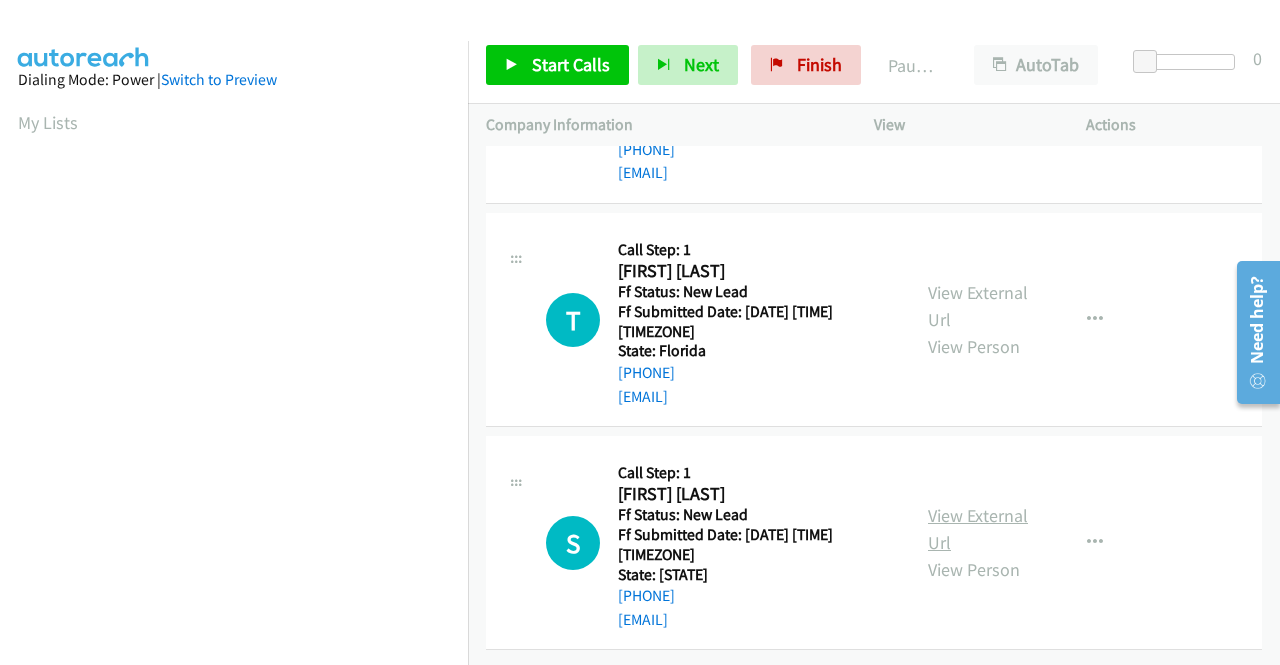 click on "View External Url" at bounding box center (978, 529) 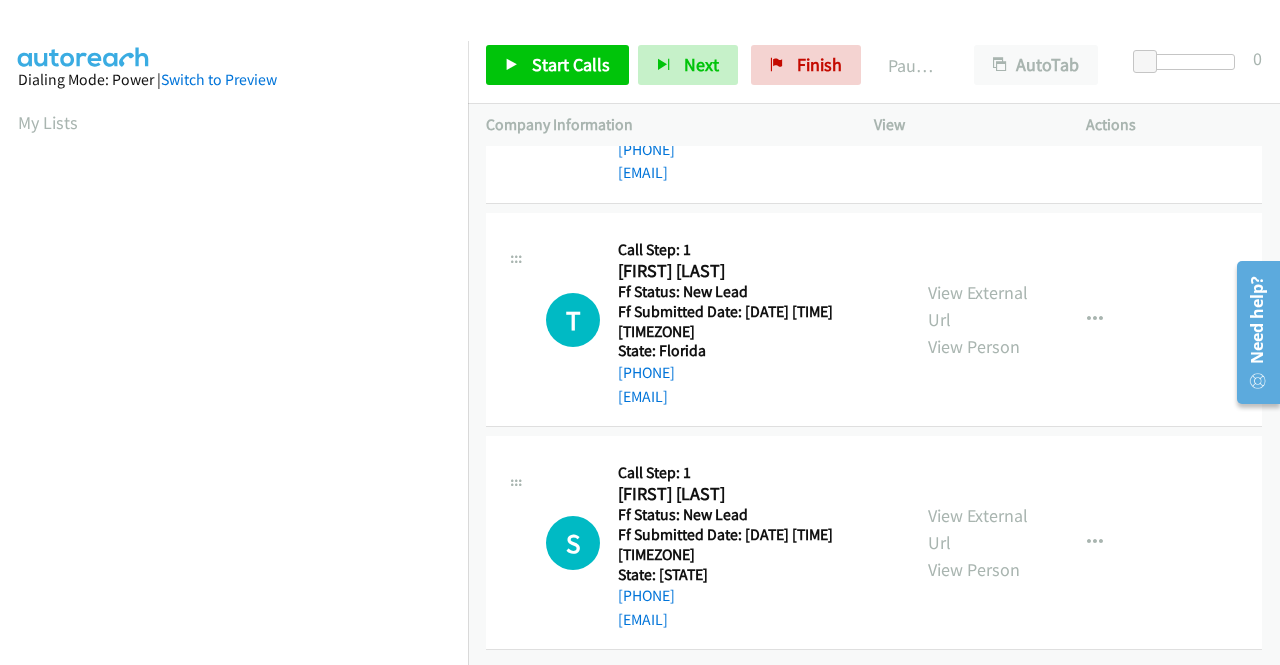 scroll, scrollTop: 0, scrollLeft: 0, axis: both 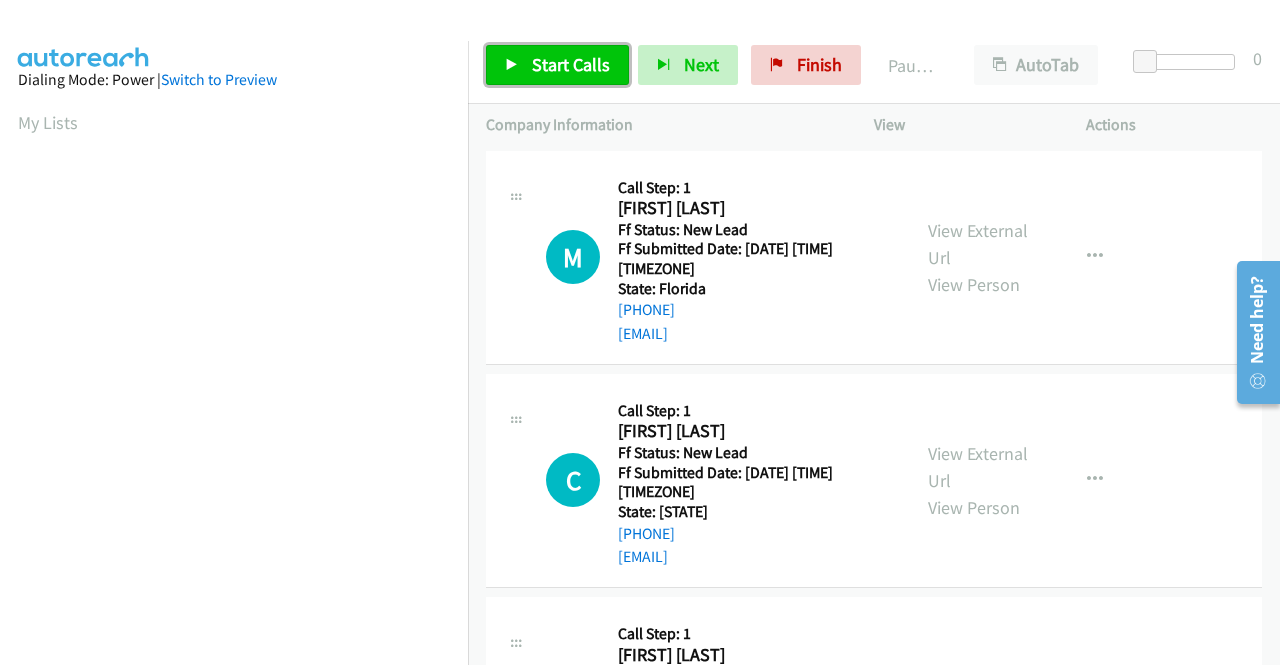 click on "Start Calls" at bounding box center (571, 64) 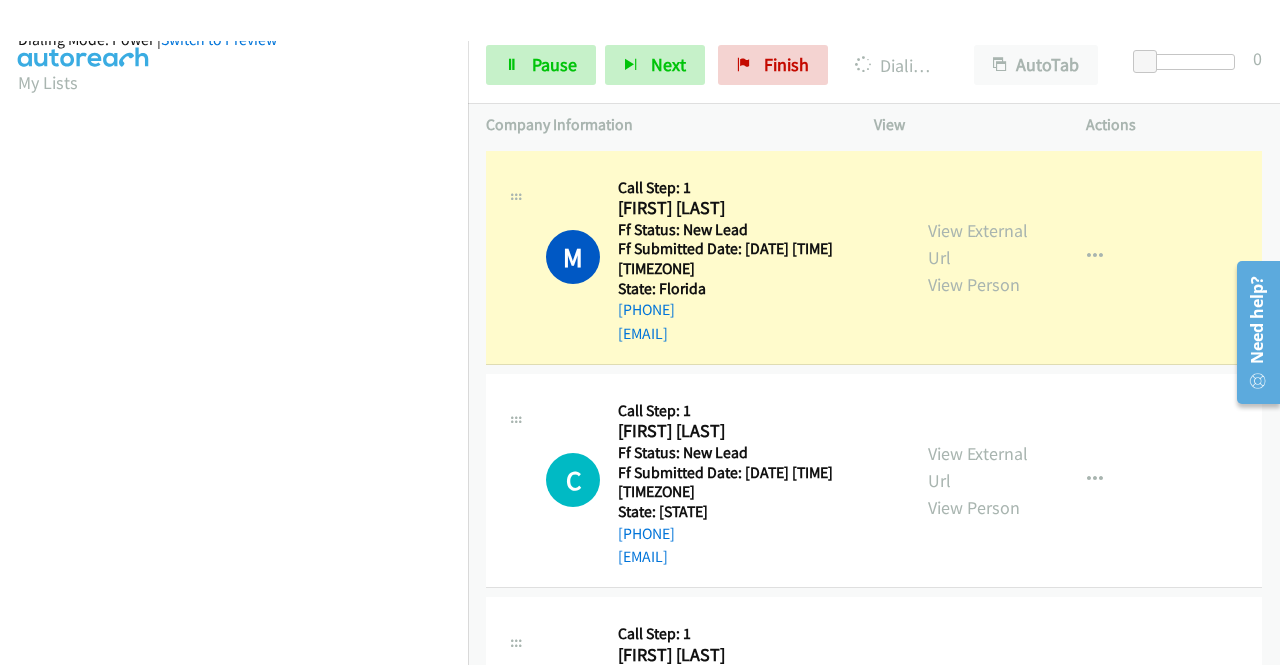 scroll, scrollTop: 456, scrollLeft: 0, axis: vertical 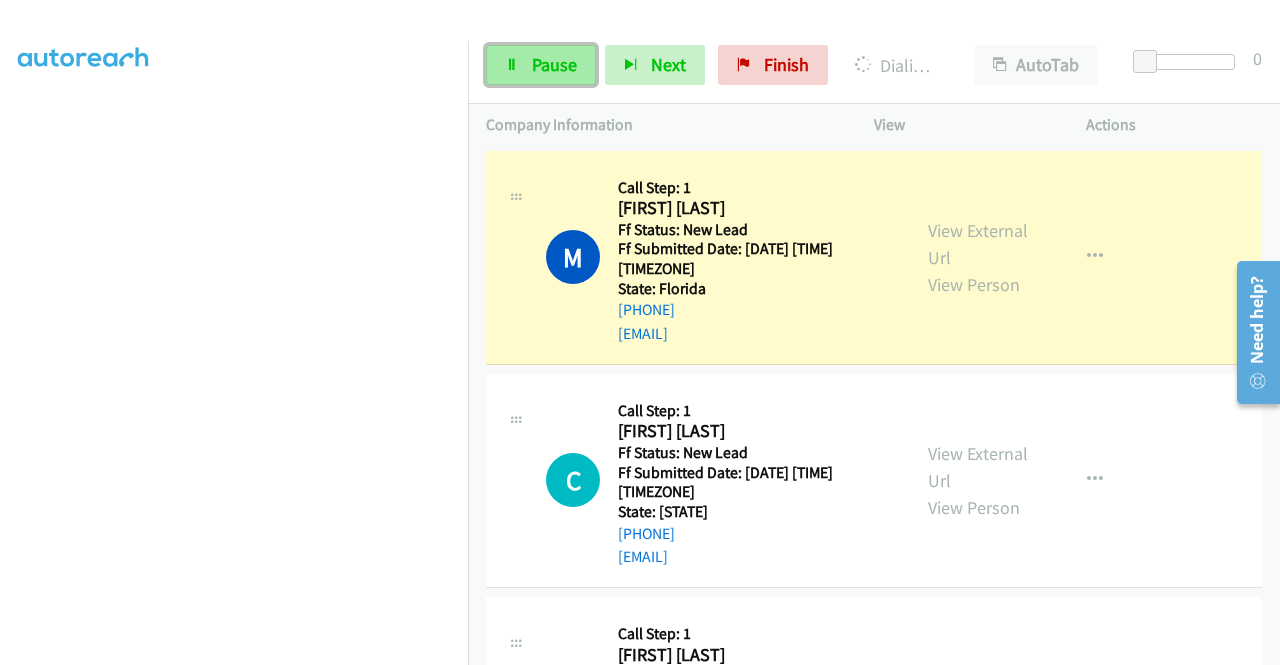 click on "Pause" at bounding box center [554, 64] 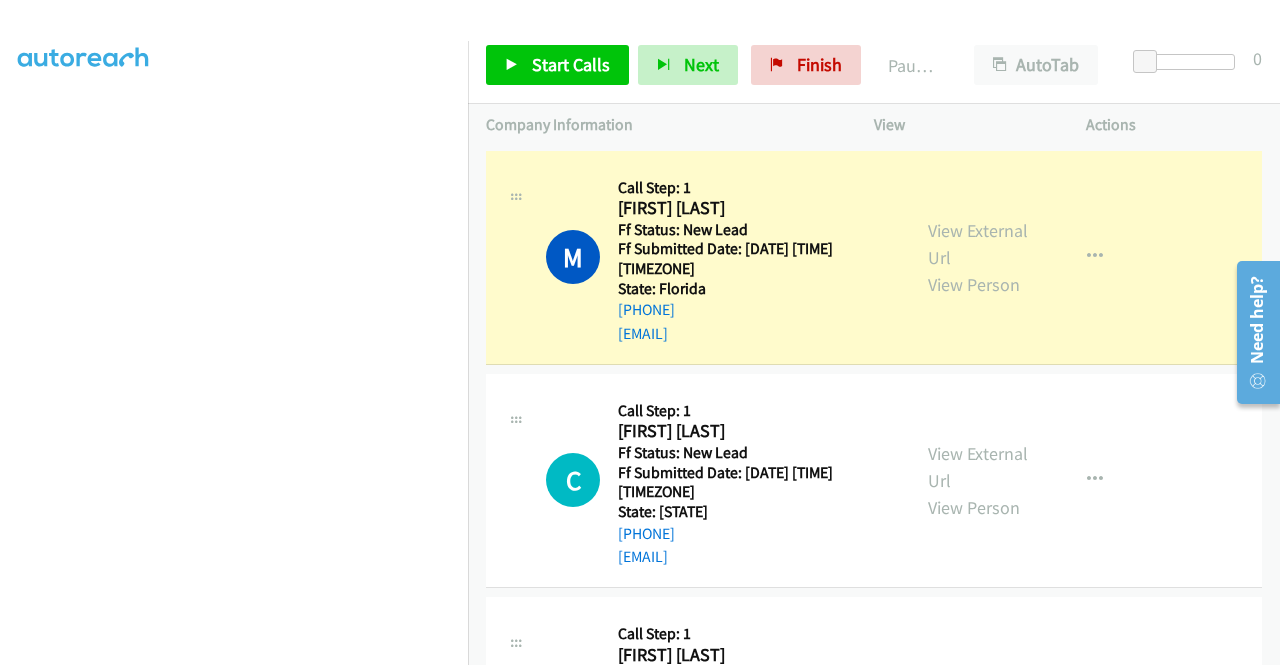 scroll, scrollTop: 56, scrollLeft: 0, axis: vertical 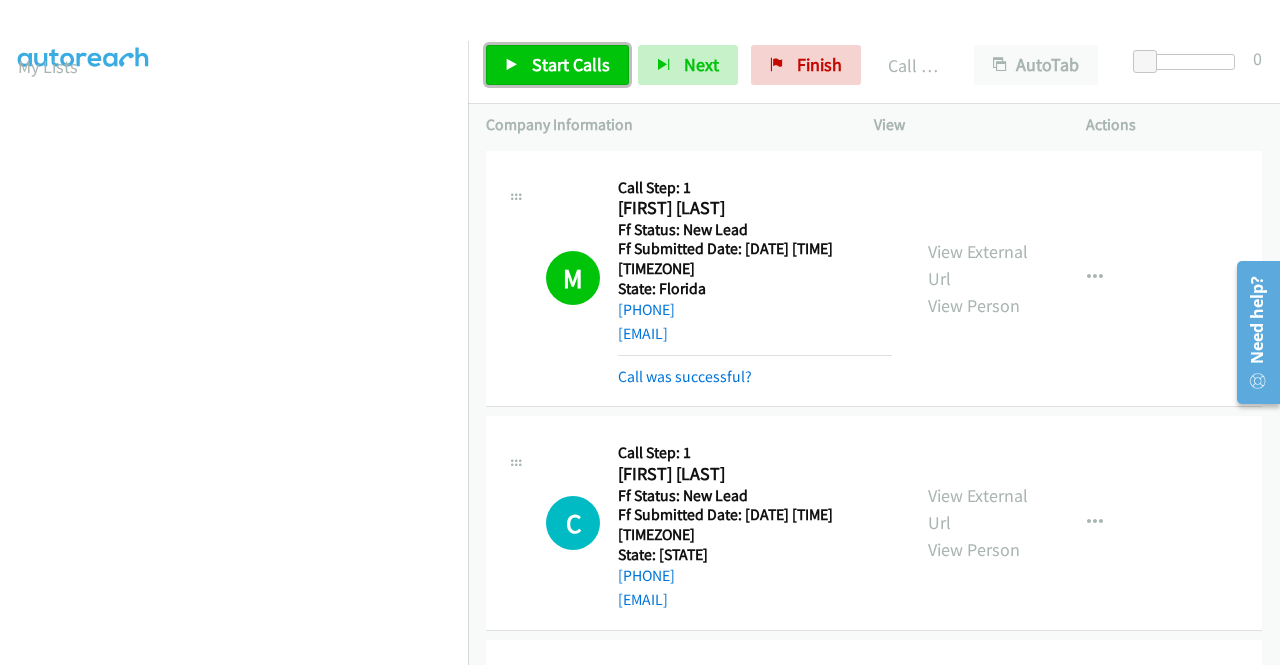 click on "Start Calls" at bounding box center [571, 64] 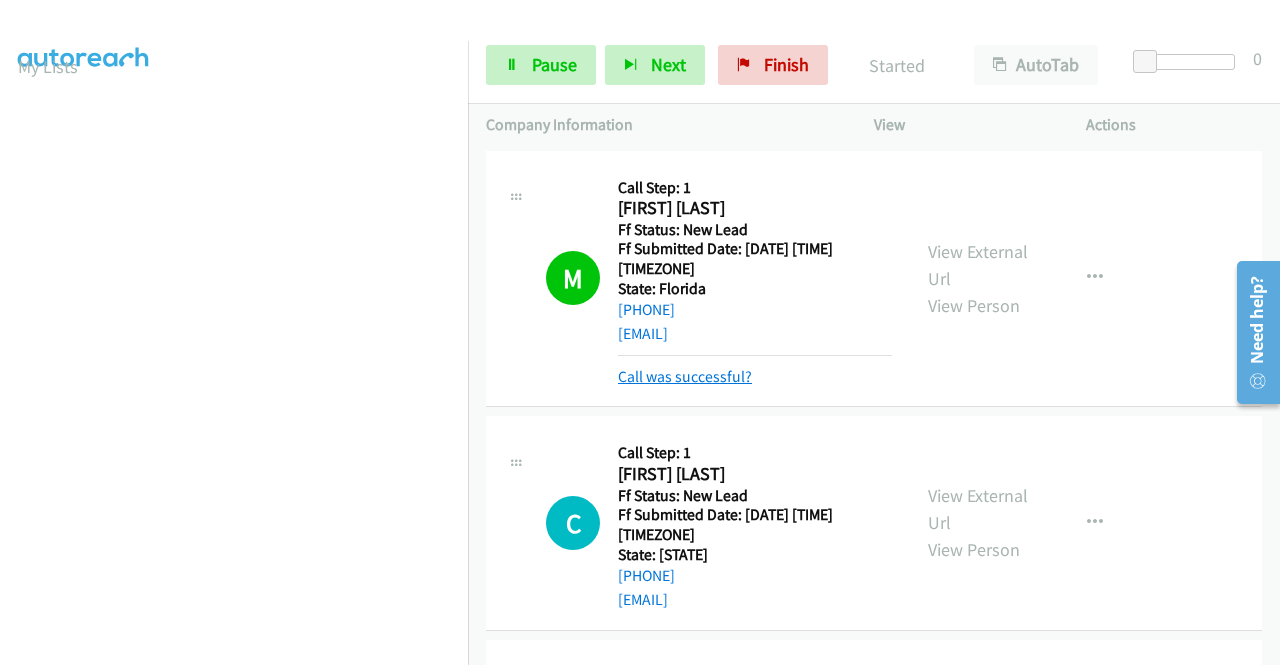 click on "Call was successful?" at bounding box center (685, 376) 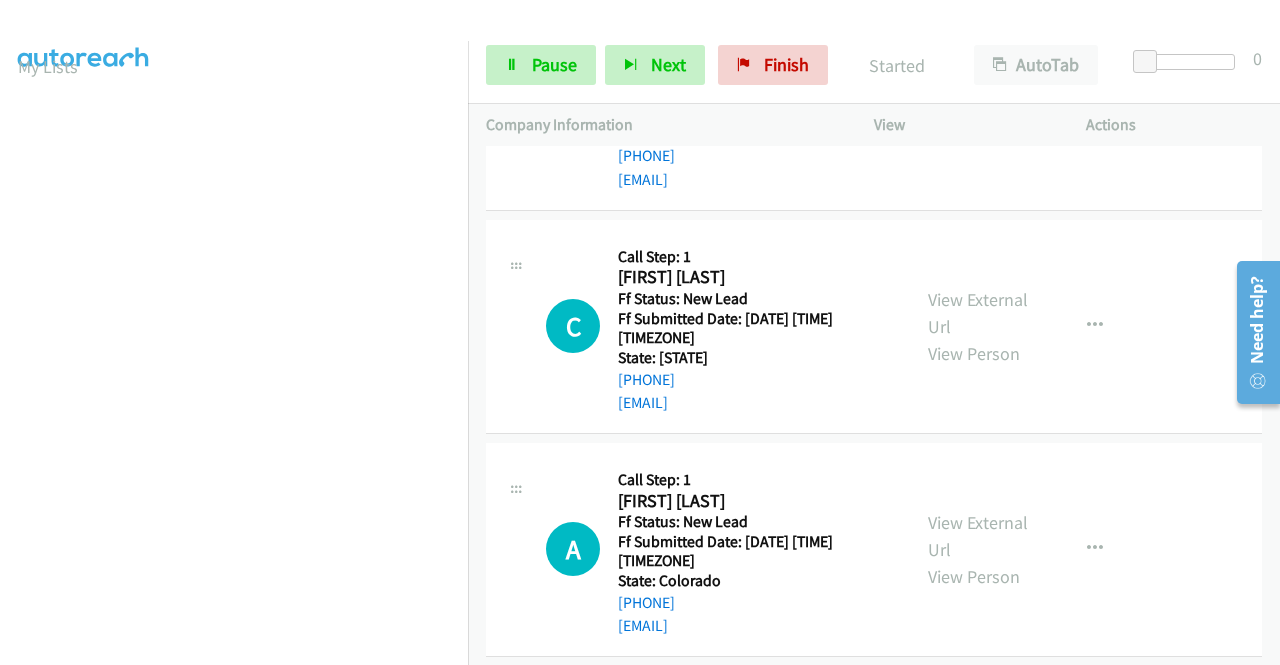 scroll, scrollTop: 200, scrollLeft: 0, axis: vertical 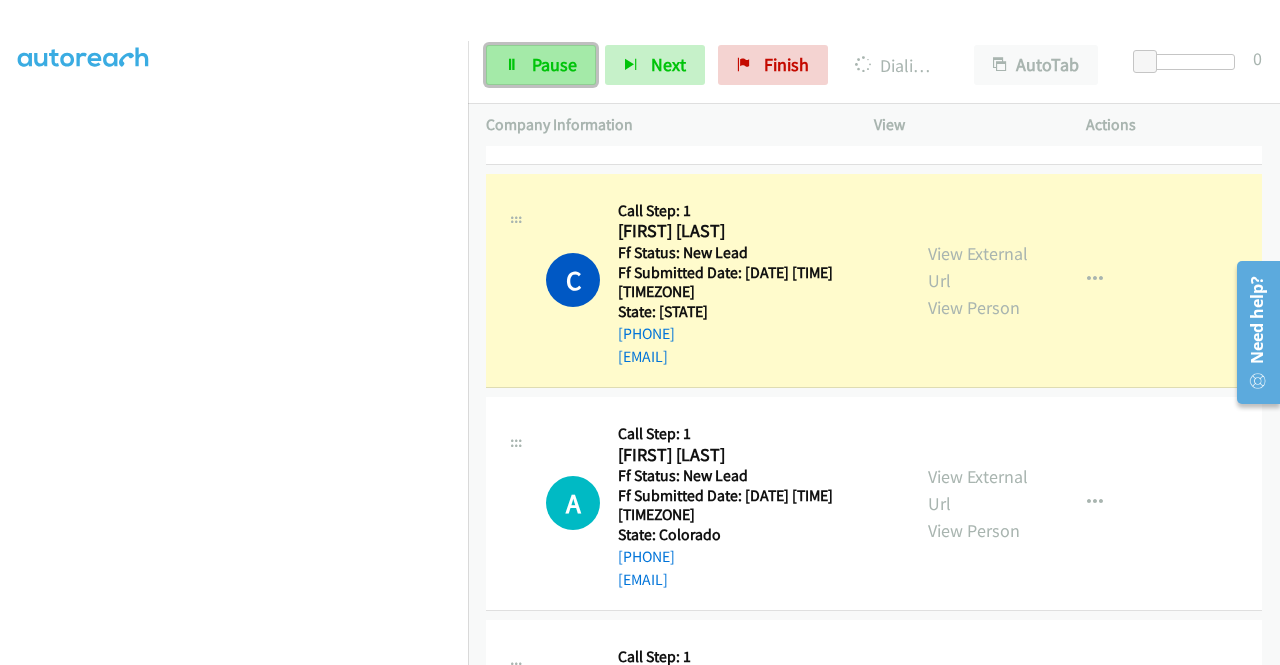 click on "Pause" at bounding box center (541, 65) 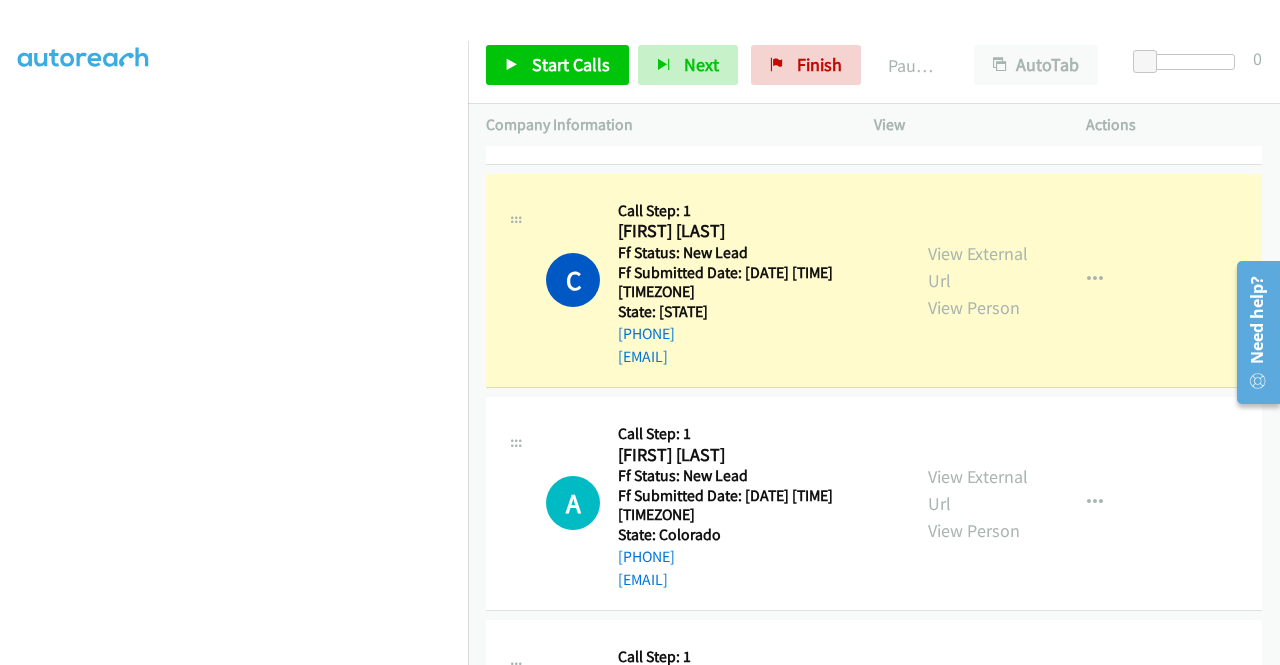 scroll, scrollTop: 0, scrollLeft: 0, axis: both 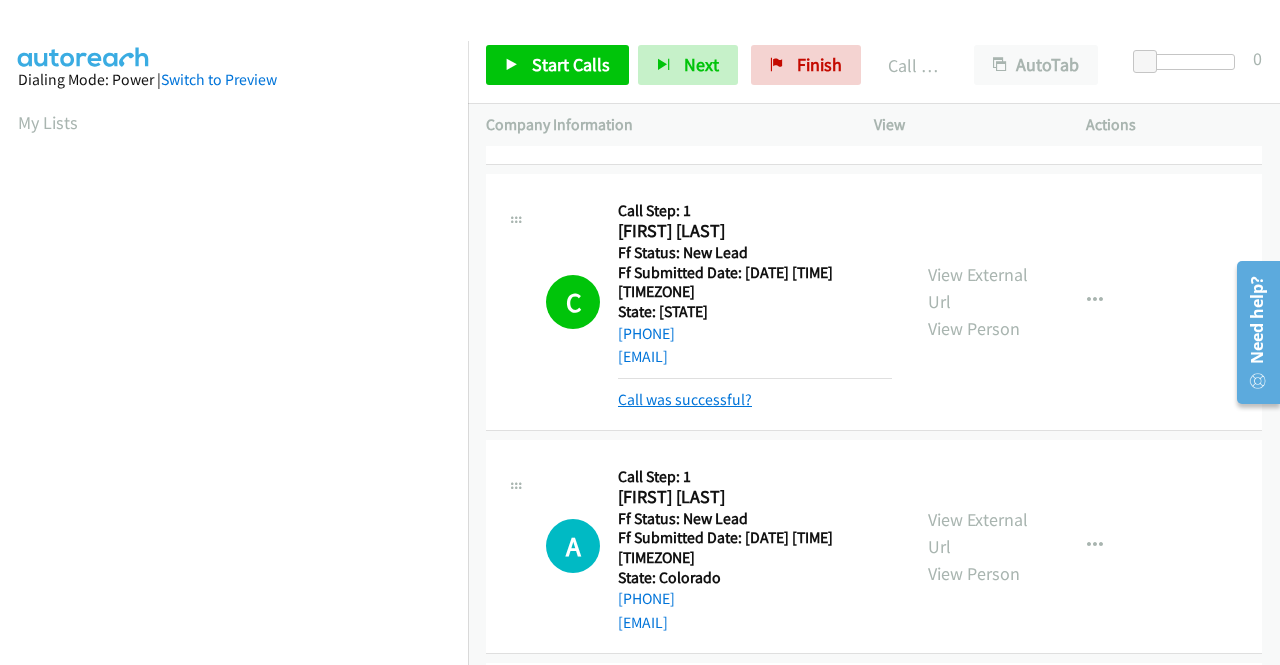 click on "Call was successful?" at bounding box center [685, 399] 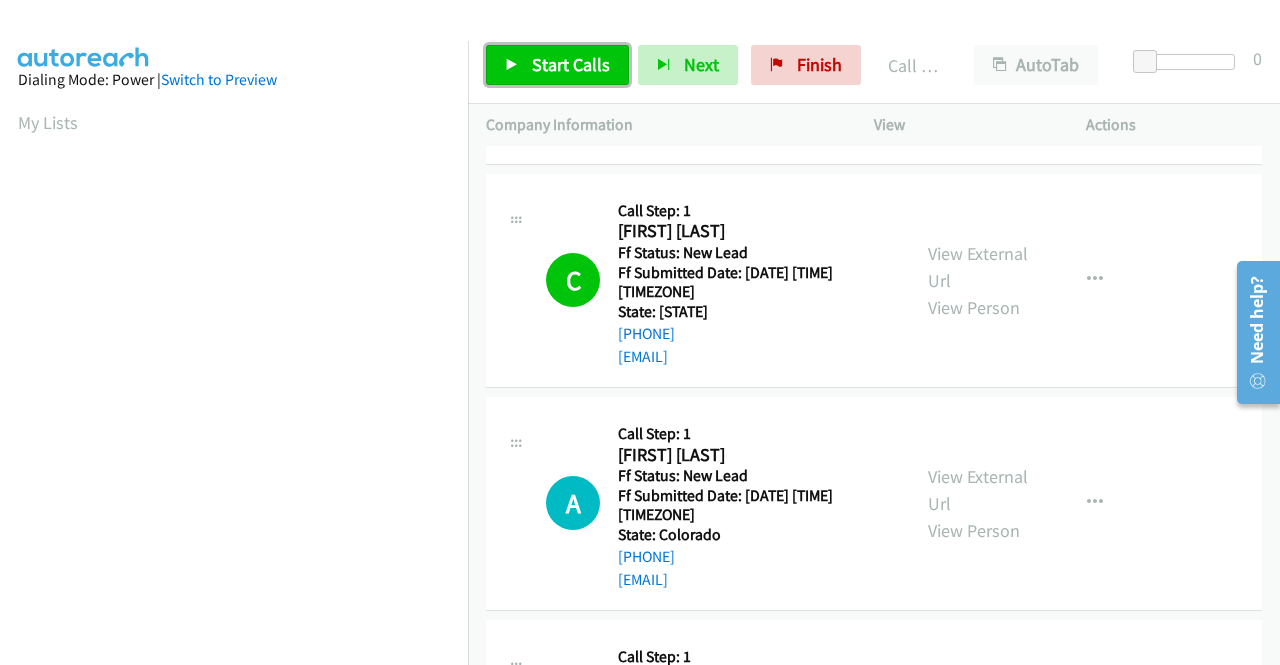 click on "Start Calls" at bounding box center (571, 64) 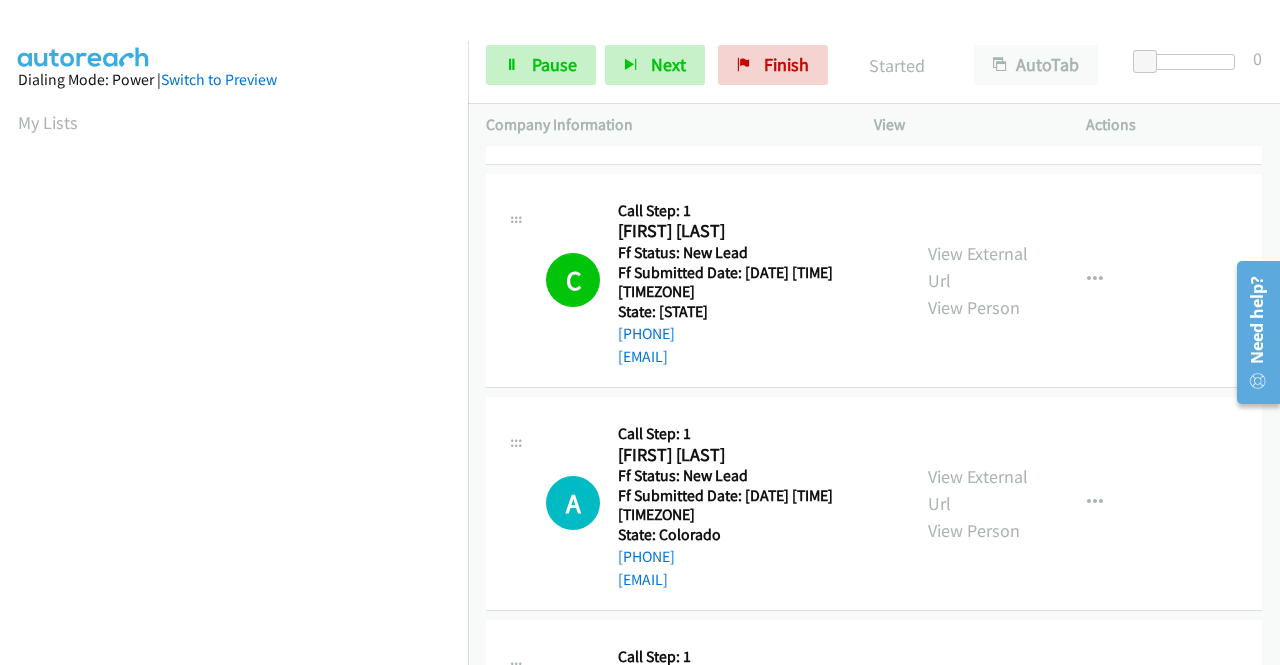 scroll, scrollTop: 300, scrollLeft: 0, axis: vertical 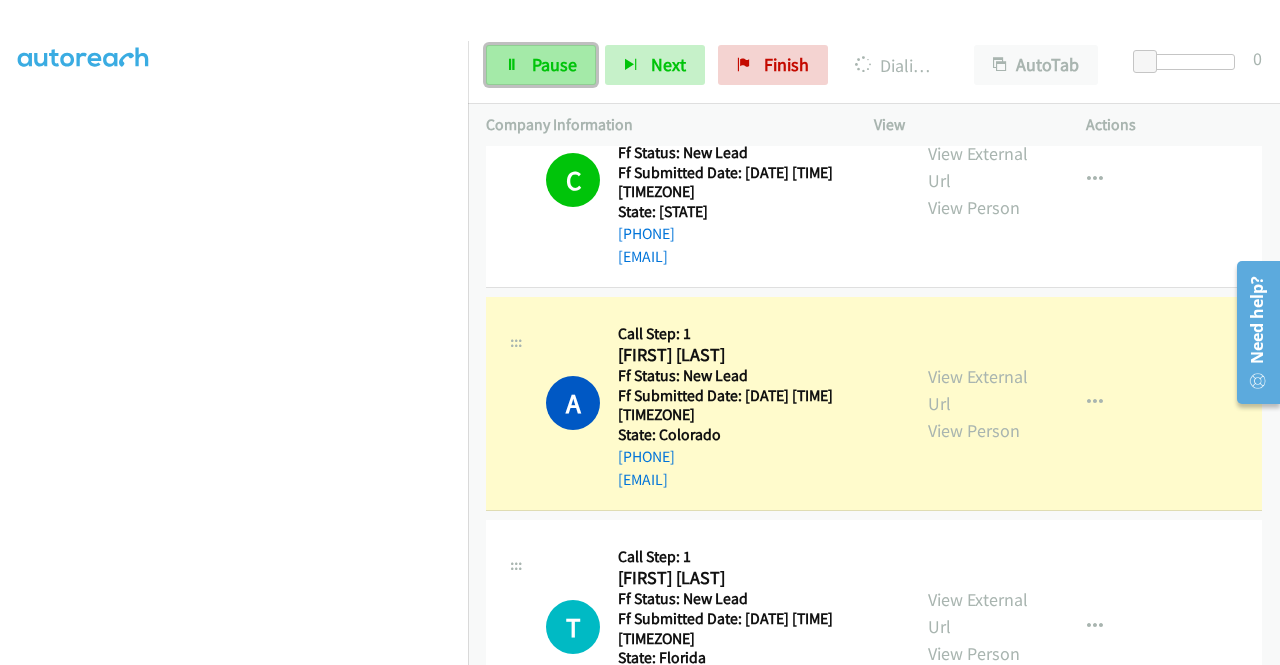 click on "Pause" at bounding box center (554, 64) 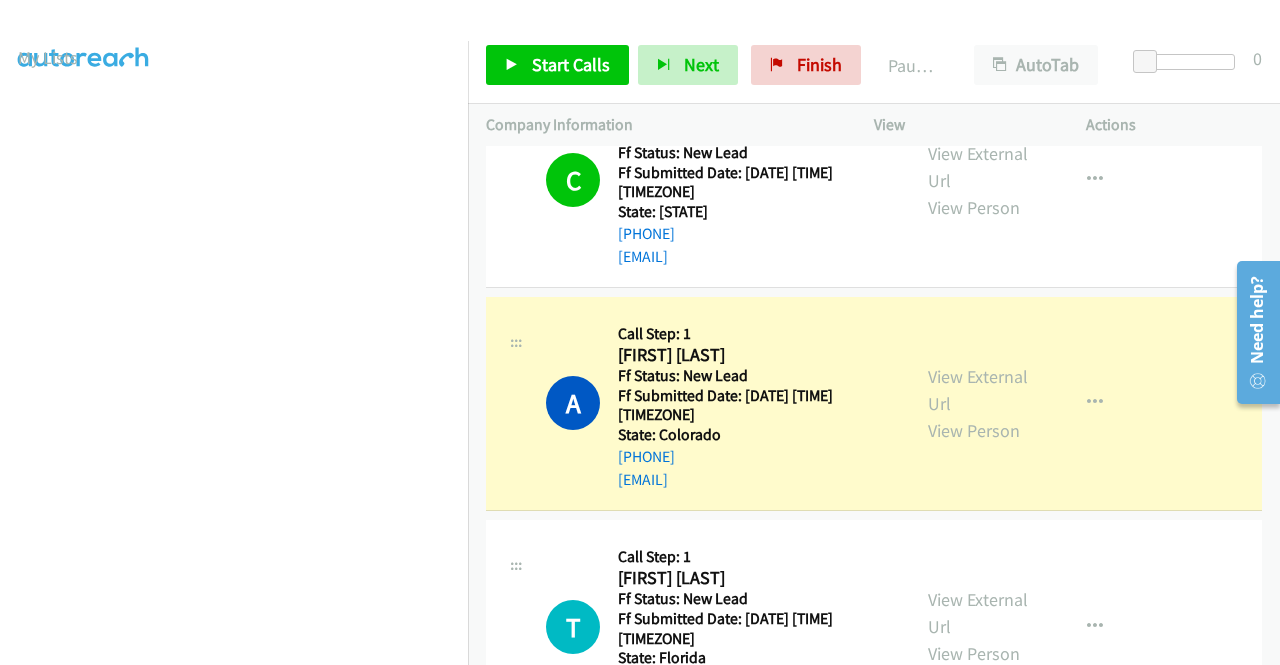 scroll, scrollTop: 56, scrollLeft: 0, axis: vertical 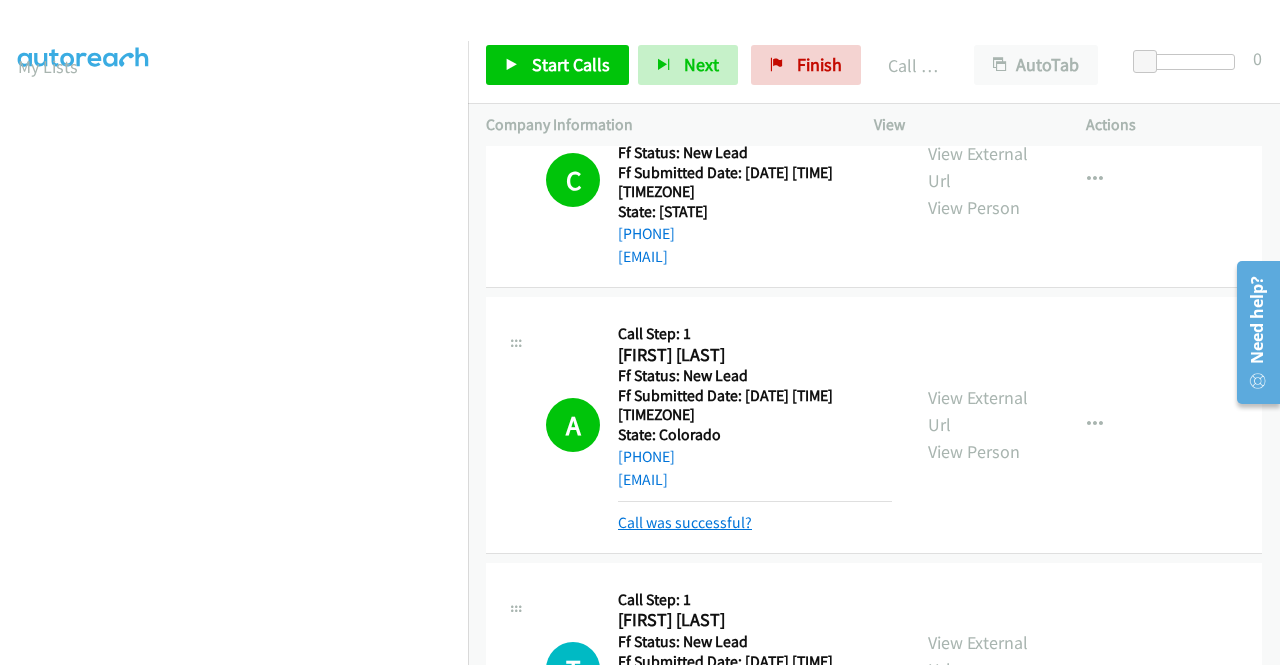 click on "Call was successful?" at bounding box center (685, 522) 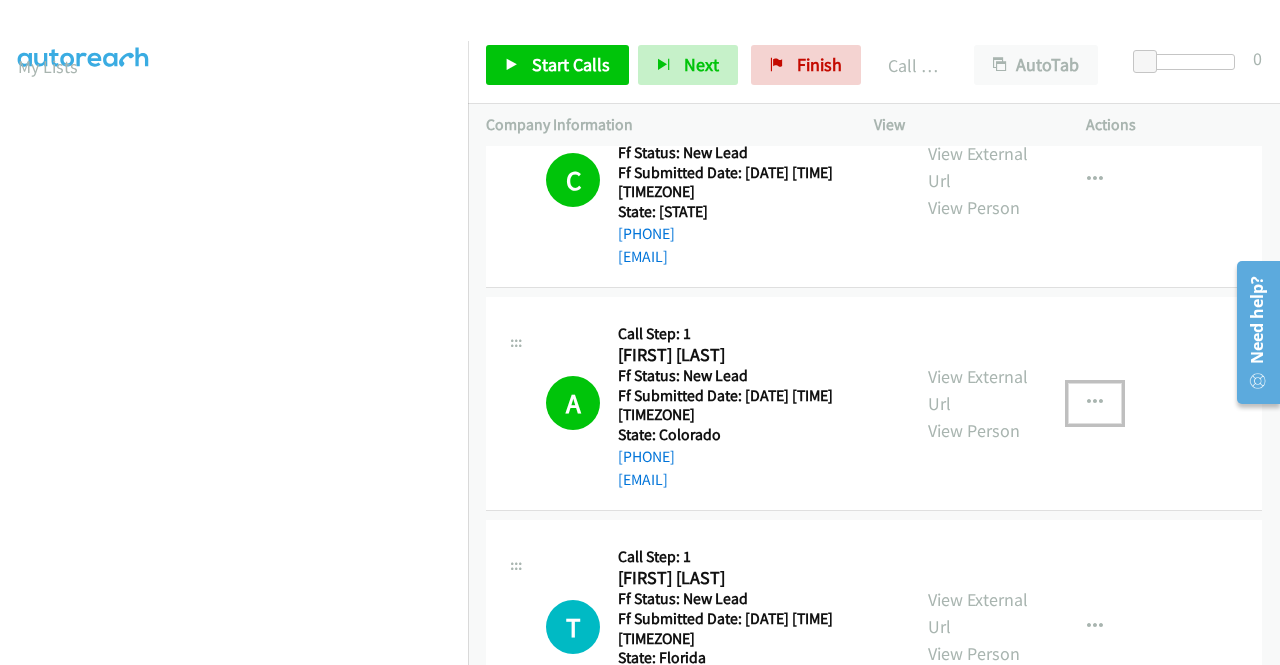 click at bounding box center (1095, 403) 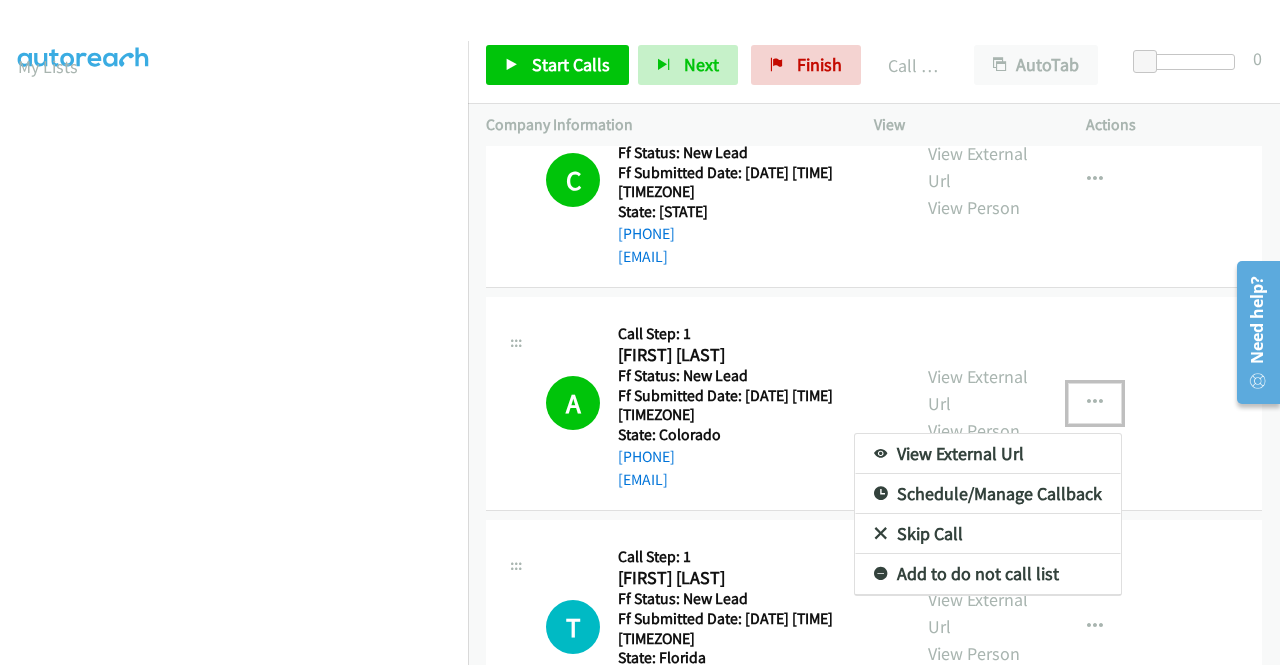 click on "Add to do not call list" at bounding box center (988, 574) 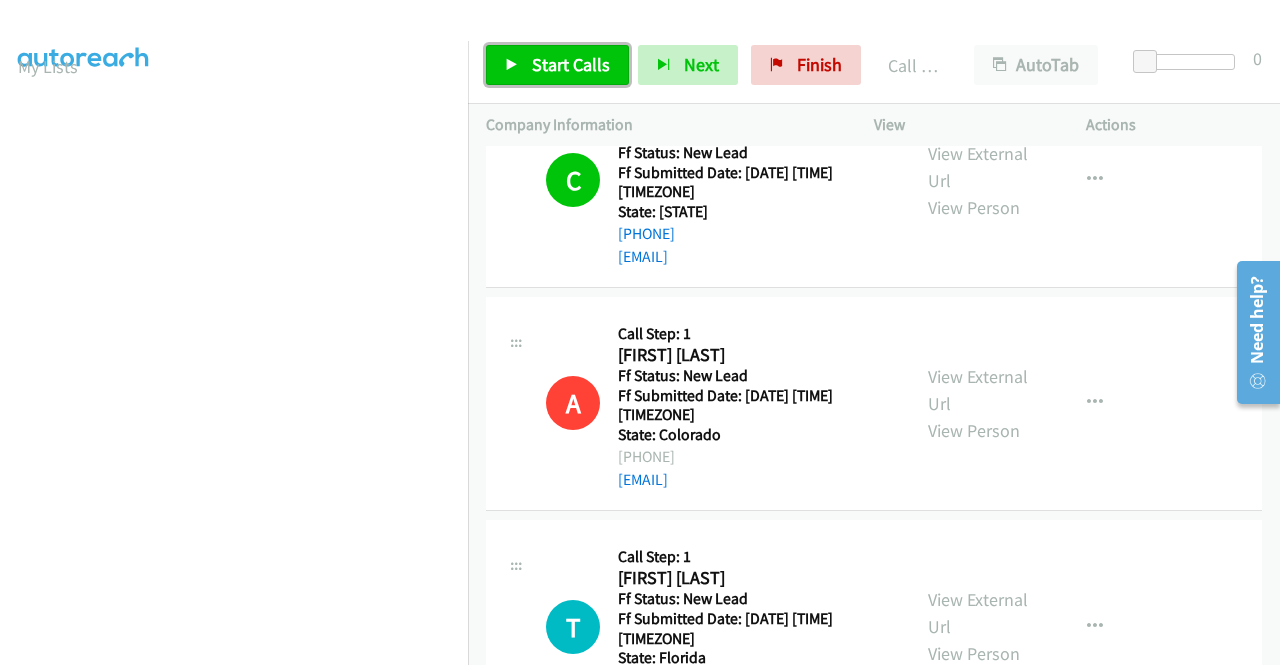 click on "Start Calls" at bounding box center [571, 64] 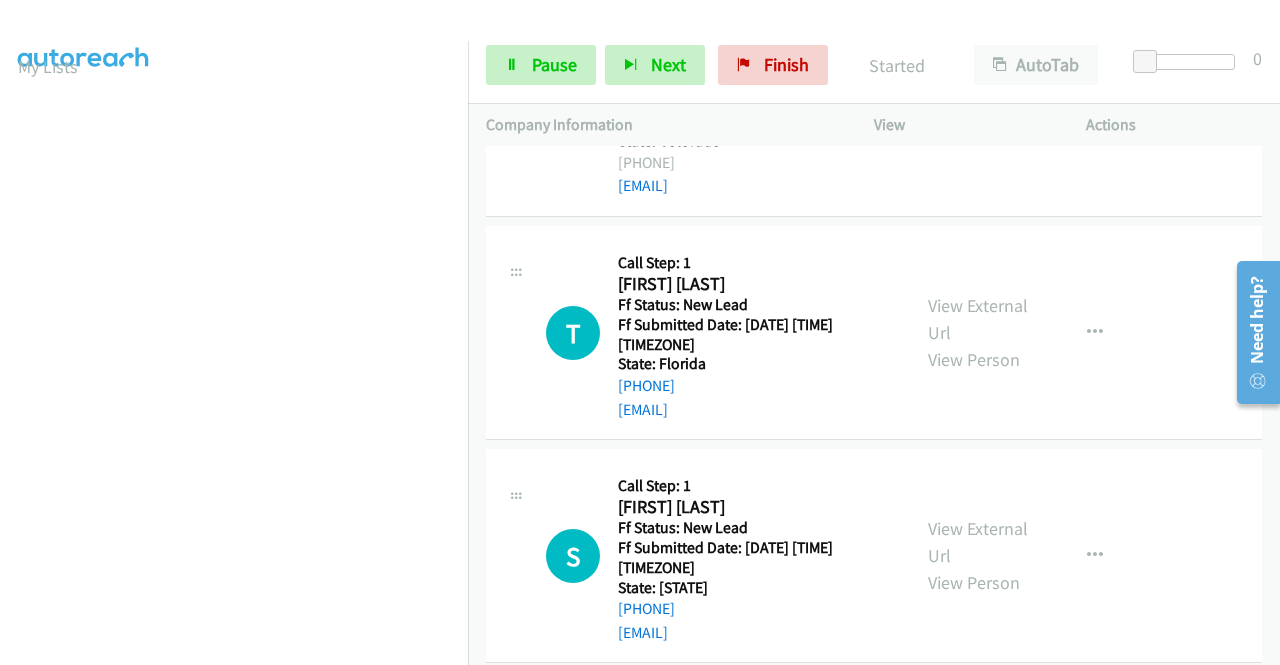 scroll, scrollTop: 600, scrollLeft: 0, axis: vertical 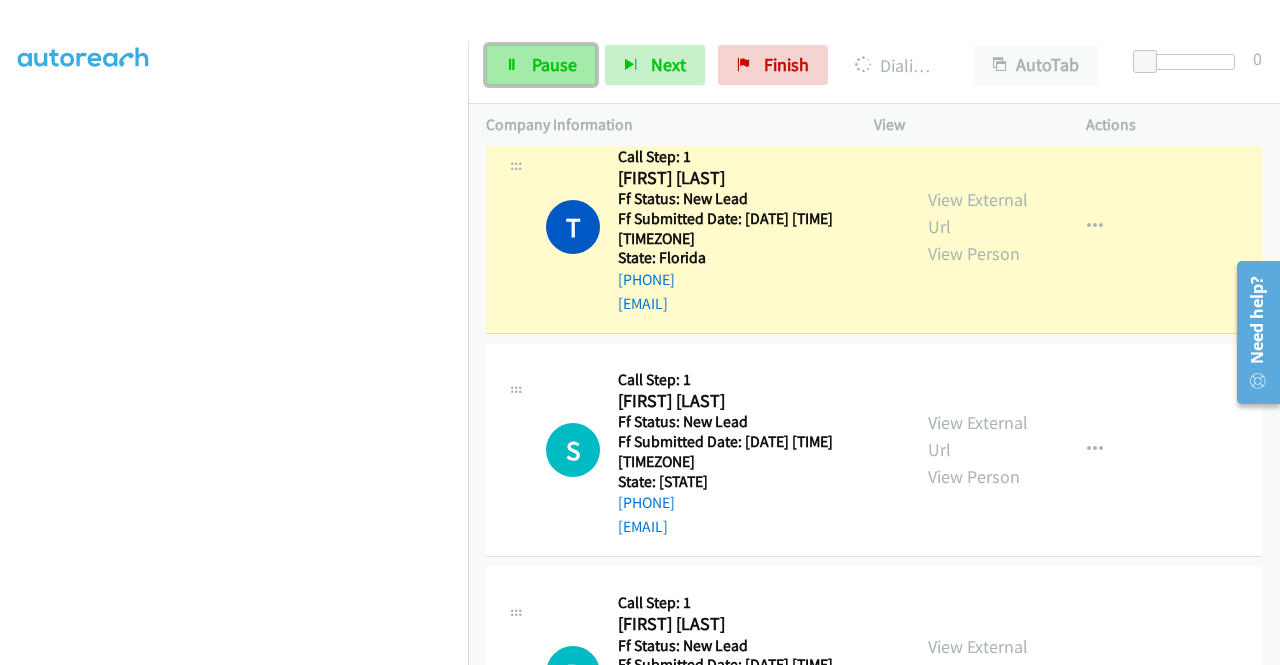 click on "Pause" at bounding box center [541, 65] 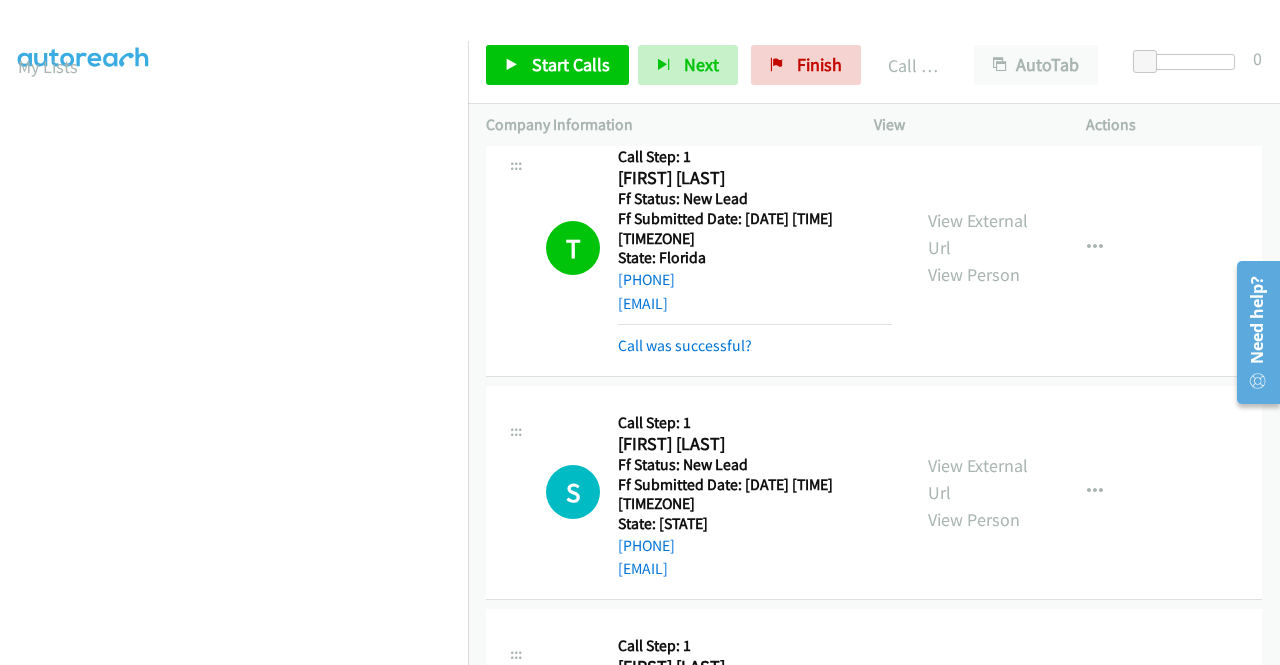 scroll, scrollTop: 113, scrollLeft: 0, axis: vertical 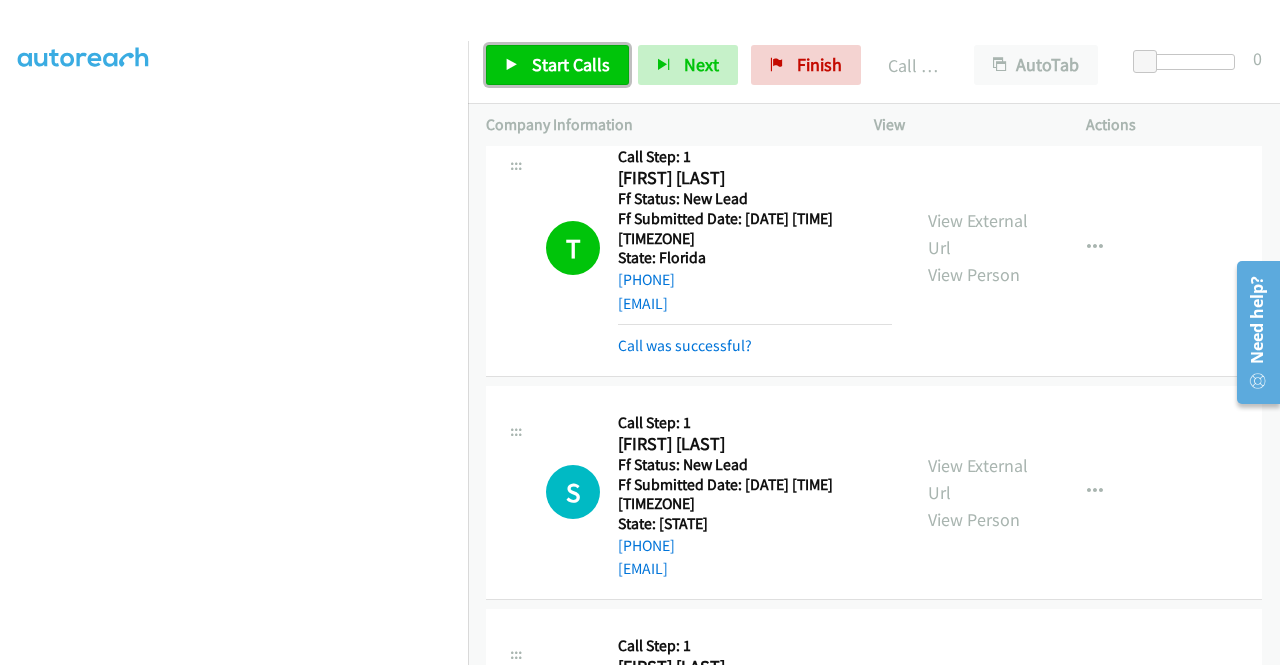 click on "Start Calls" at bounding box center [571, 64] 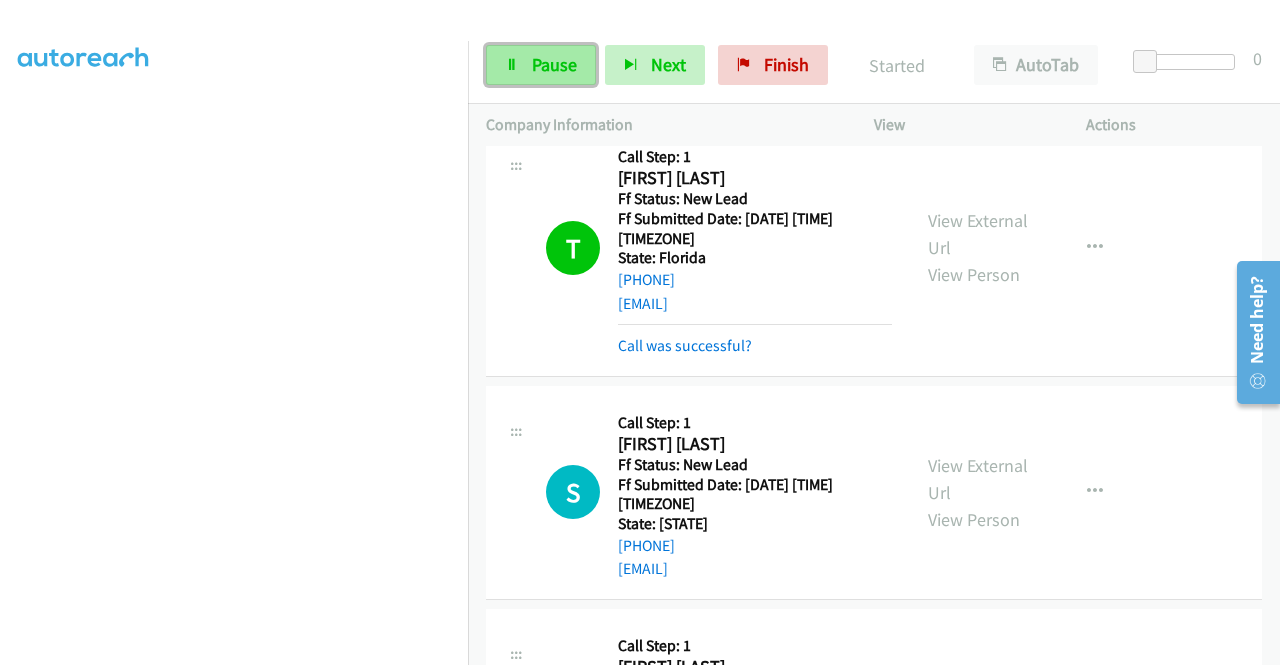 click on "Pause" at bounding box center [554, 64] 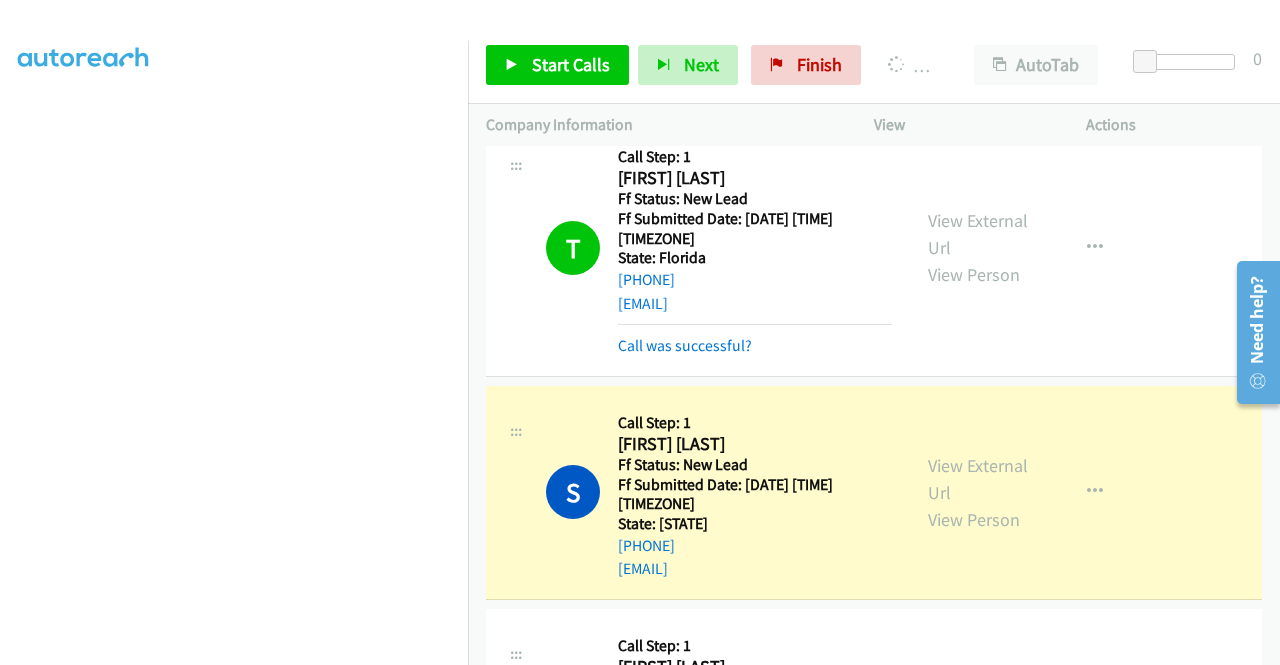 scroll, scrollTop: 0, scrollLeft: 0, axis: both 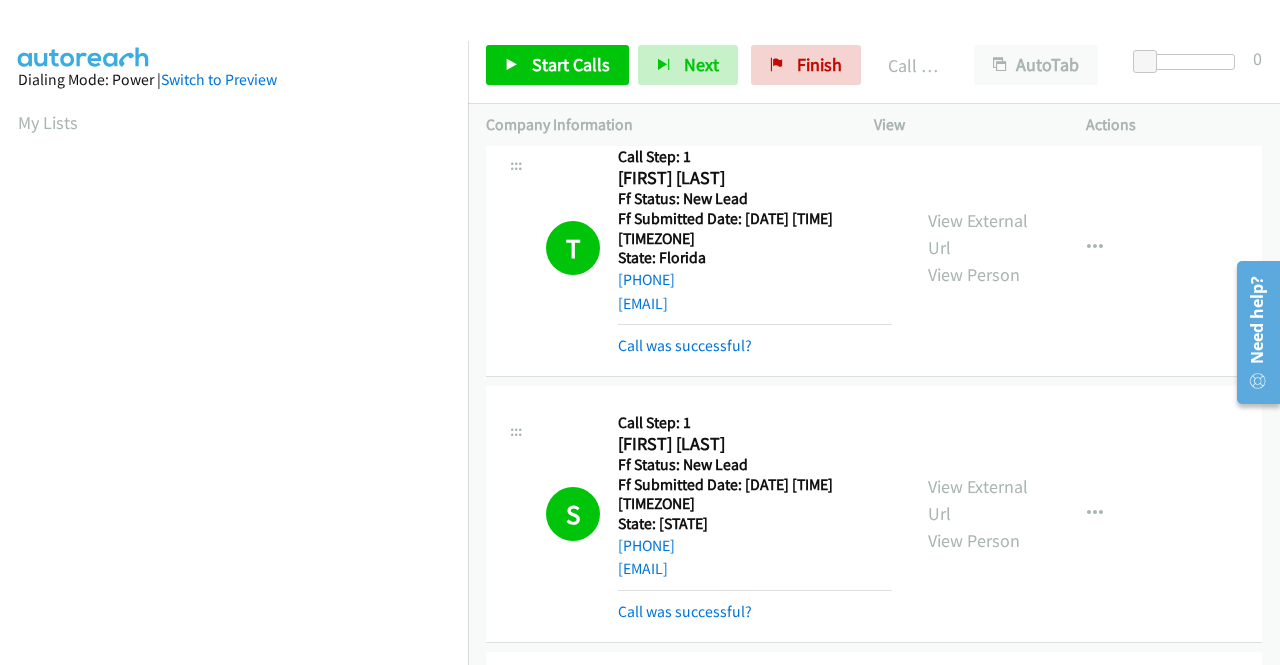click on "Start Calls
Pause
Next
Finish
Call Completed
AutoTab
AutoTab
0" at bounding box center (874, 65) 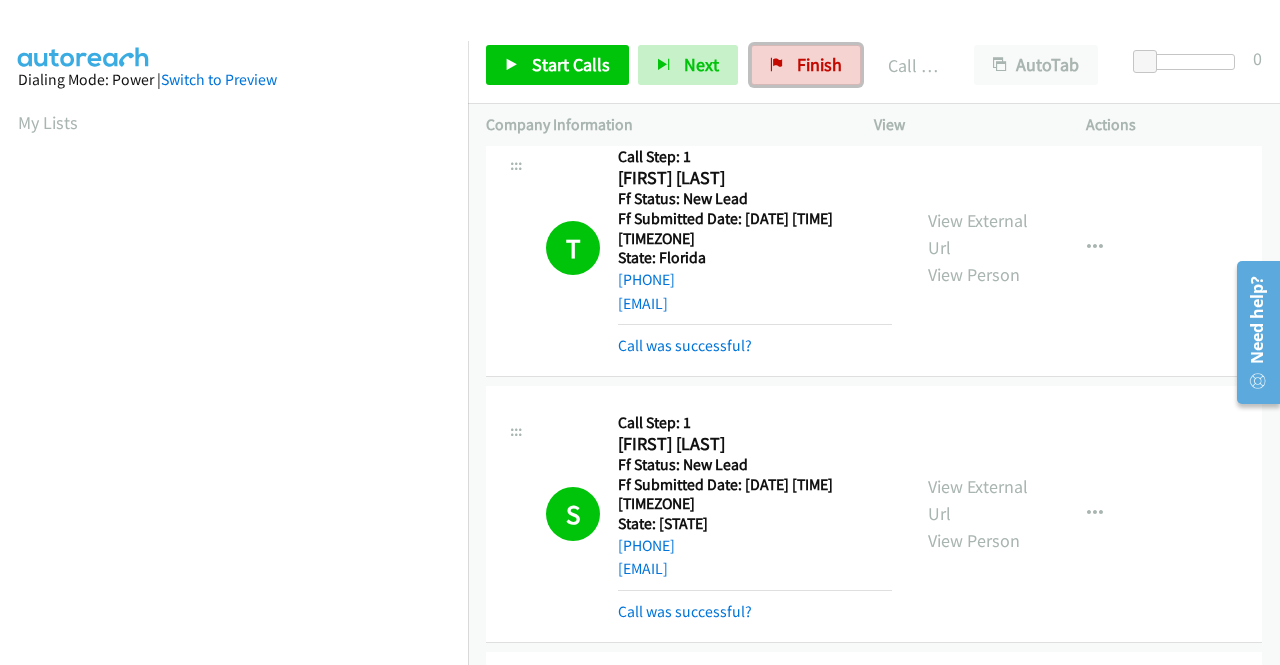 drag, startPoint x: 802, startPoint y: 71, endPoint x: 734, endPoint y: 107, distance: 76.941536 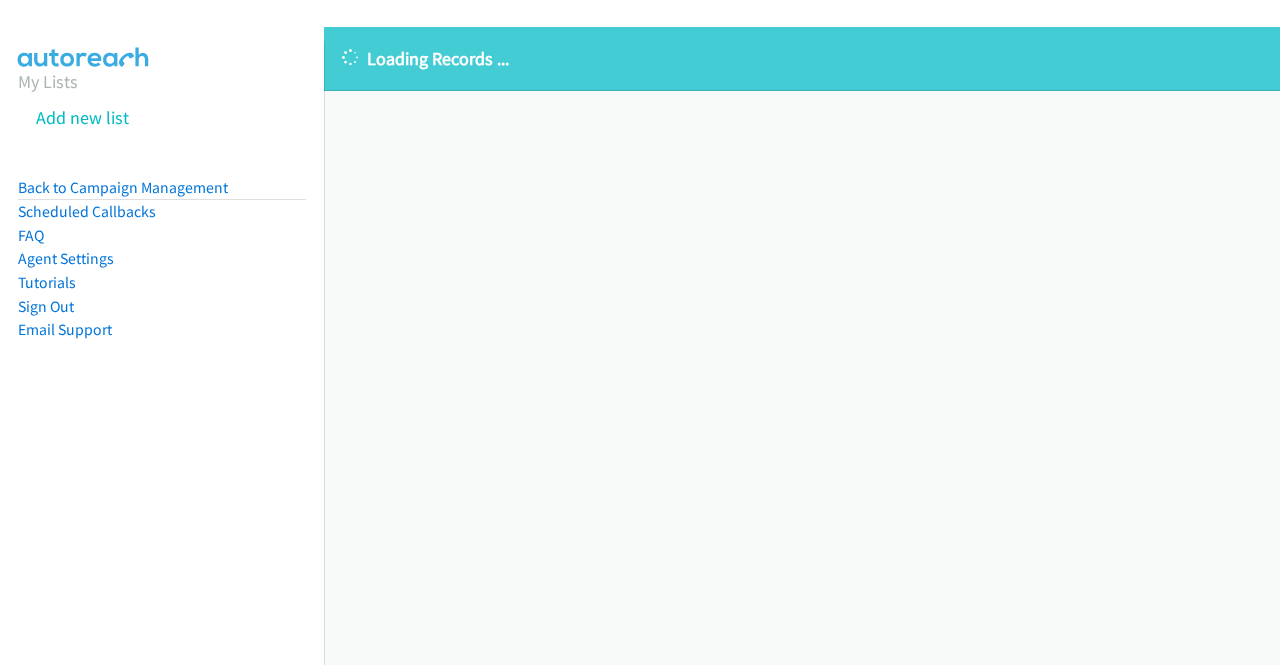 scroll, scrollTop: 0, scrollLeft: 0, axis: both 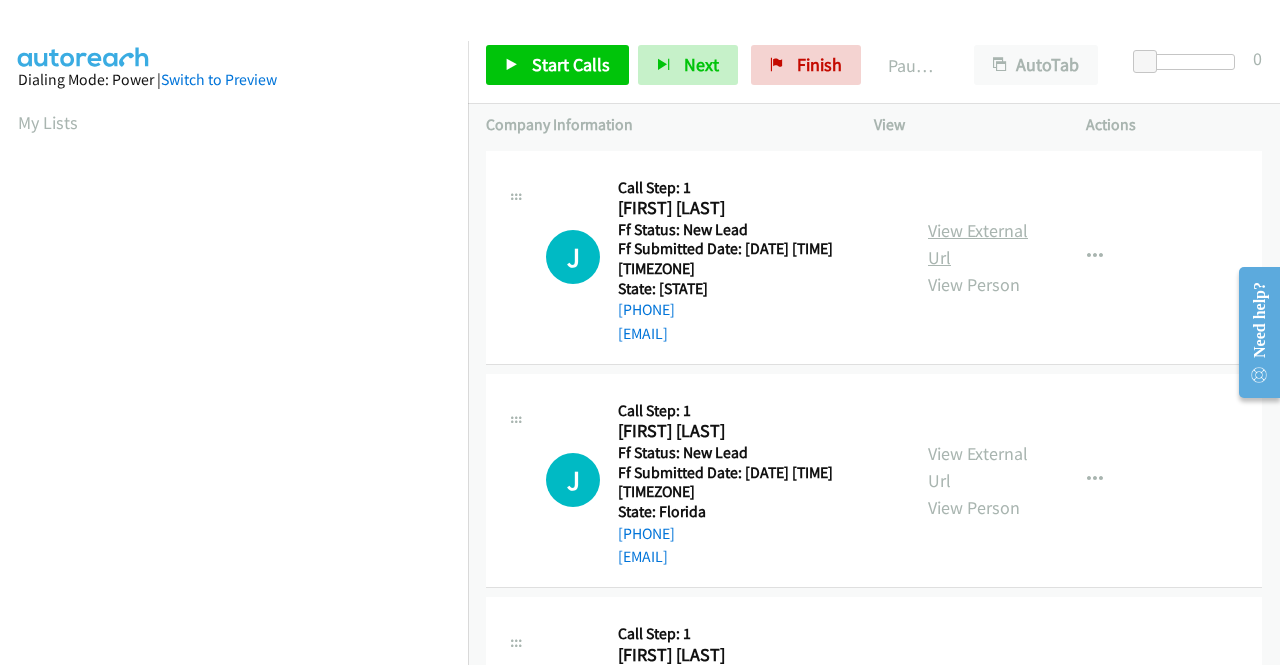 click on "View External Url" at bounding box center [978, 244] 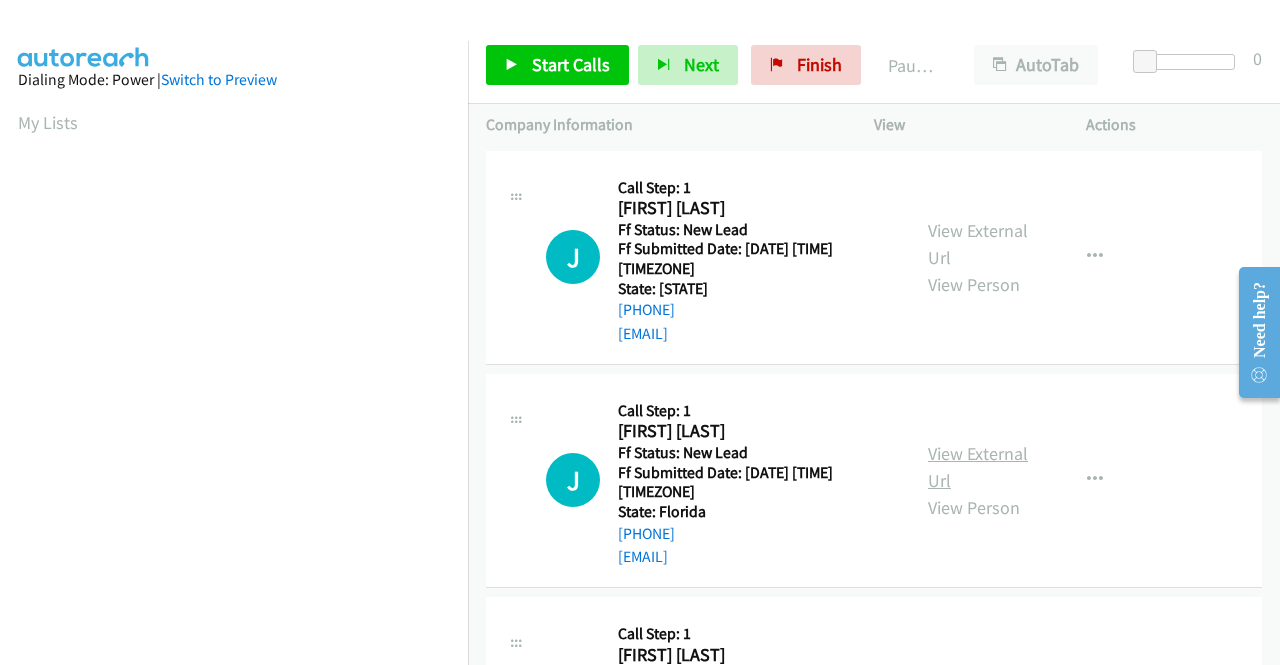 click on "View External Url" at bounding box center [978, 467] 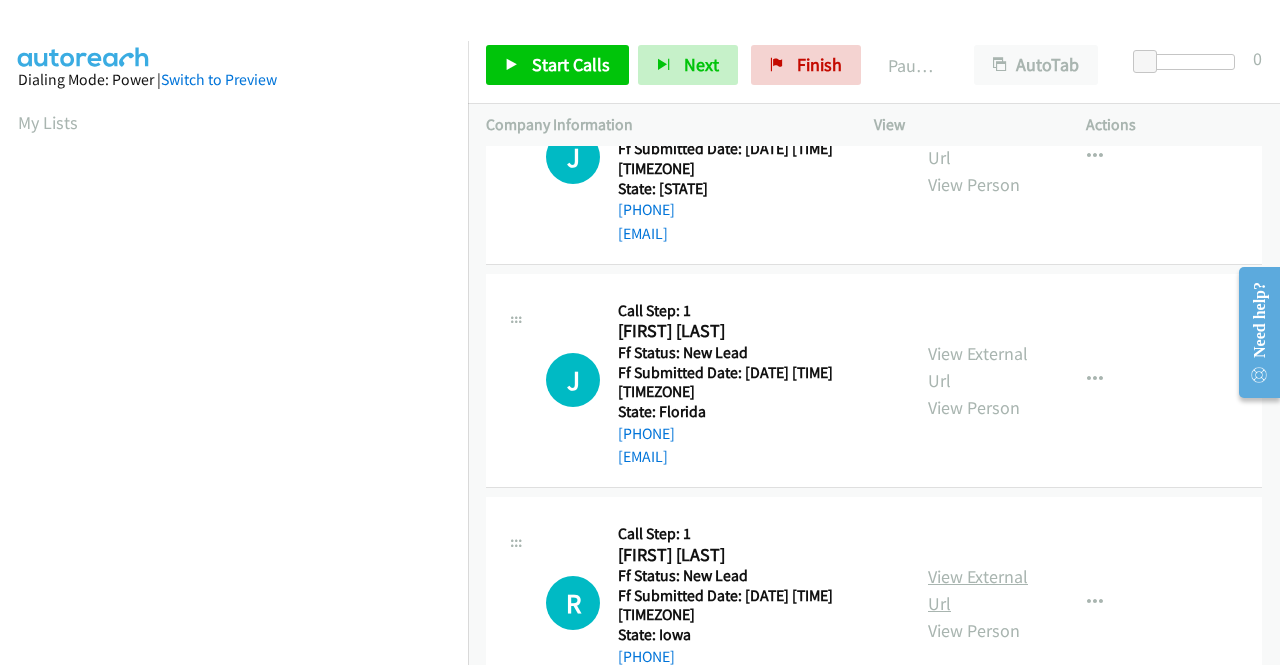 click on "View External Url" at bounding box center (978, 590) 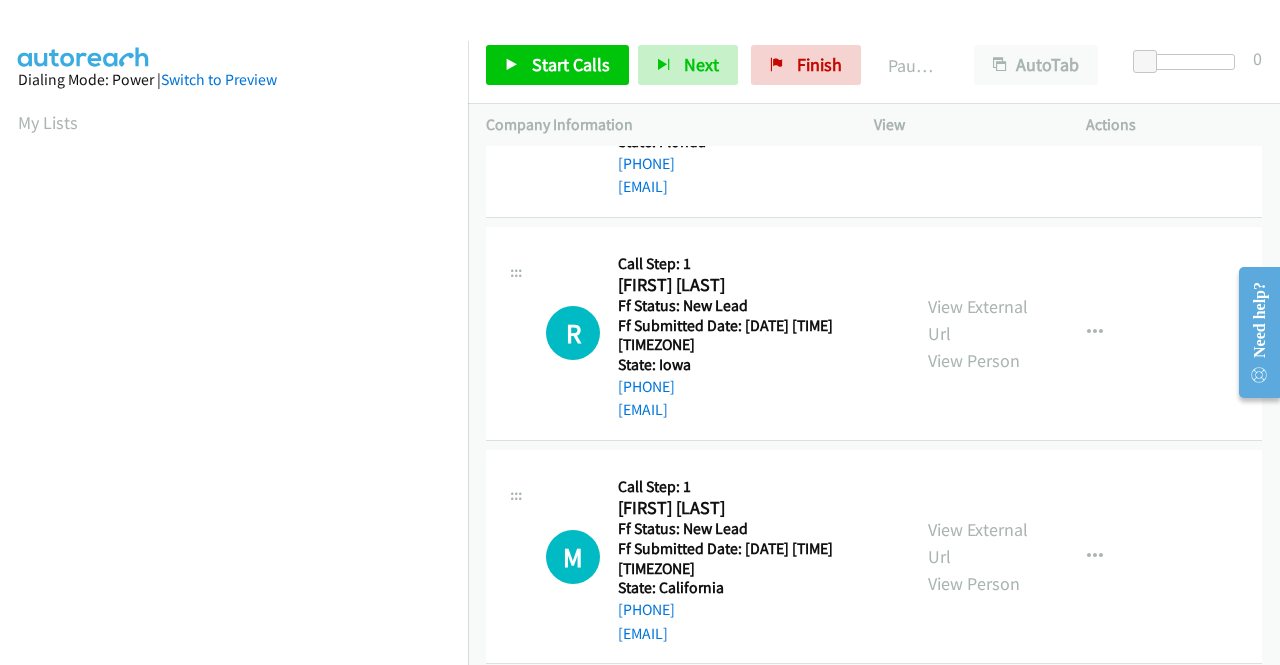 scroll, scrollTop: 400, scrollLeft: 0, axis: vertical 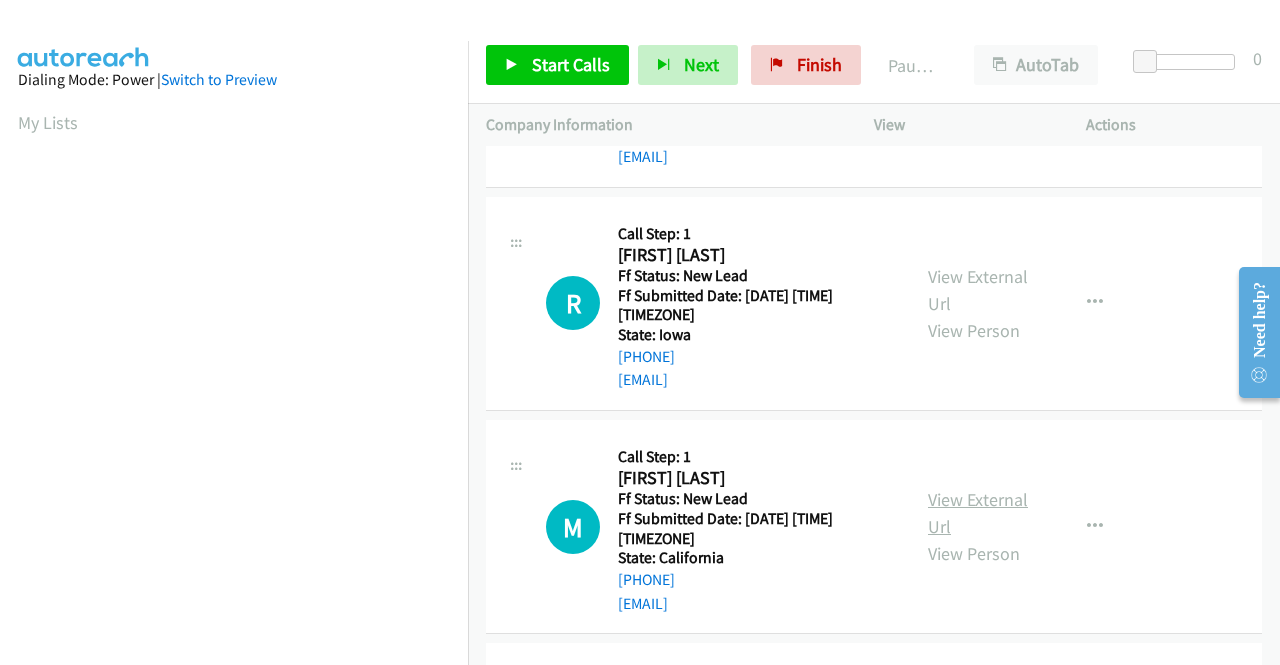 click on "View External Url" at bounding box center (978, 513) 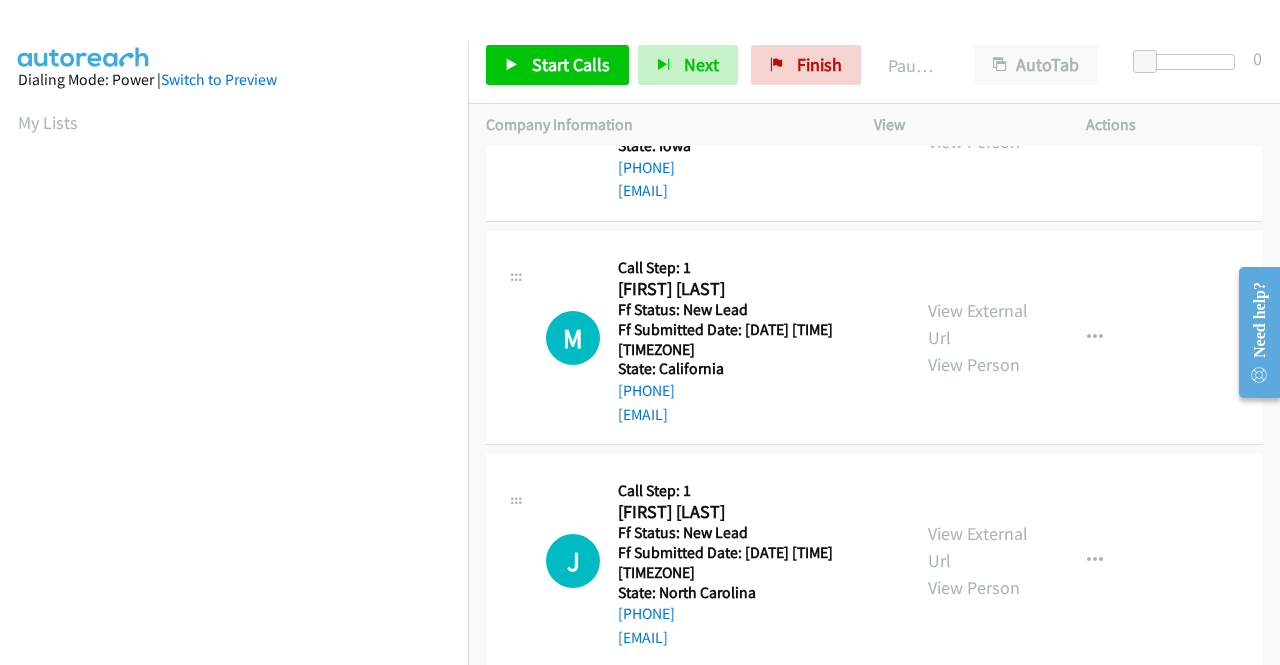 scroll, scrollTop: 620, scrollLeft: 0, axis: vertical 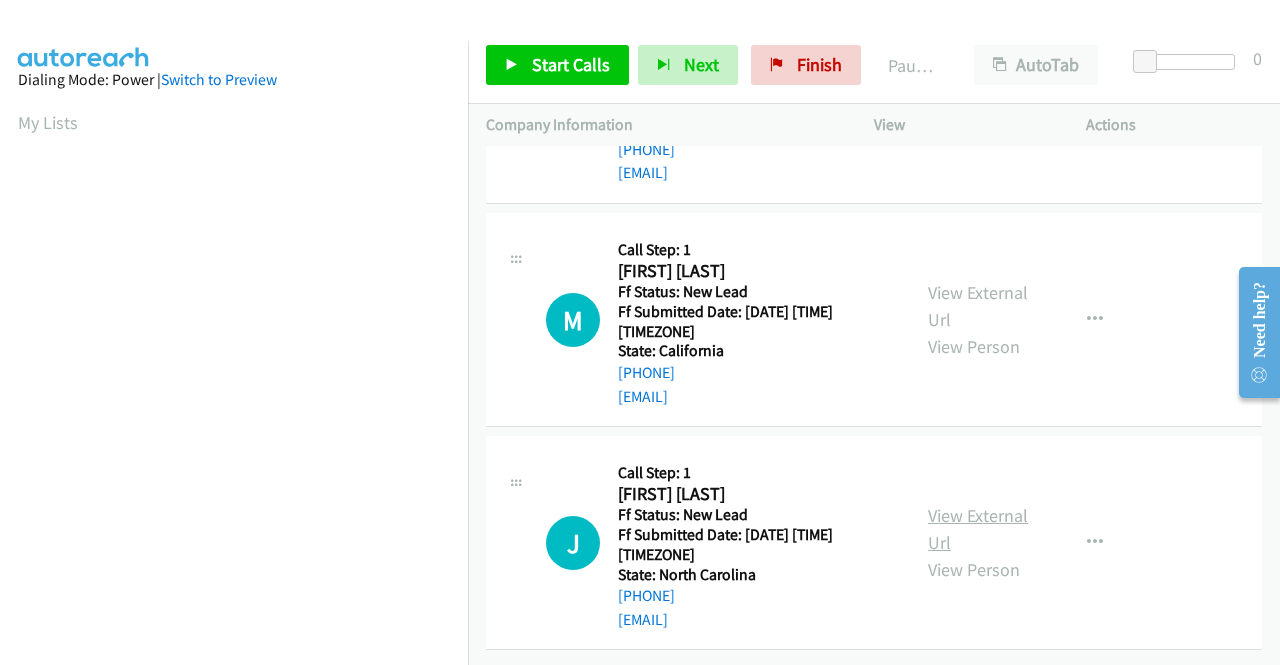 click on "View External Url" at bounding box center (978, 529) 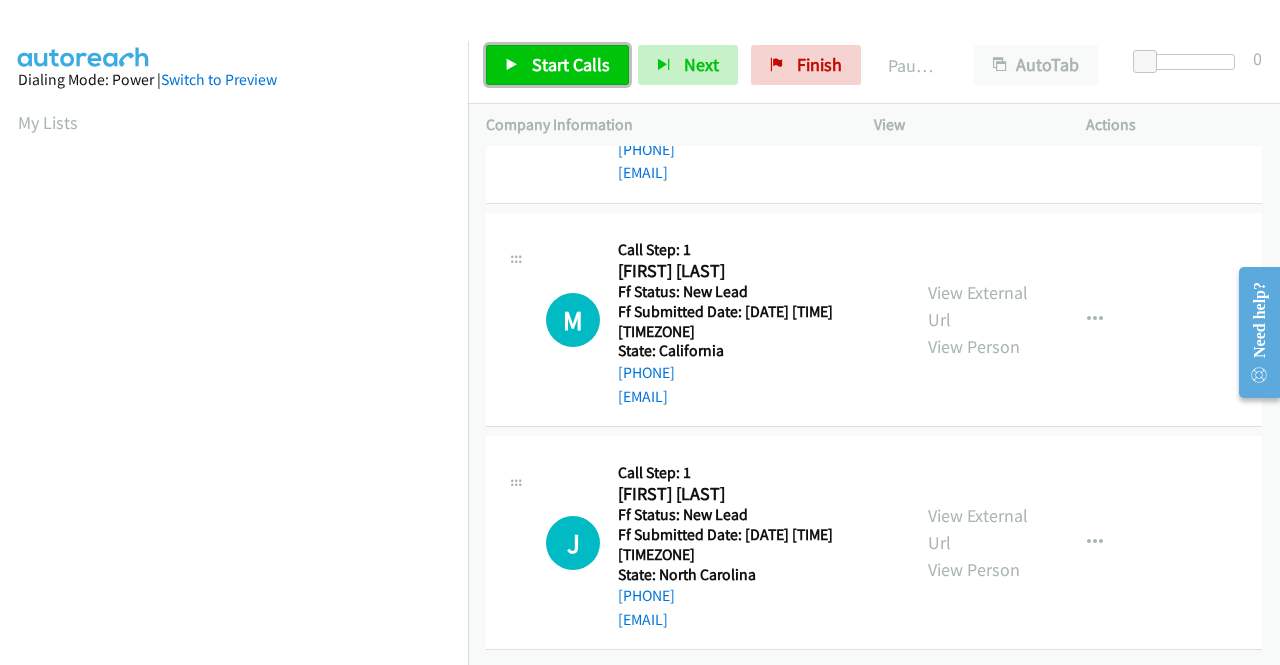 click on "Start Calls" at bounding box center [571, 64] 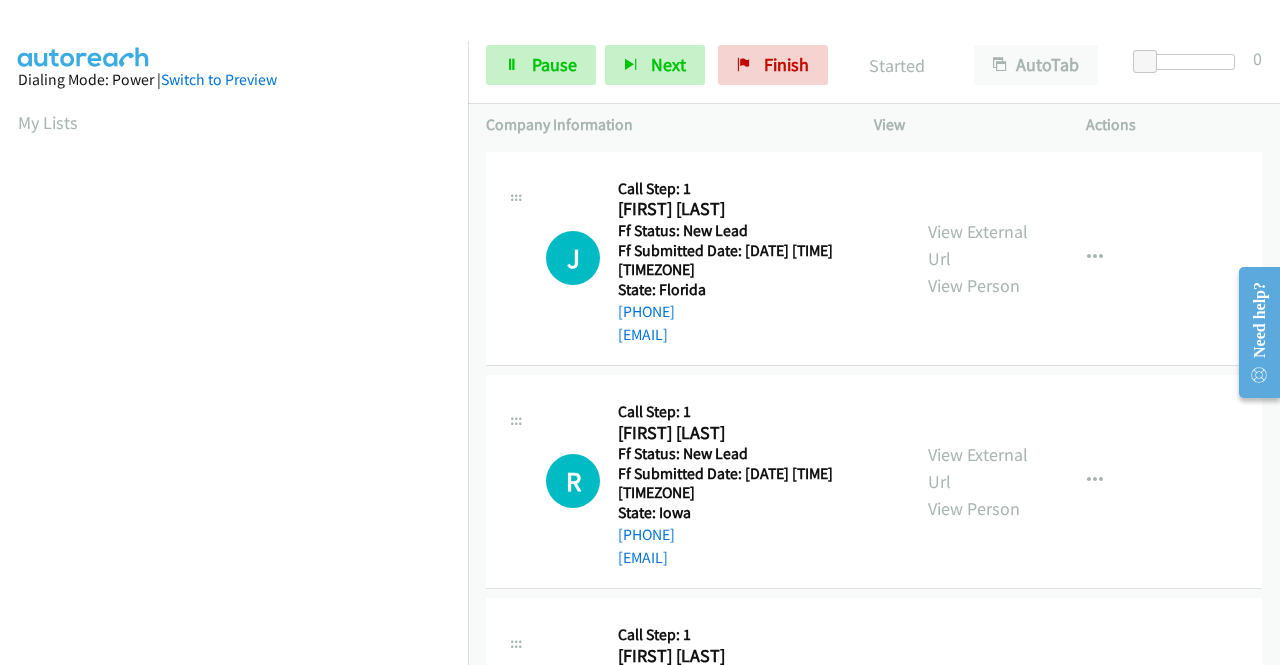 scroll, scrollTop: 0, scrollLeft: 0, axis: both 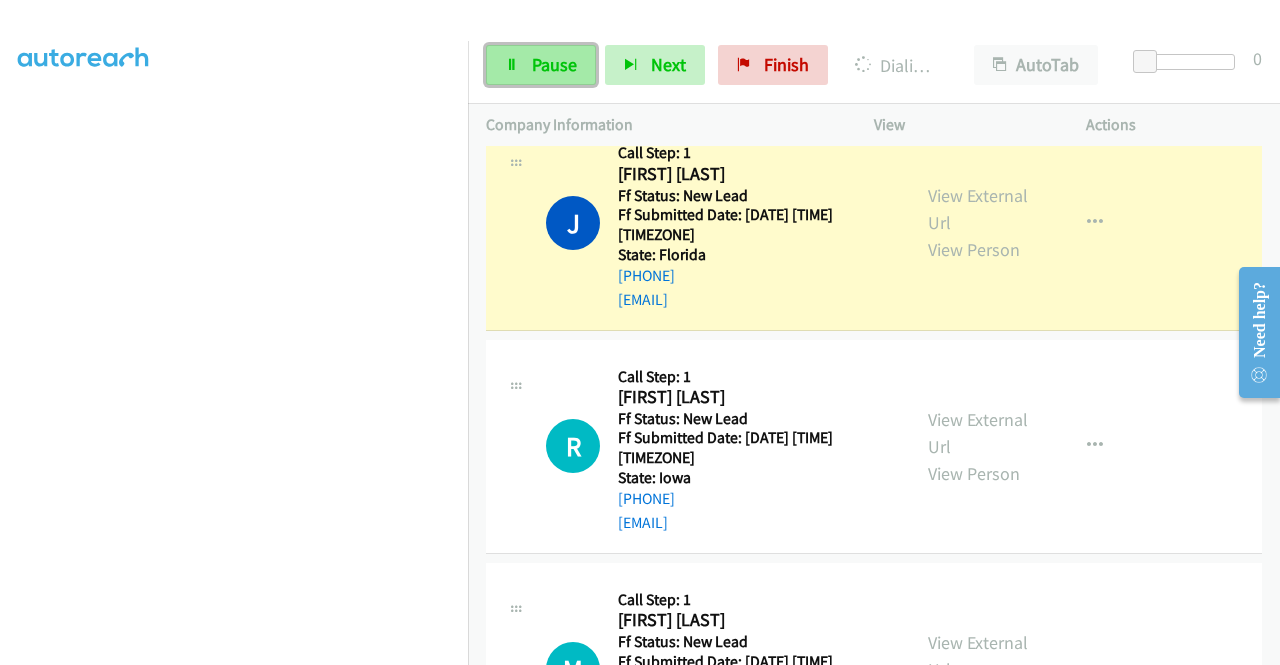 click at bounding box center (512, 66) 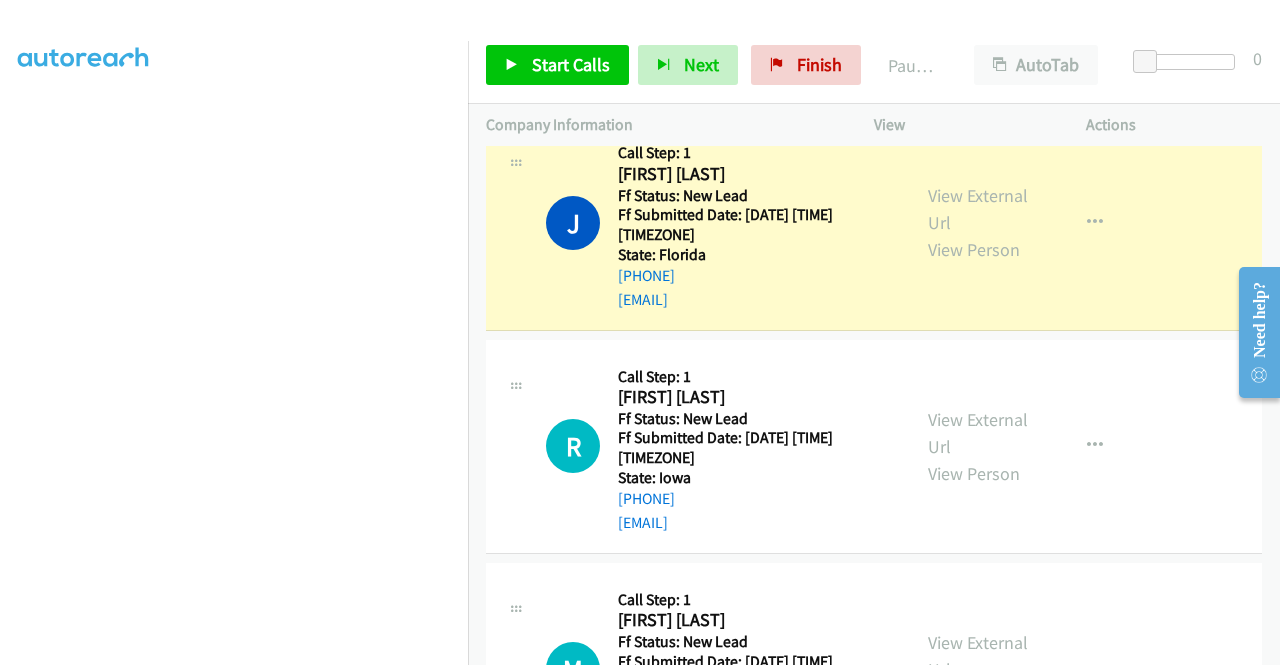 scroll, scrollTop: 0, scrollLeft: 0, axis: both 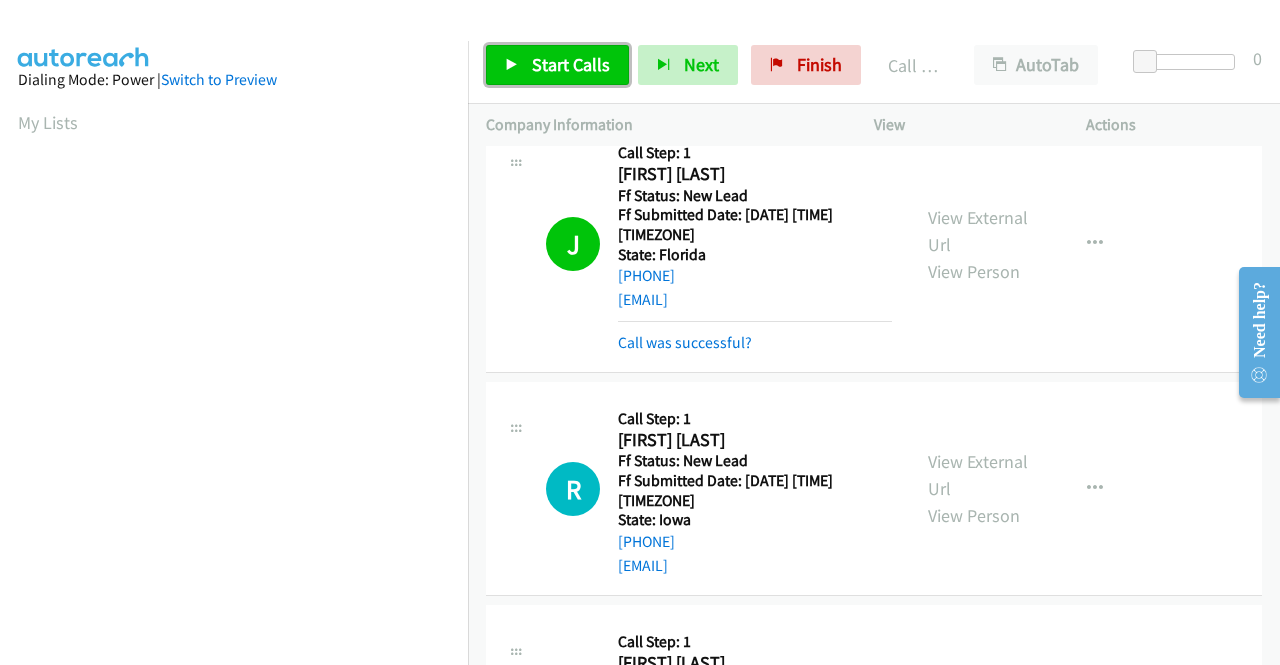 click on "Start Calls" at bounding box center [571, 64] 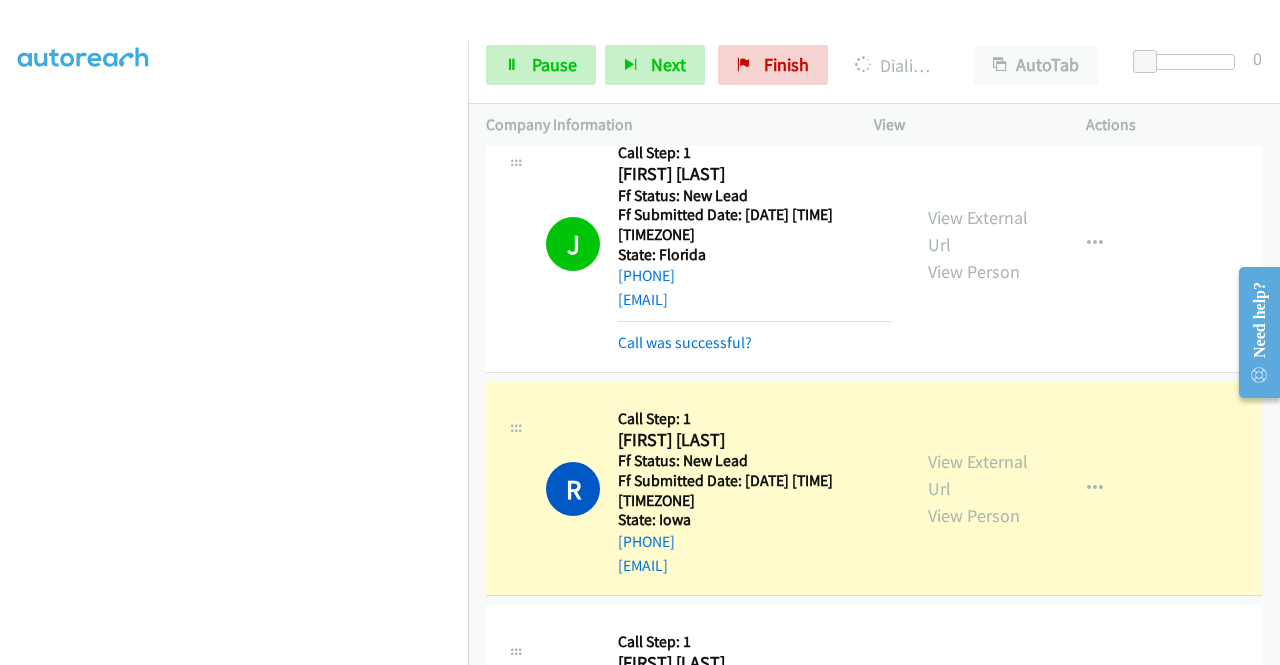 scroll, scrollTop: 0, scrollLeft: 0, axis: both 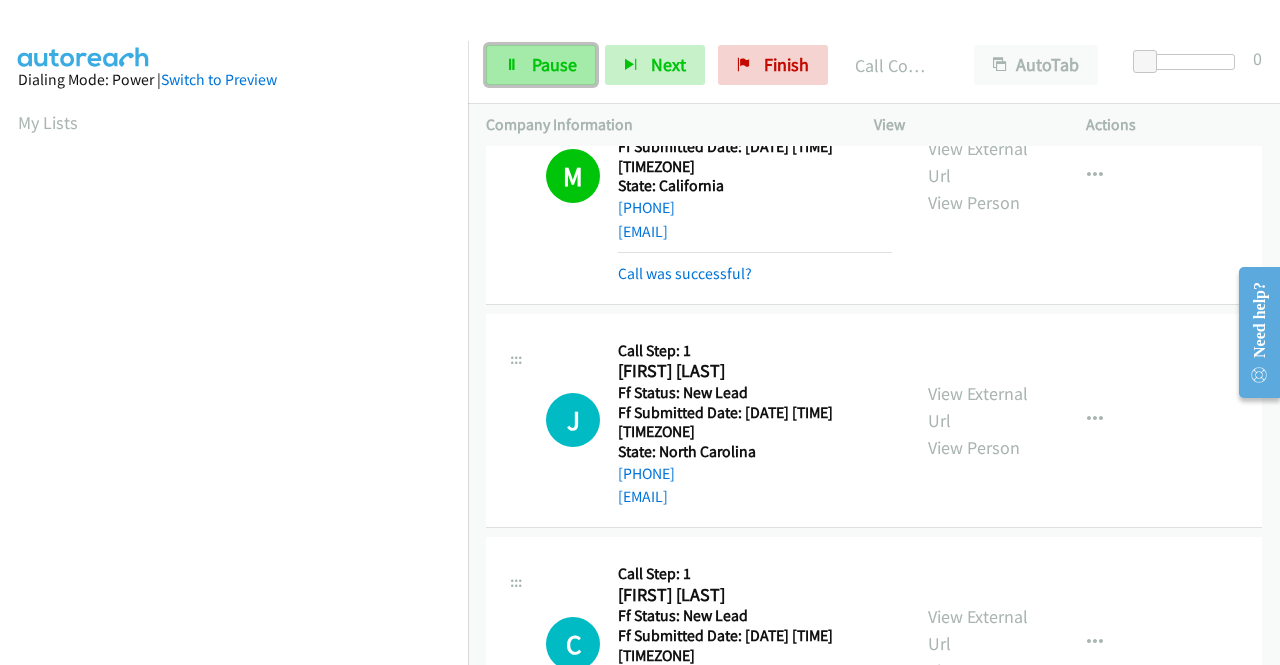 click on "Pause" at bounding box center [554, 64] 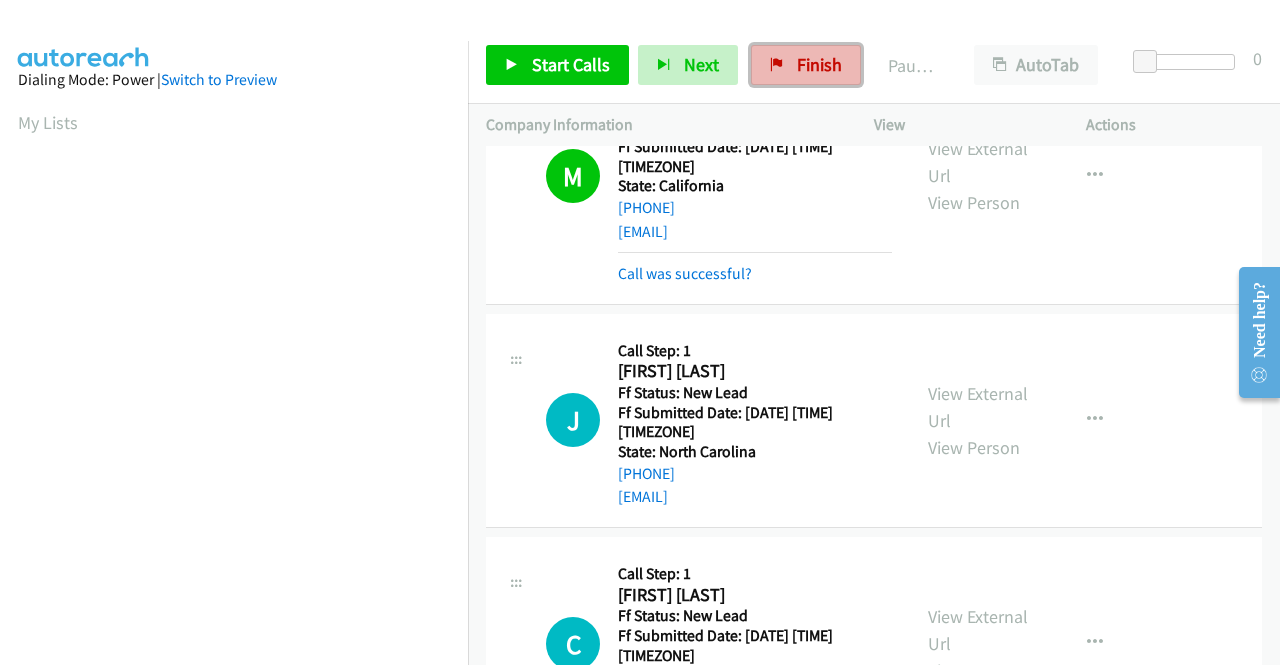 click on "Finish" at bounding box center [806, 65] 